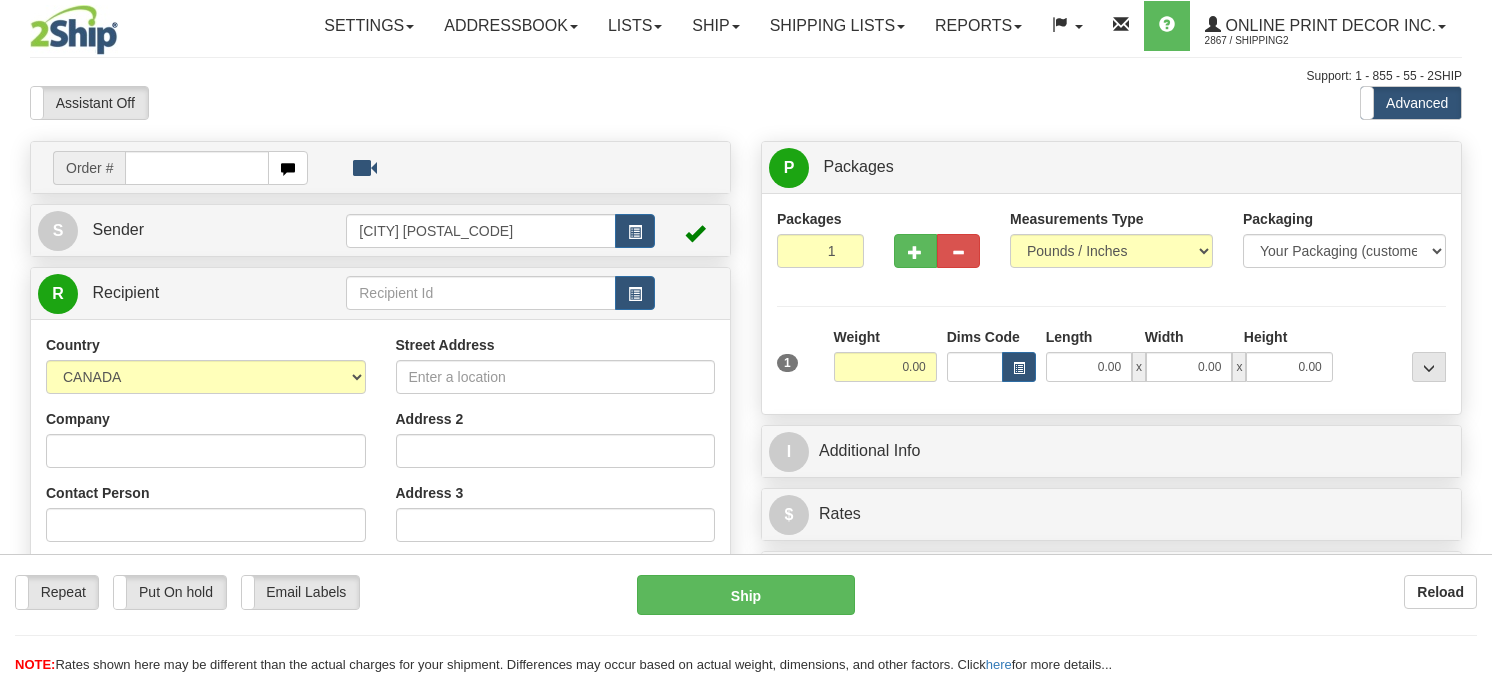 scroll, scrollTop: 0, scrollLeft: 0, axis: both 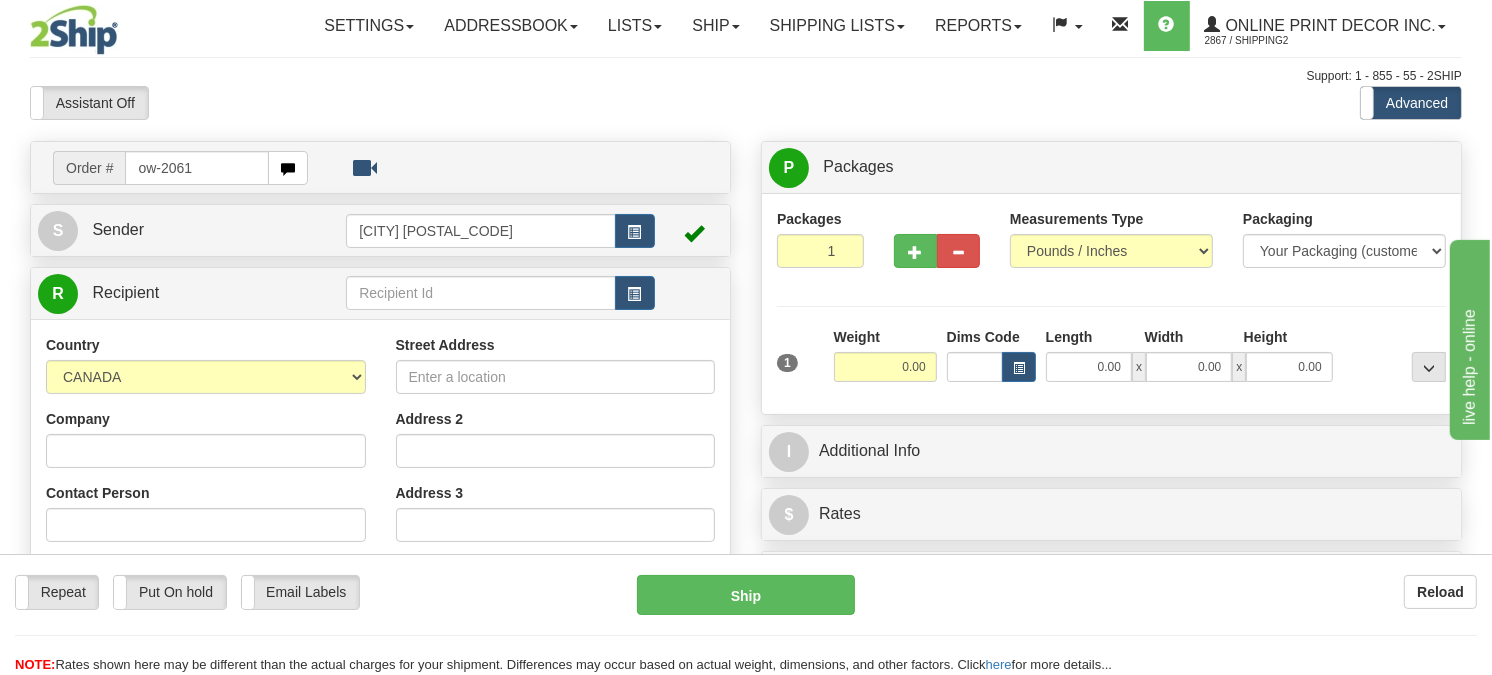 type on "ow-2061" 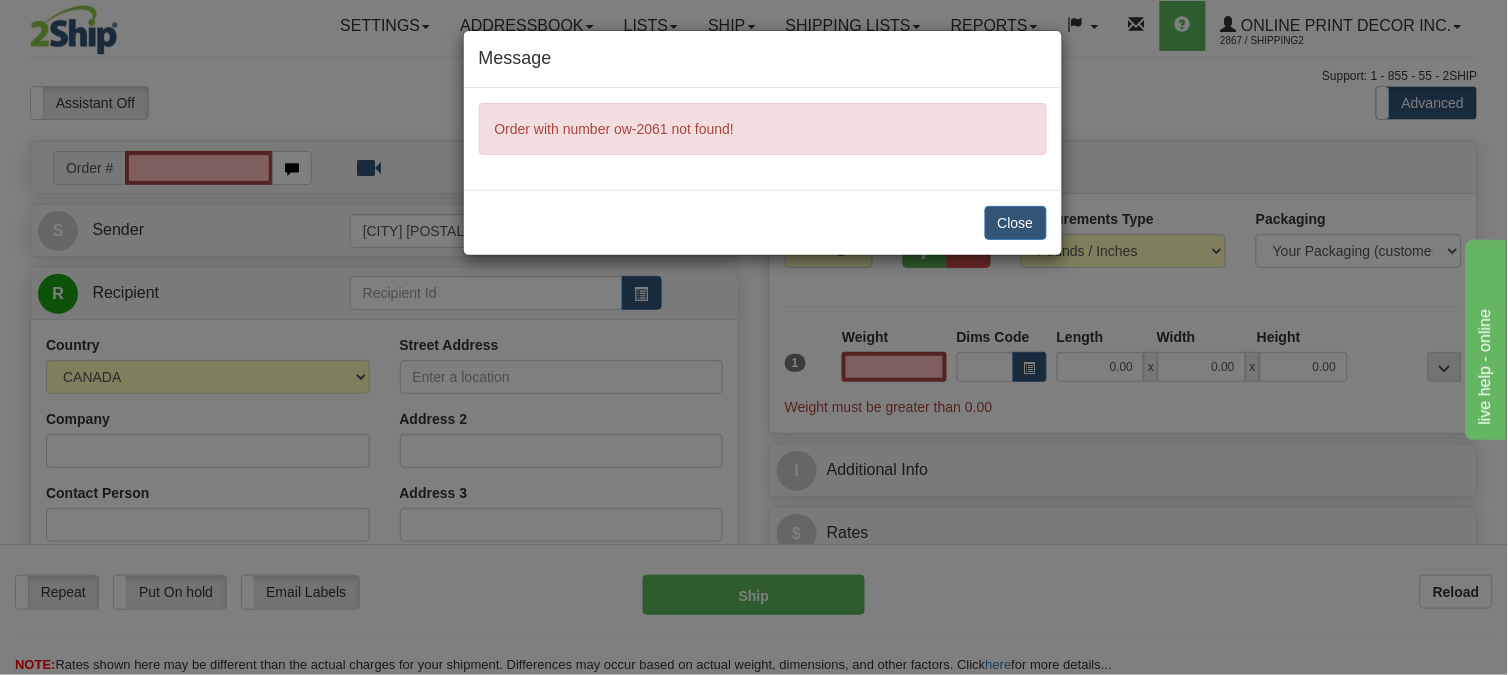 type on "0.00" 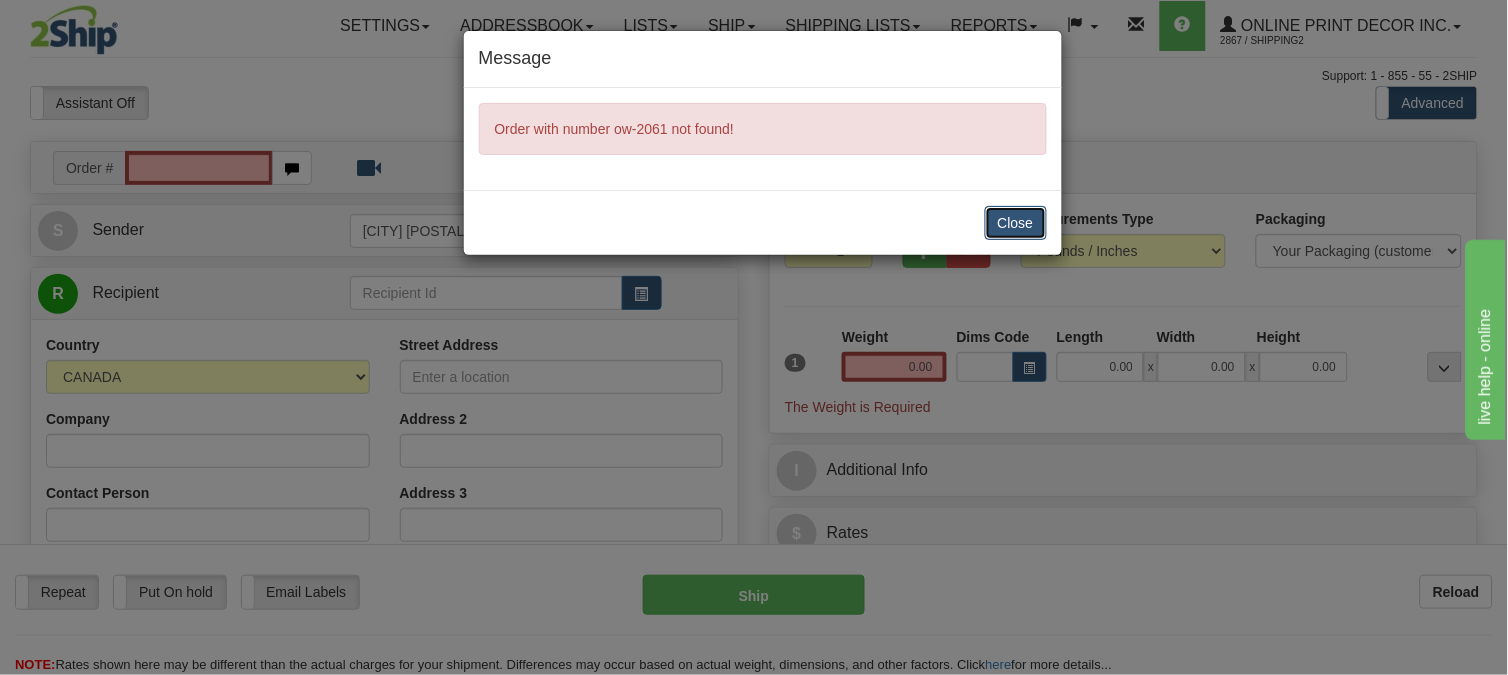 click on "Close" at bounding box center (1016, 223) 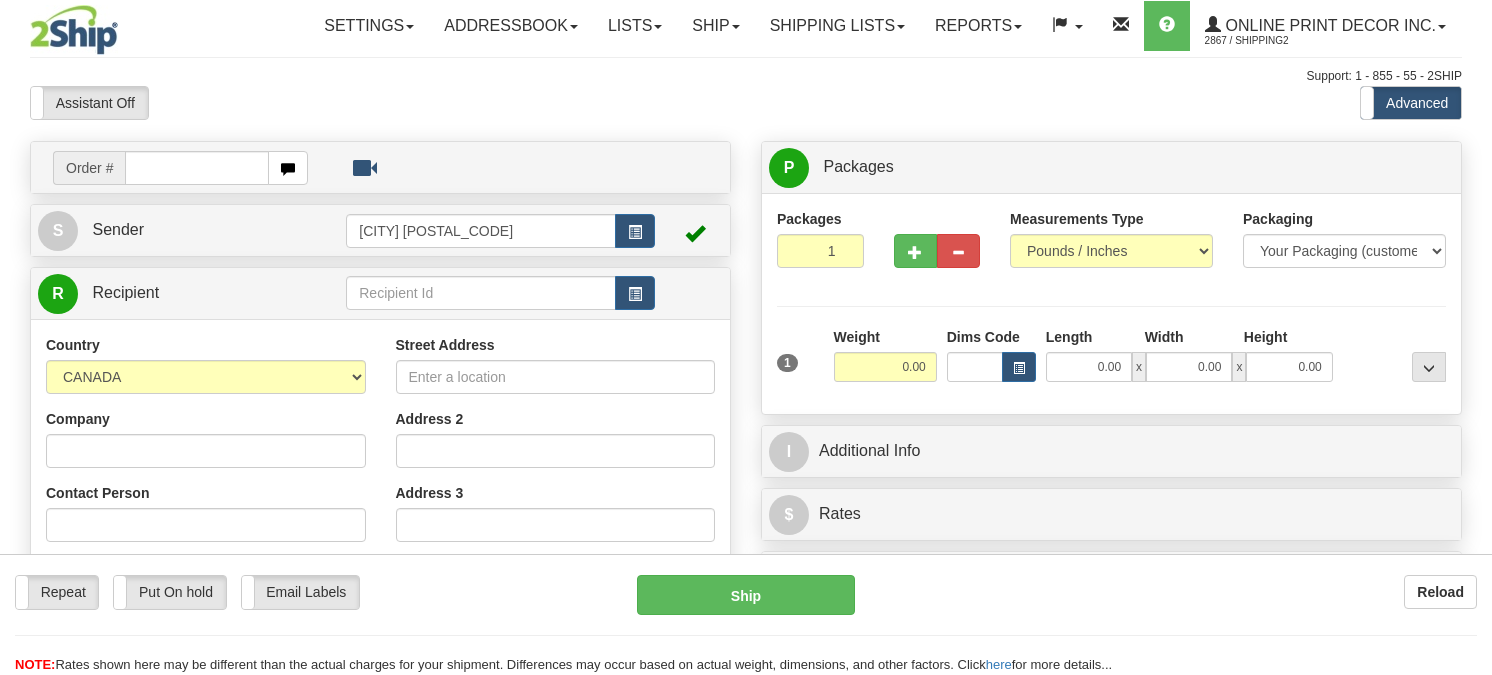 scroll, scrollTop: 0, scrollLeft: 0, axis: both 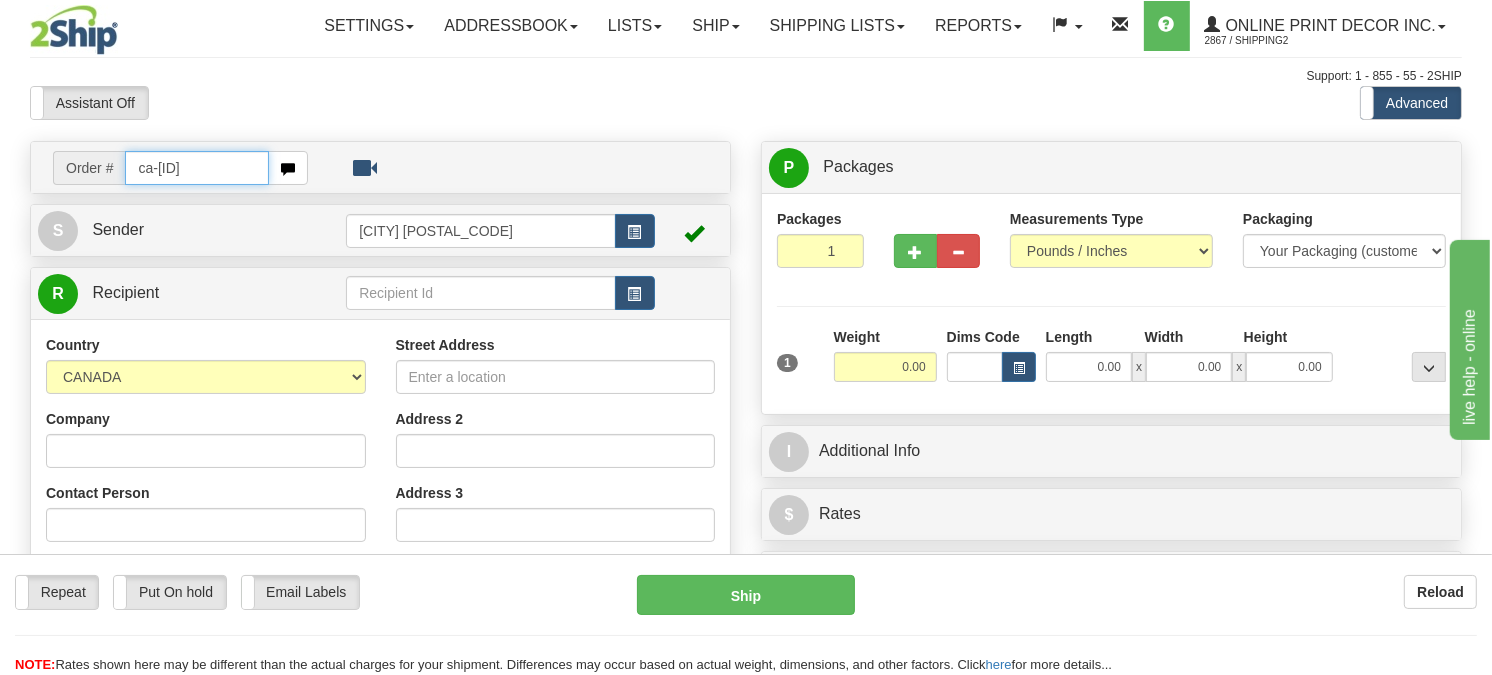 type on "ca-[ID]" 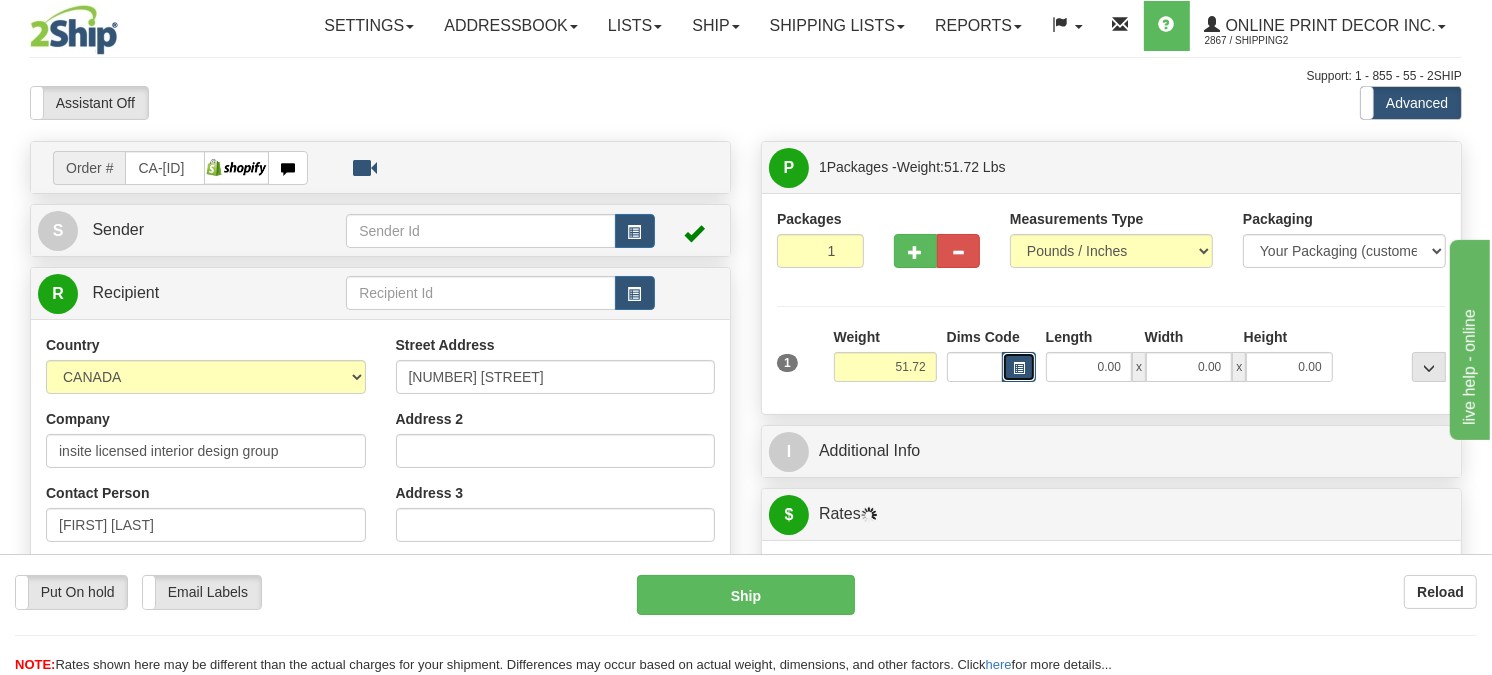 click at bounding box center [1019, 368] 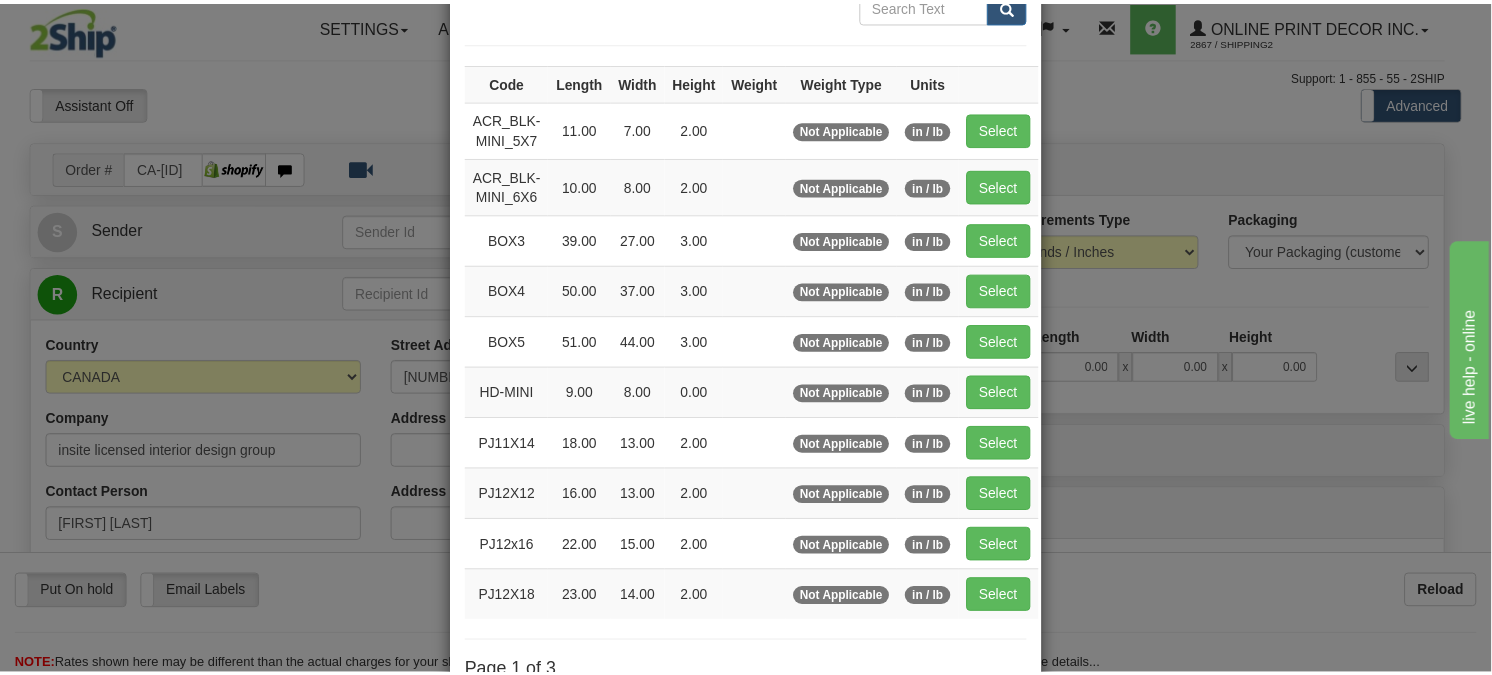 scroll, scrollTop: 222, scrollLeft: 0, axis: vertical 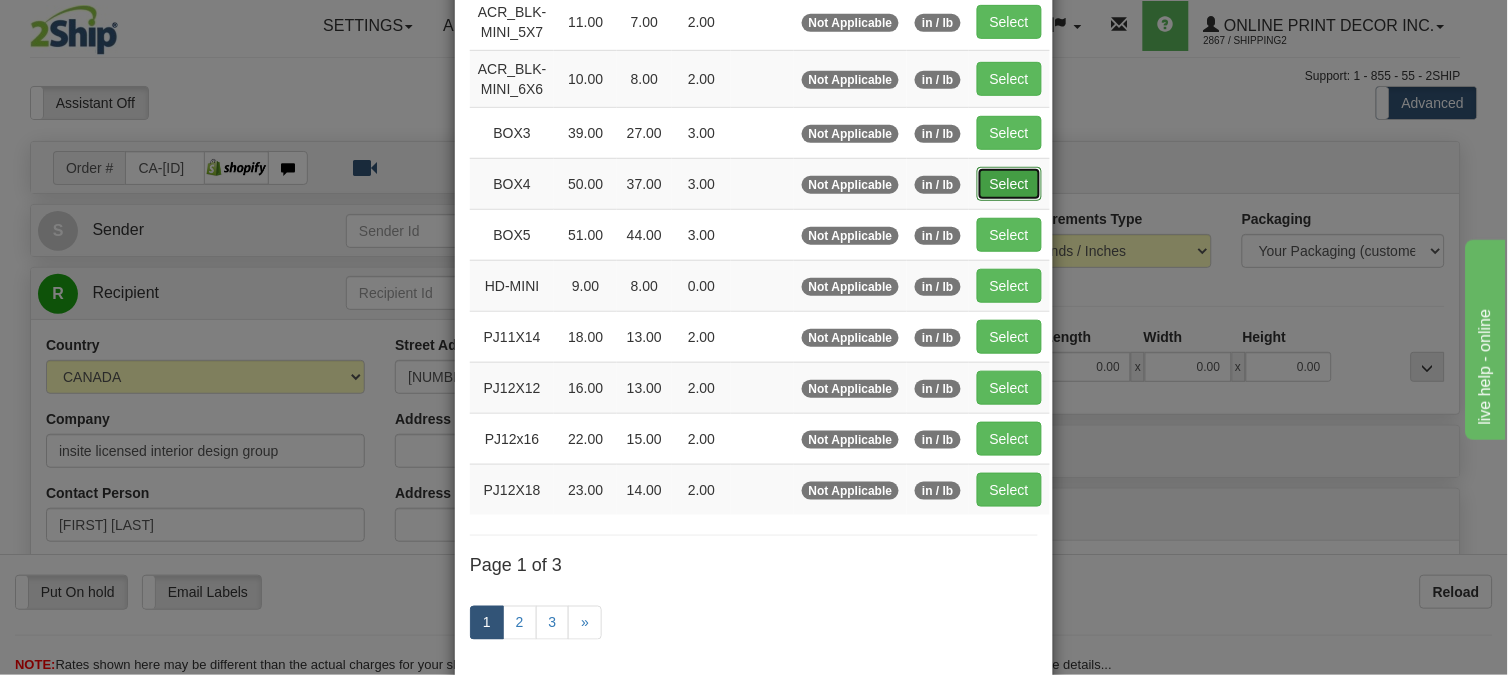 click on "Select" at bounding box center (1009, 184) 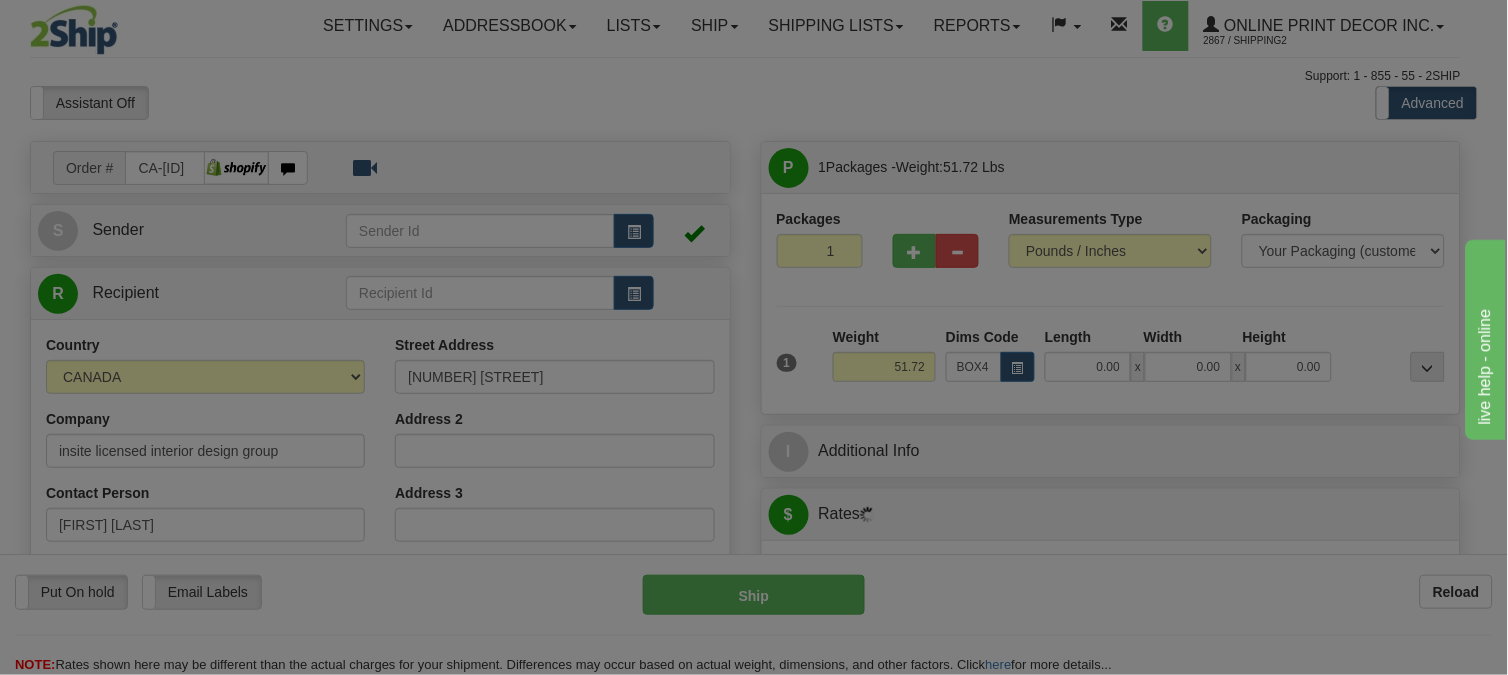 type on "50.00" 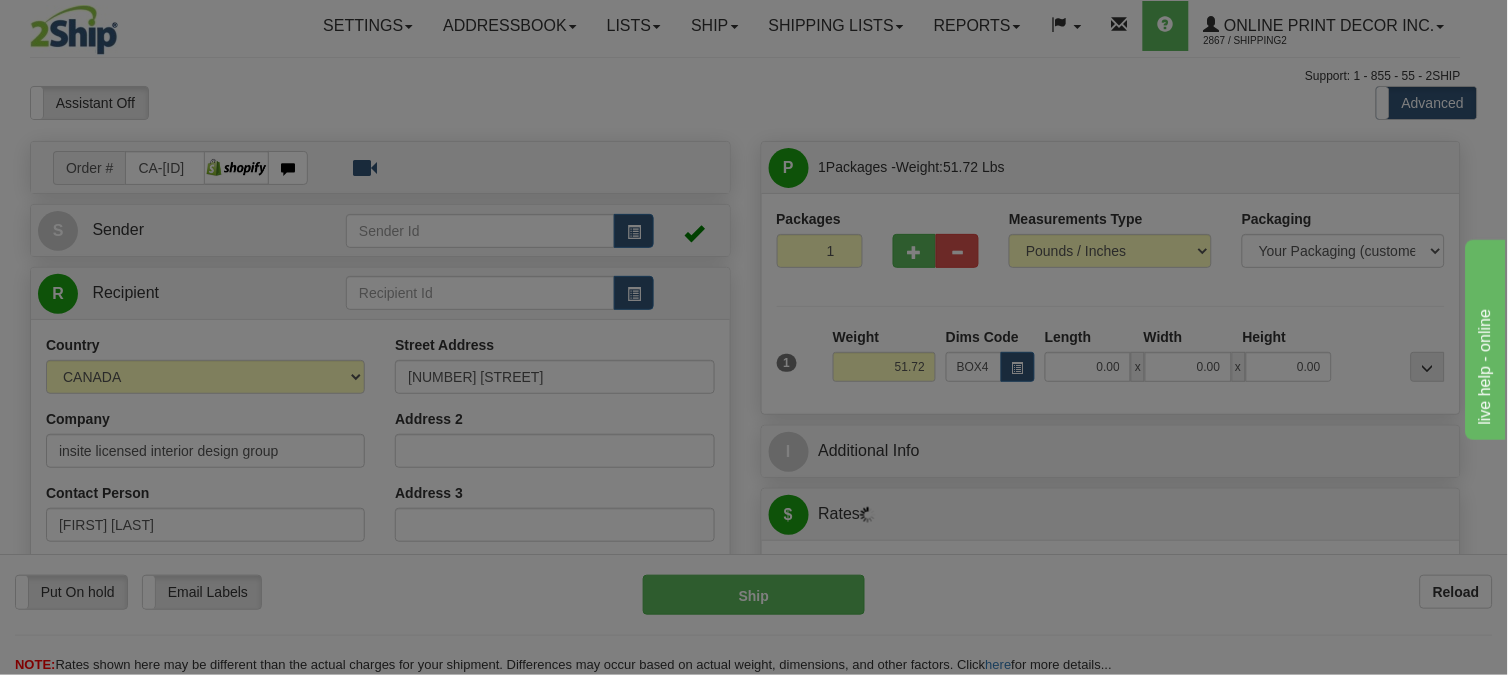 type on "37.00" 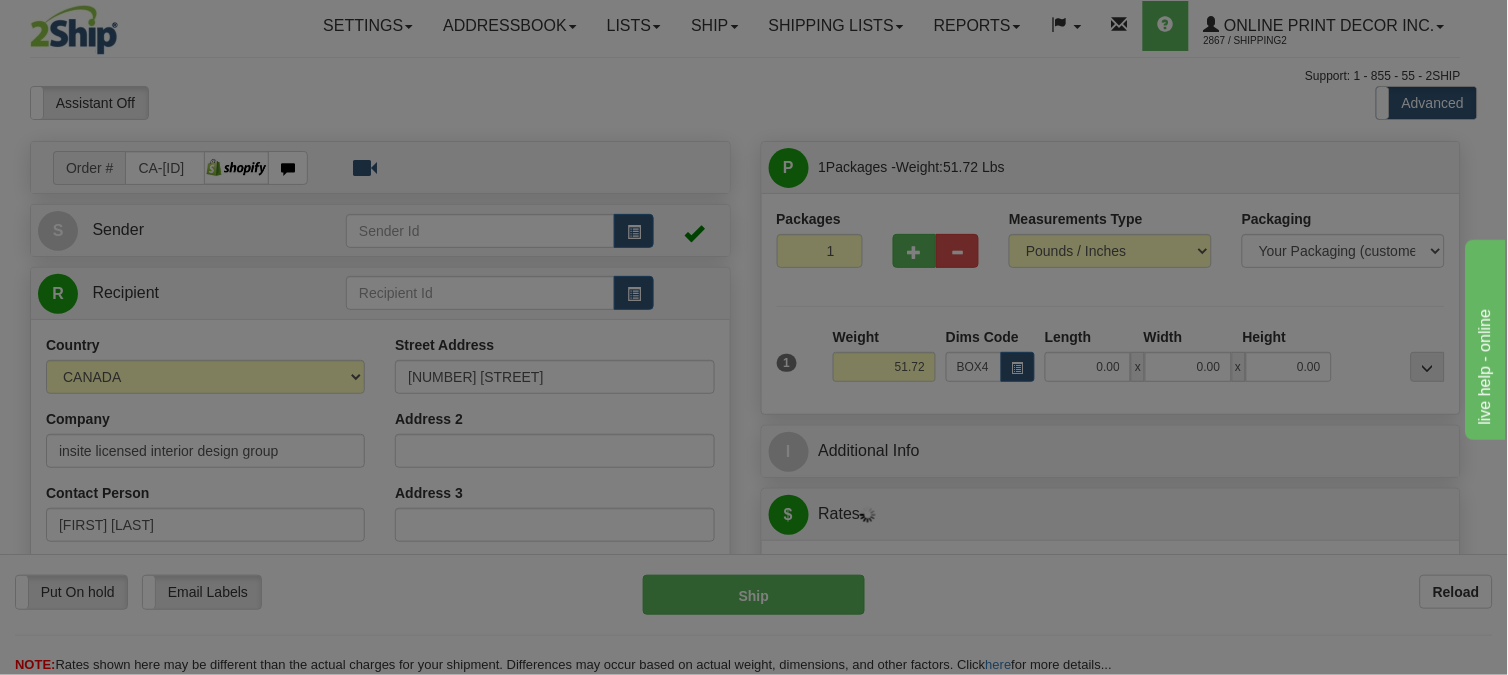 type on "3.00" 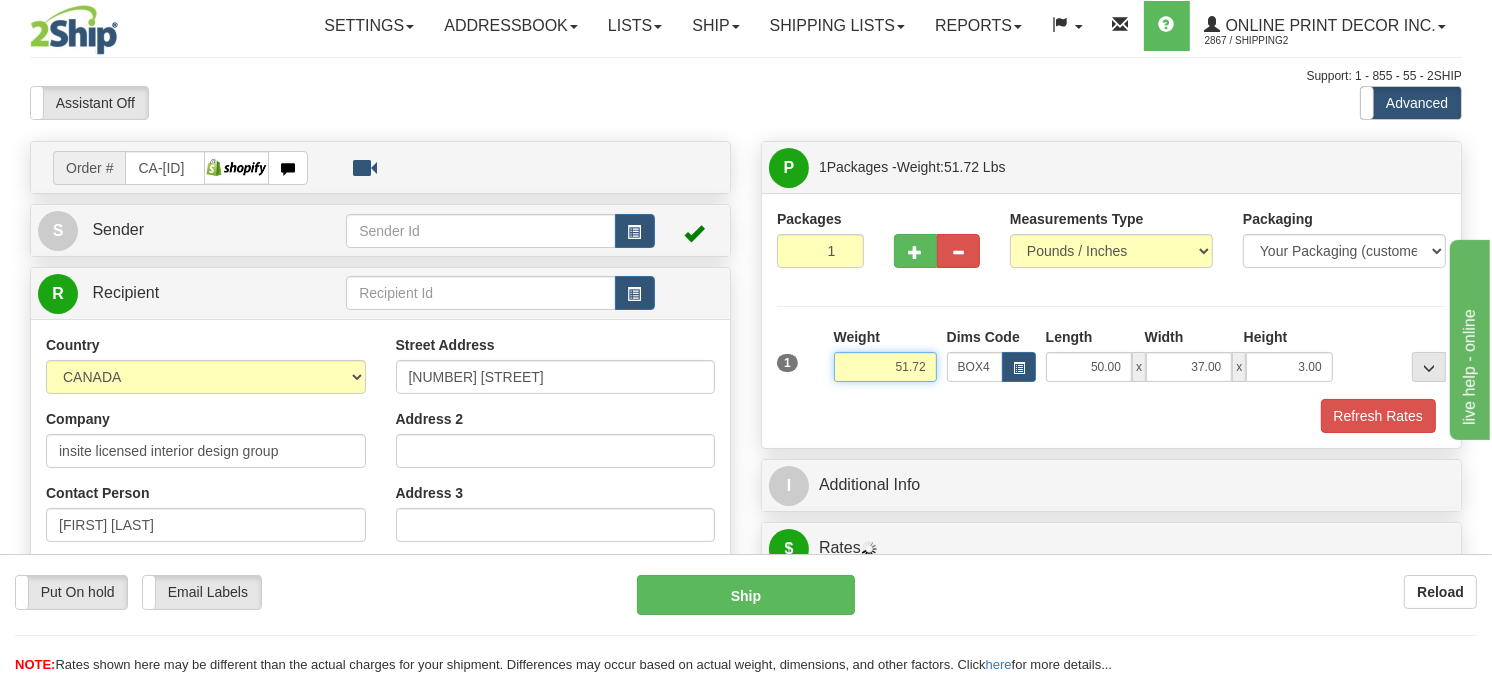drag, startPoint x: 868, startPoint y: 426, endPoint x: 843, endPoint y: 430, distance: 25.317978 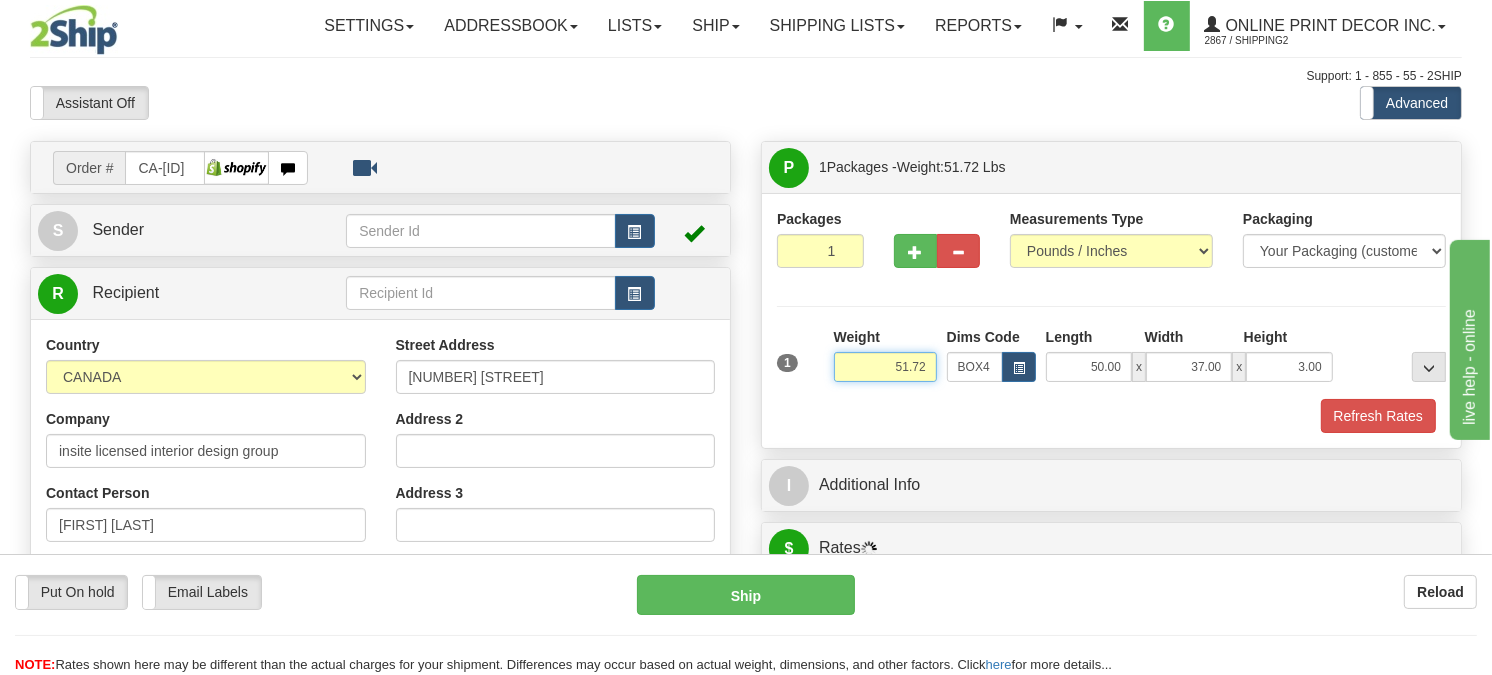 click on "51.72" at bounding box center [885, 367] 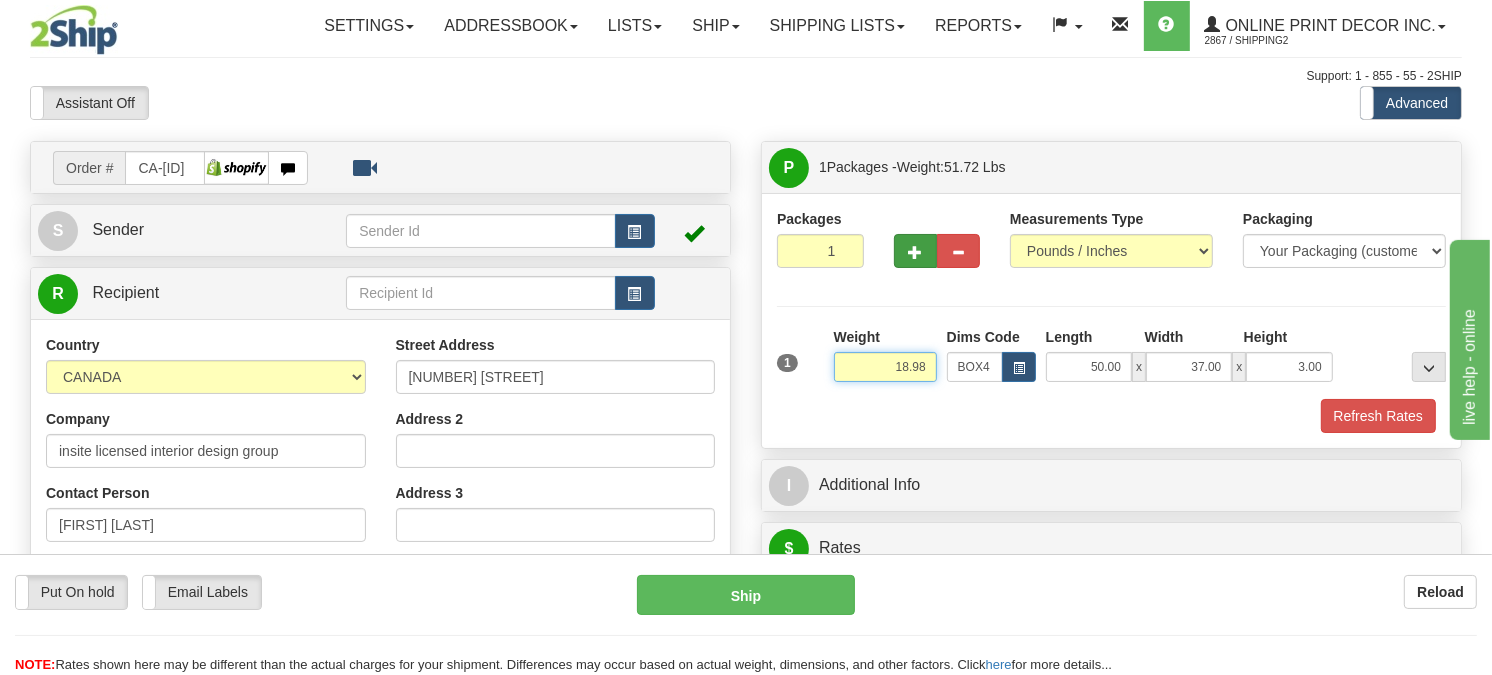 type on "18.98" 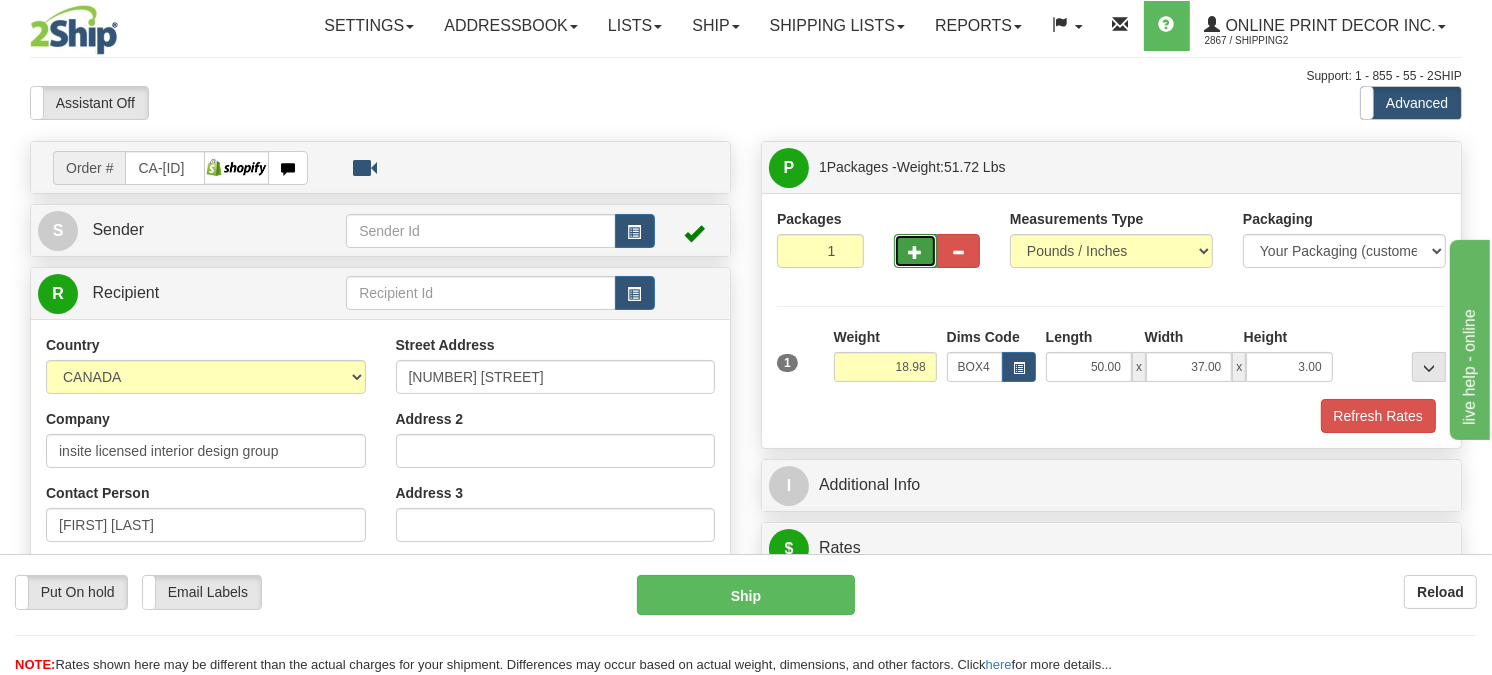 click at bounding box center (915, 252) 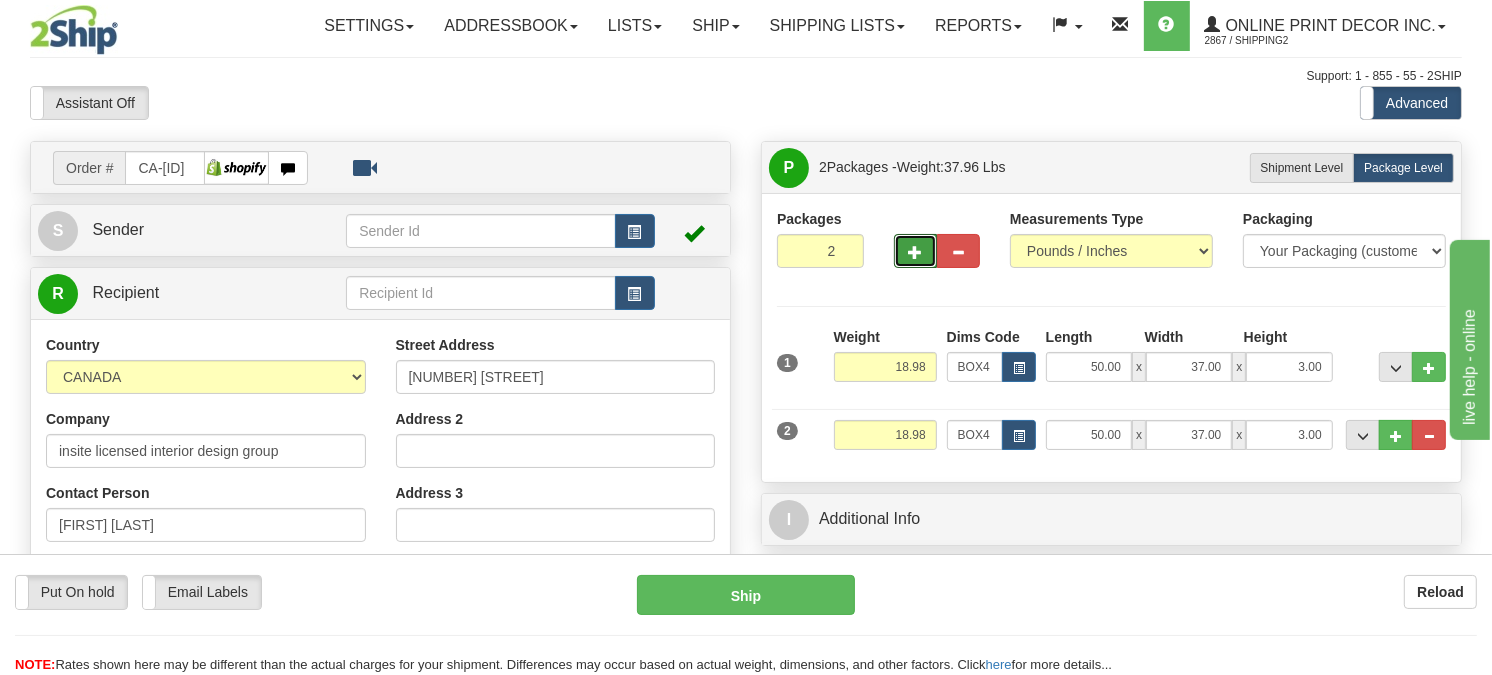 click at bounding box center (915, 252) 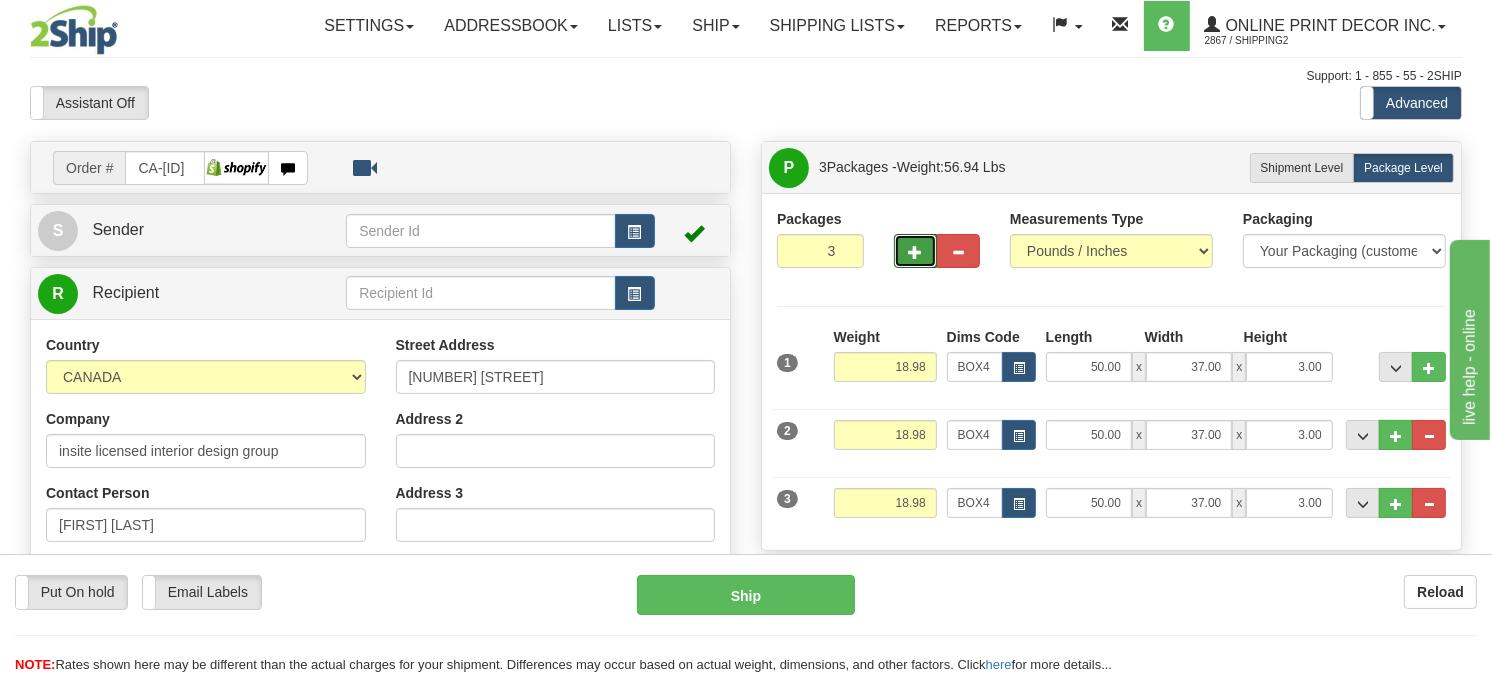 click at bounding box center (915, 252) 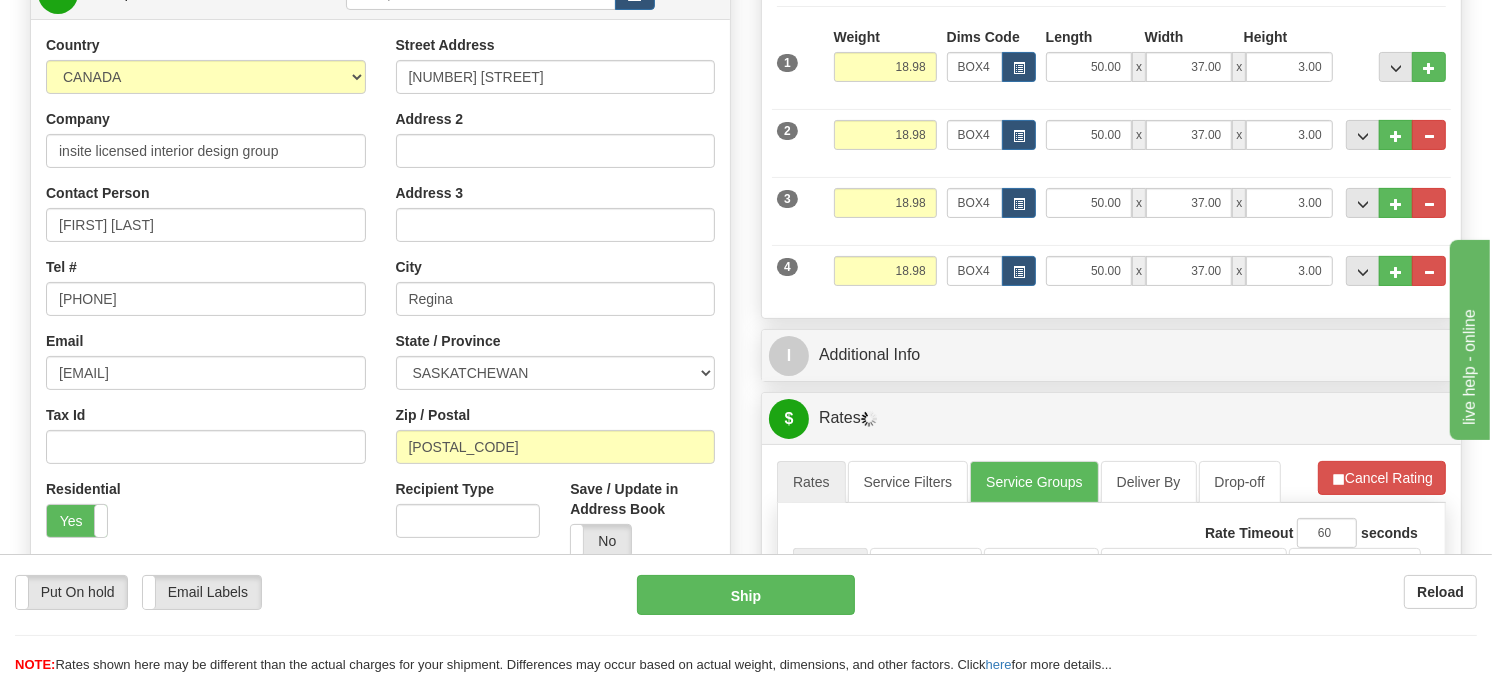 scroll, scrollTop: 444, scrollLeft: 0, axis: vertical 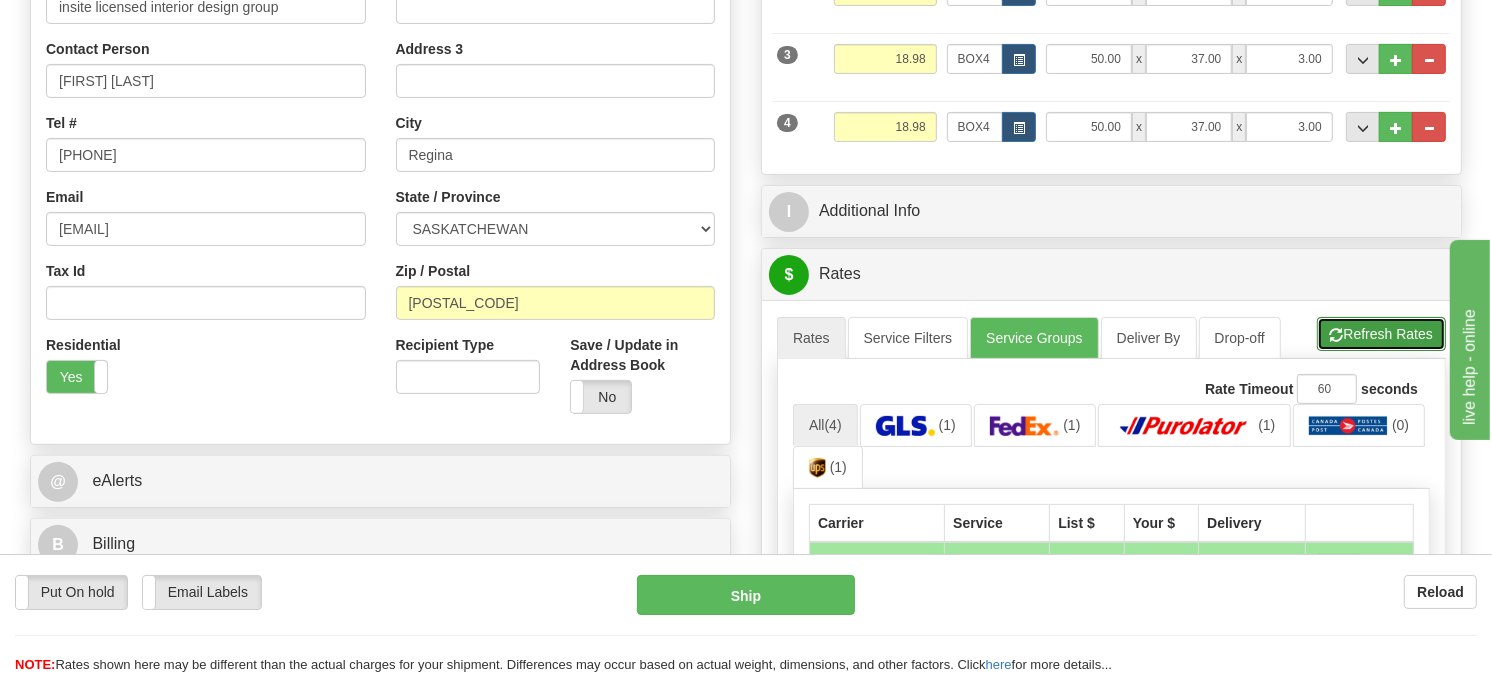 click on "Refresh Rates" at bounding box center (1381, 334) 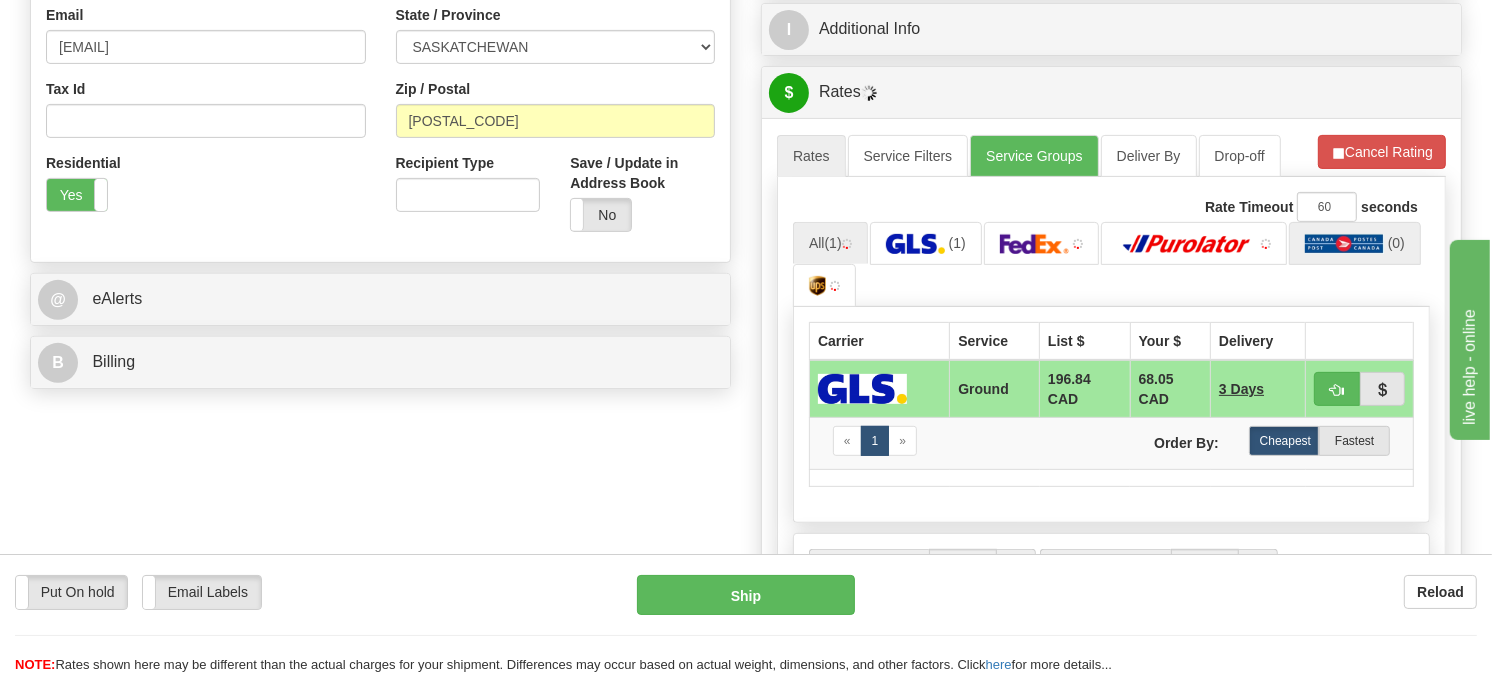 scroll, scrollTop: 666, scrollLeft: 0, axis: vertical 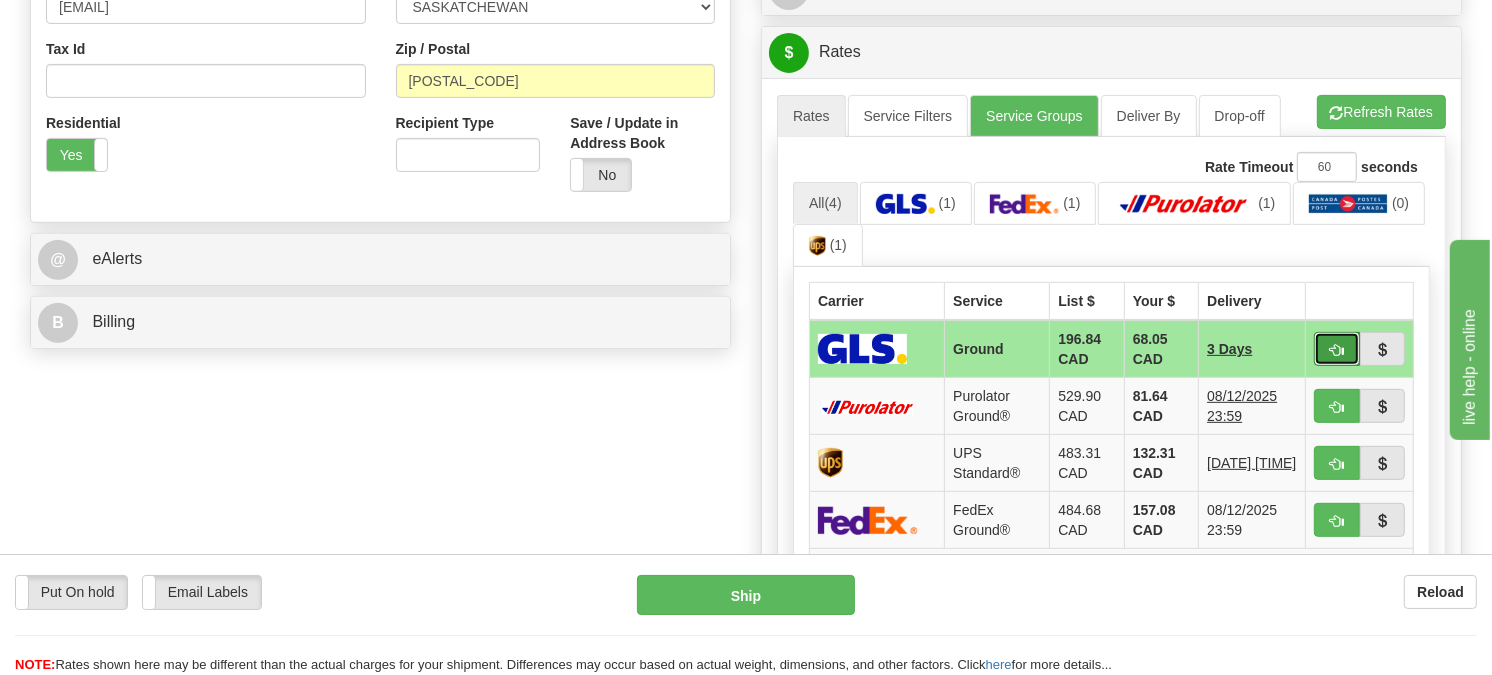 click at bounding box center [1337, 349] 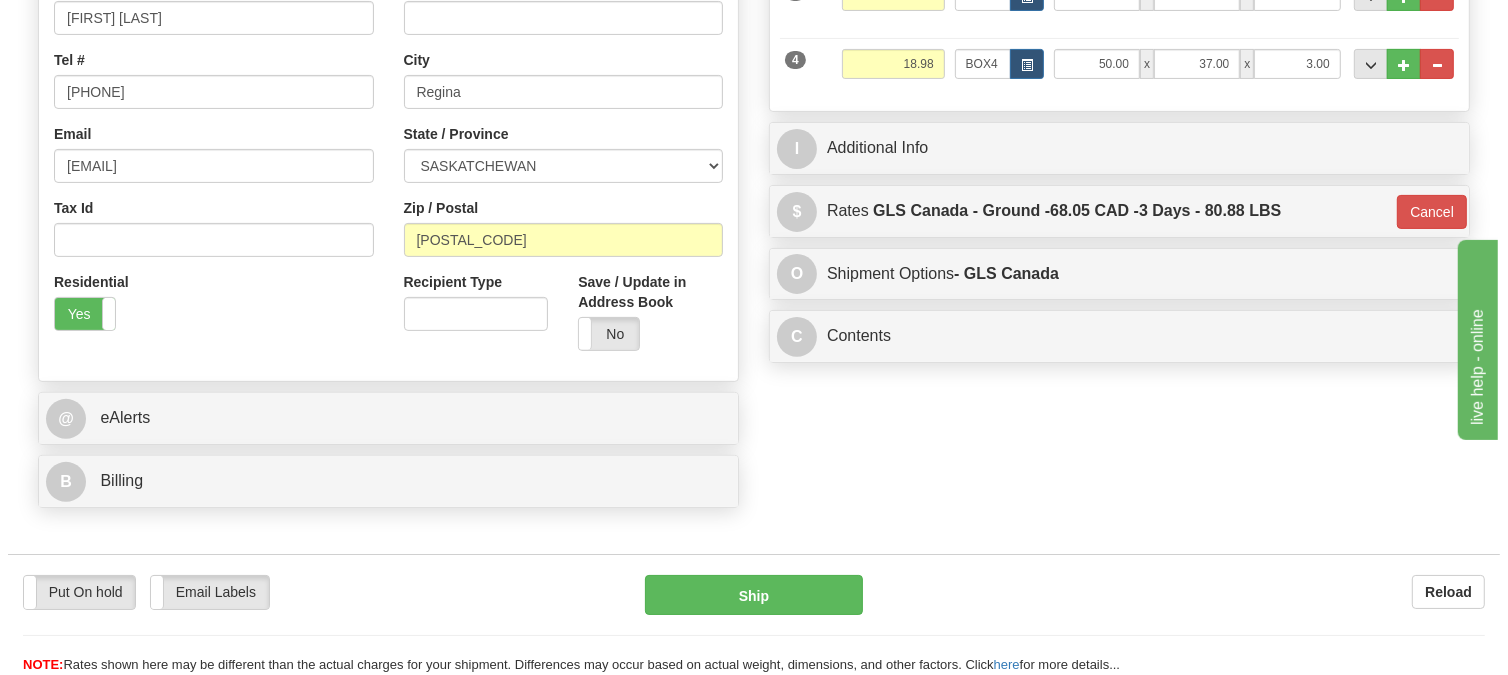 scroll, scrollTop: 222, scrollLeft: 0, axis: vertical 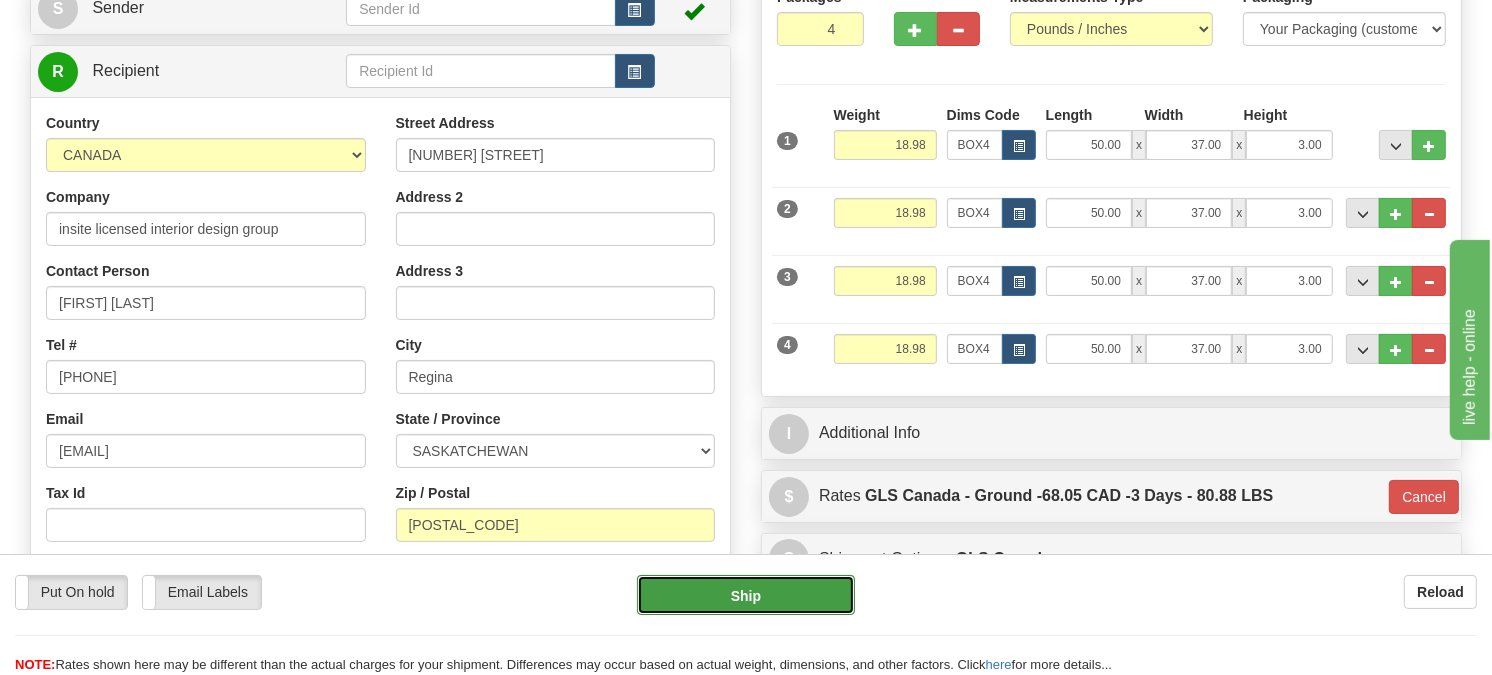 click on "Ship" at bounding box center [746, 595] 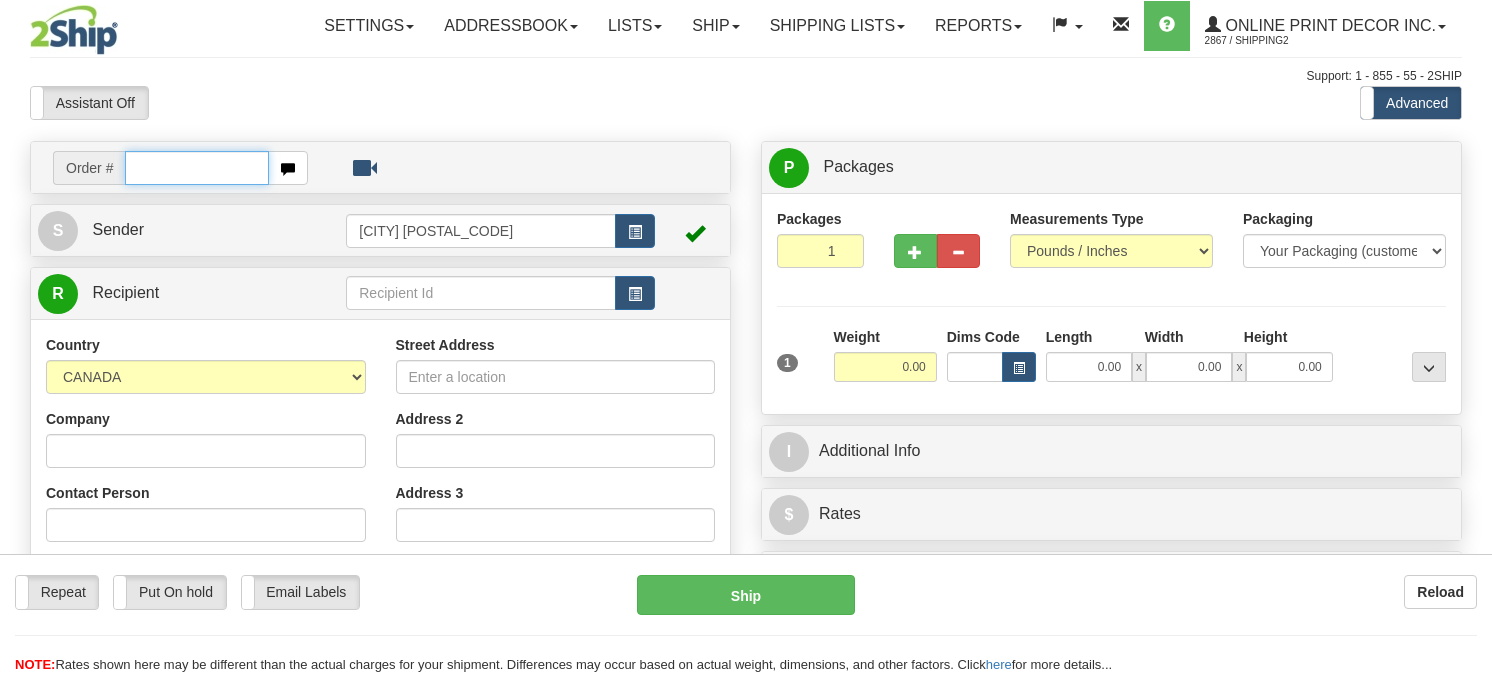 scroll, scrollTop: 0, scrollLeft: 0, axis: both 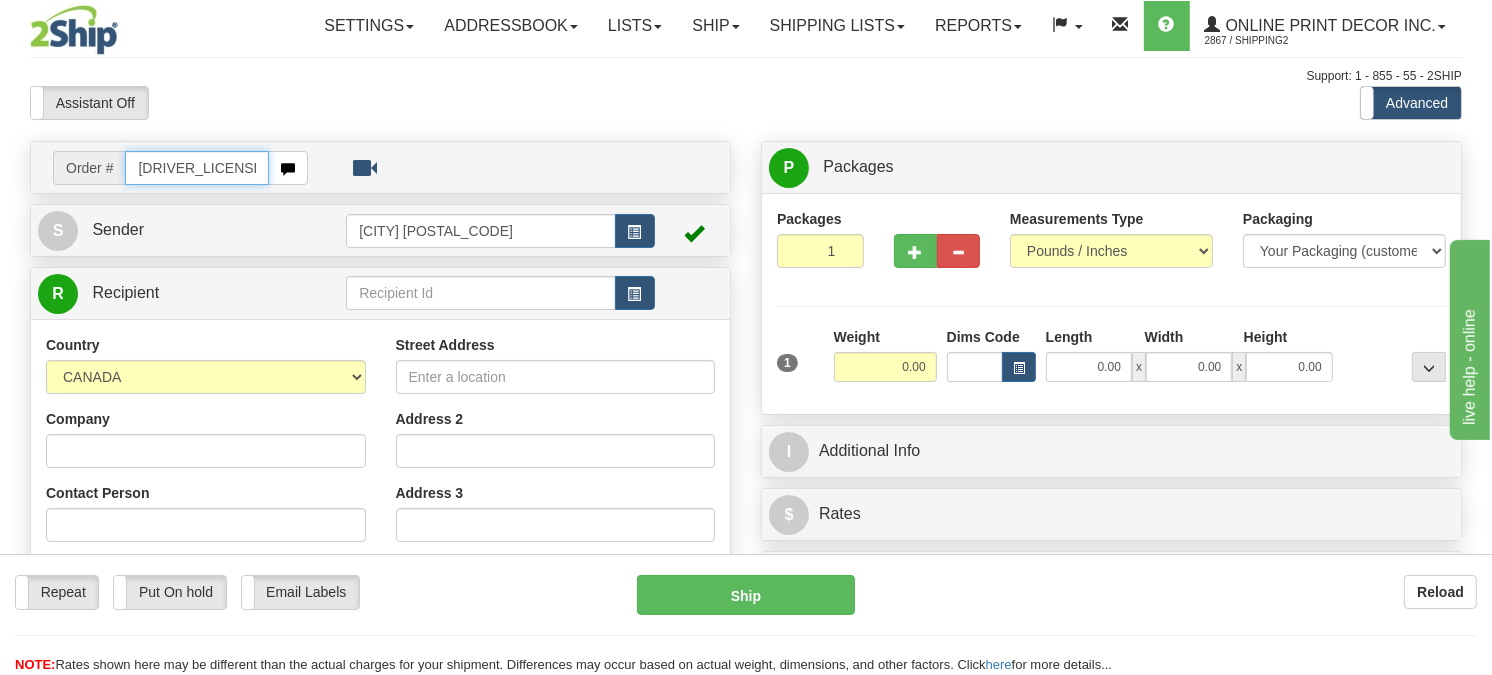 type on "ca-417711" 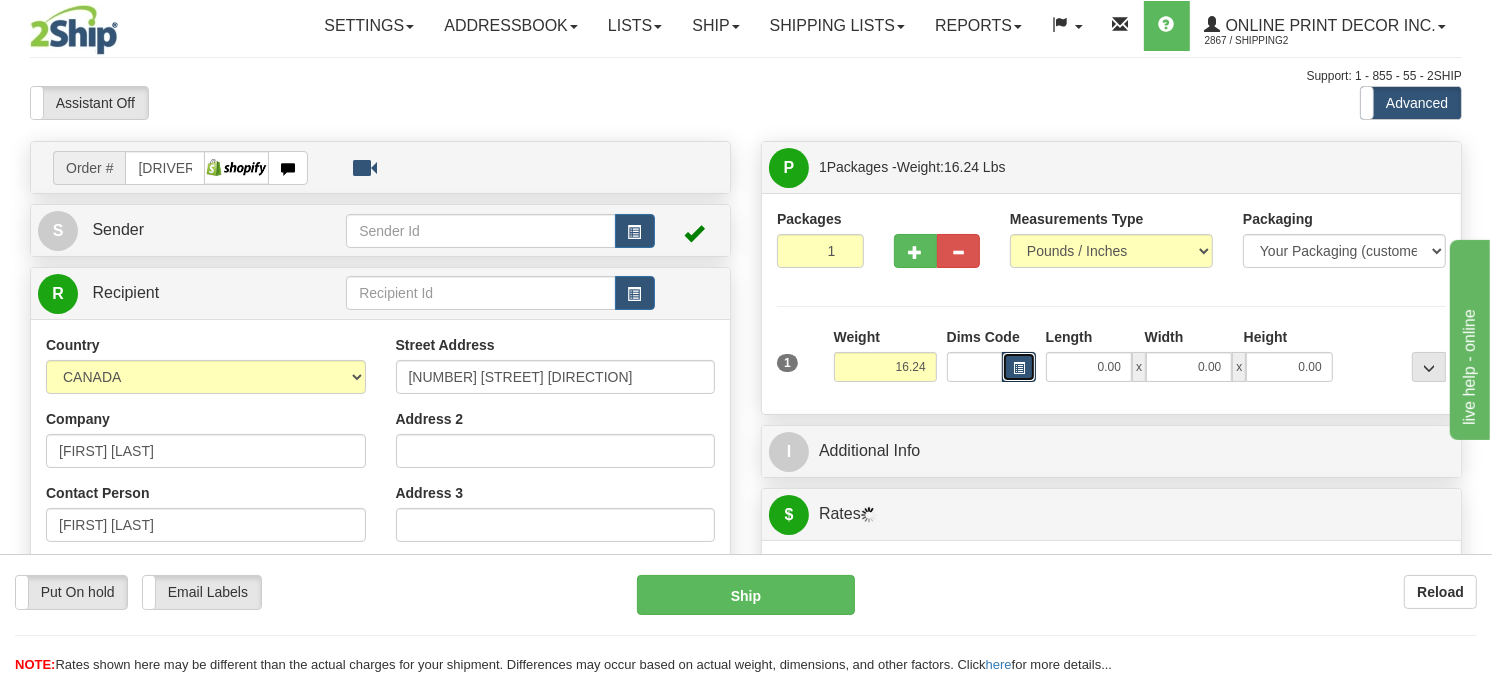 click at bounding box center (1019, 368) 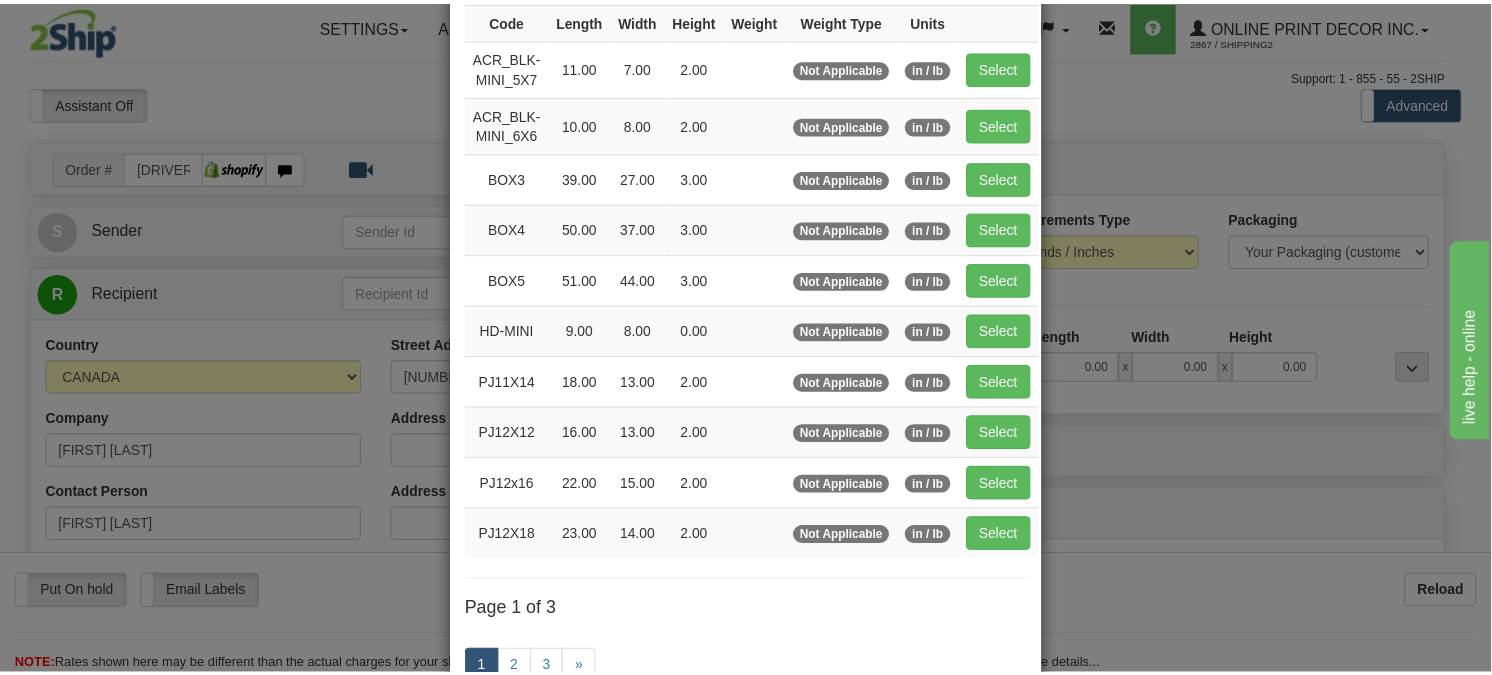 scroll, scrollTop: 222, scrollLeft: 0, axis: vertical 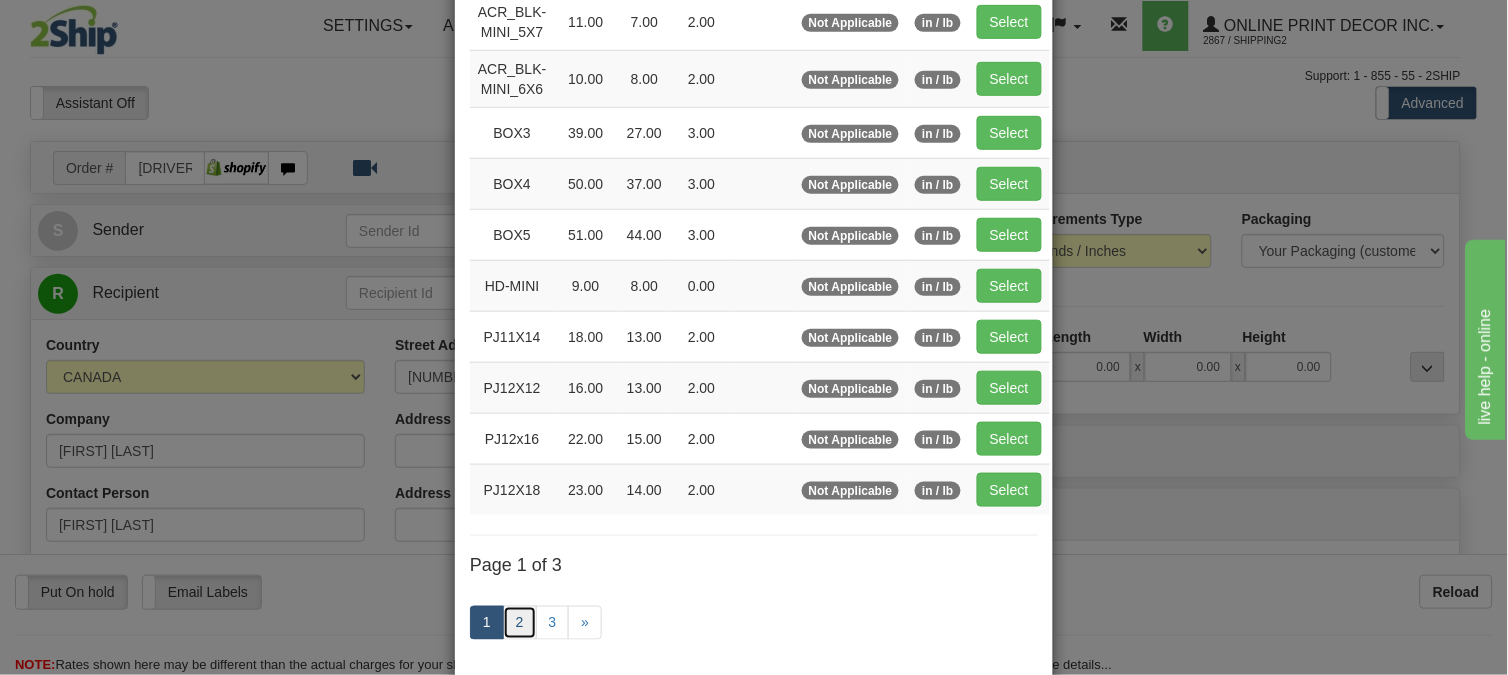 click on "2" at bounding box center (520, 623) 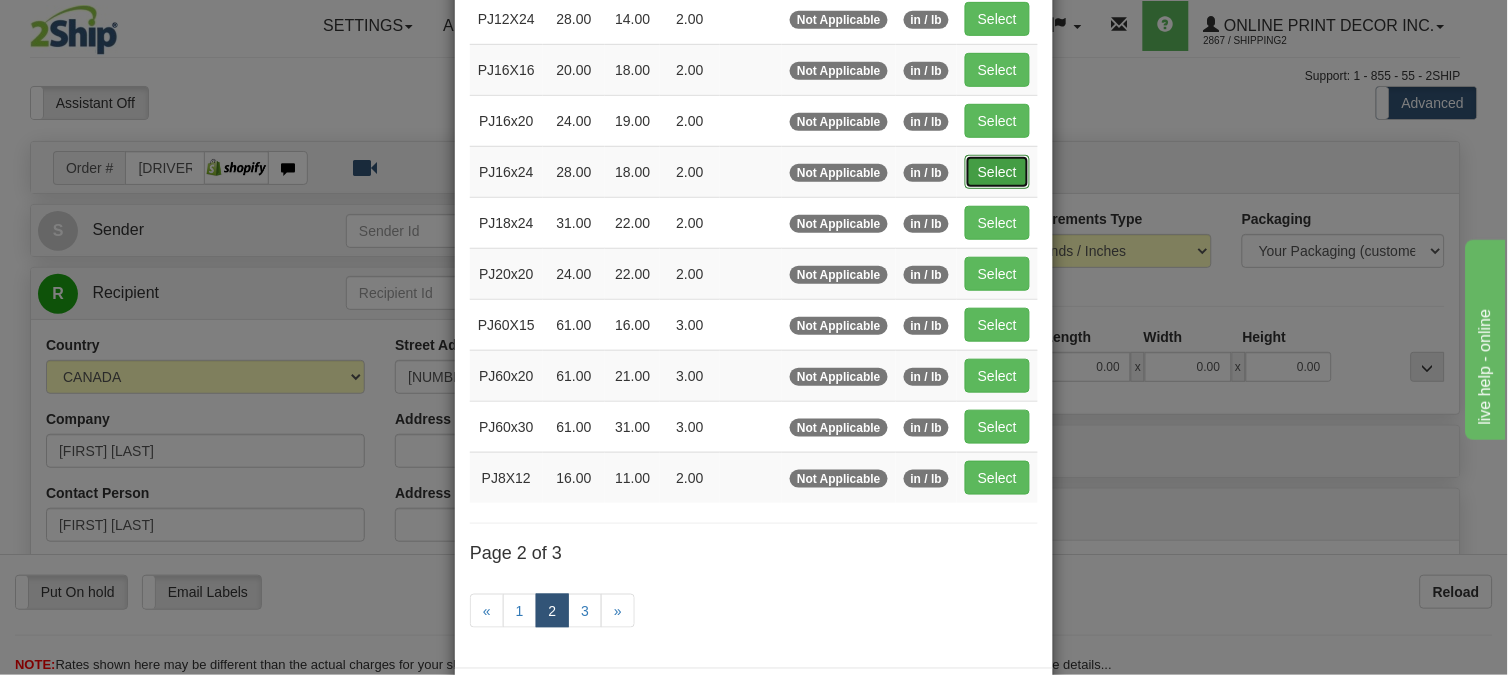 click on "Select" at bounding box center [997, 172] 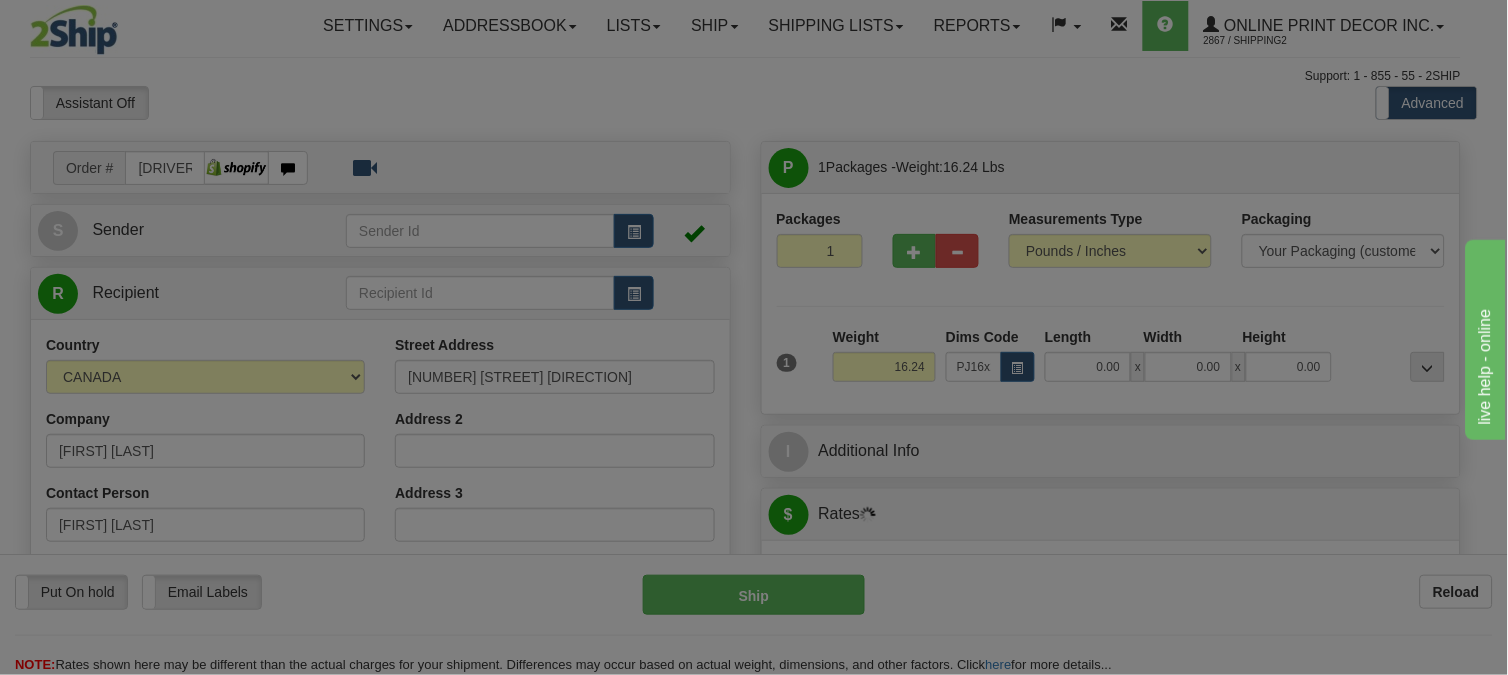 type on "28.00" 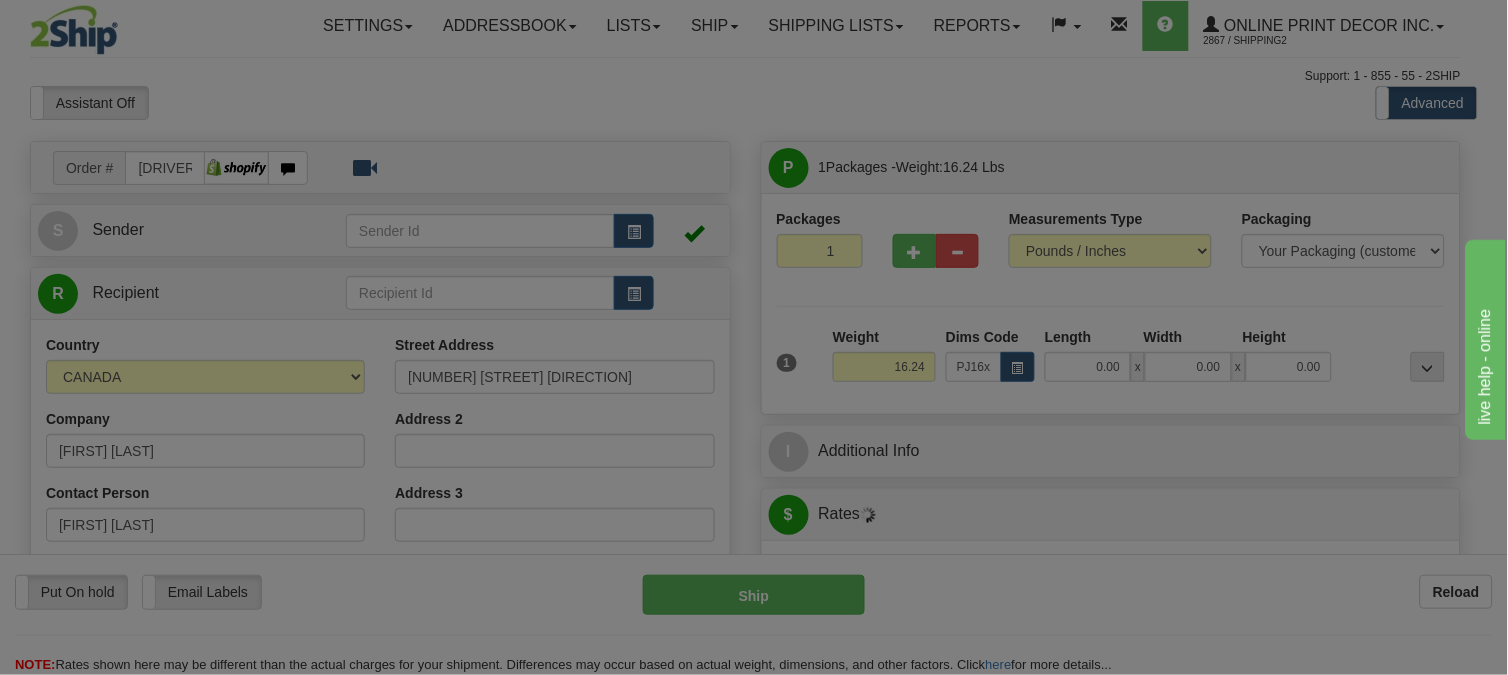 type on "18.00" 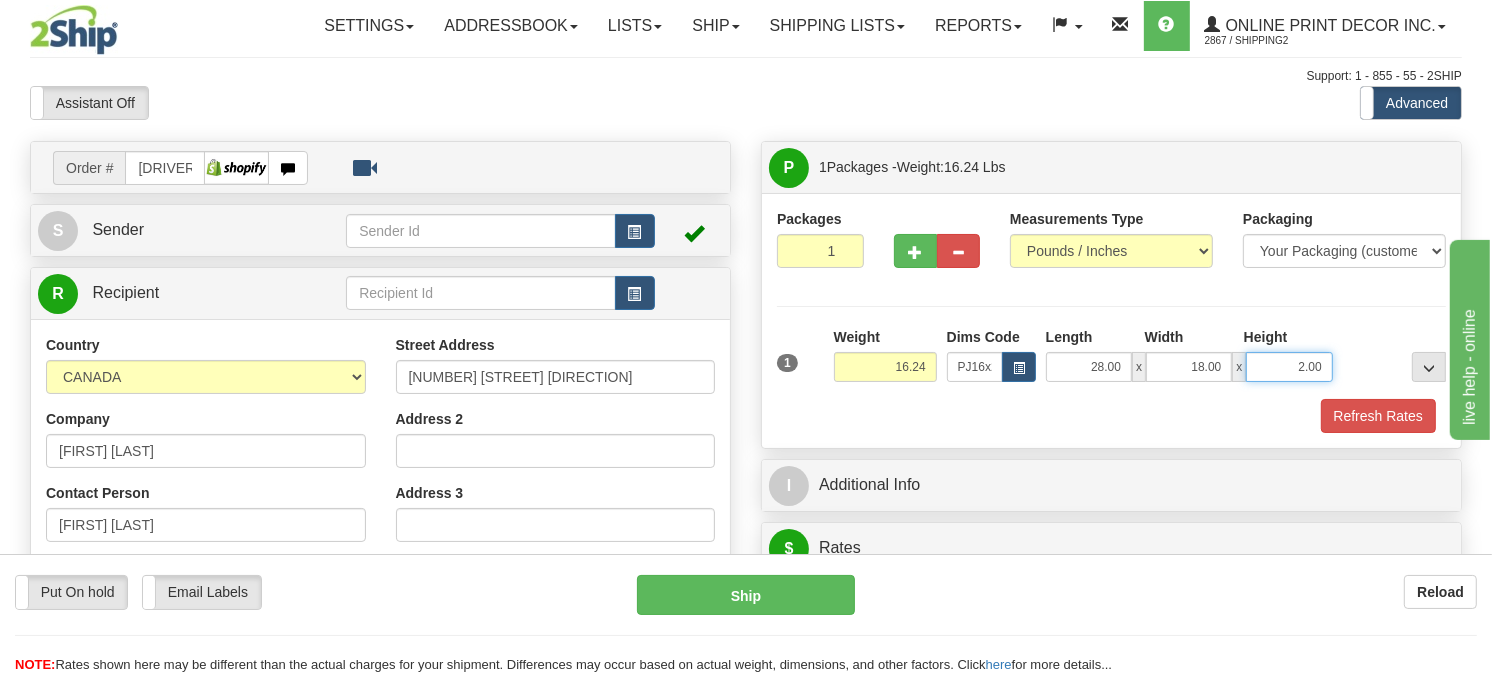 drag, startPoint x: 1318, startPoint y: 418, endPoint x: 1284, endPoint y: 418, distance: 34 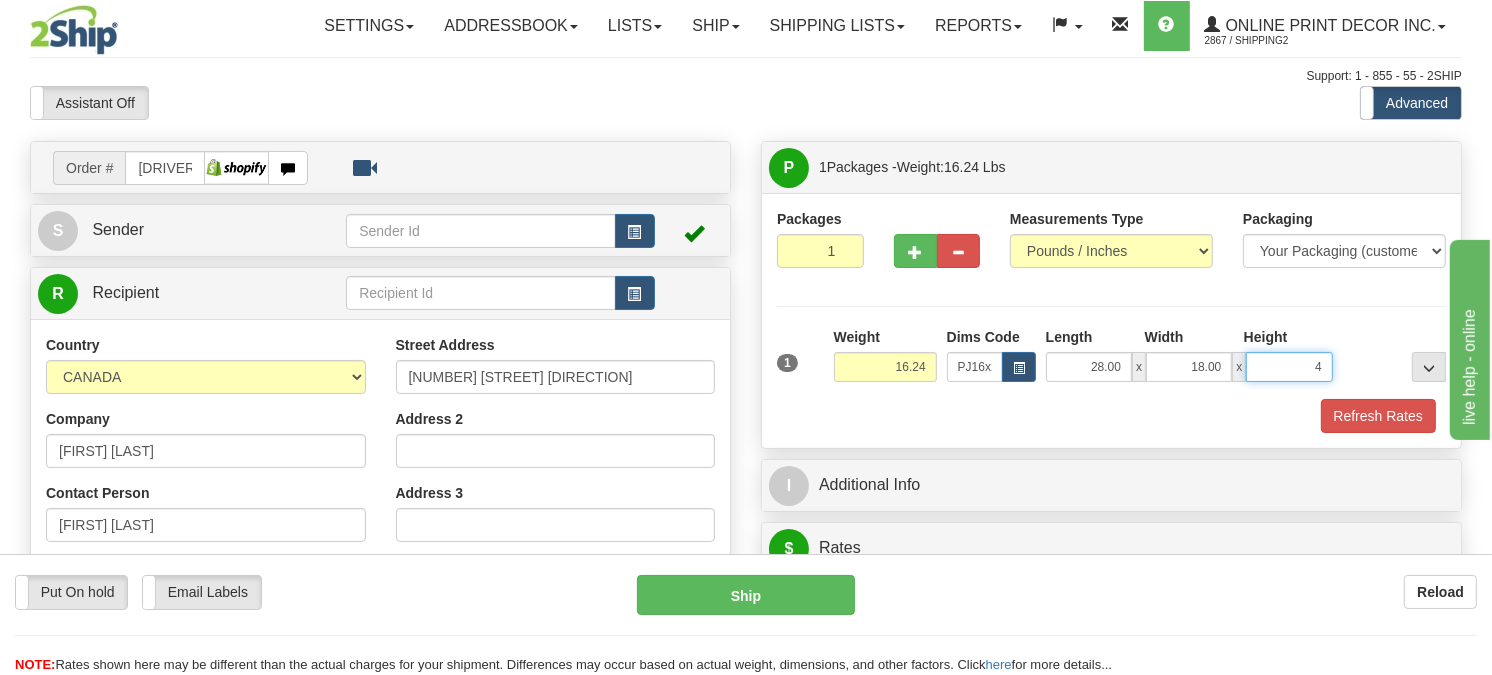 click on "Delete" at bounding box center (0, 0) 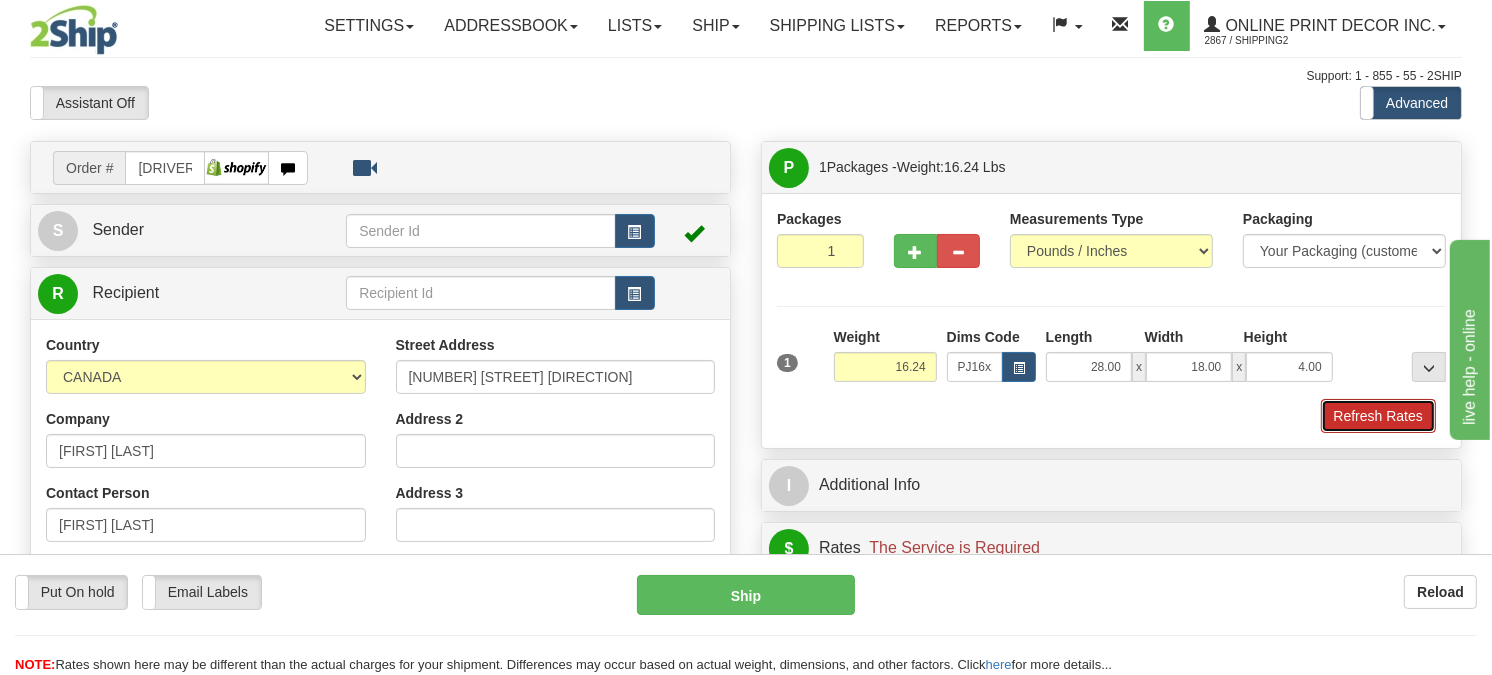 click on "Refresh Rates" at bounding box center [1378, 416] 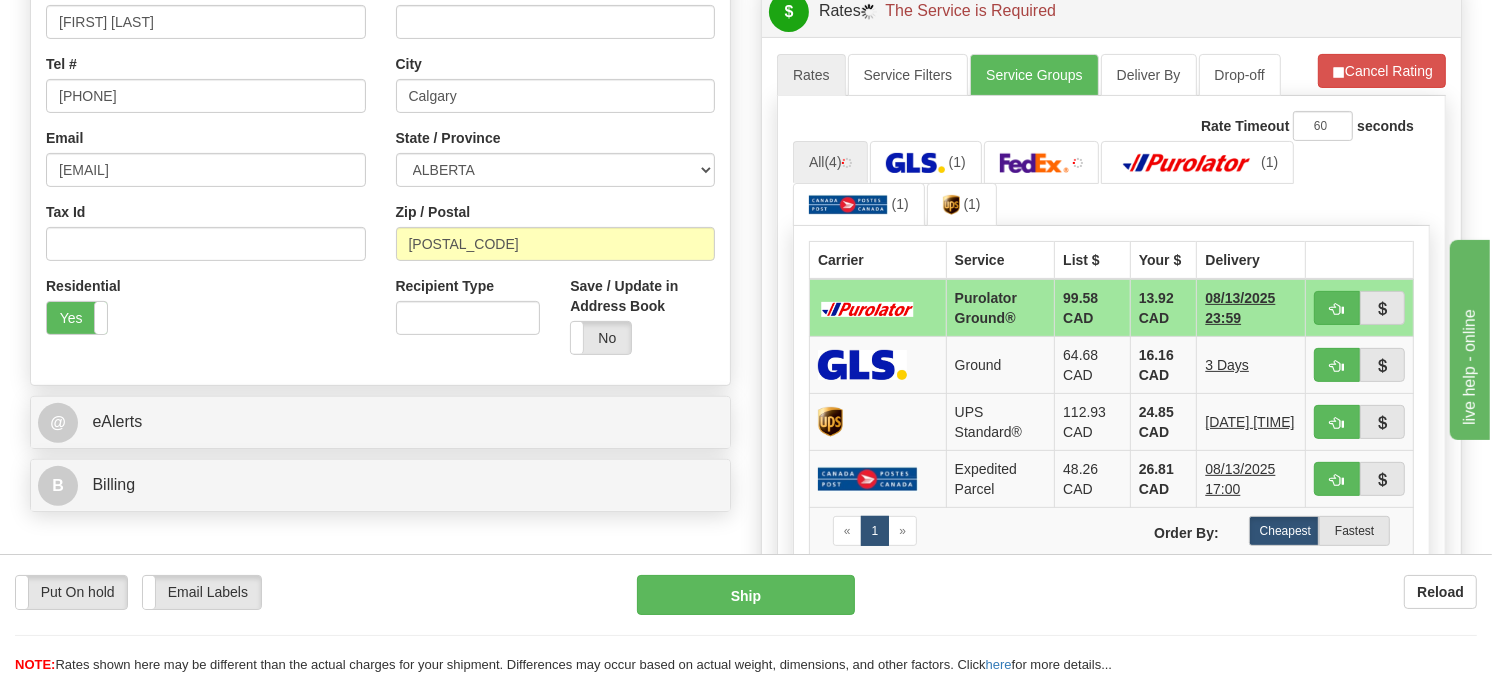 scroll, scrollTop: 555, scrollLeft: 0, axis: vertical 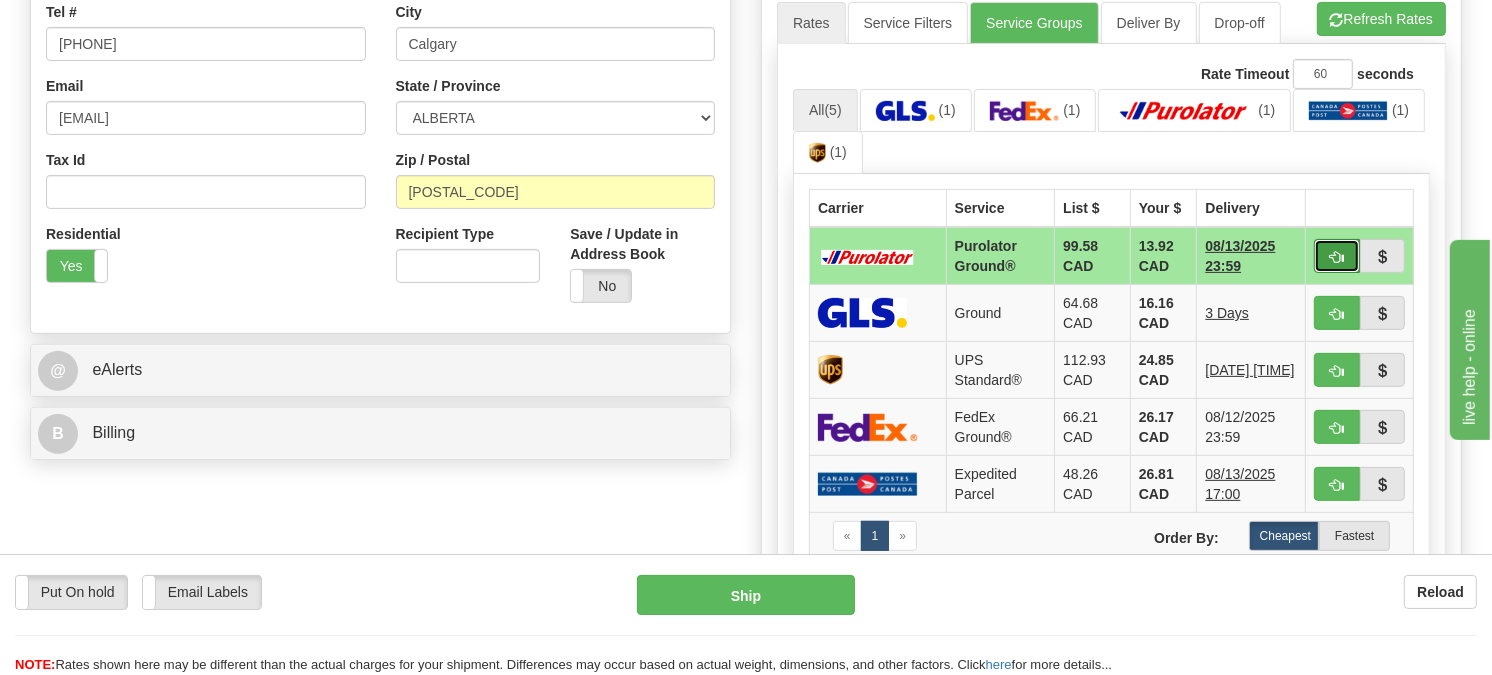 click at bounding box center (1337, 256) 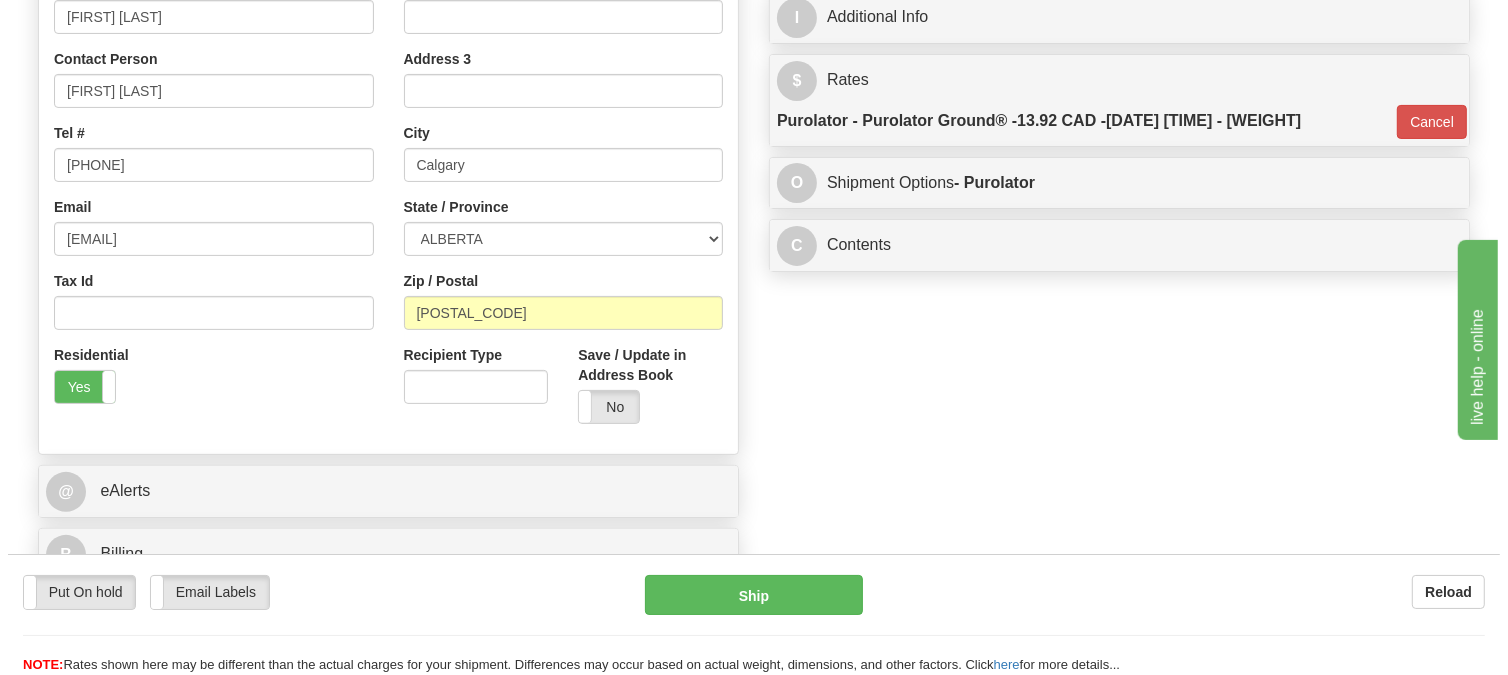 scroll, scrollTop: 222, scrollLeft: 0, axis: vertical 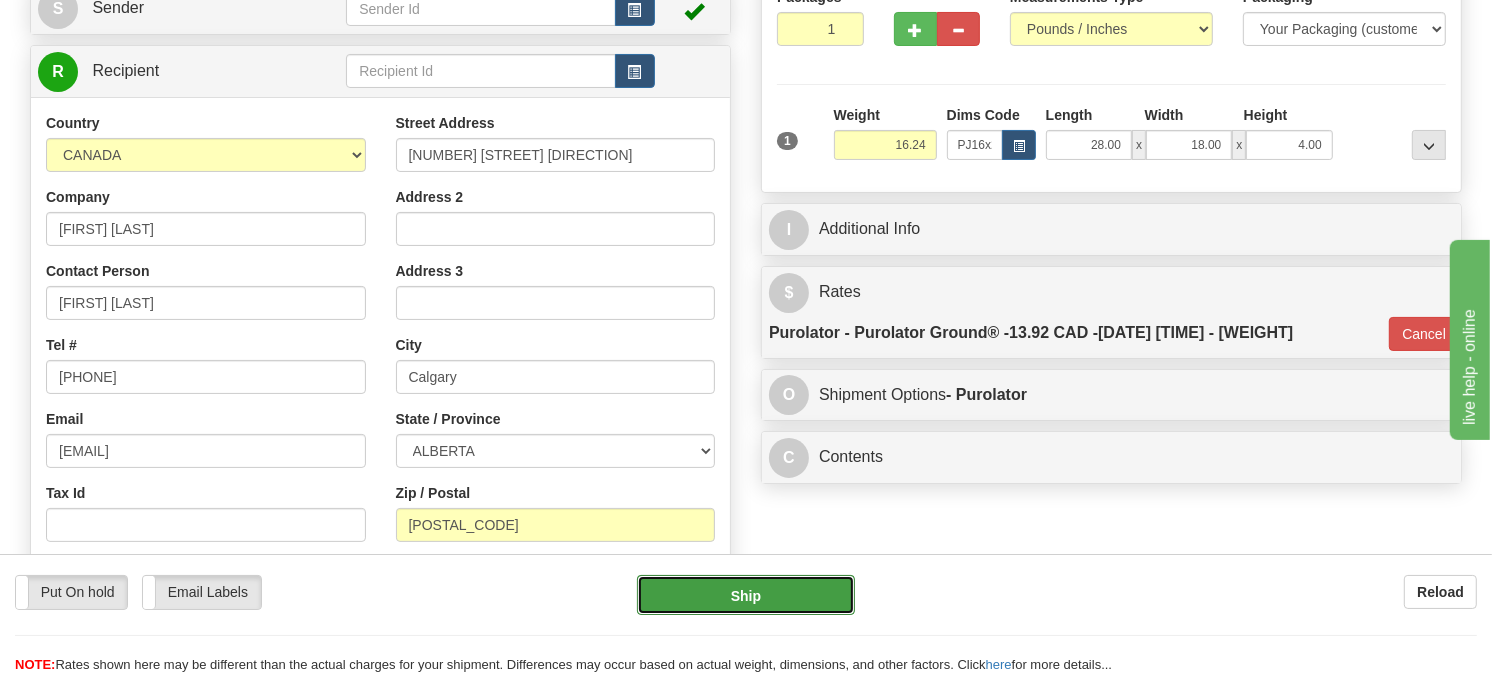 click on "Ship" at bounding box center (746, 595) 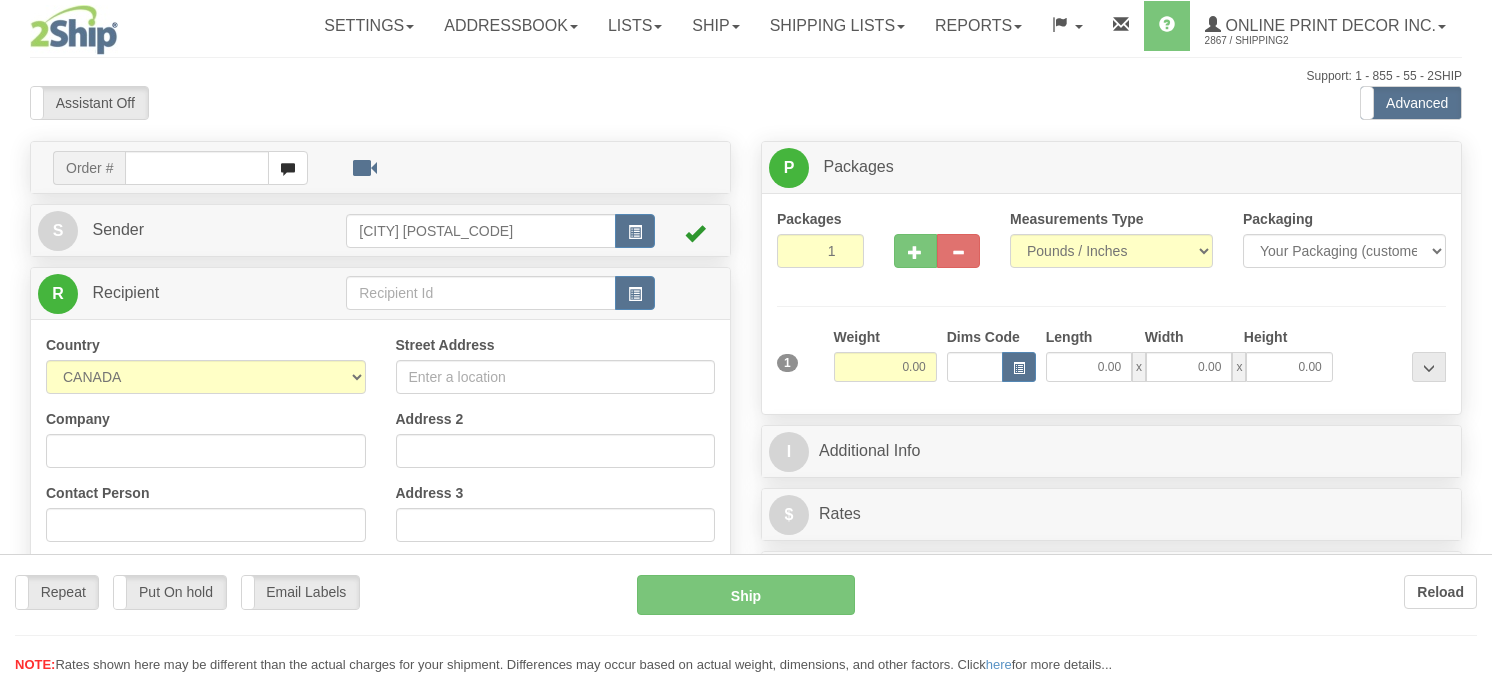 scroll, scrollTop: 0, scrollLeft: 0, axis: both 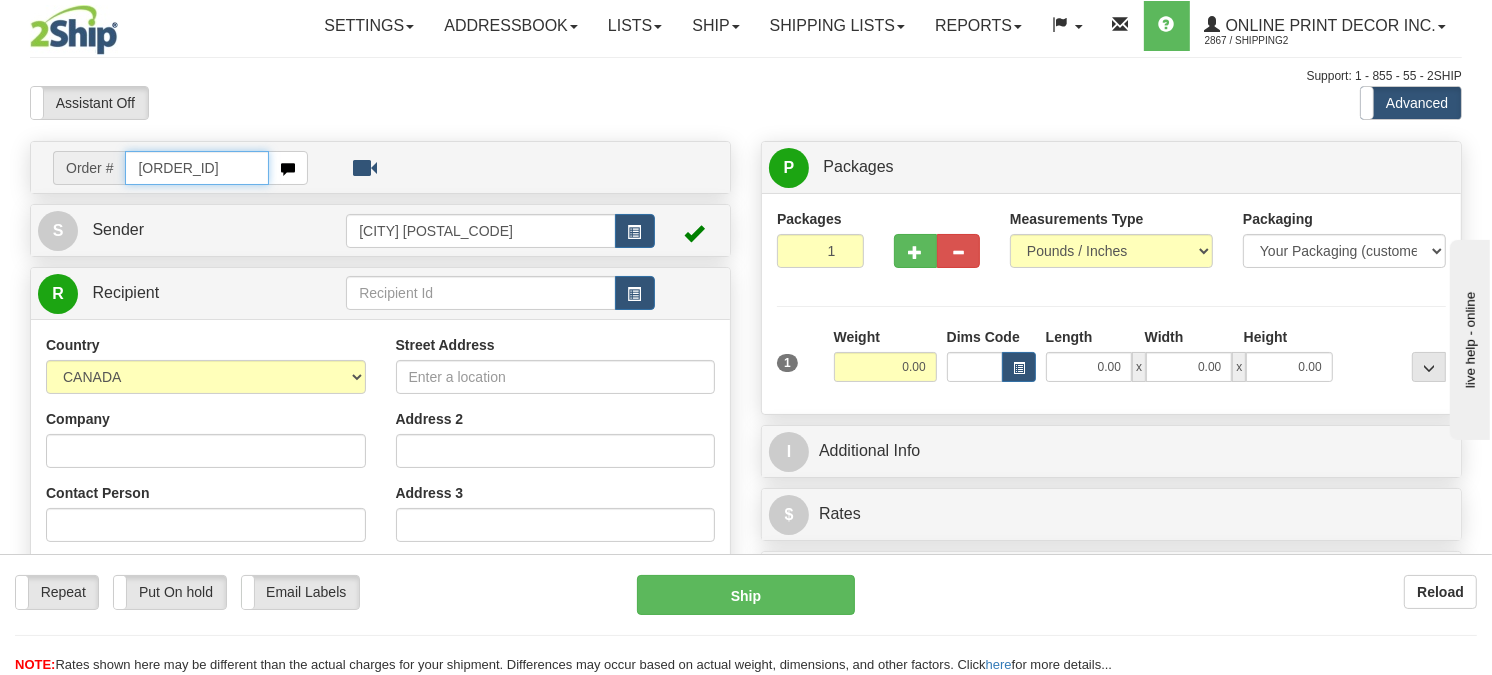 type on "ca-418301" 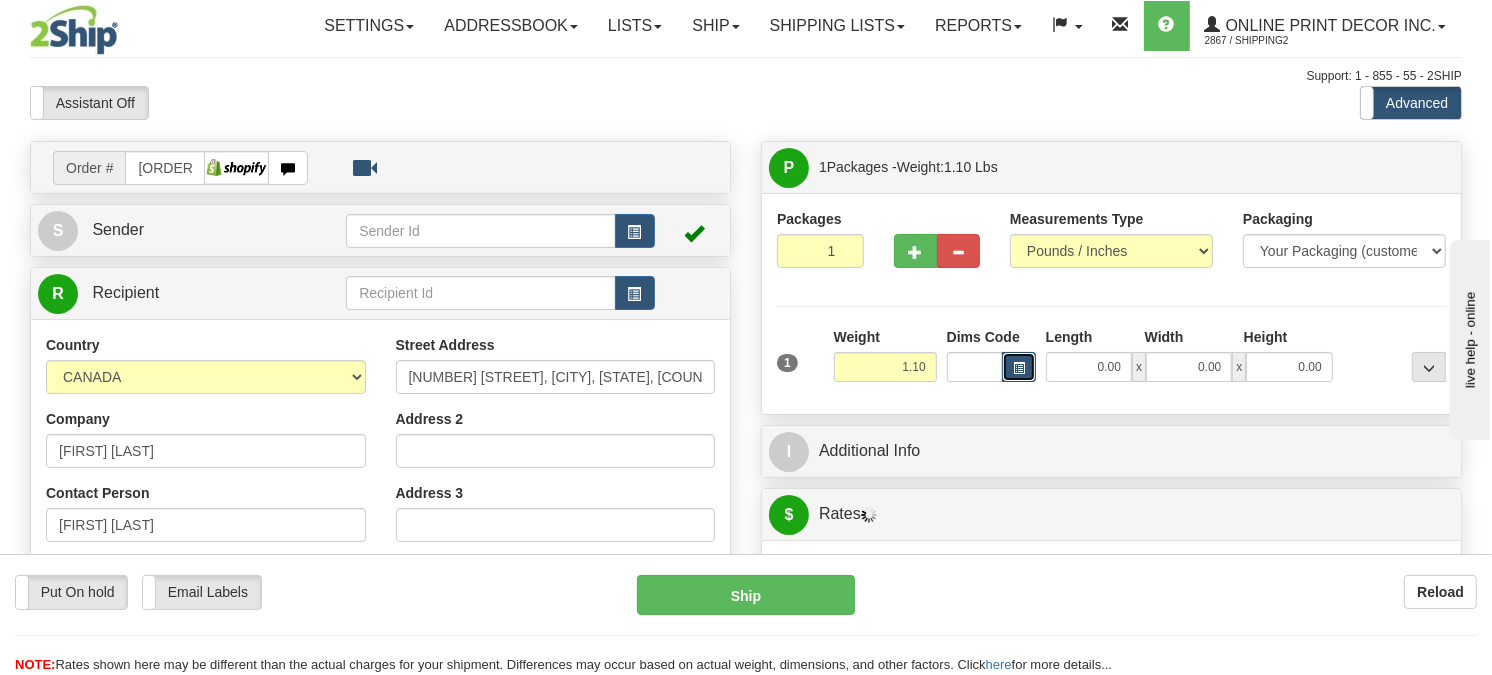 click at bounding box center [1019, 367] 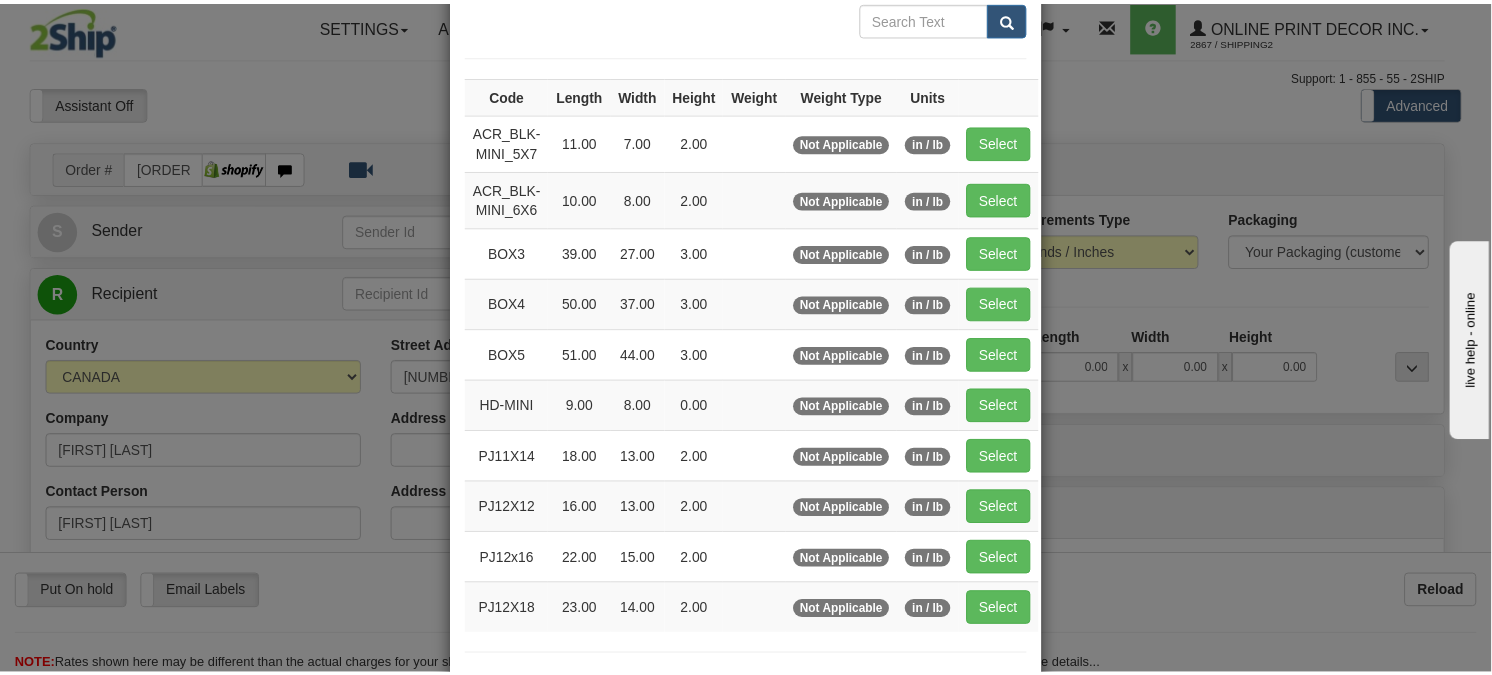 scroll, scrollTop: 222, scrollLeft: 0, axis: vertical 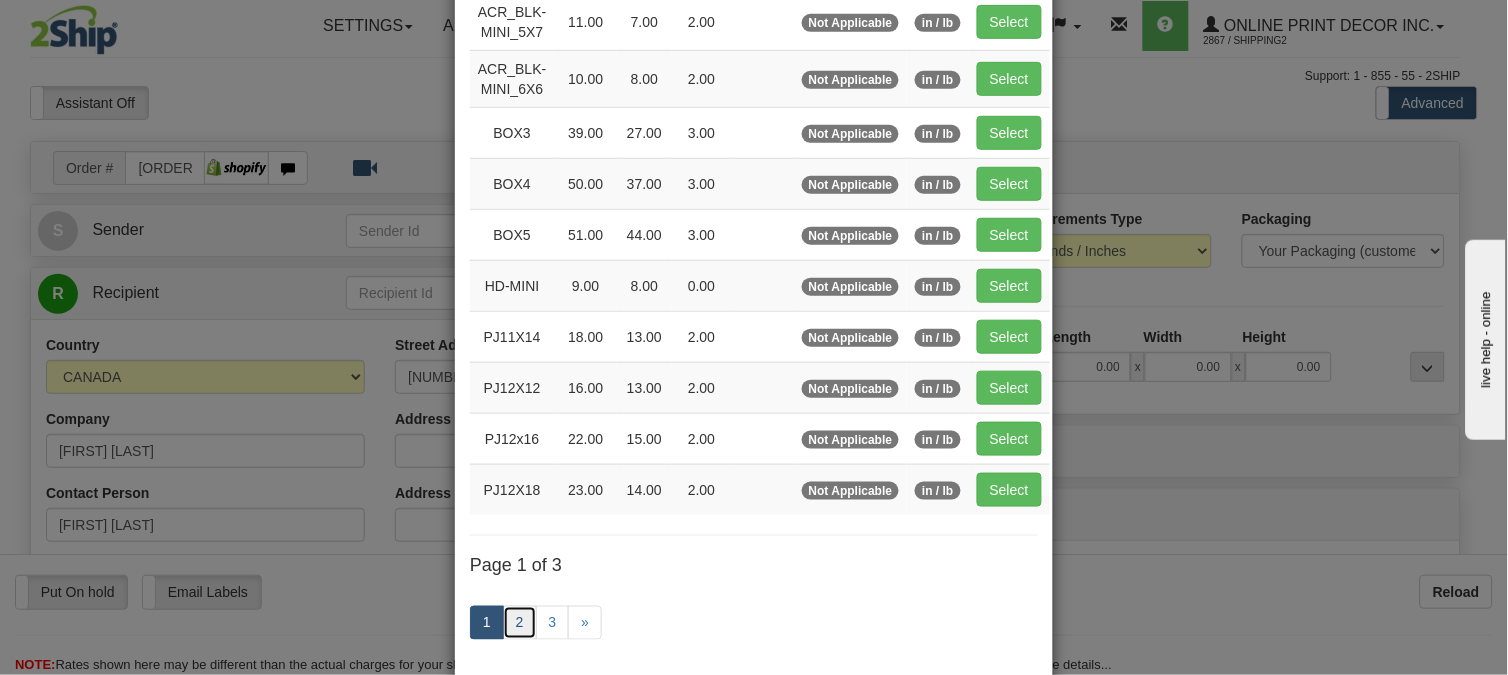 click on "2" at bounding box center [520, 623] 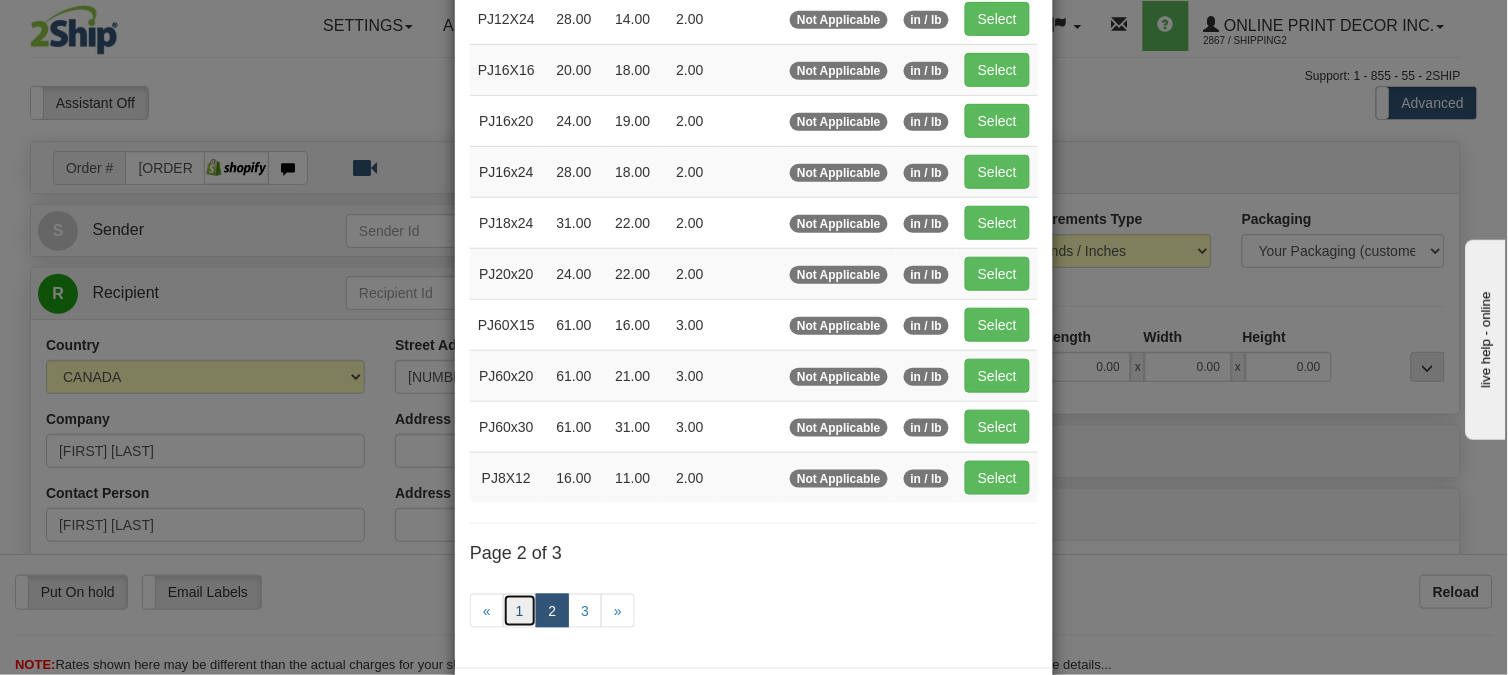 click on "1" at bounding box center [520, 611] 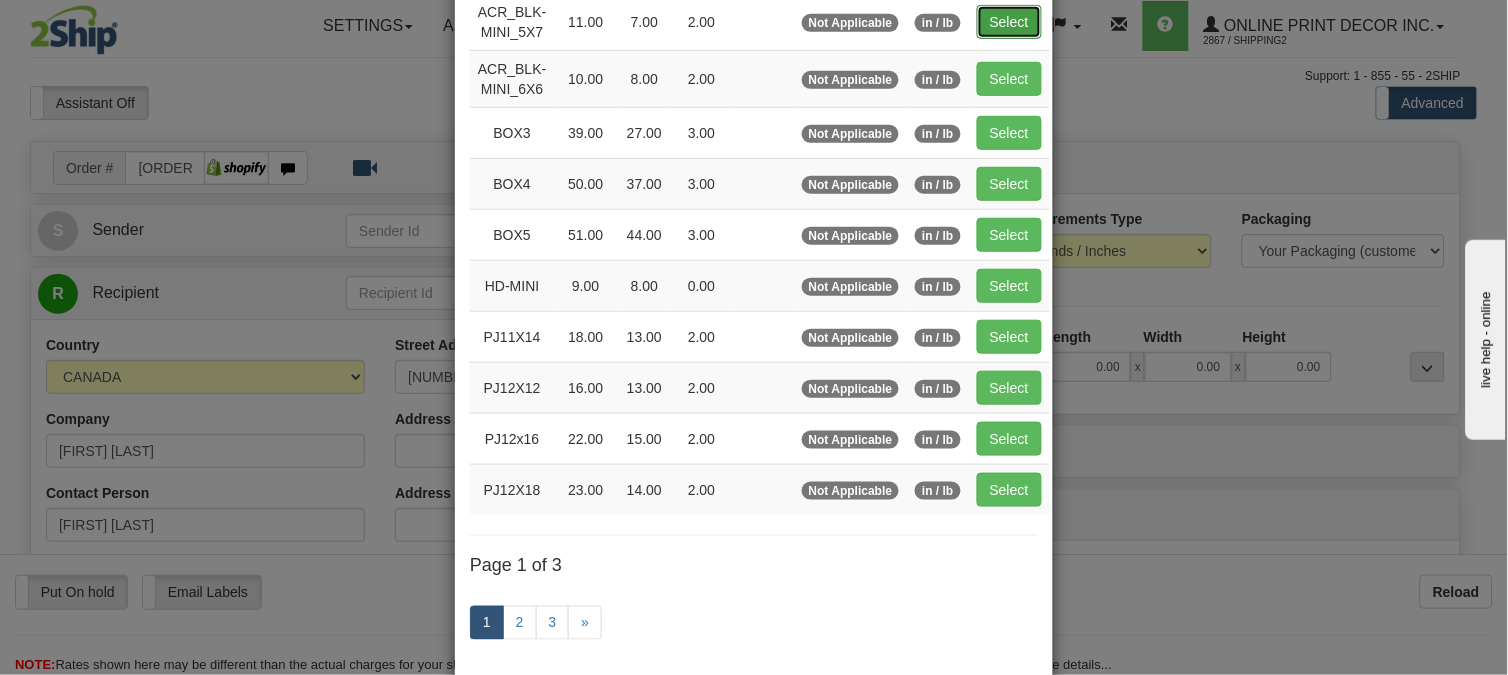 click on "Select" at bounding box center [1009, 22] 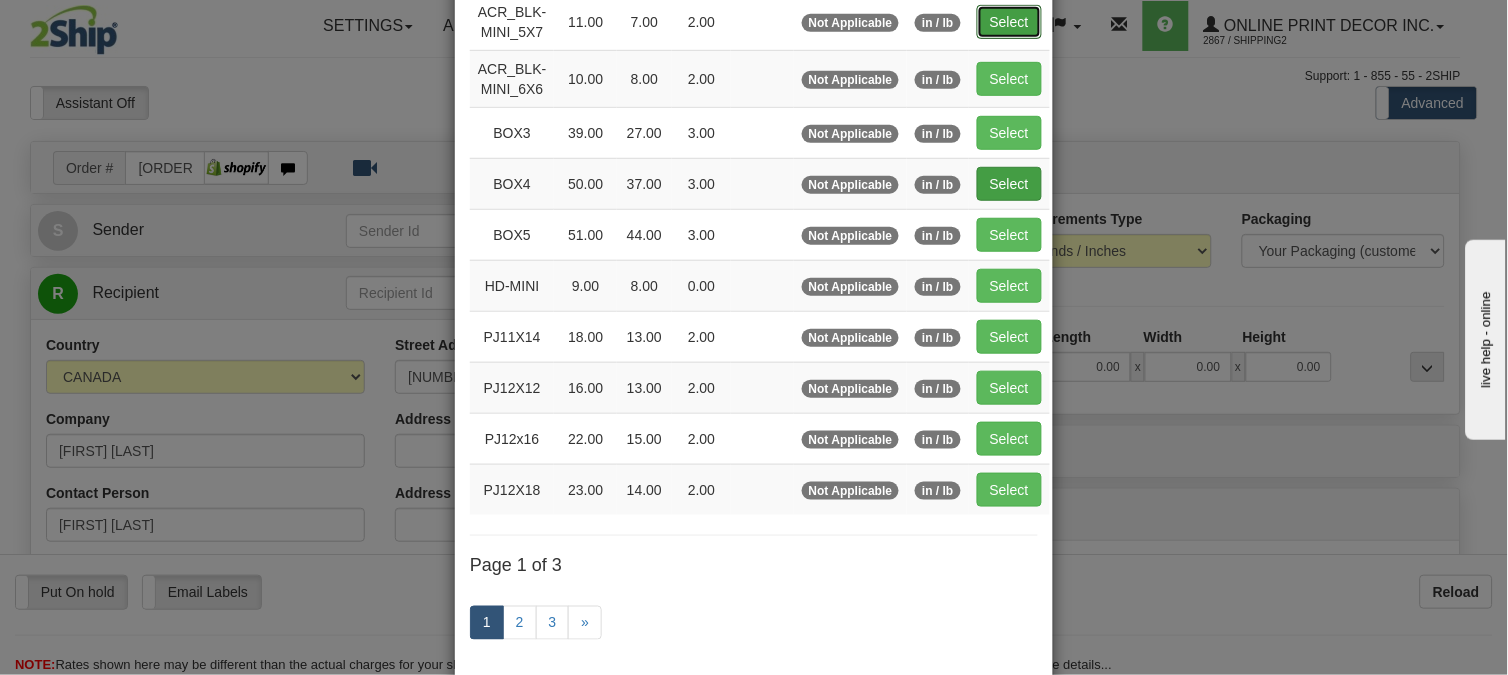 type on "11.00" 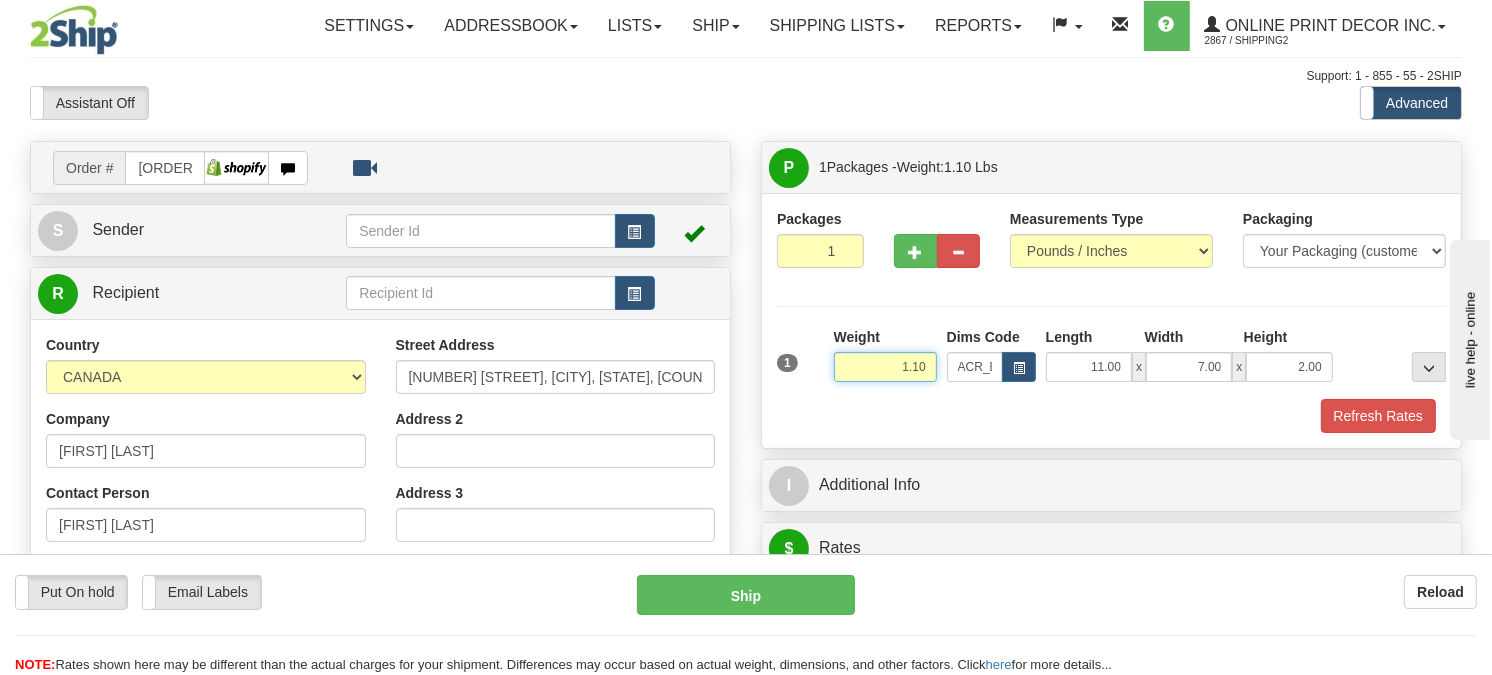 drag, startPoint x: 934, startPoint y: 413, endPoint x: 834, endPoint y: 413, distance: 100 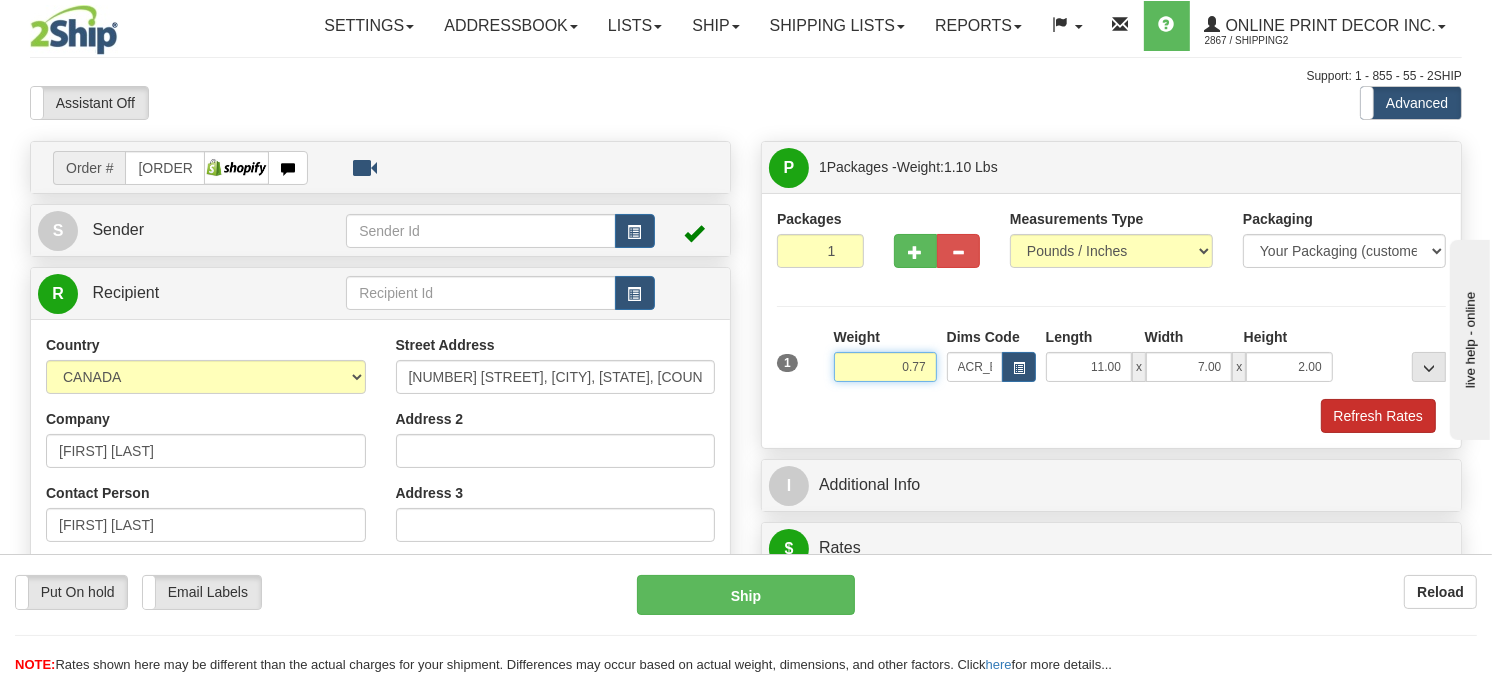 type on "0.77" 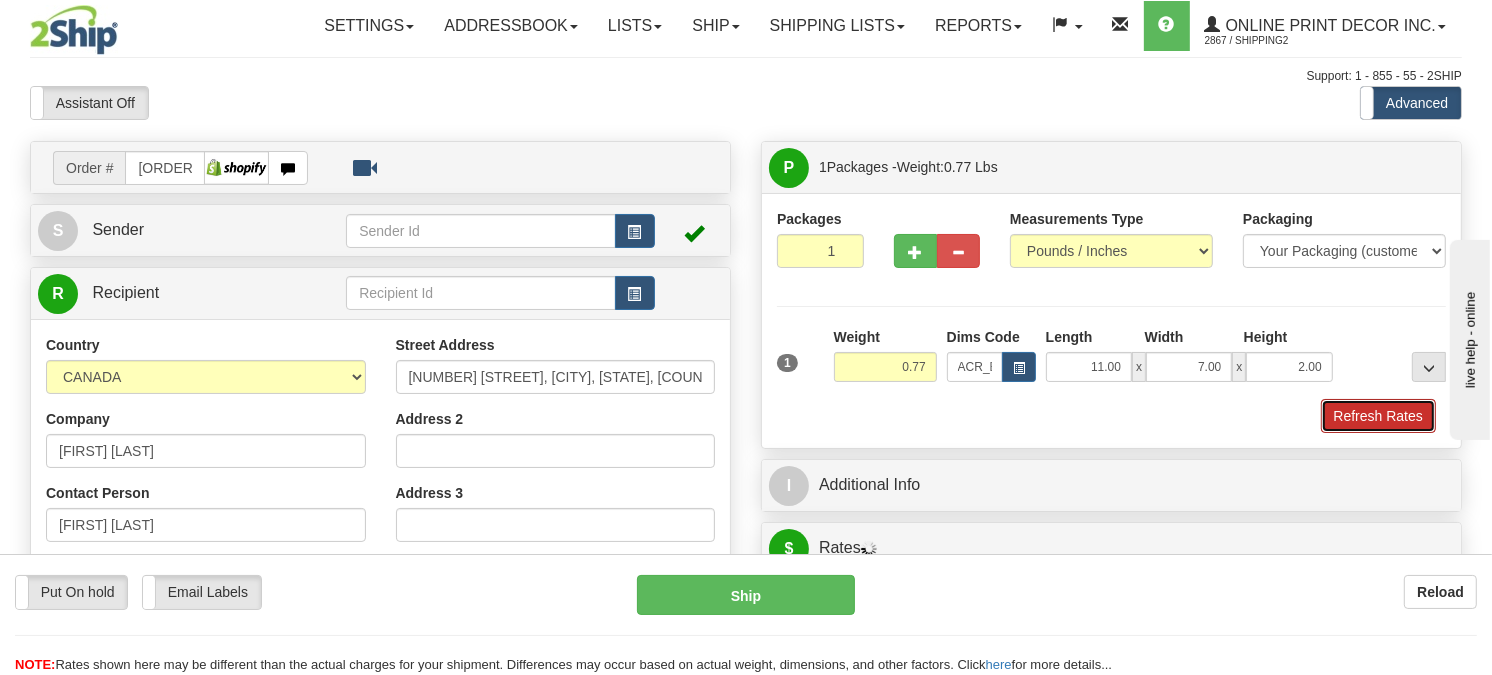 click on "Refresh Rates" at bounding box center [1378, 416] 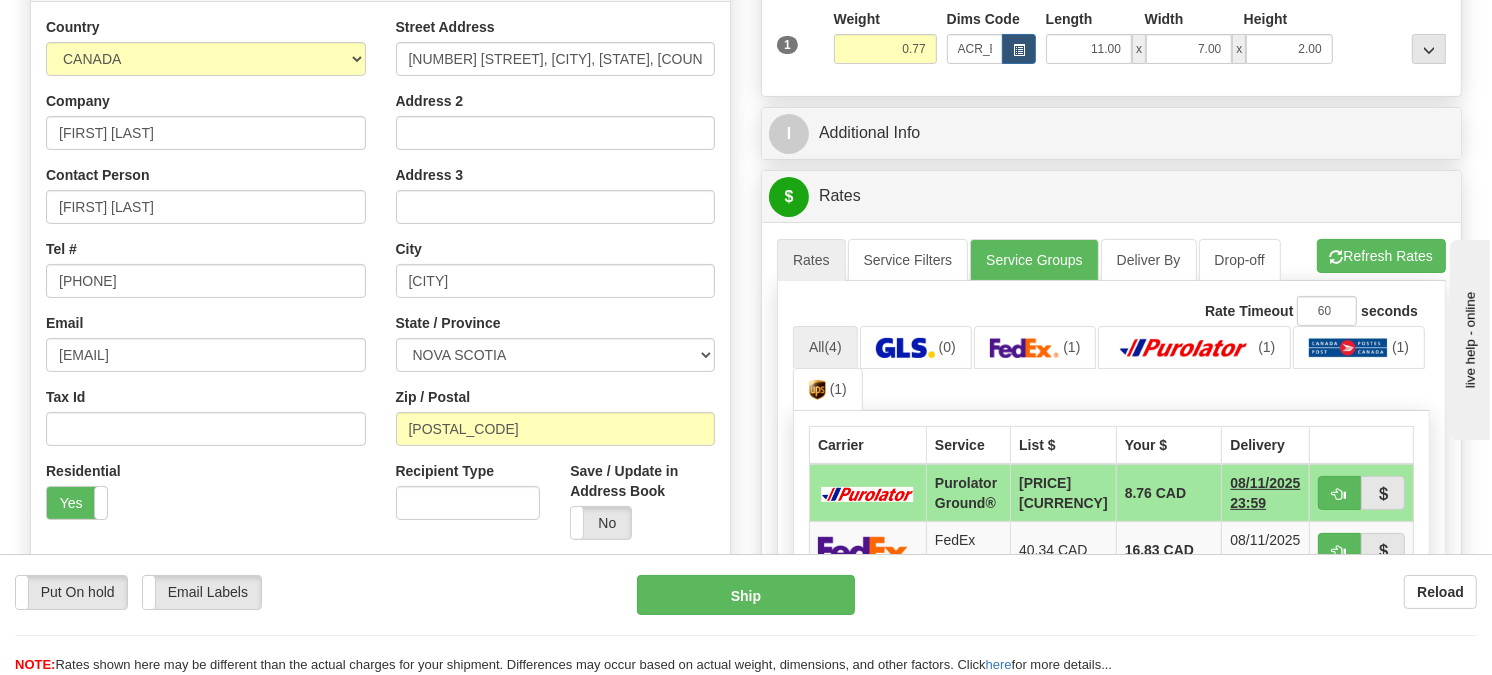 scroll, scrollTop: 360, scrollLeft: 0, axis: vertical 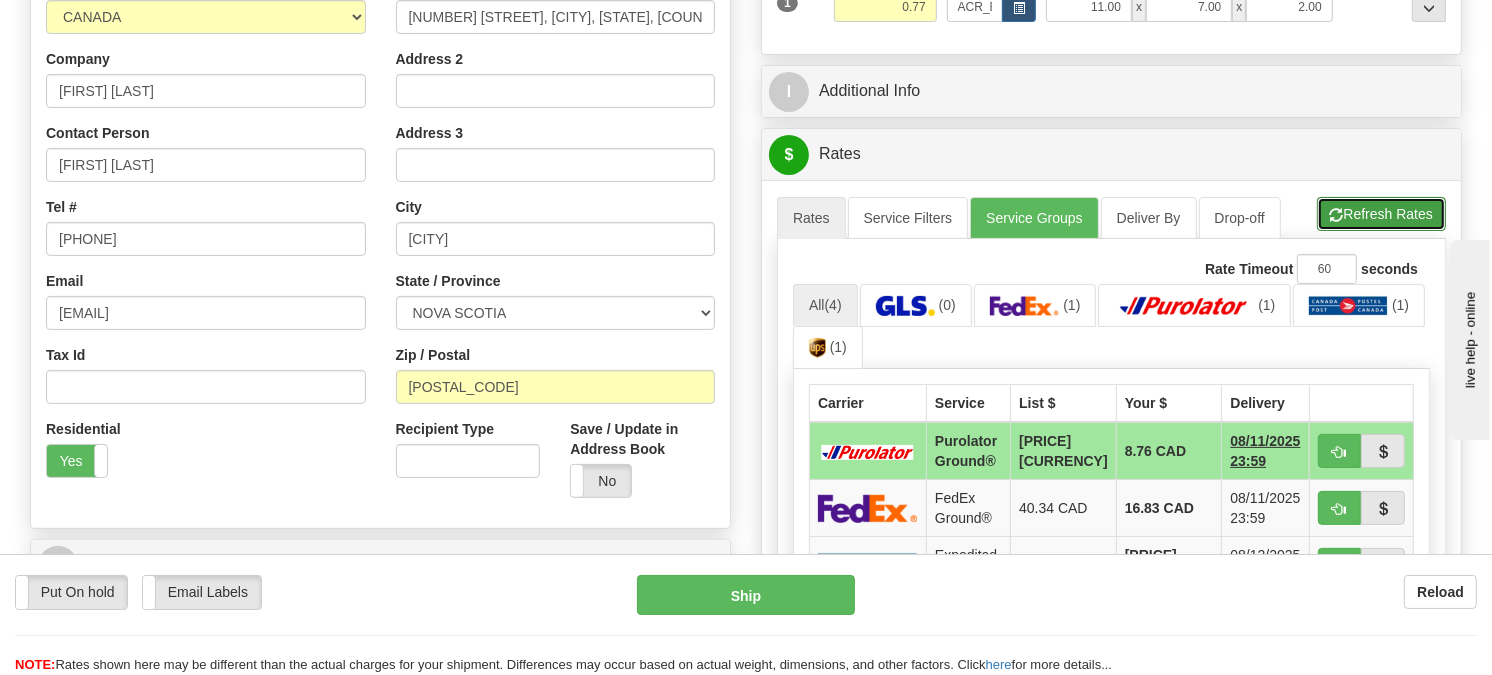 click on "Refresh Rates" at bounding box center (1381, 214) 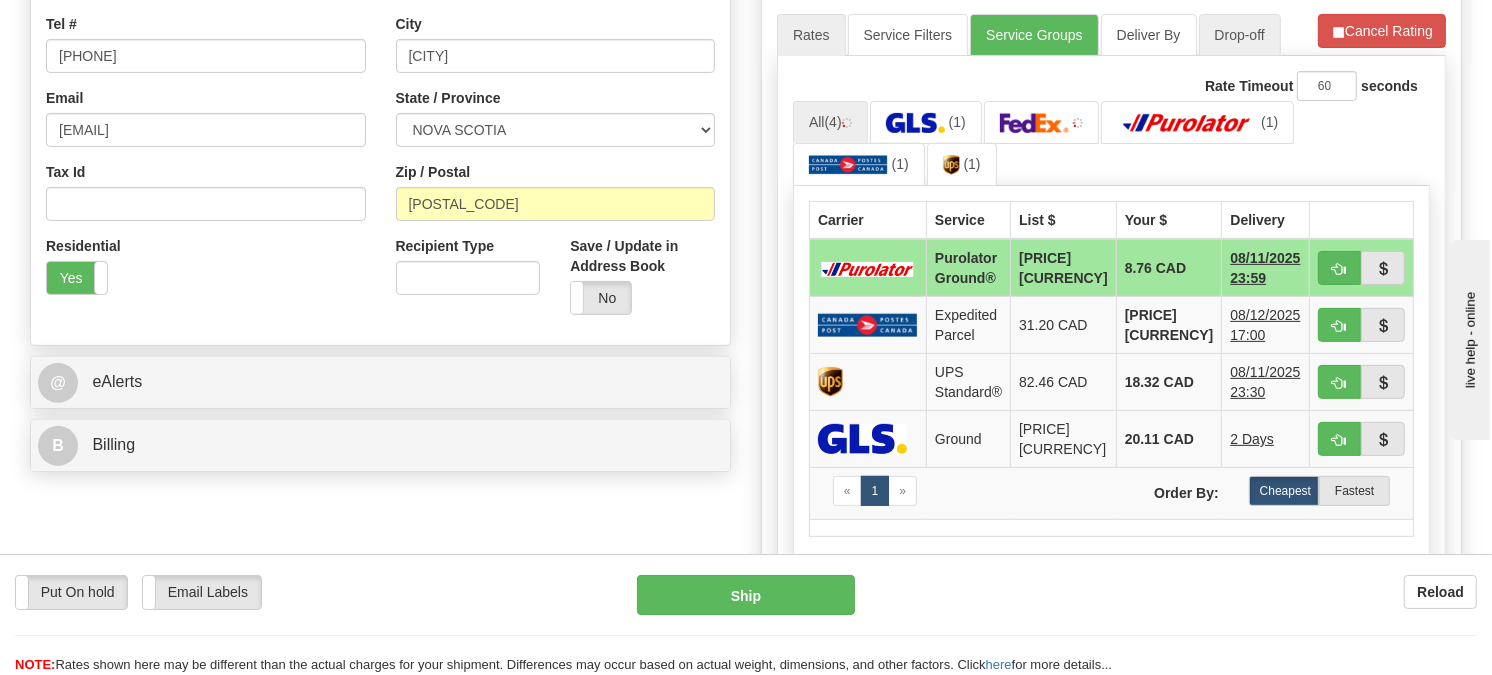 scroll, scrollTop: 582, scrollLeft: 0, axis: vertical 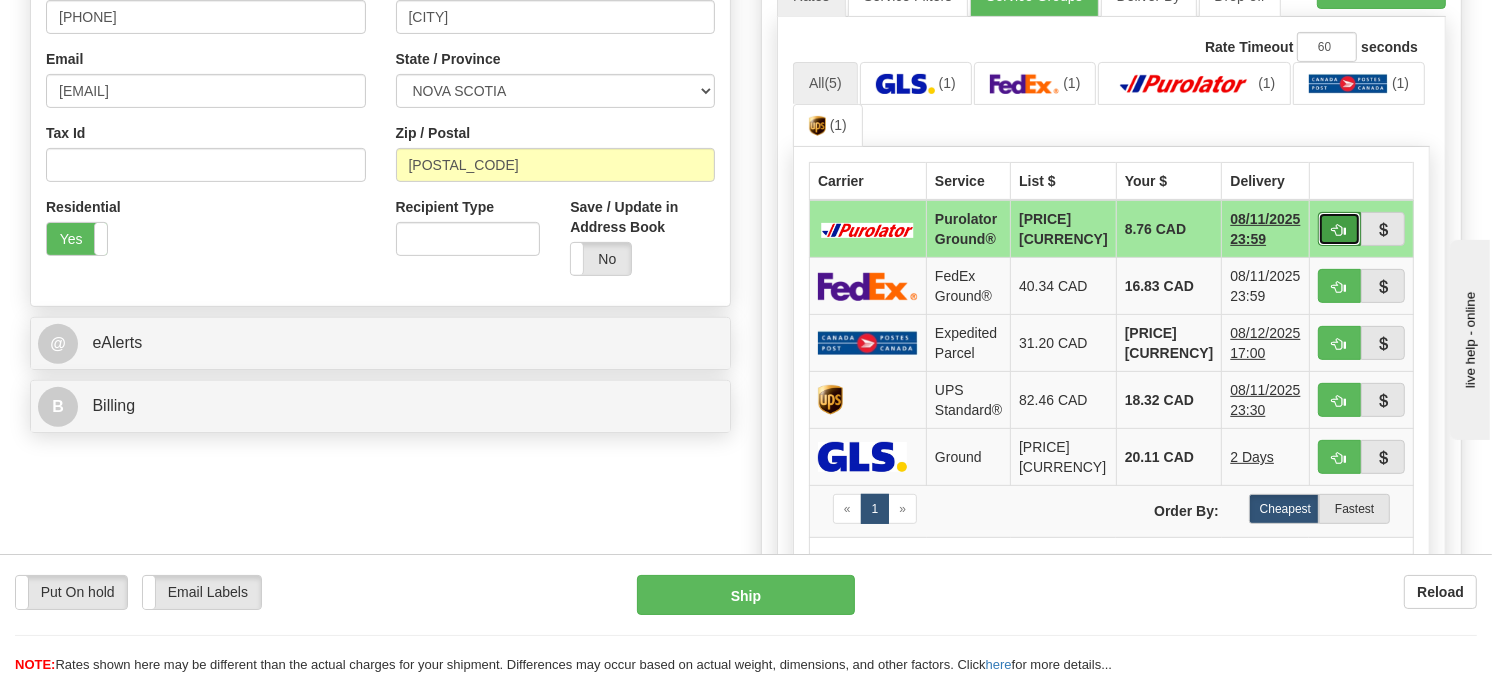 click at bounding box center [1340, 229] 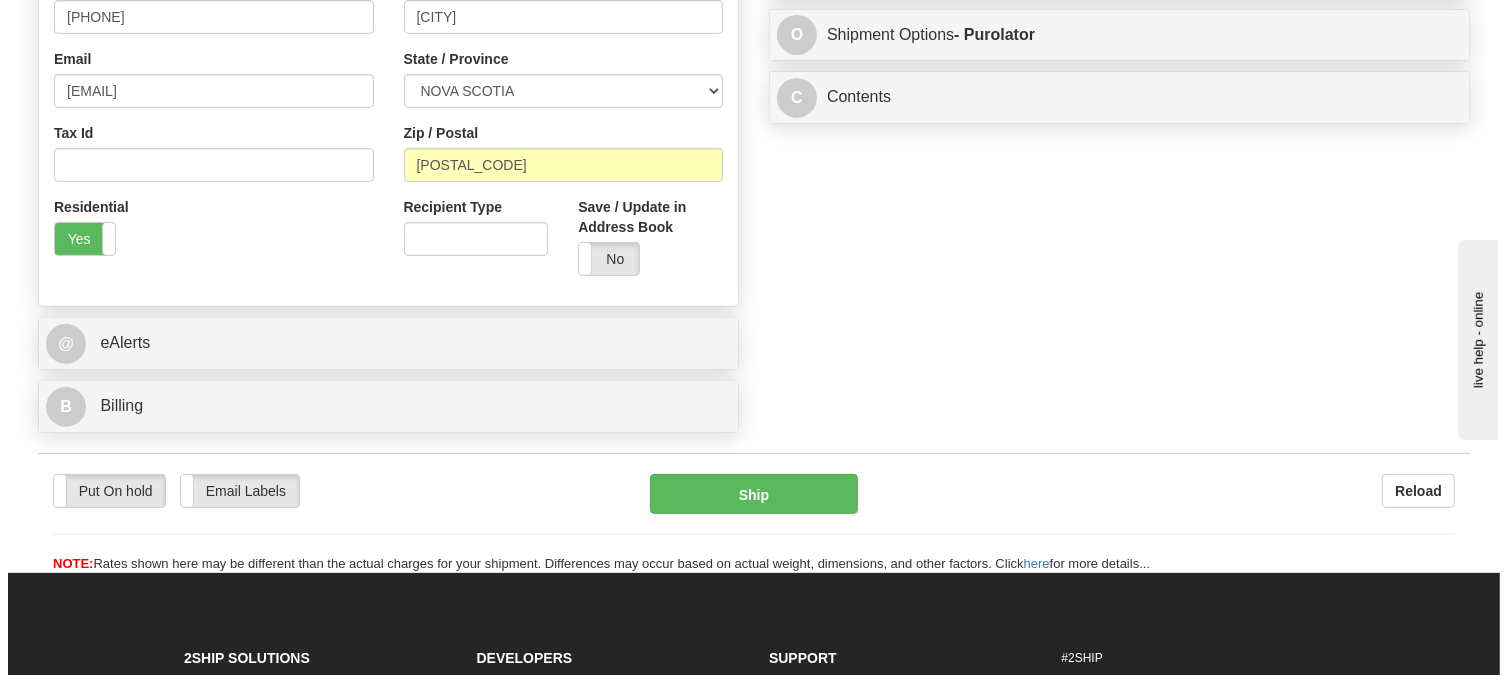 scroll, scrollTop: 360, scrollLeft: 0, axis: vertical 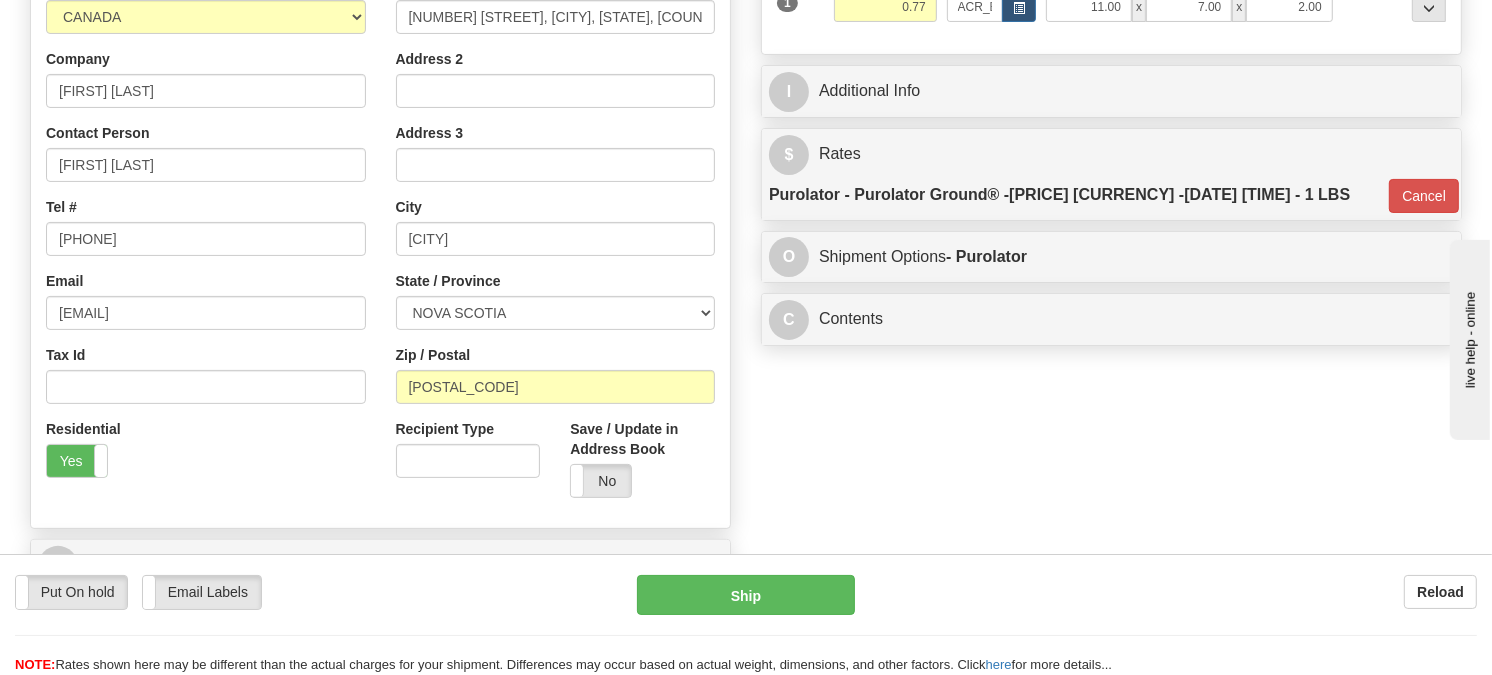 click on "Put On hold Put On hold
Email Labels Email Labels
Edit
Reload
Ship" at bounding box center (746, 625) 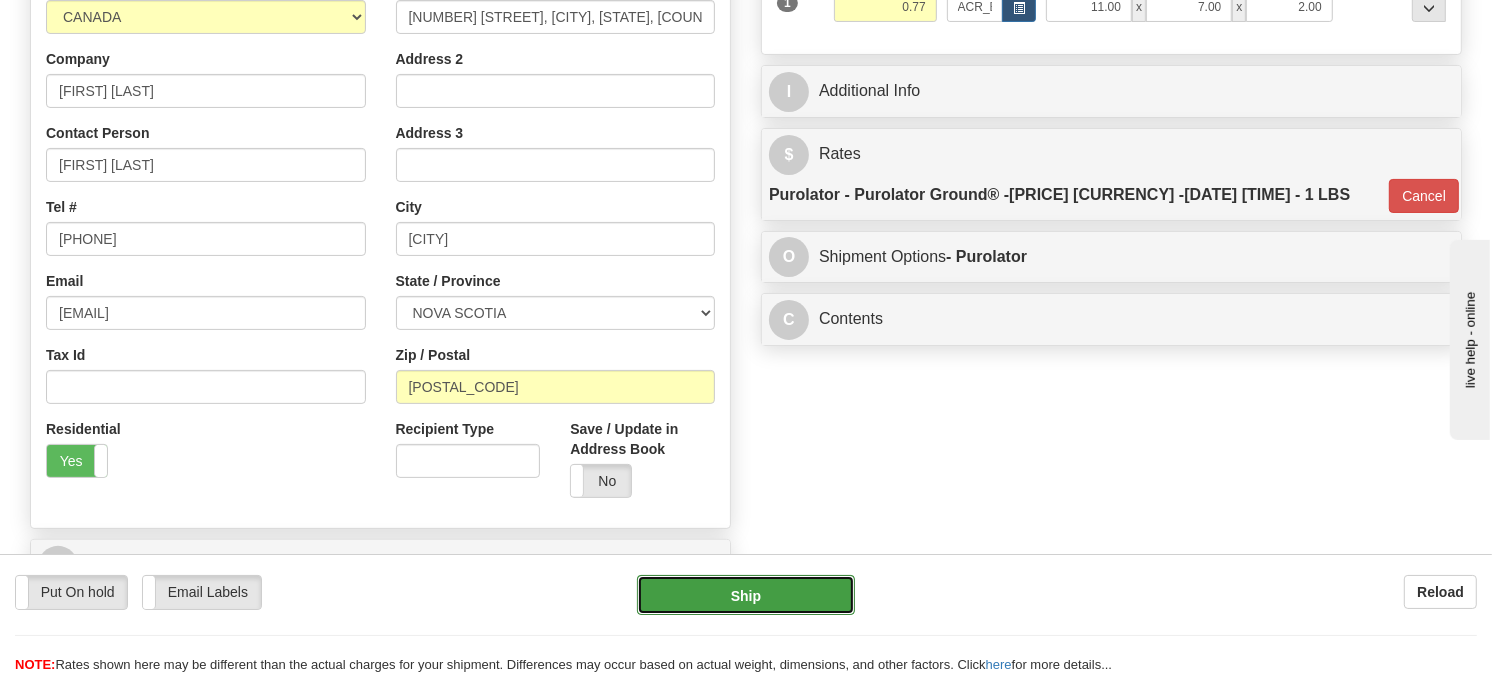 click on "Ship" at bounding box center [746, 595] 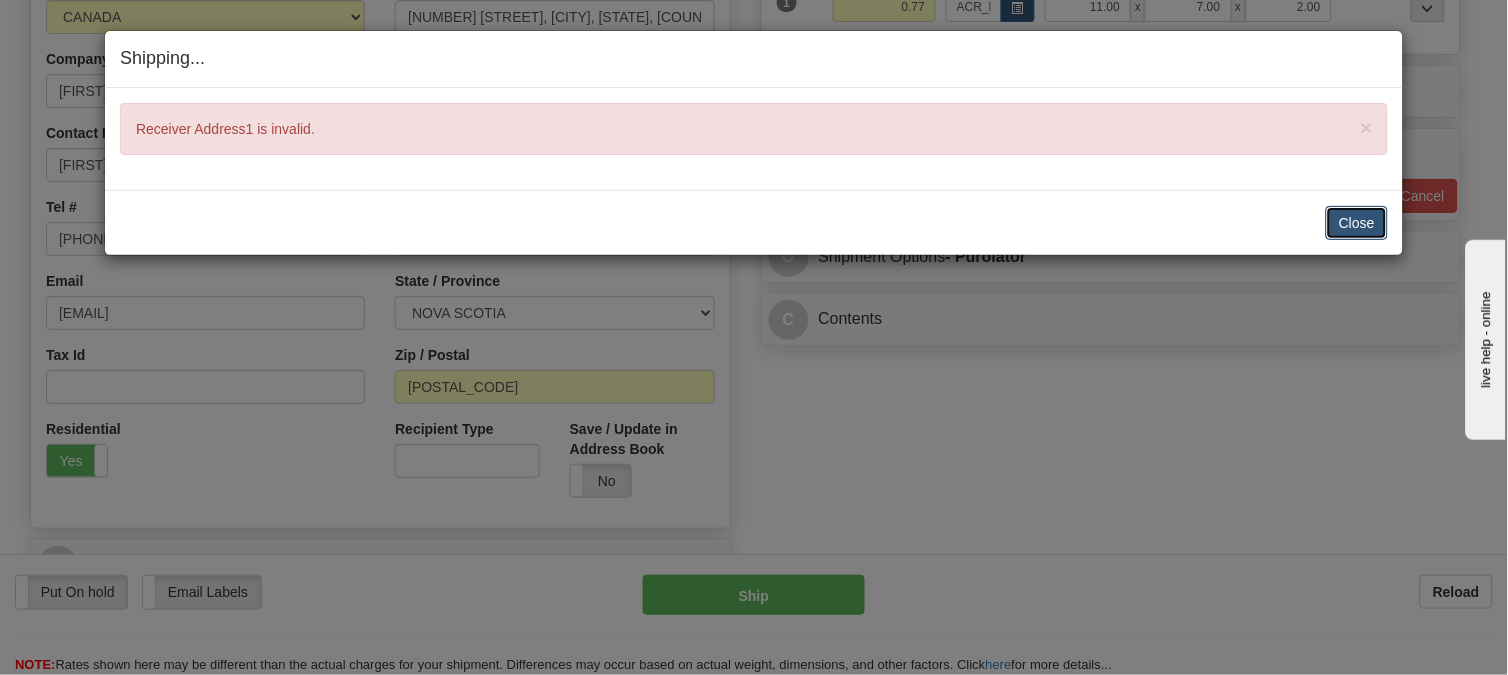 click on "Close" at bounding box center (1357, 223) 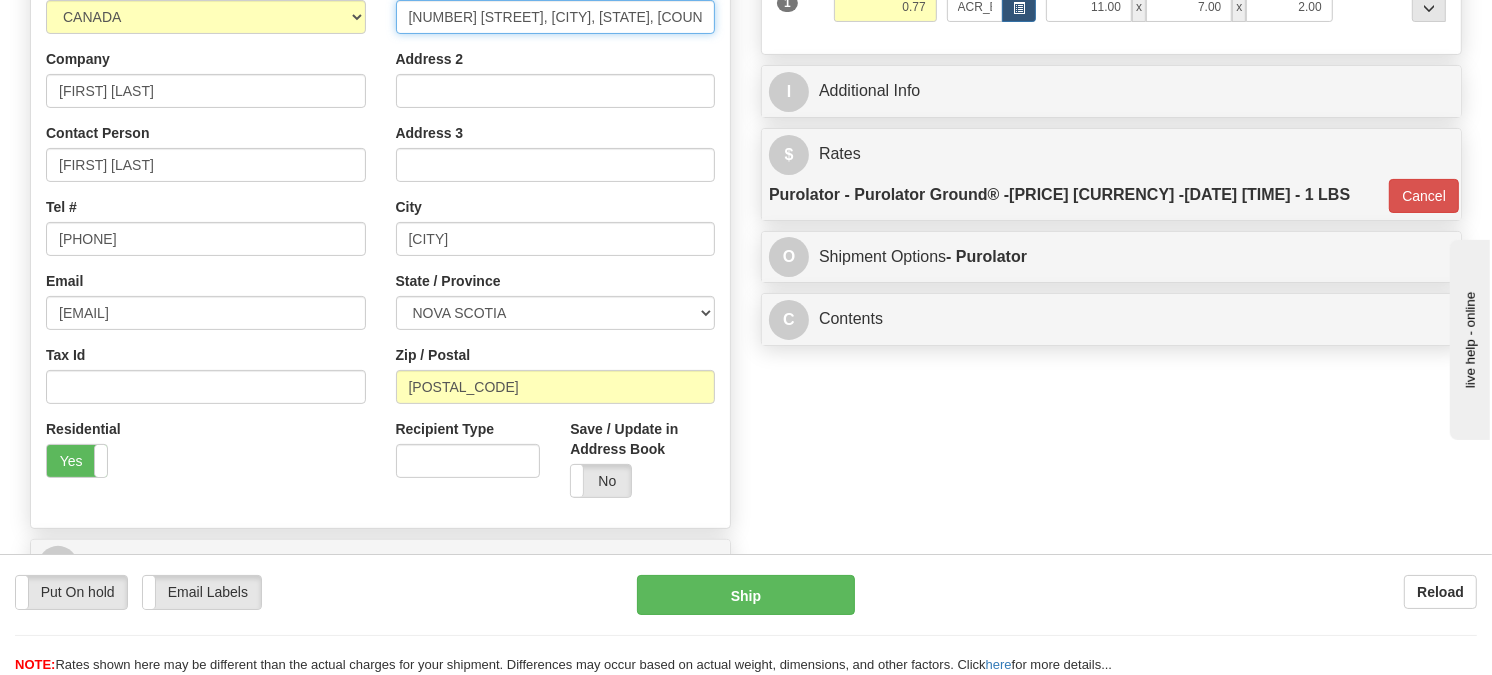 drag, startPoint x: 540, startPoint y: 61, endPoint x: 770, endPoint y: 80, distance: 230.78345 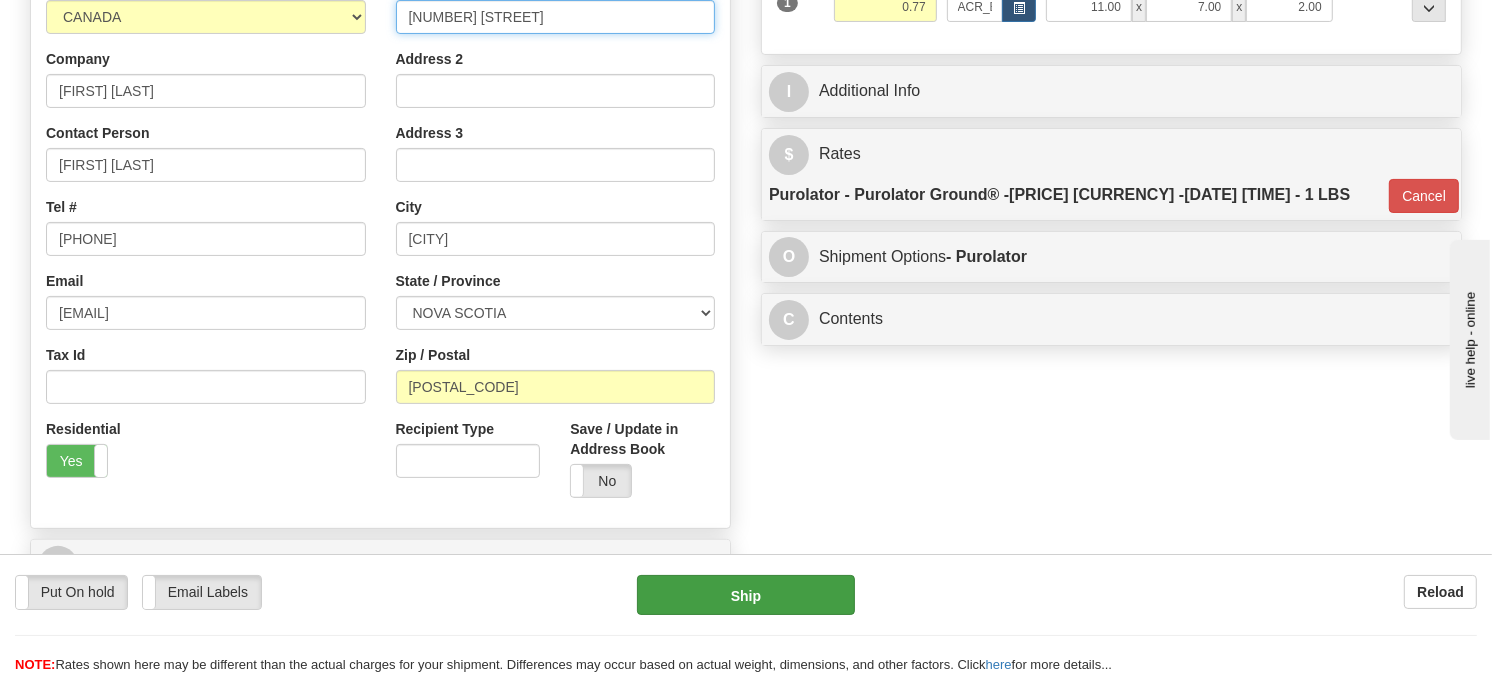 type on "2744 Connolly Street" 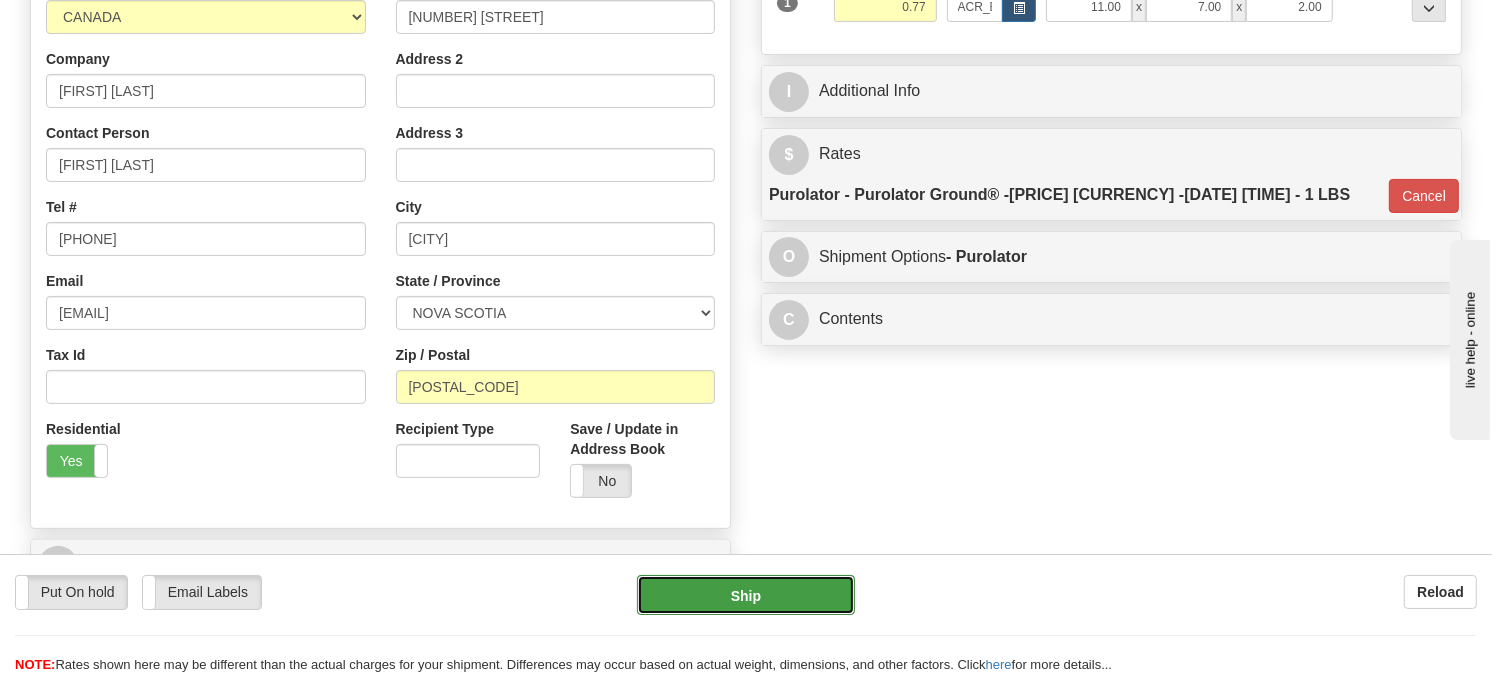 click on "Ship" at bounding box center [746, 595] 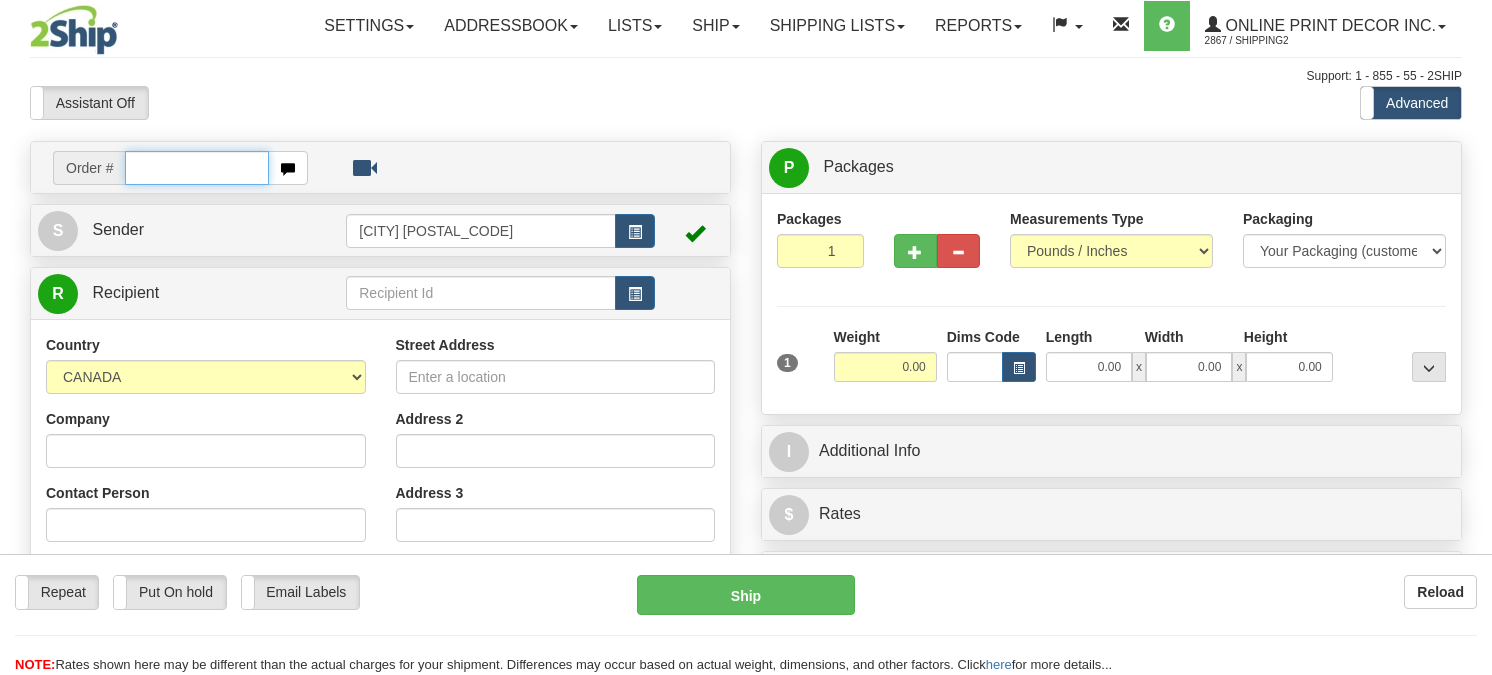 scroll, scrollTop: 0, scrollLeft: 0, axis: both 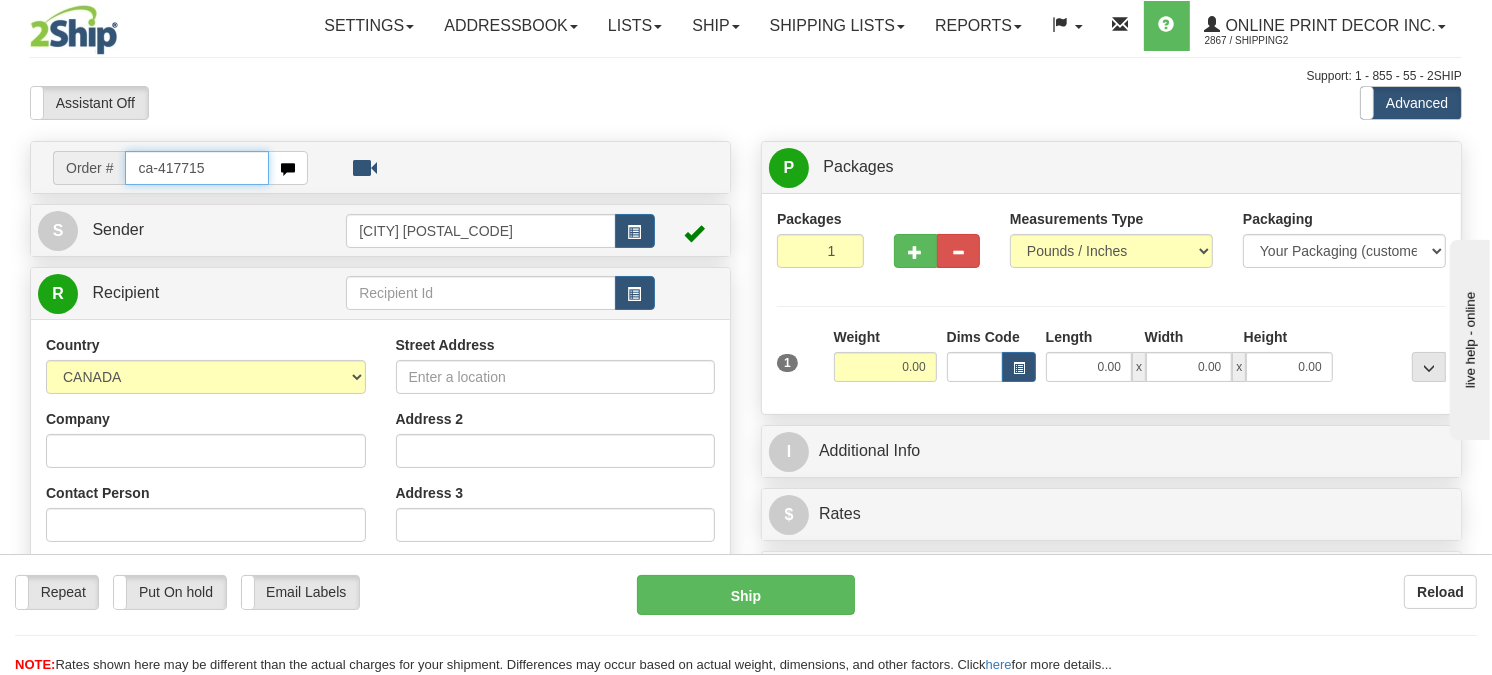 type on "ca-417715" 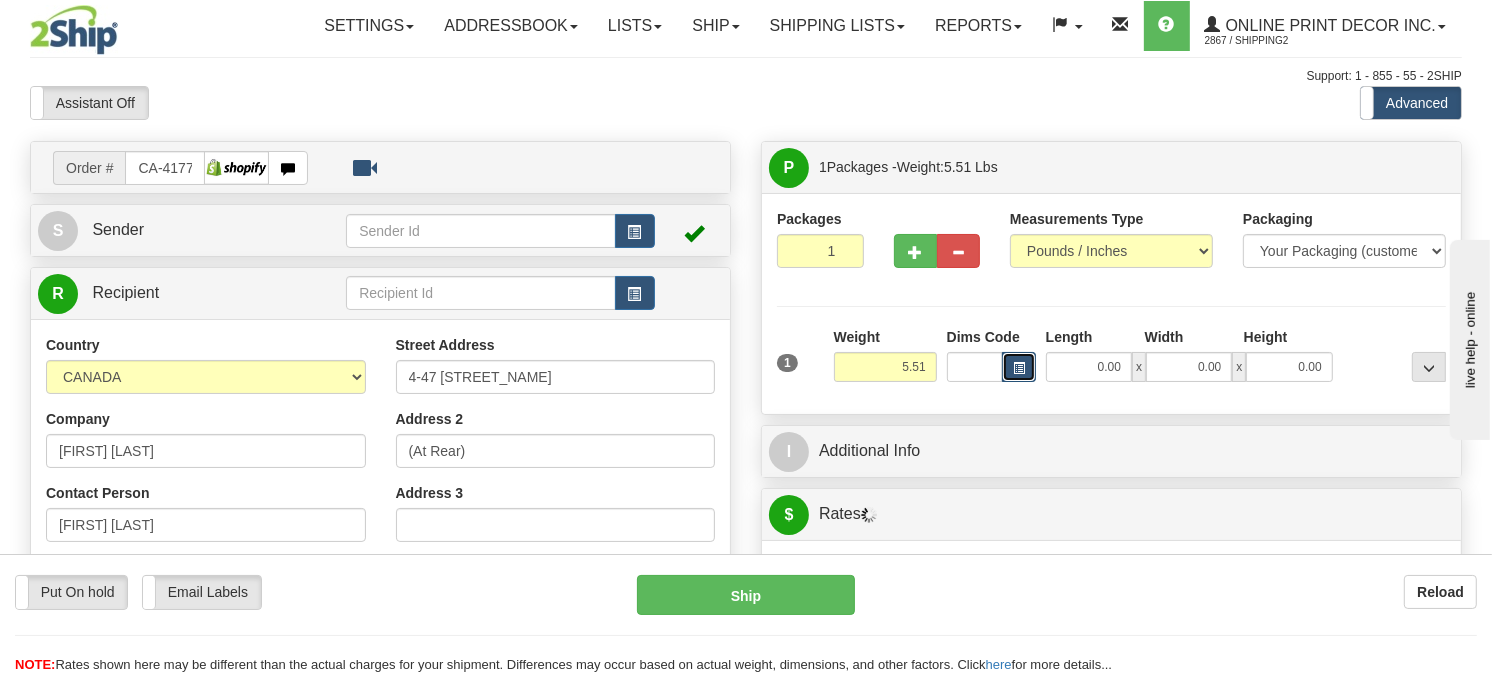 click at bounding box center (1019, 368) 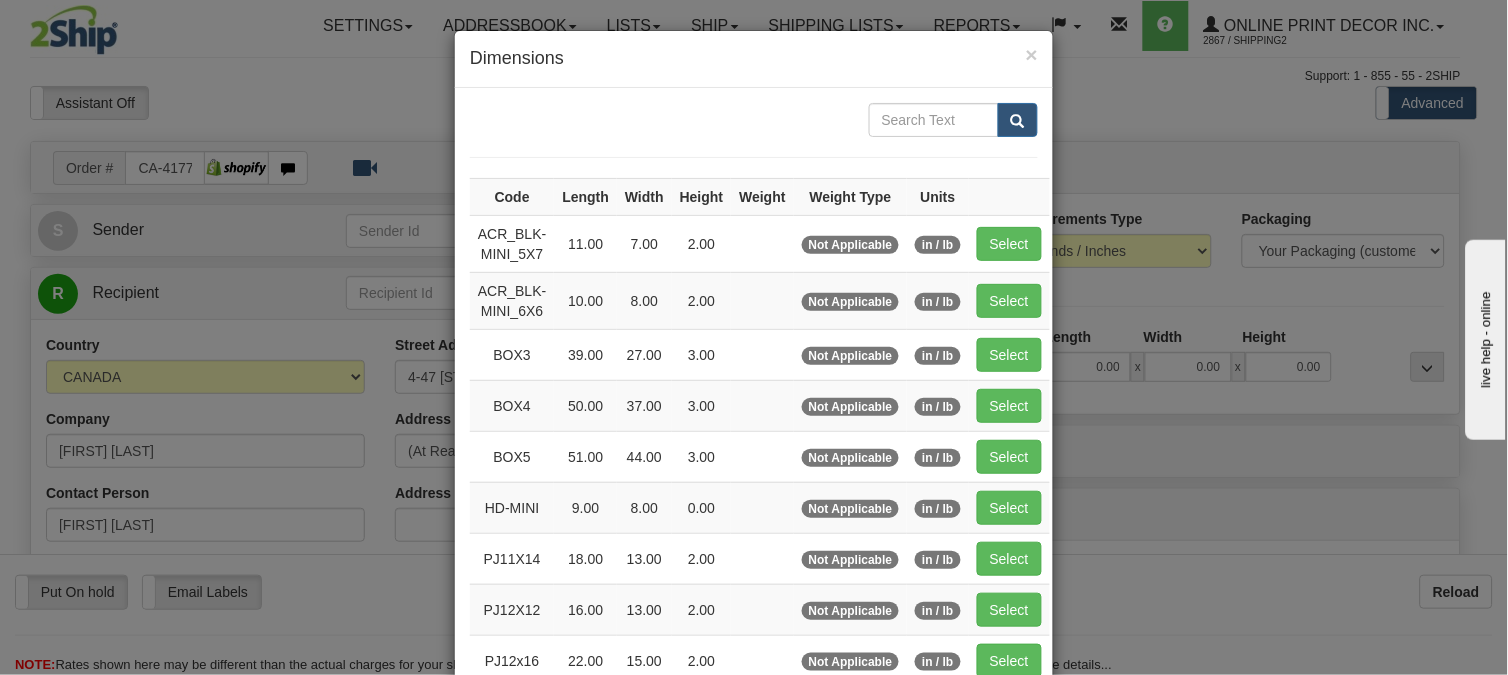 scroll, scrollTop: 222, scrollLeft: 0, axis: vertical 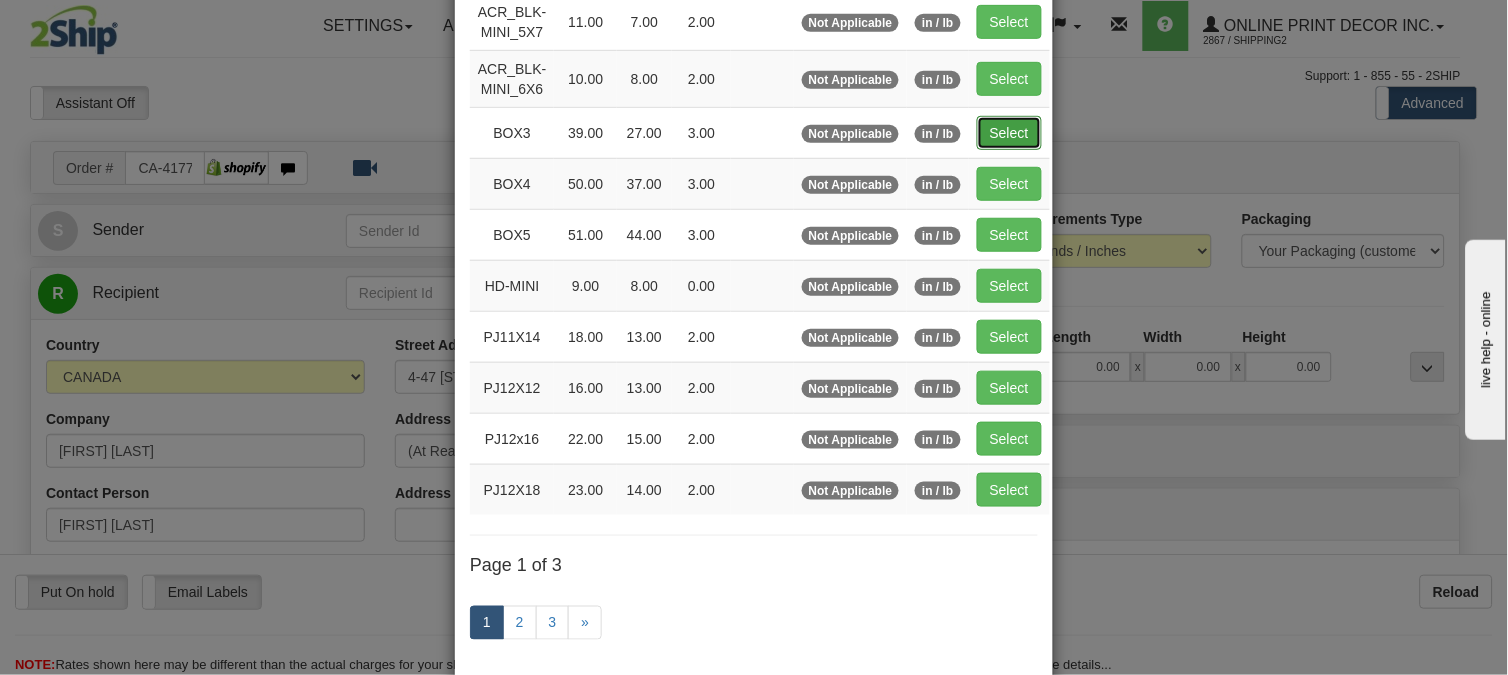 click on "Select" at bounding box center (1009, 133) 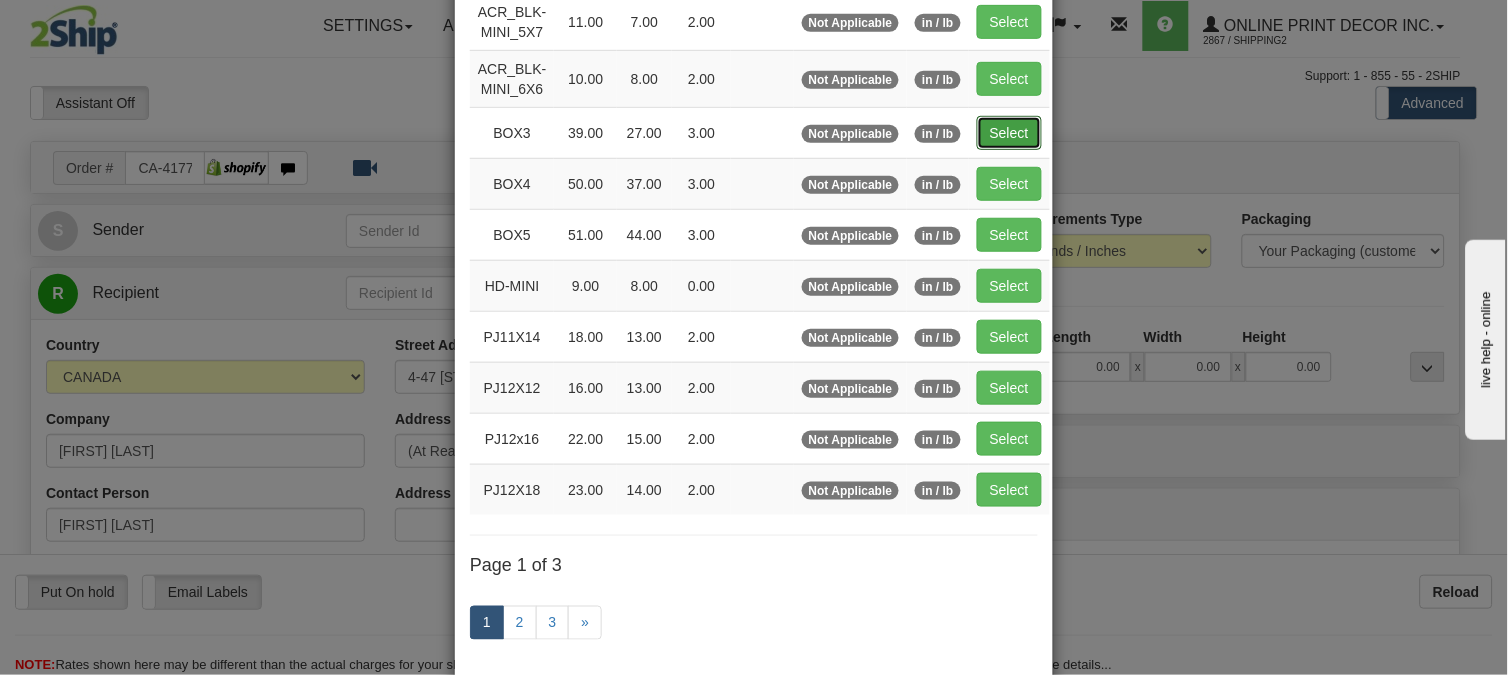 type on "39.00" 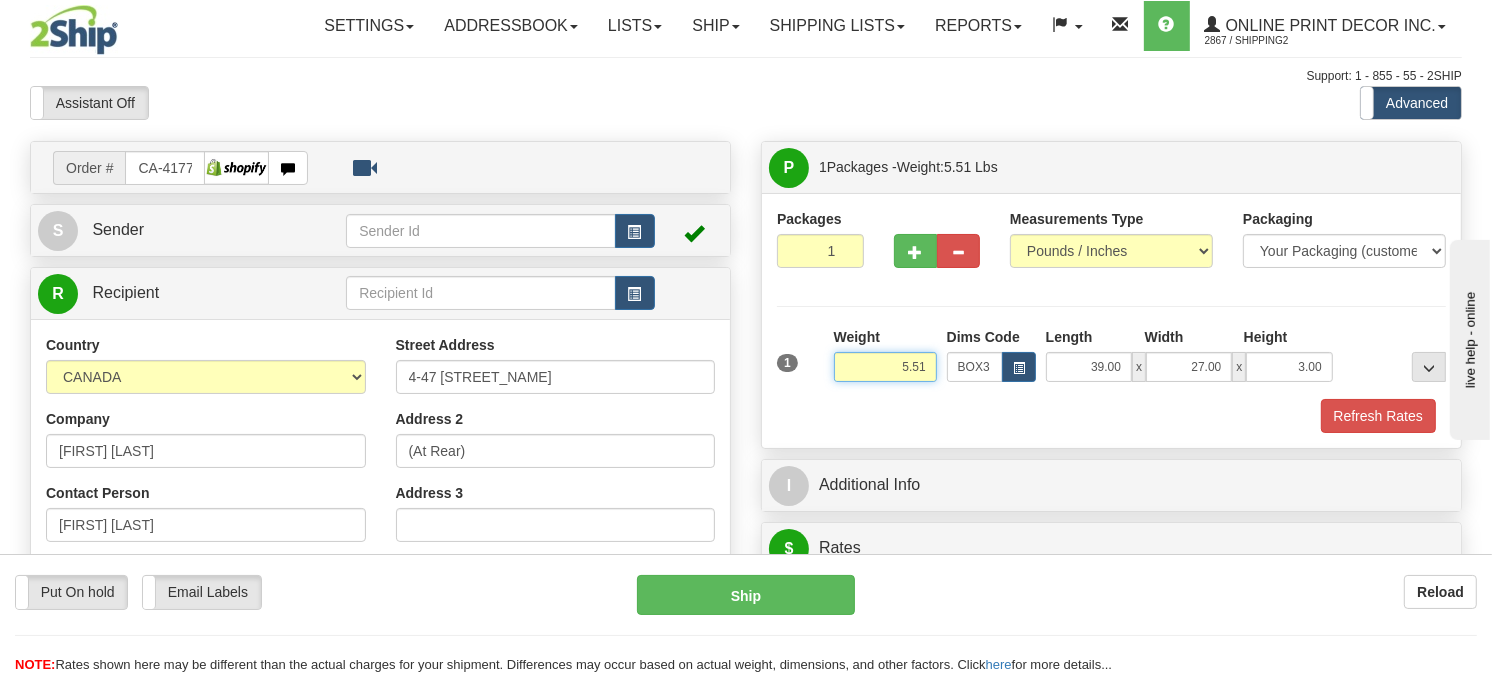 drag, startPoint x: 932, startPoint y: 408, endPoint x: 786, endPoint y: 458, distance: 154.32434 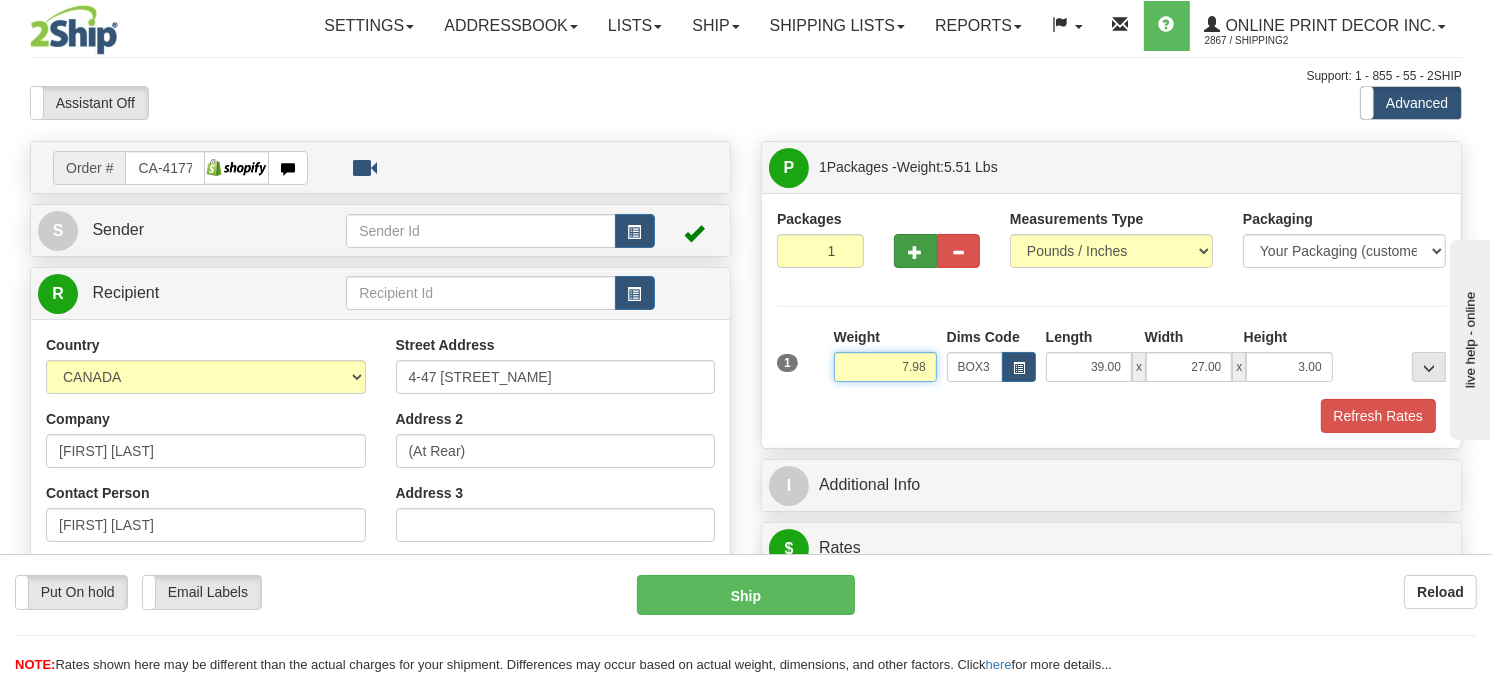type on "7.98" 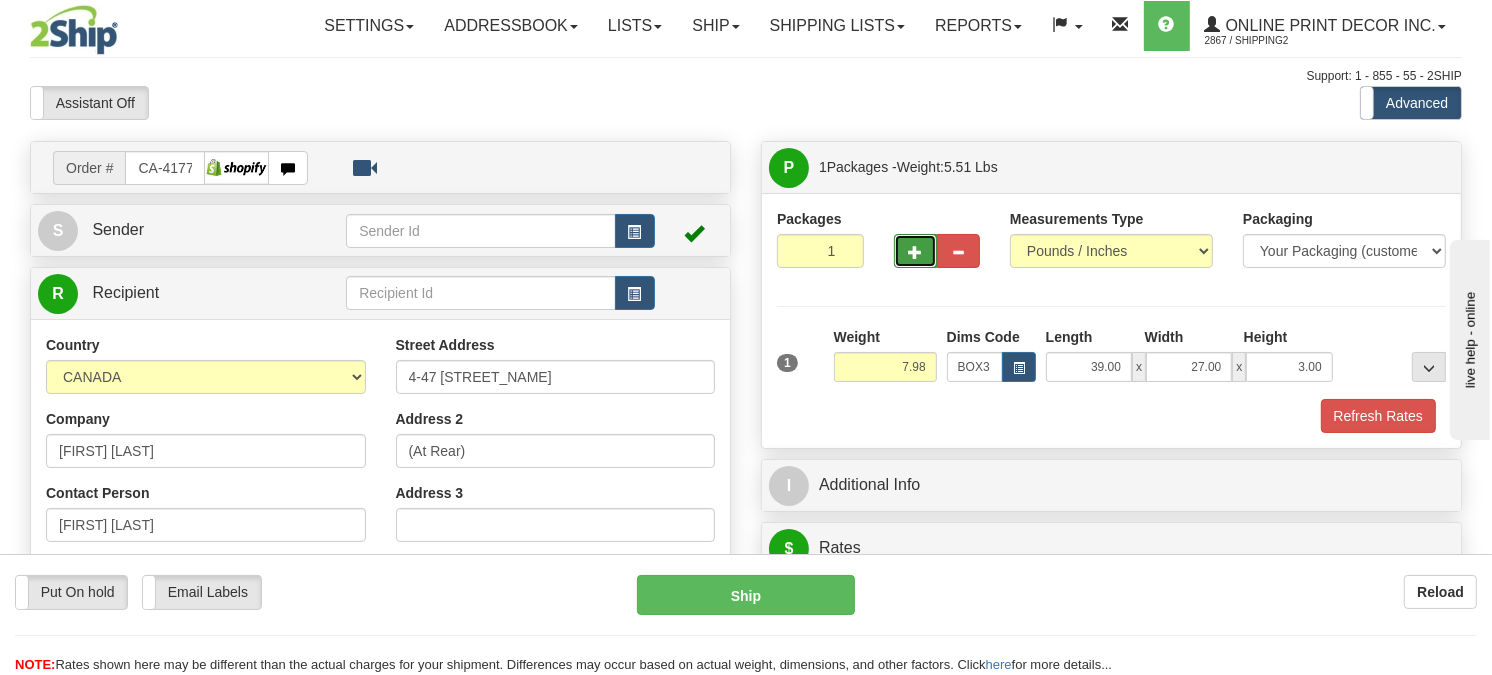click at bounding box center (915, 251) 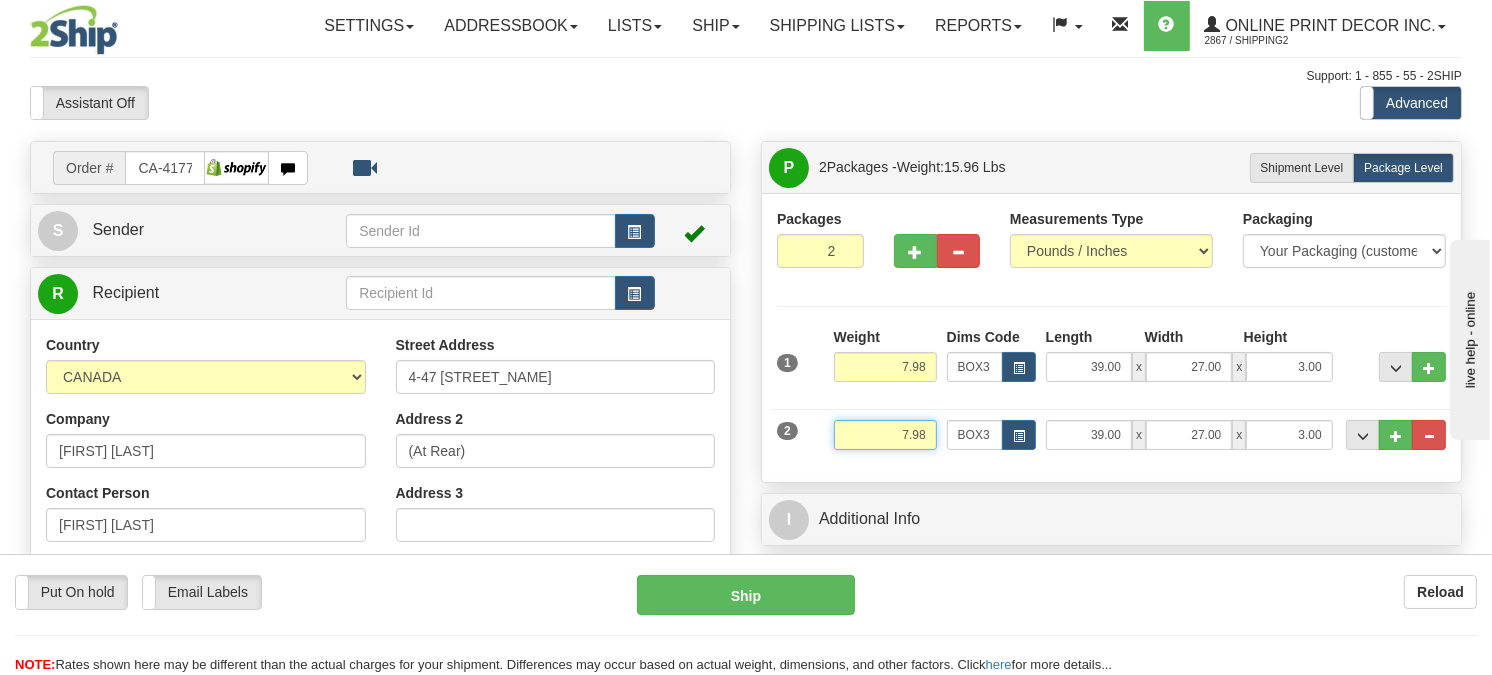 drag, startPoint x: 936, startPoint y: 485, endPoint x: 844, endPoint y: 483, distance: 92.021736 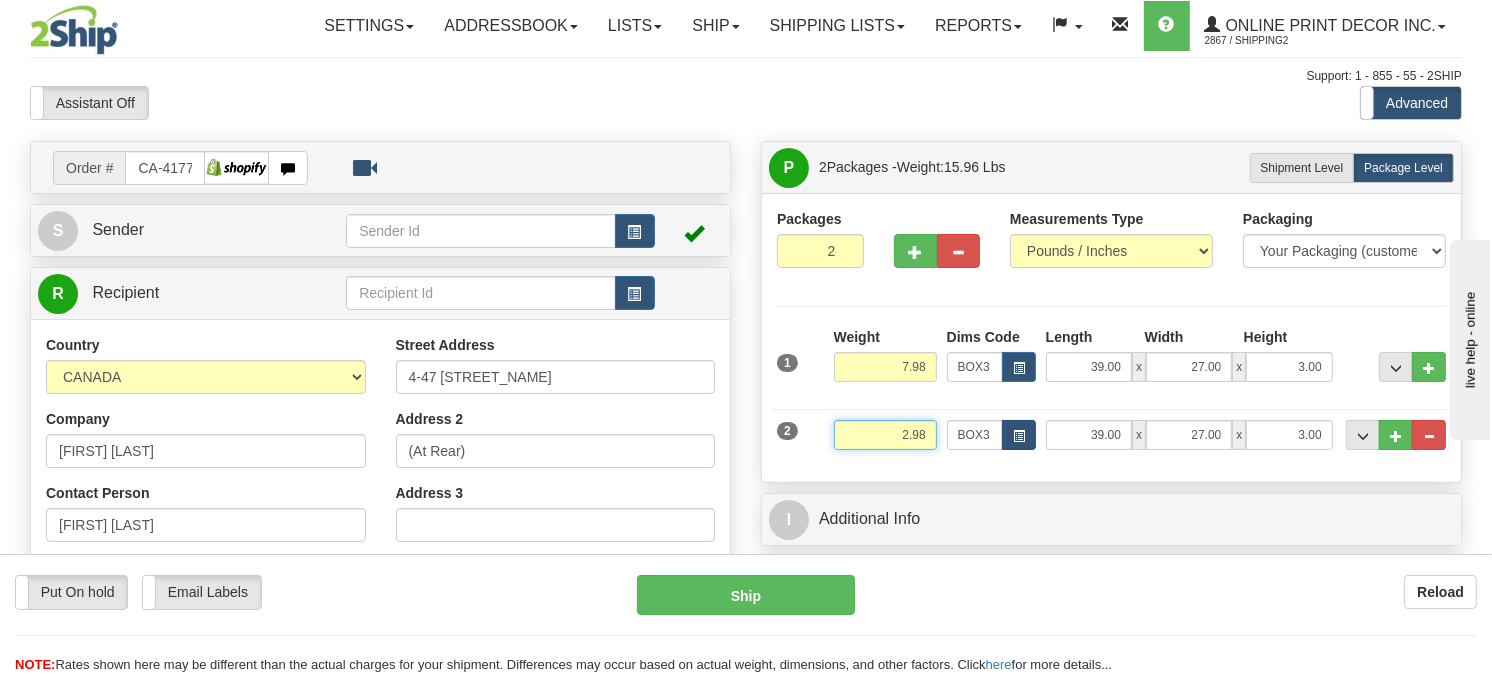 type on "2.98" 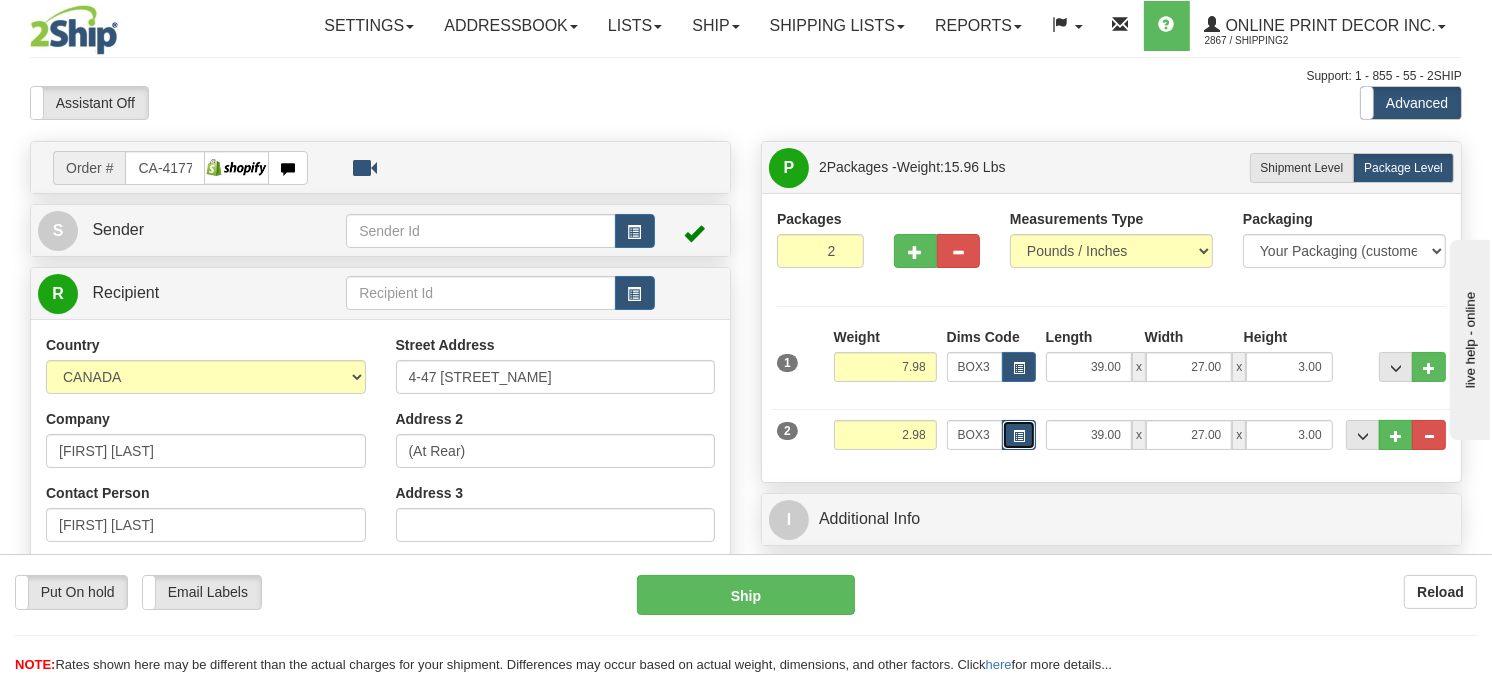 click at bounding box center [1019, 435] 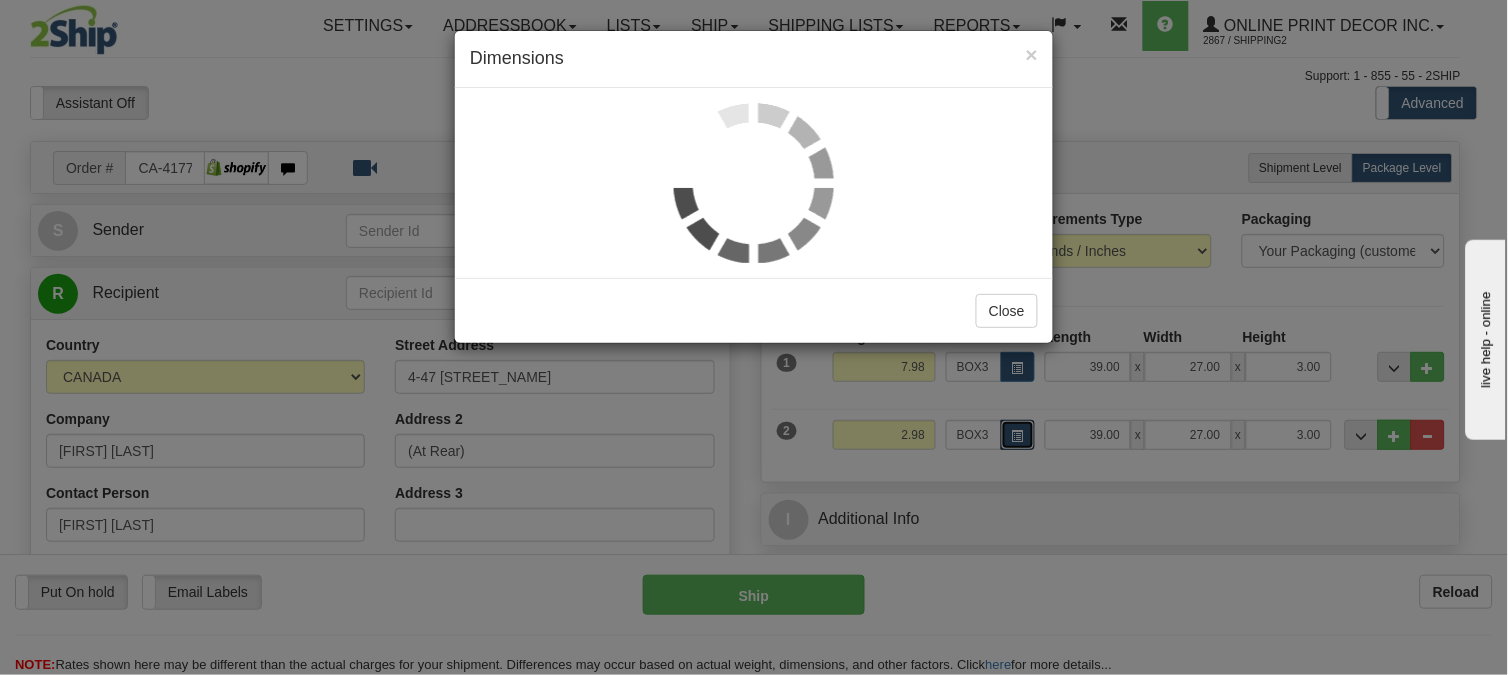 scroll, scrollTop: 0, scrollLeft: 0, axis: both 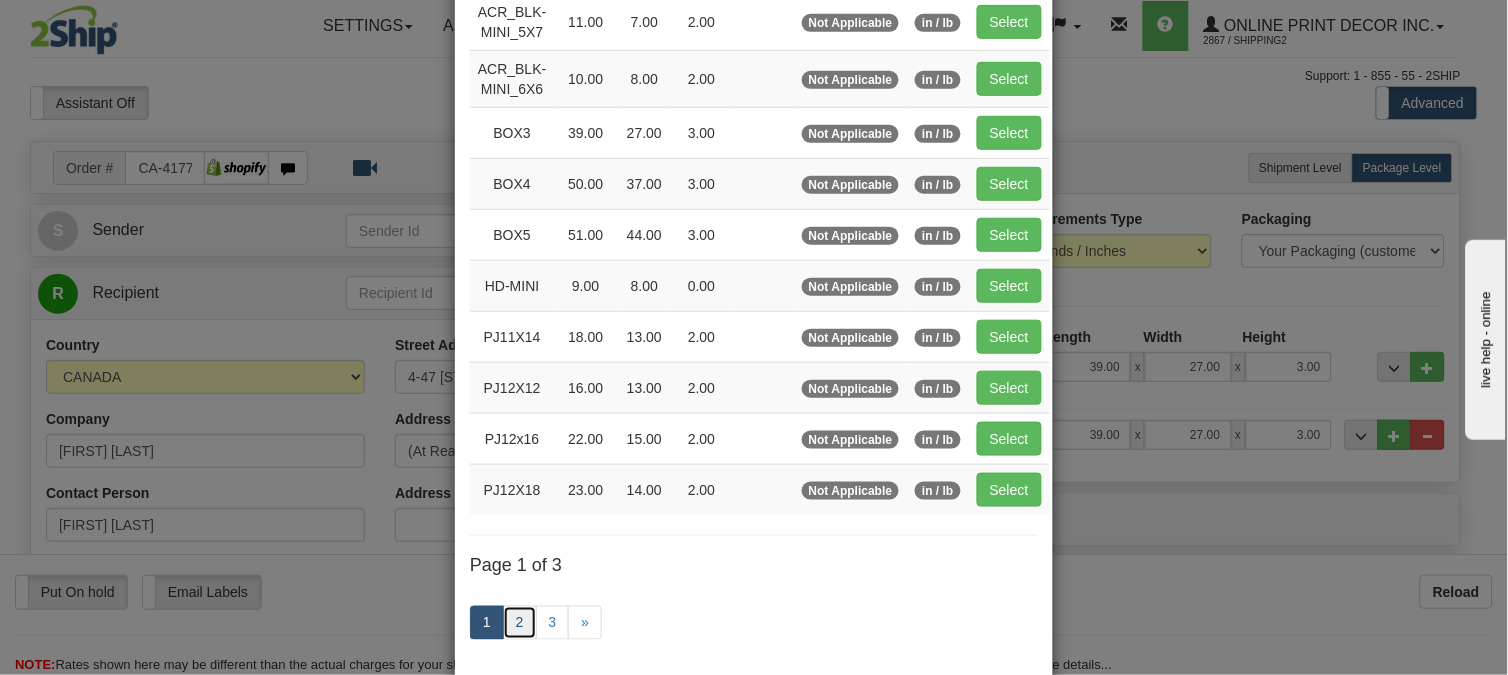 click on "2" at bounding box center [520, 623] 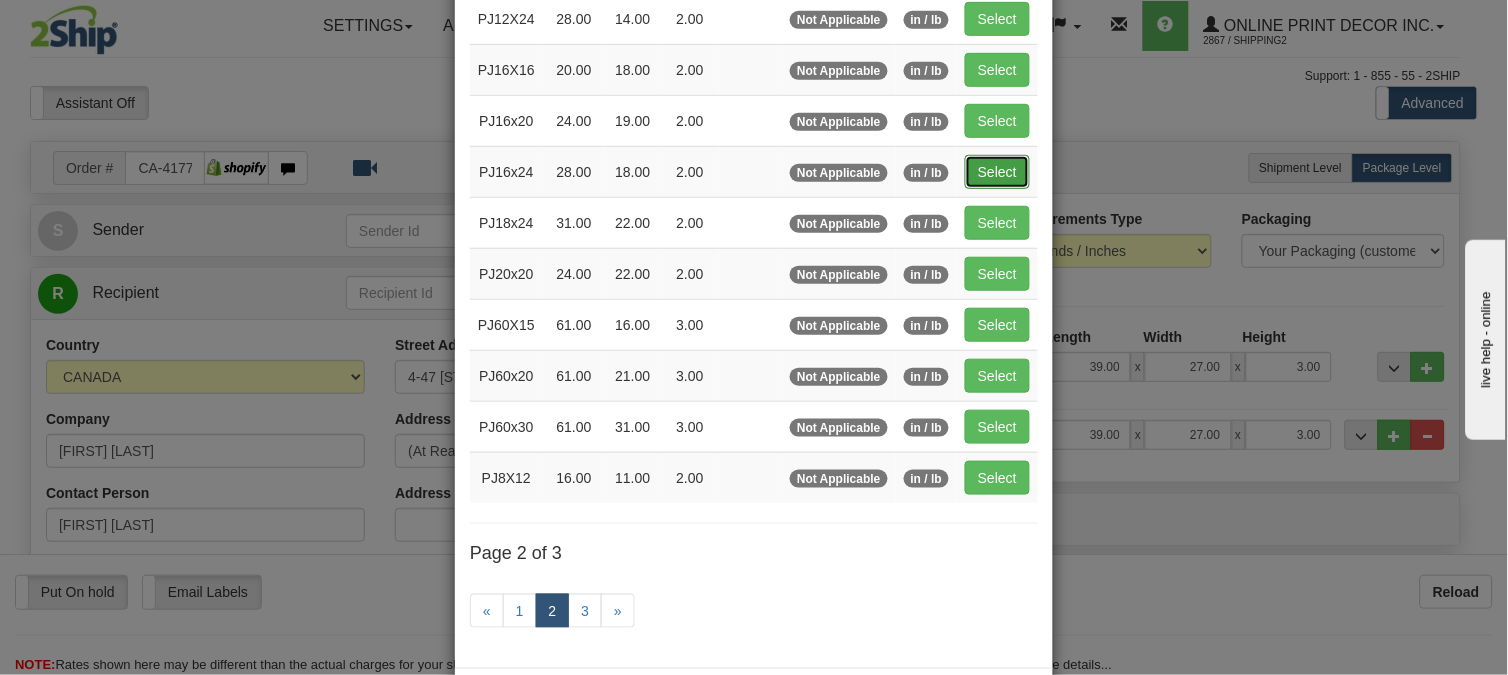 click on "Select" at bounding box center [997, 172] 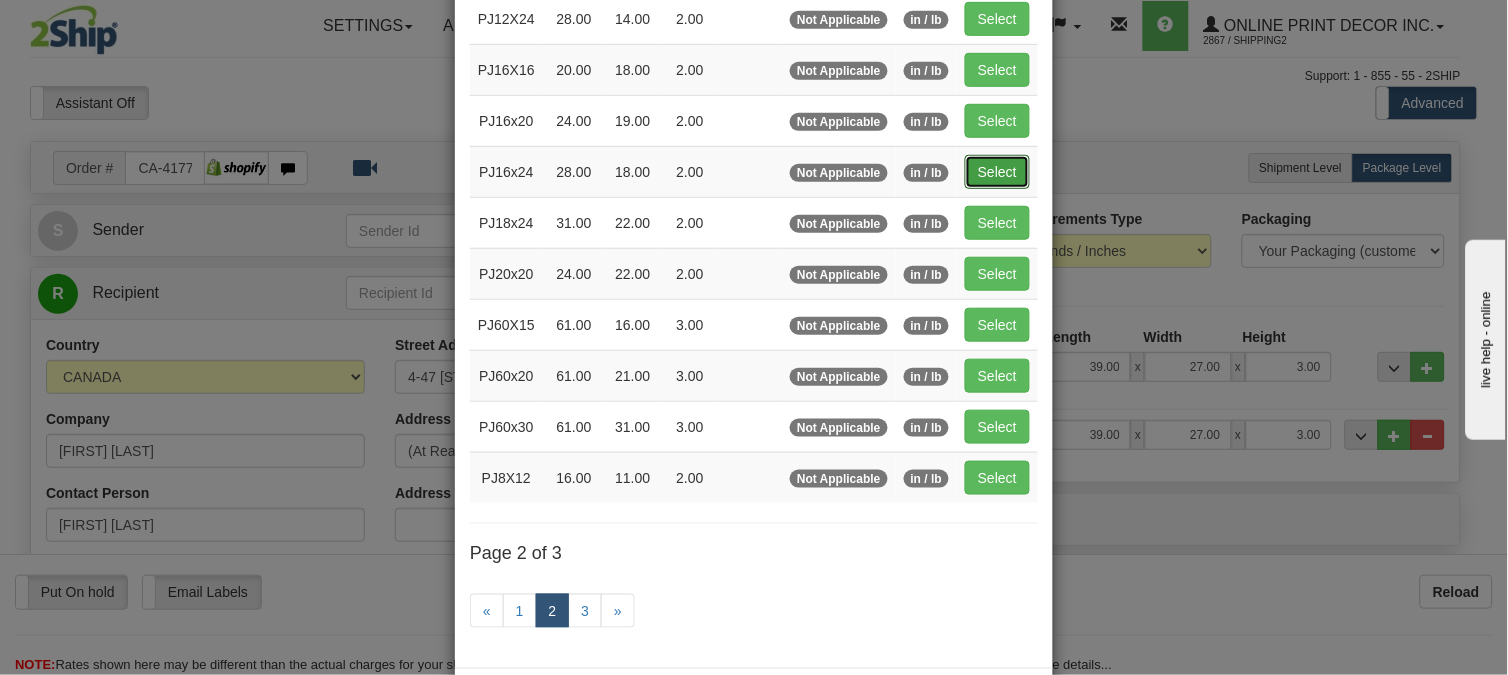 type on "28.00" 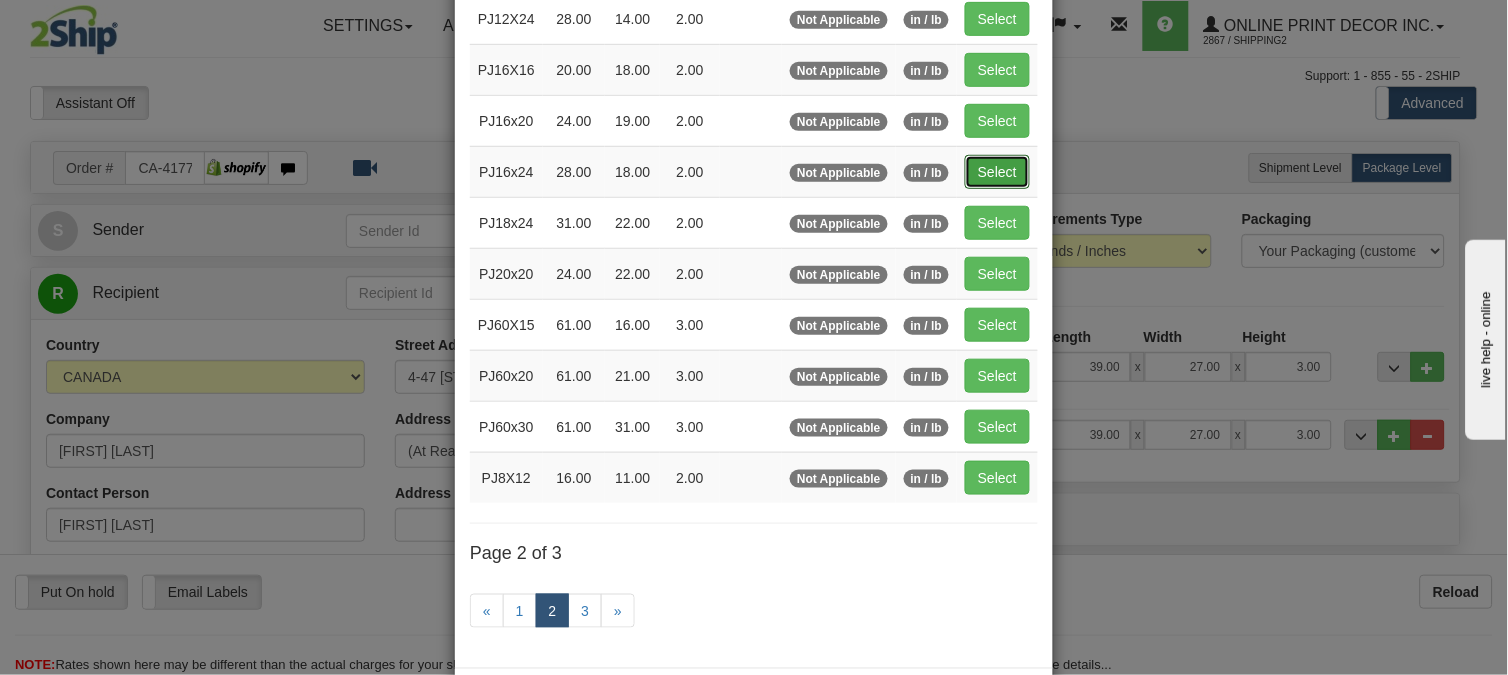 type on "18.00" 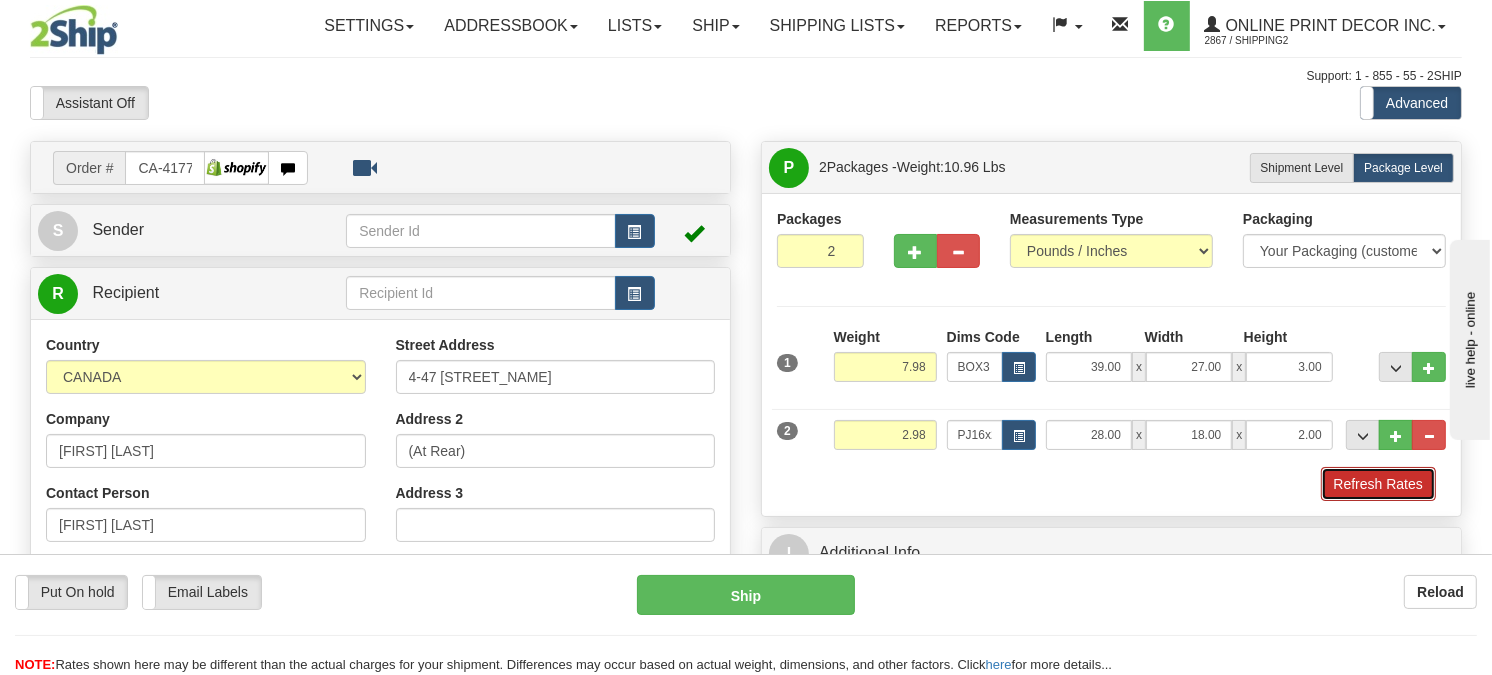 click on "Refresh Rates" at bounding box center (1378, 484) 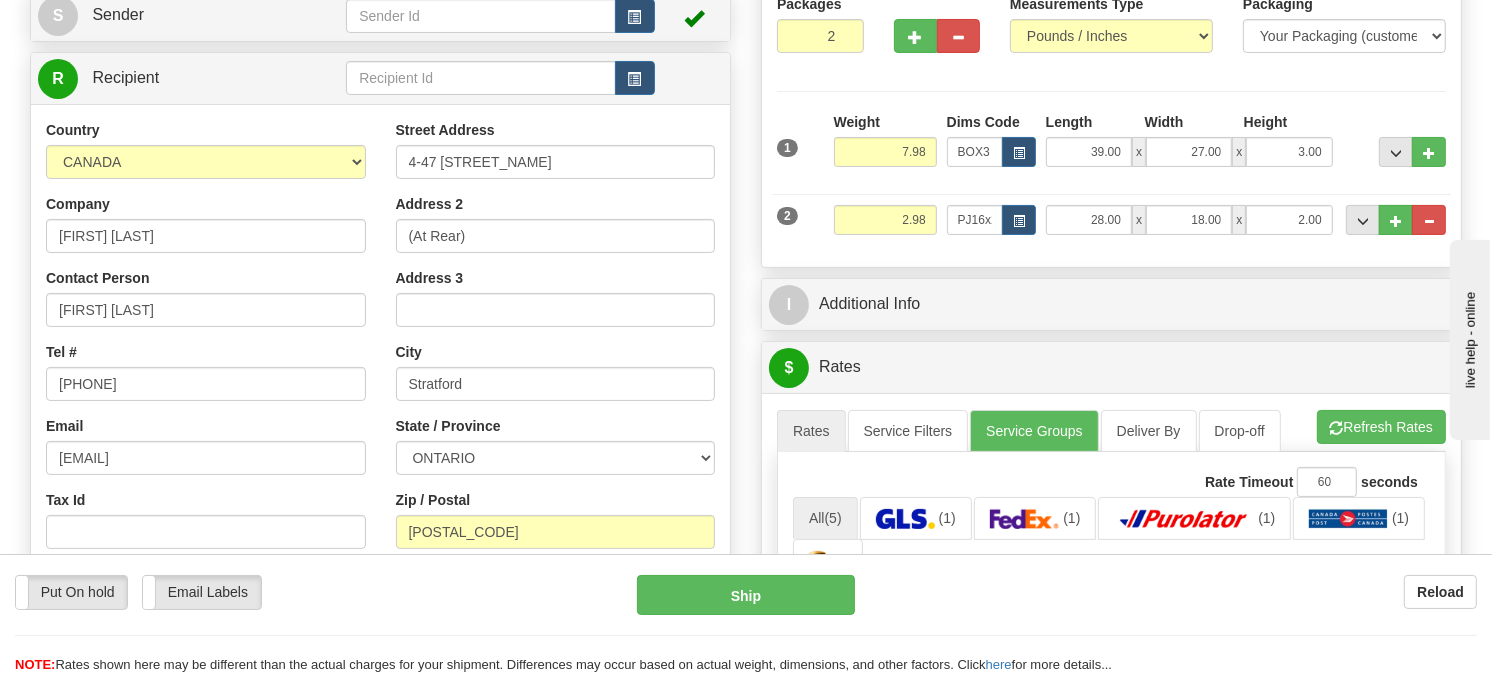 scroll, scrollTop: 333, scrollLeft: 0, axis: vertical 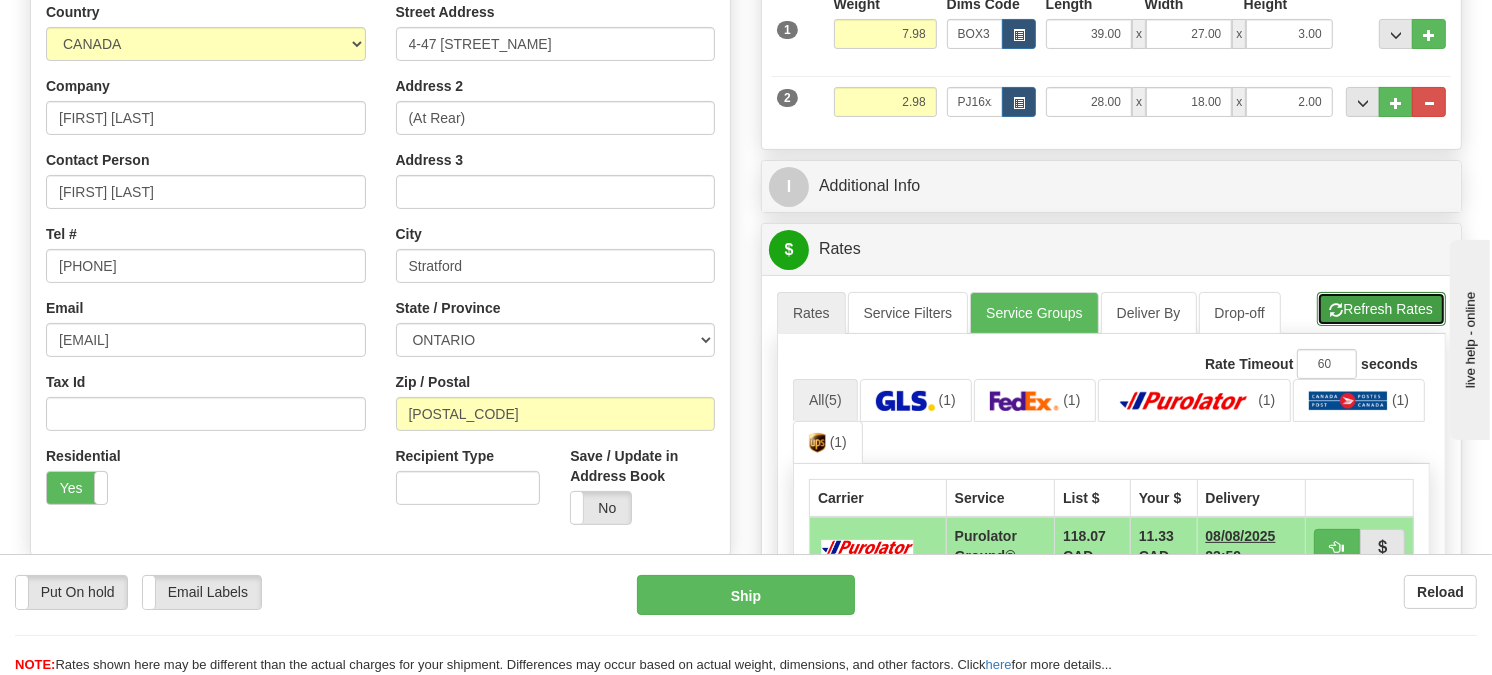 click on "Refresh Rates" at bounding box center (1381, 309) 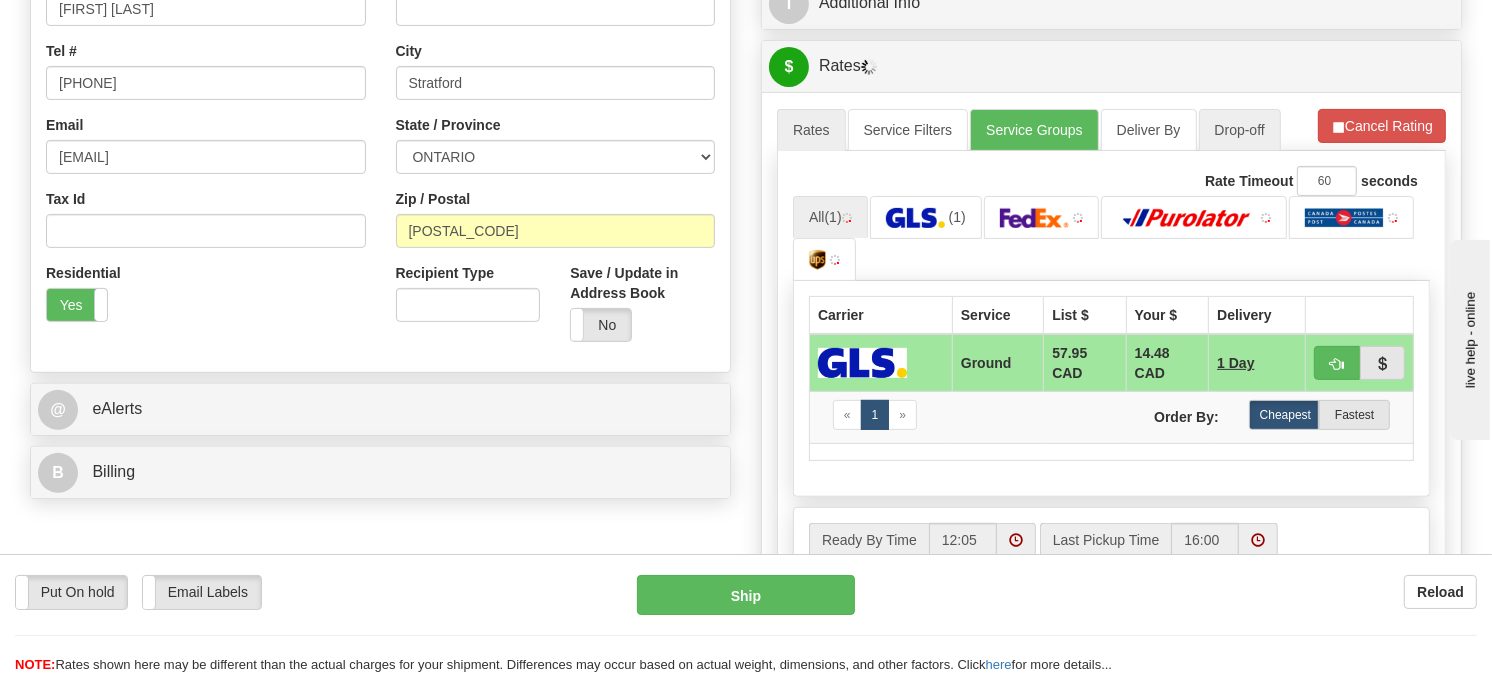 scroll, scrollTop: 555, scrollLeft: 0, axis: vertical 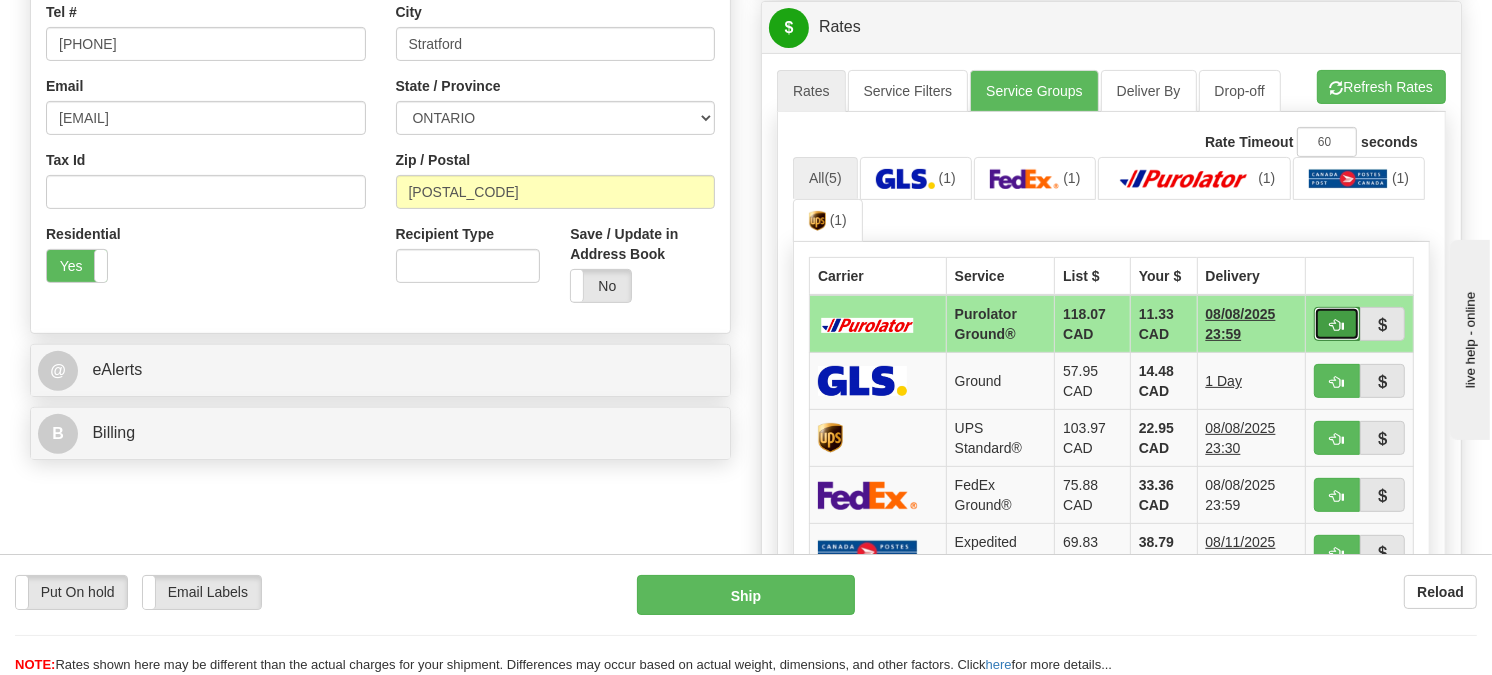 click at bounding box center (1337, 324) 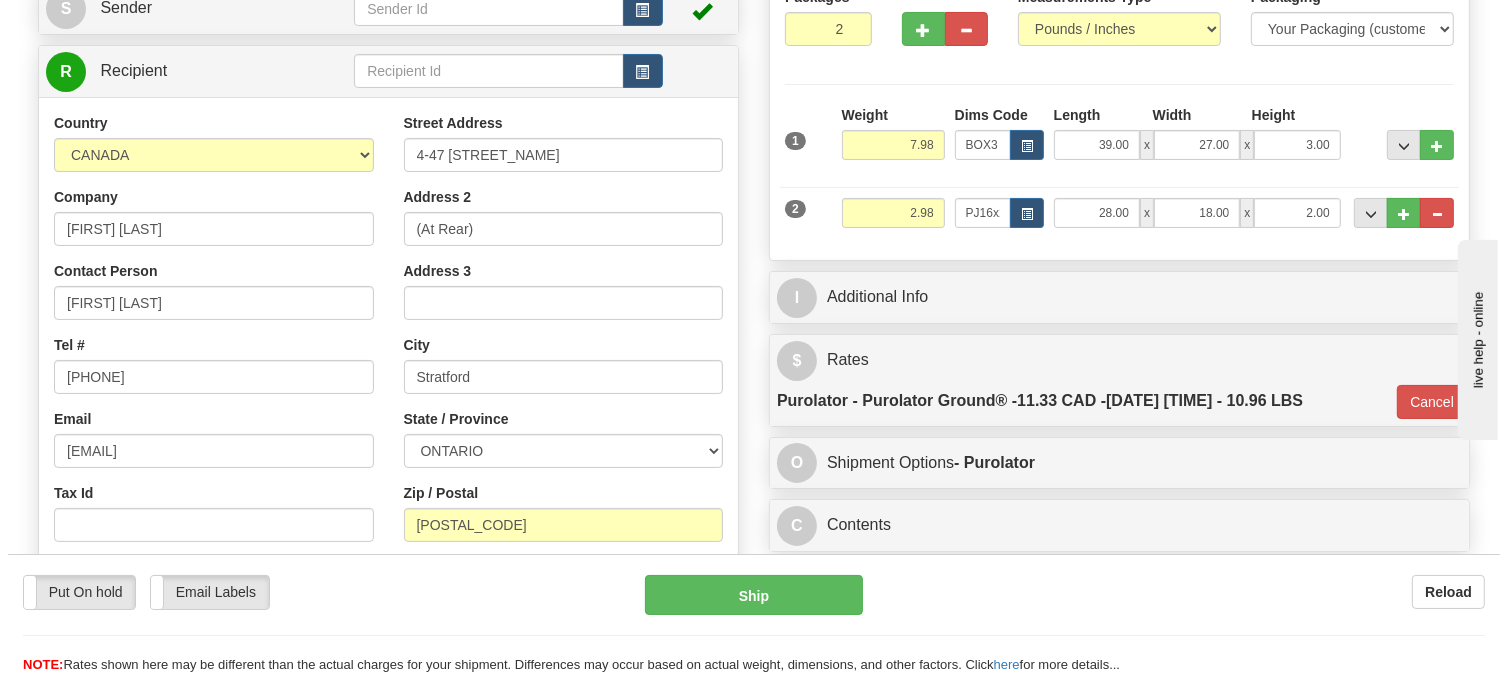 scroll, scrollTop: 111, scrollLeft: 0, axis: vertical 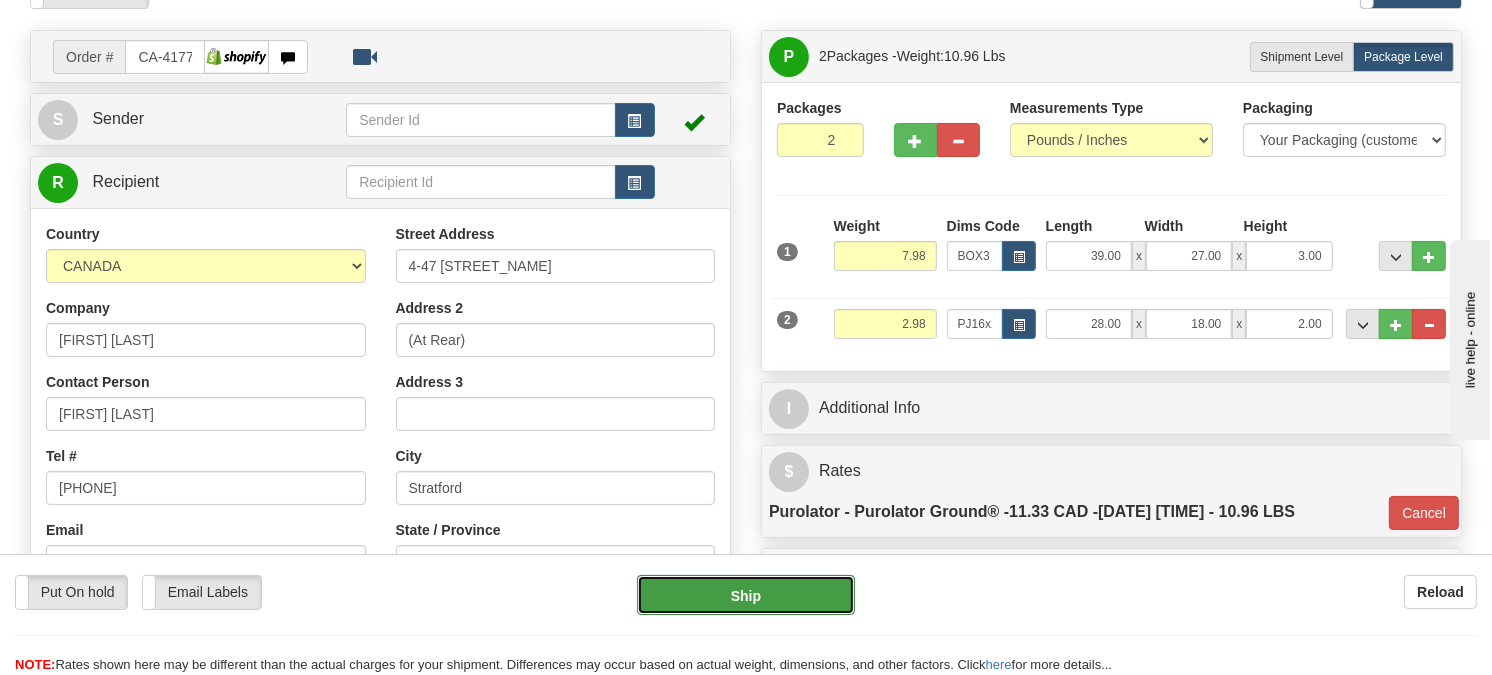 click on "Ship" at bounding box center (746, 595) 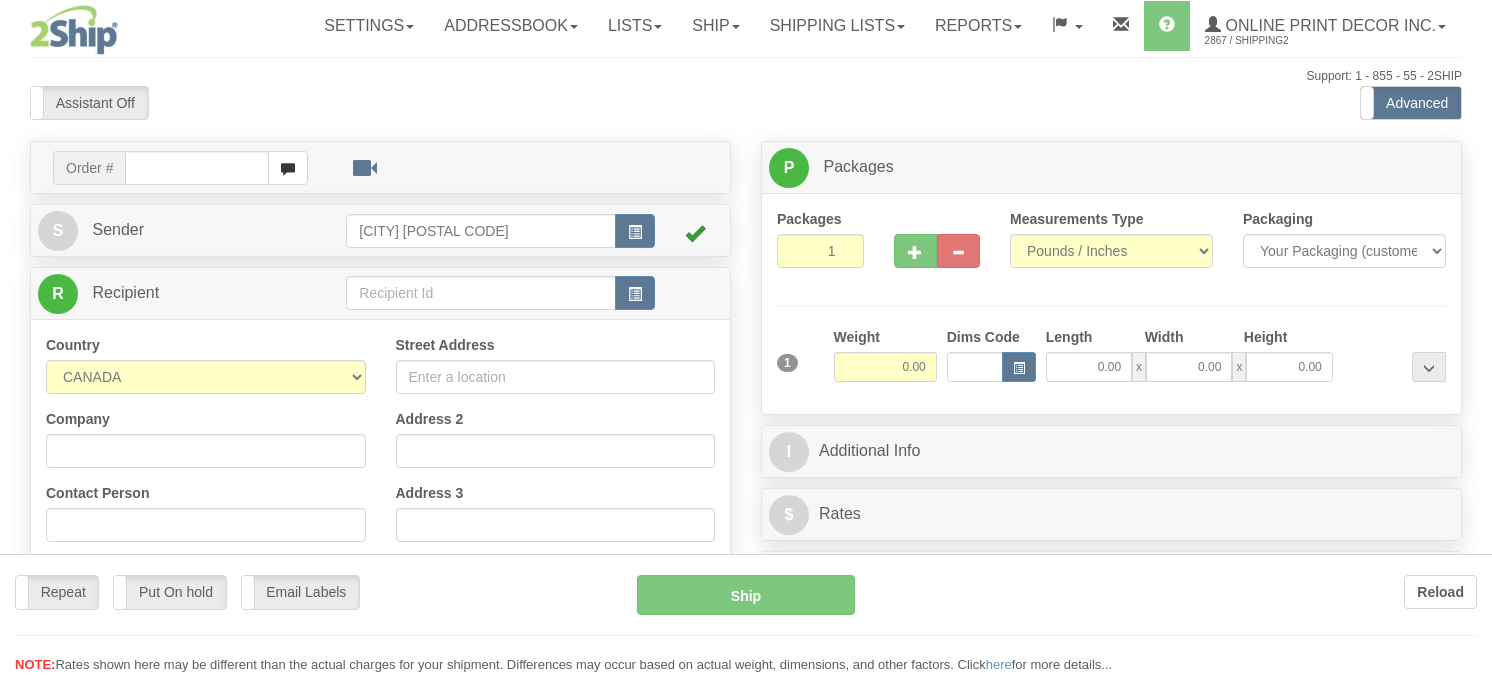 scroll, scrollTop: 0, scrollLeft: 0, axis: both 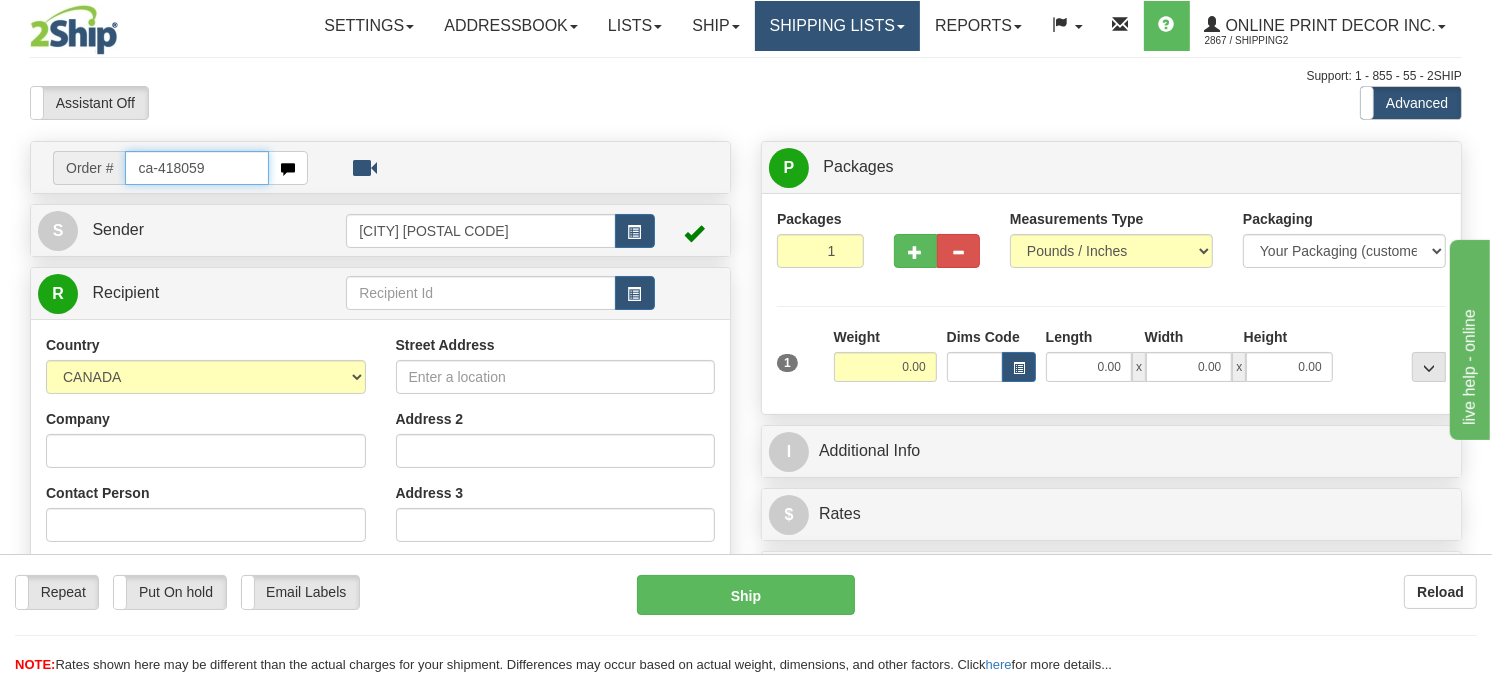 type on "ca-418059" 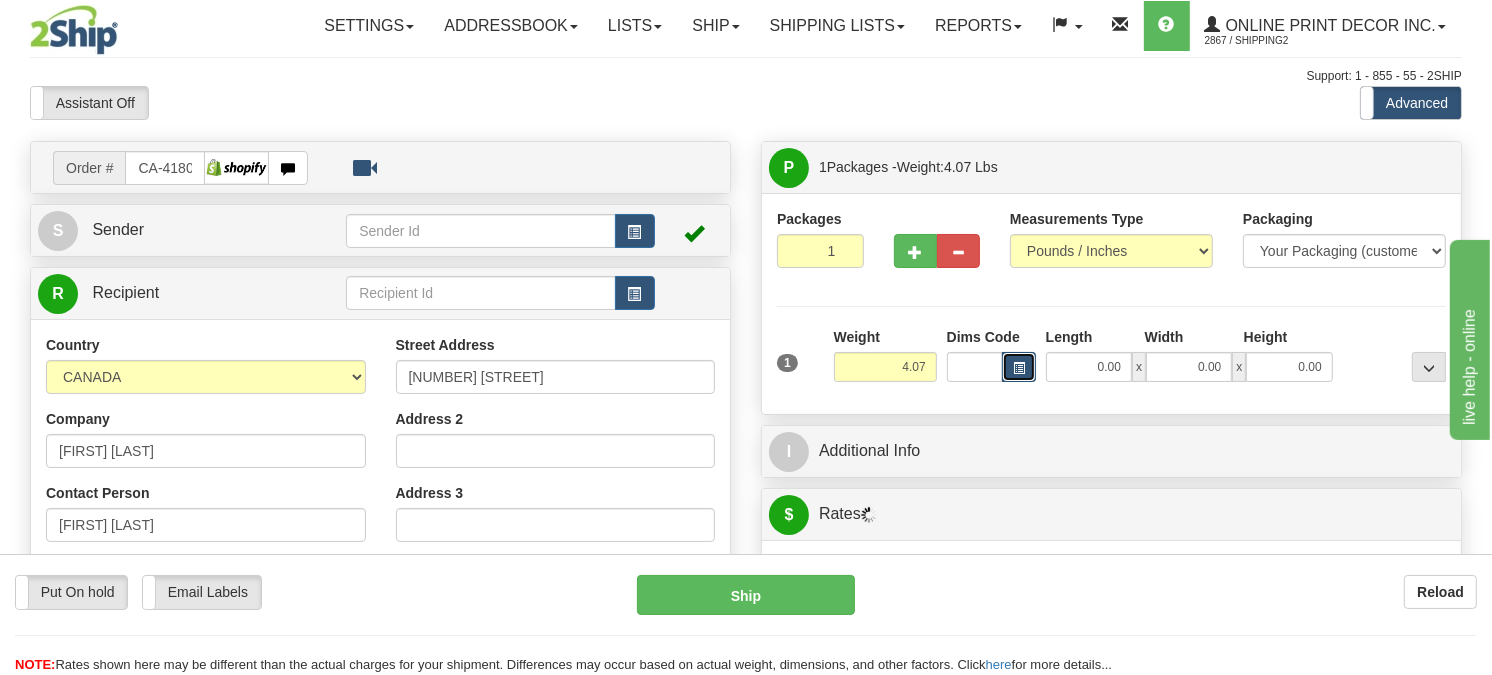 click at bounding box center [1019, 367] 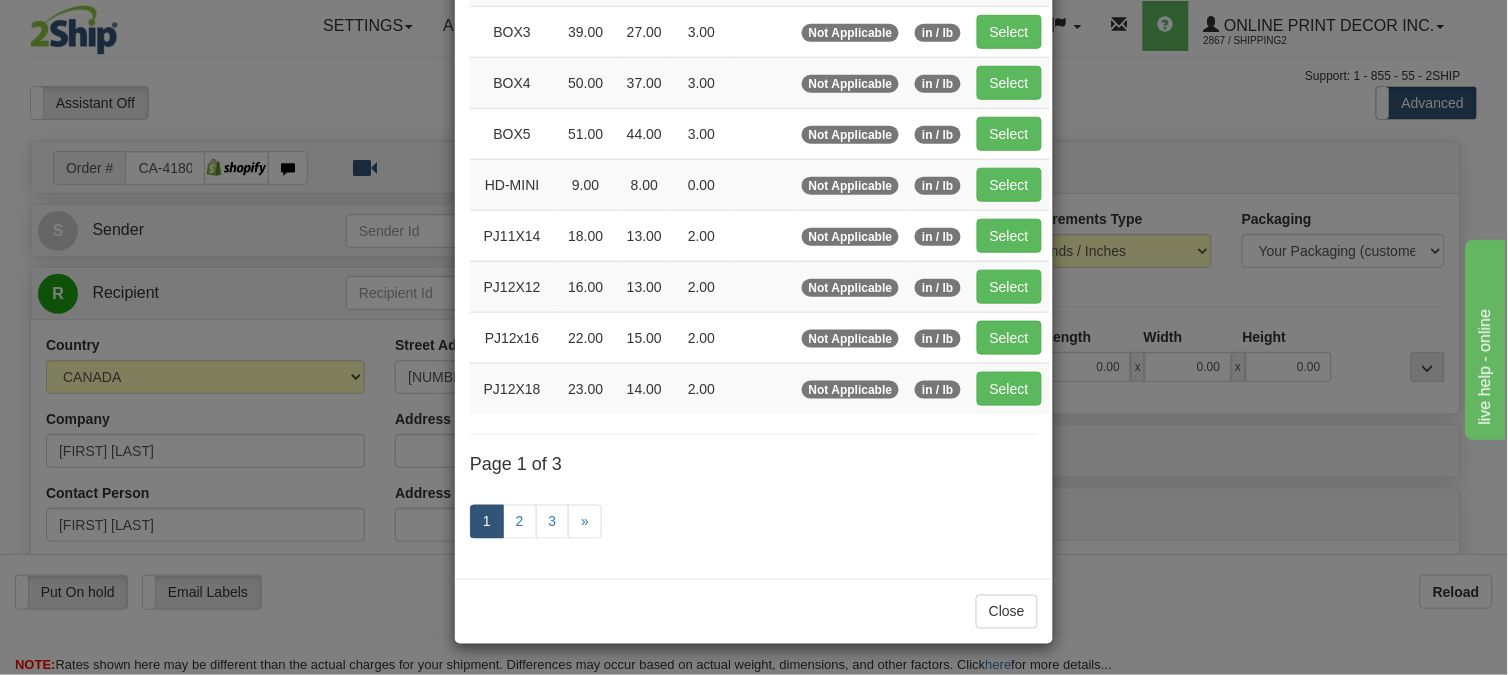 scroll, scrollTop: 326, scrollLeft: 0, axis: vertical 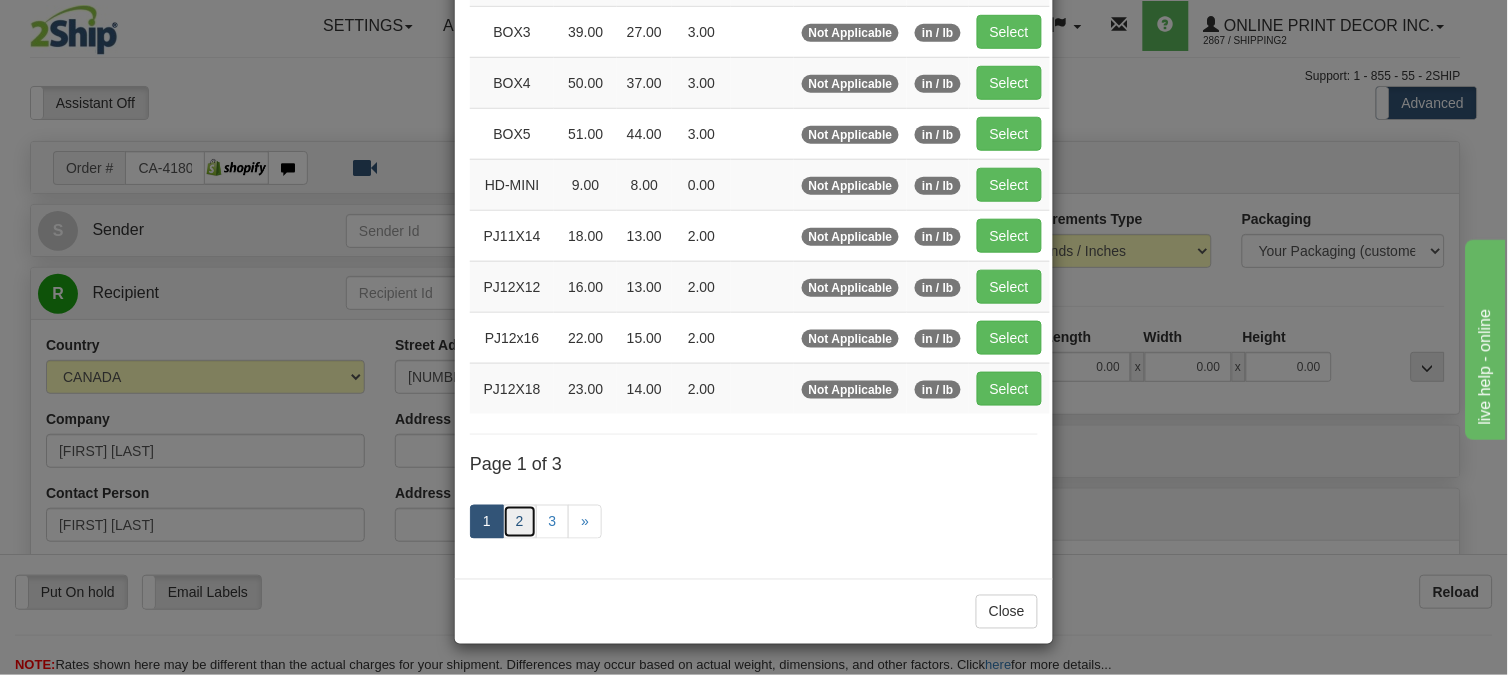 click on "2" at bounding box center [520, 522] 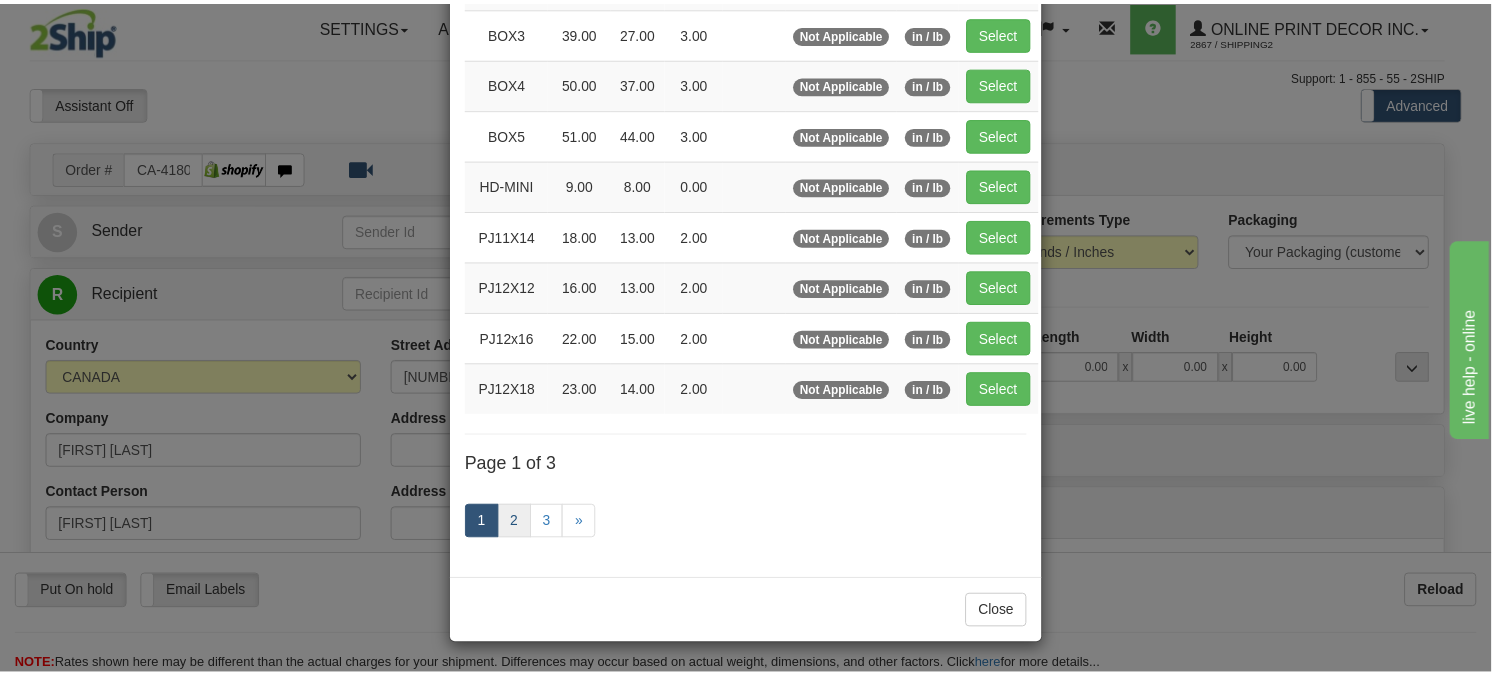 scroll, scrollTop: 315, scrollLeft: 0, axis: vertical 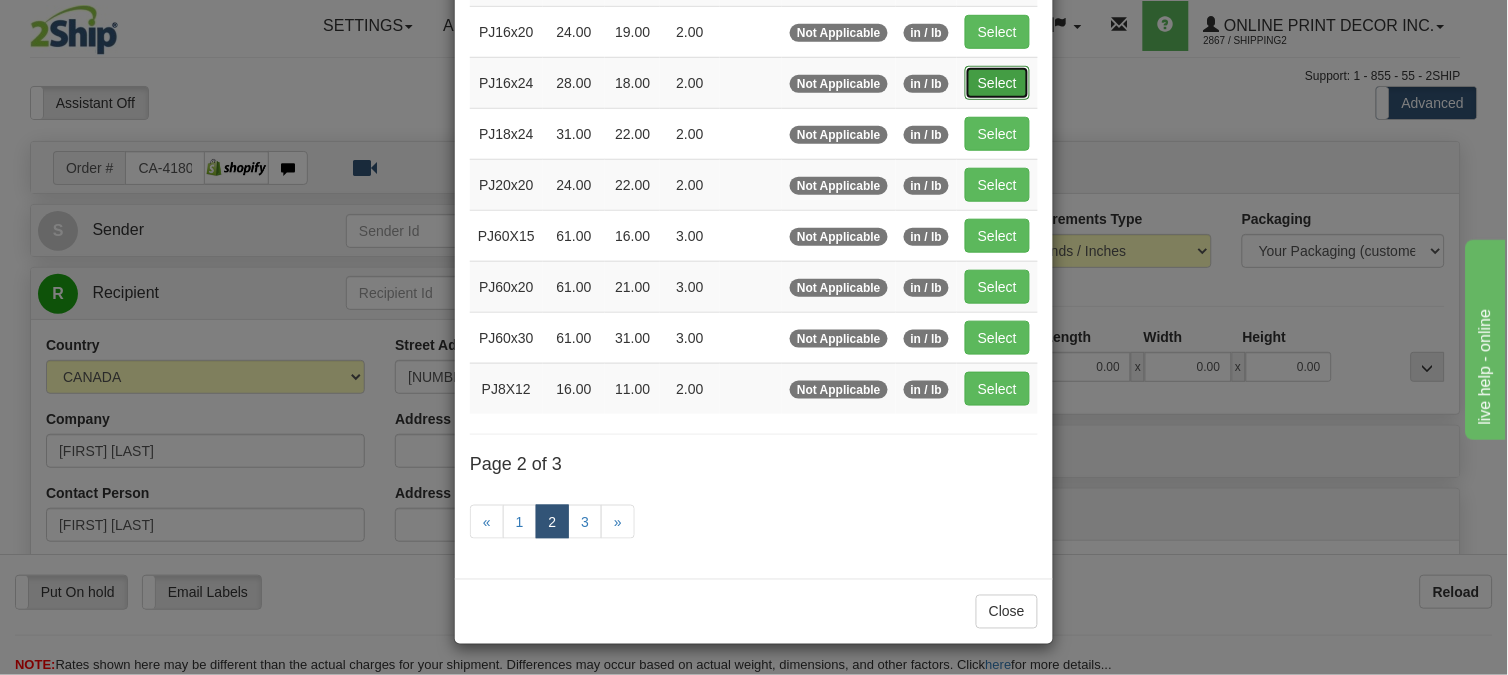 click on "Select" at bounding box center [997, 83] 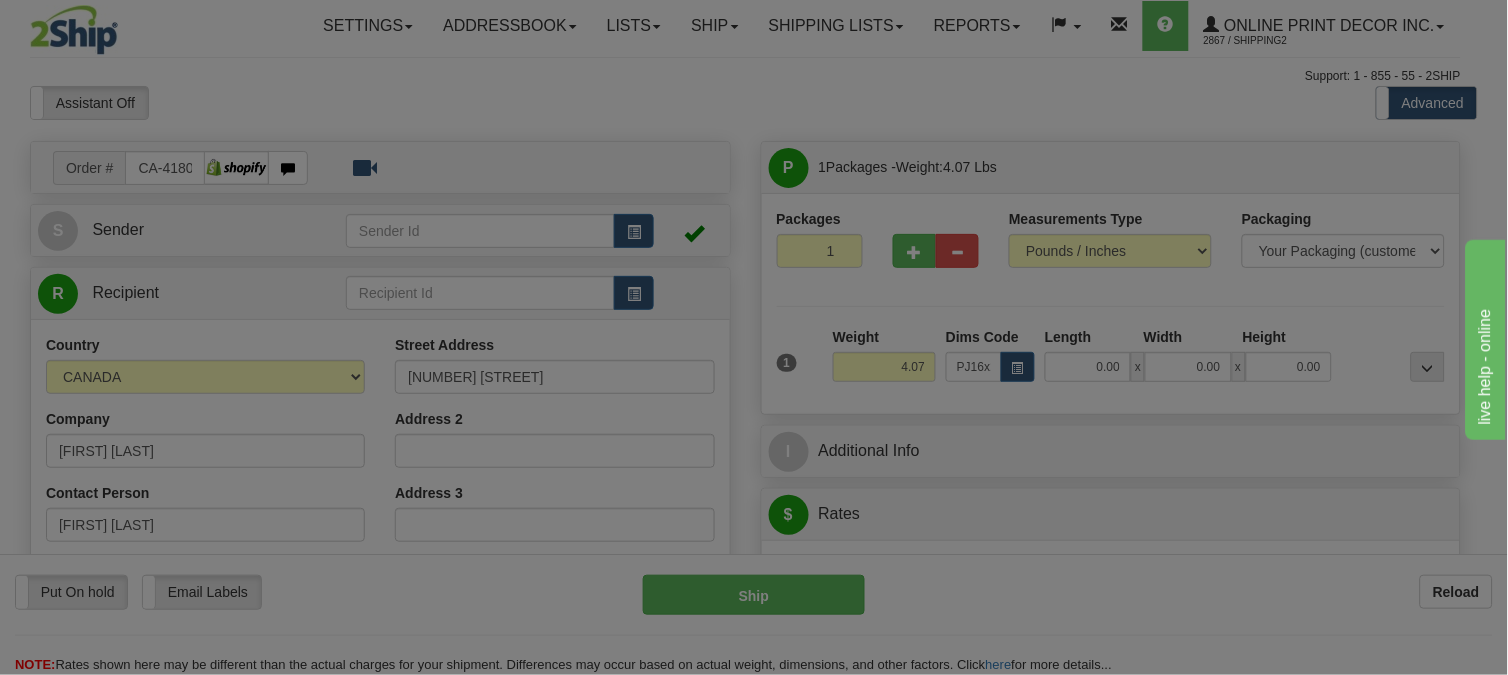 type on "28.00" 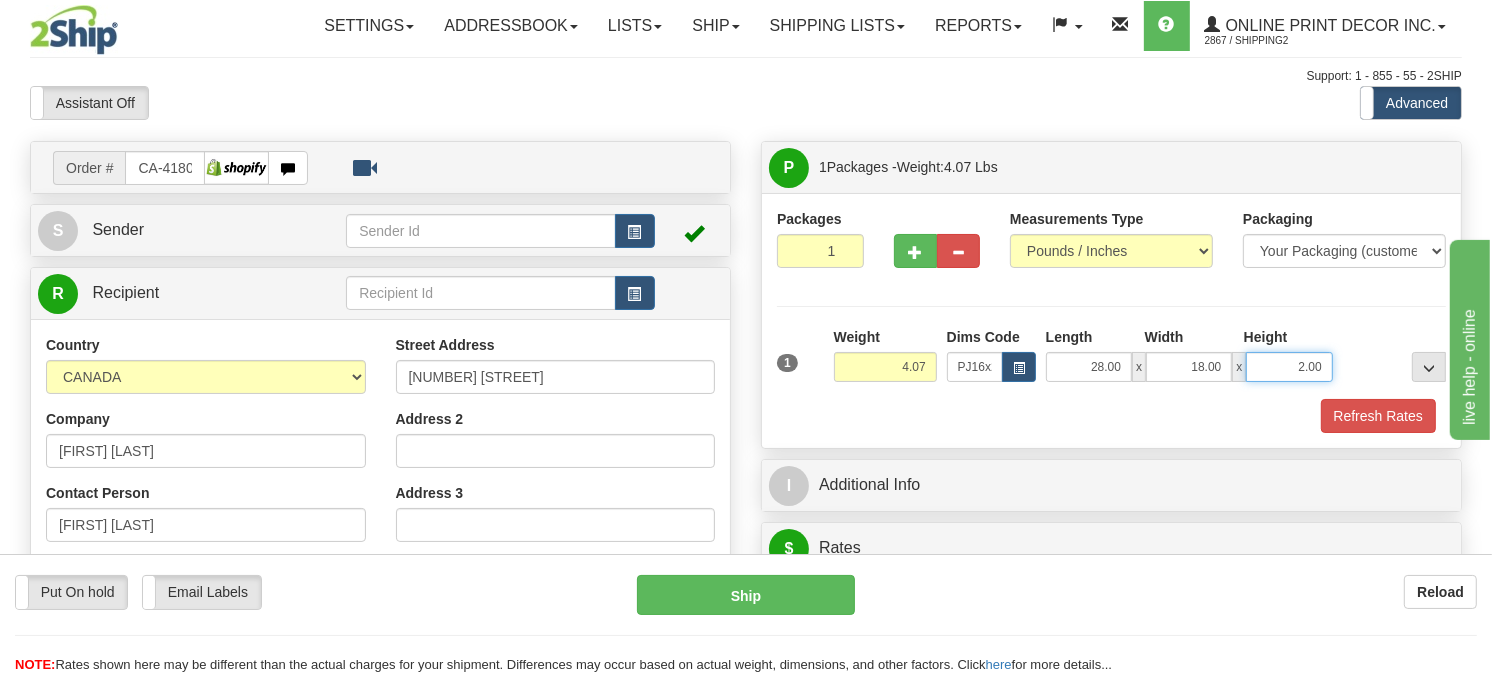 drag, startPoint x: 1321, startPoint y: 415, endPoint x: 1220, endPoint y: 411, distance: 101.07918 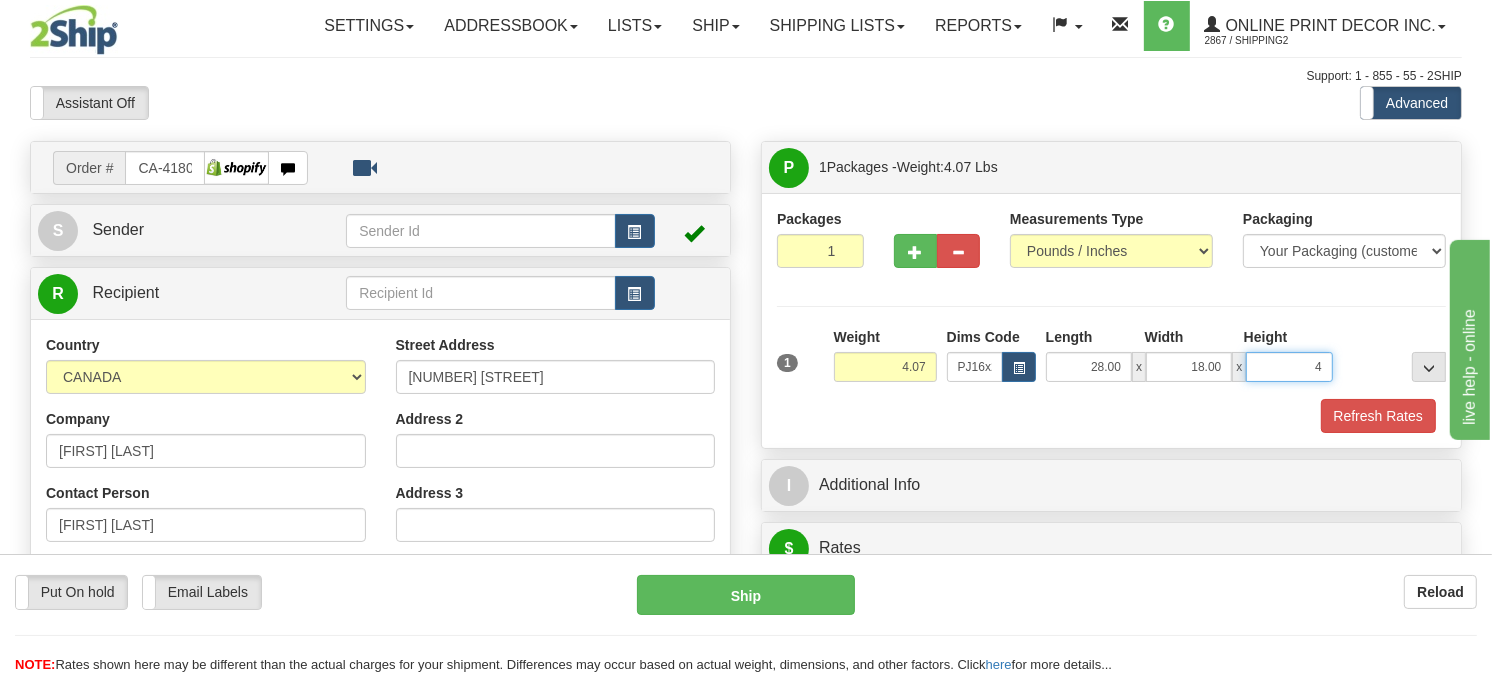 click on "Delete" at bounding box center [0, 0] 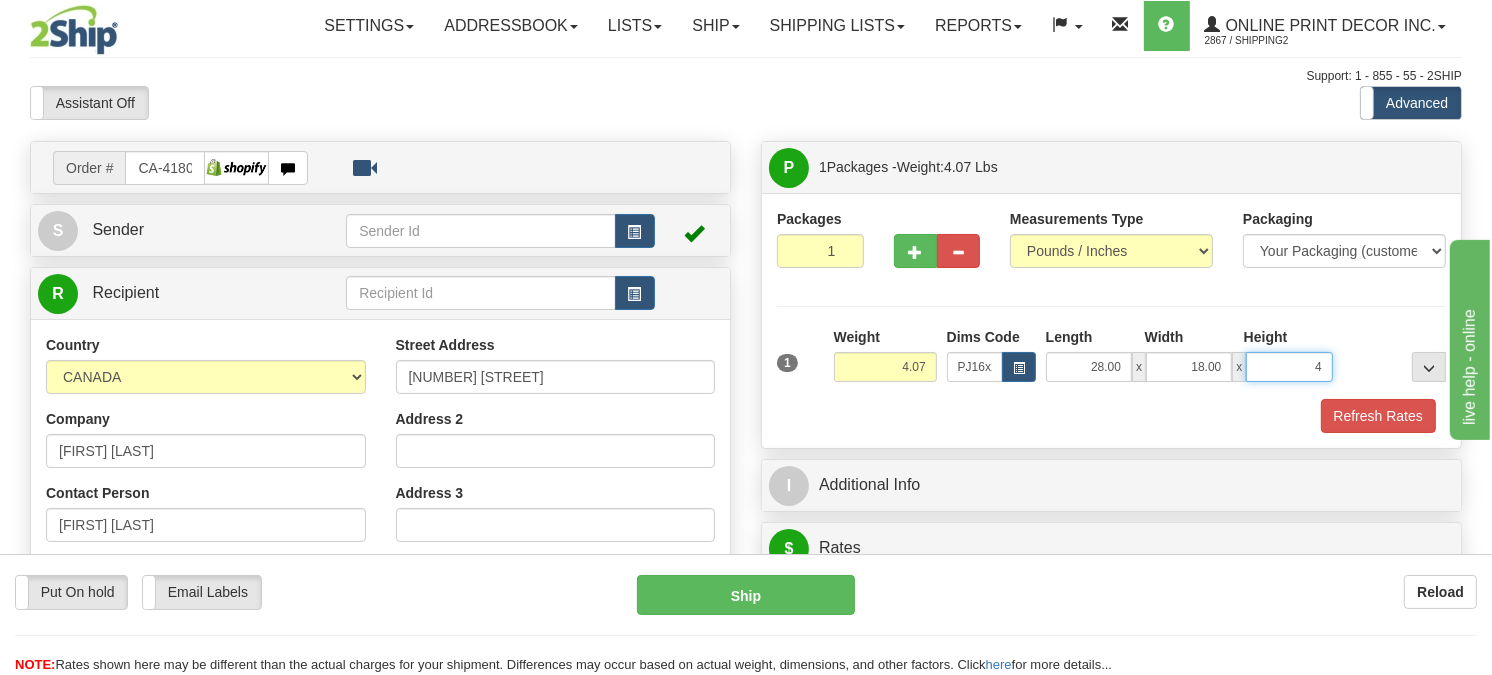 type on "4.00" 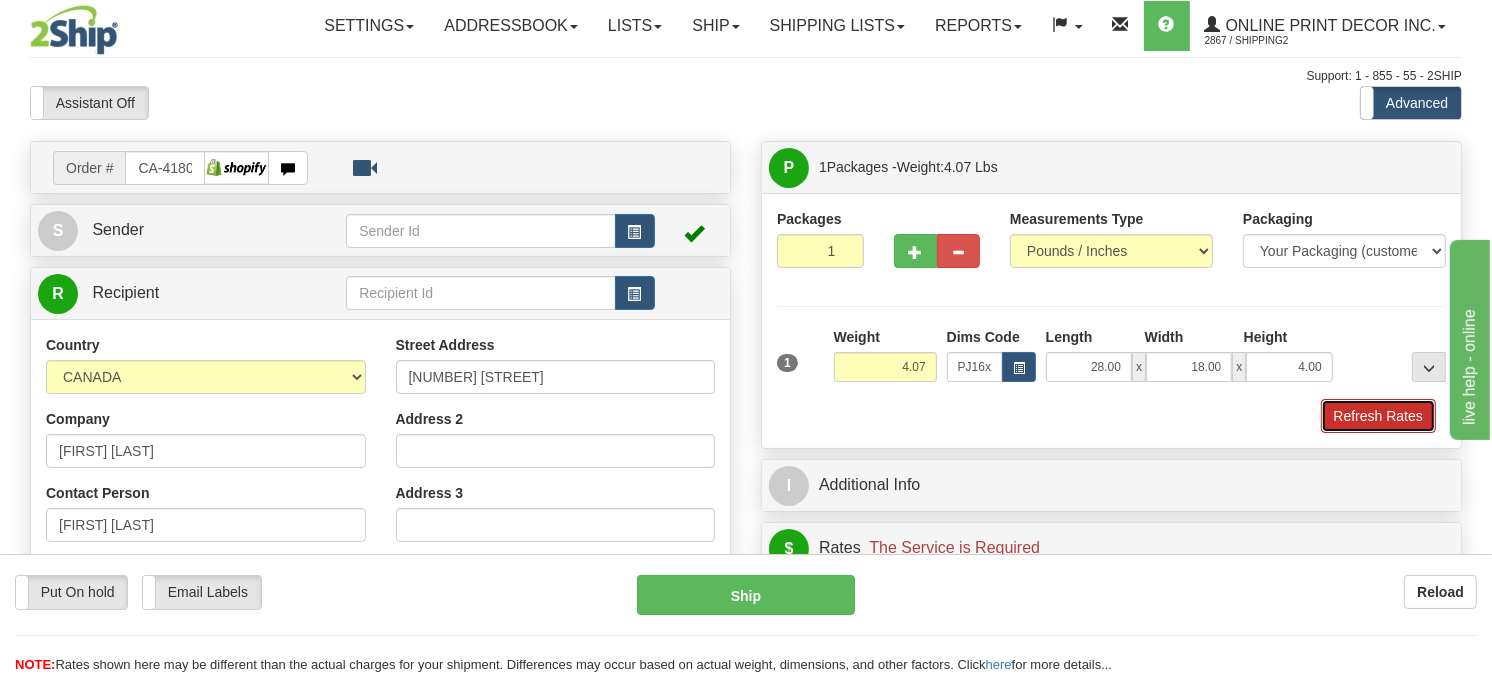 click on "Refresh Rates" at bounding box center (1378, 416) 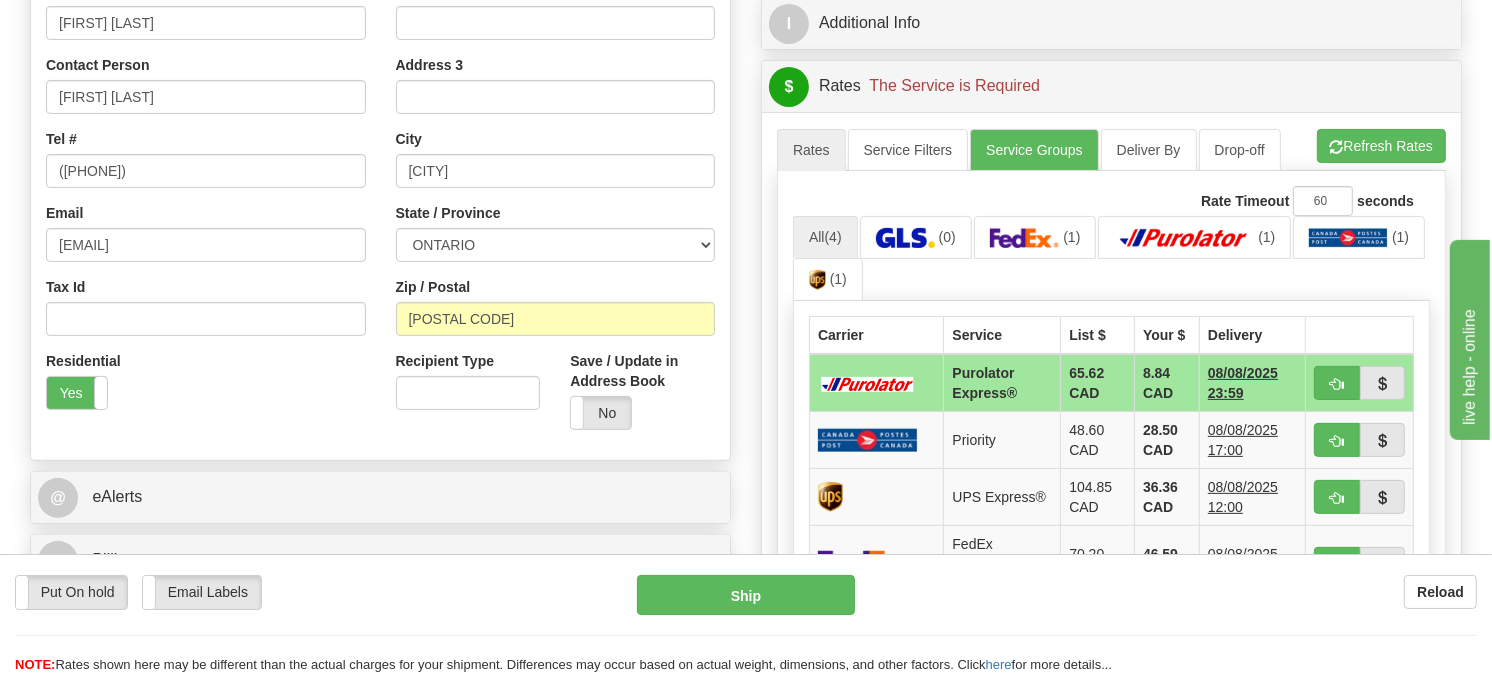 scroll, scrollTop: 444, scrollLeft: 0, axis: vertical 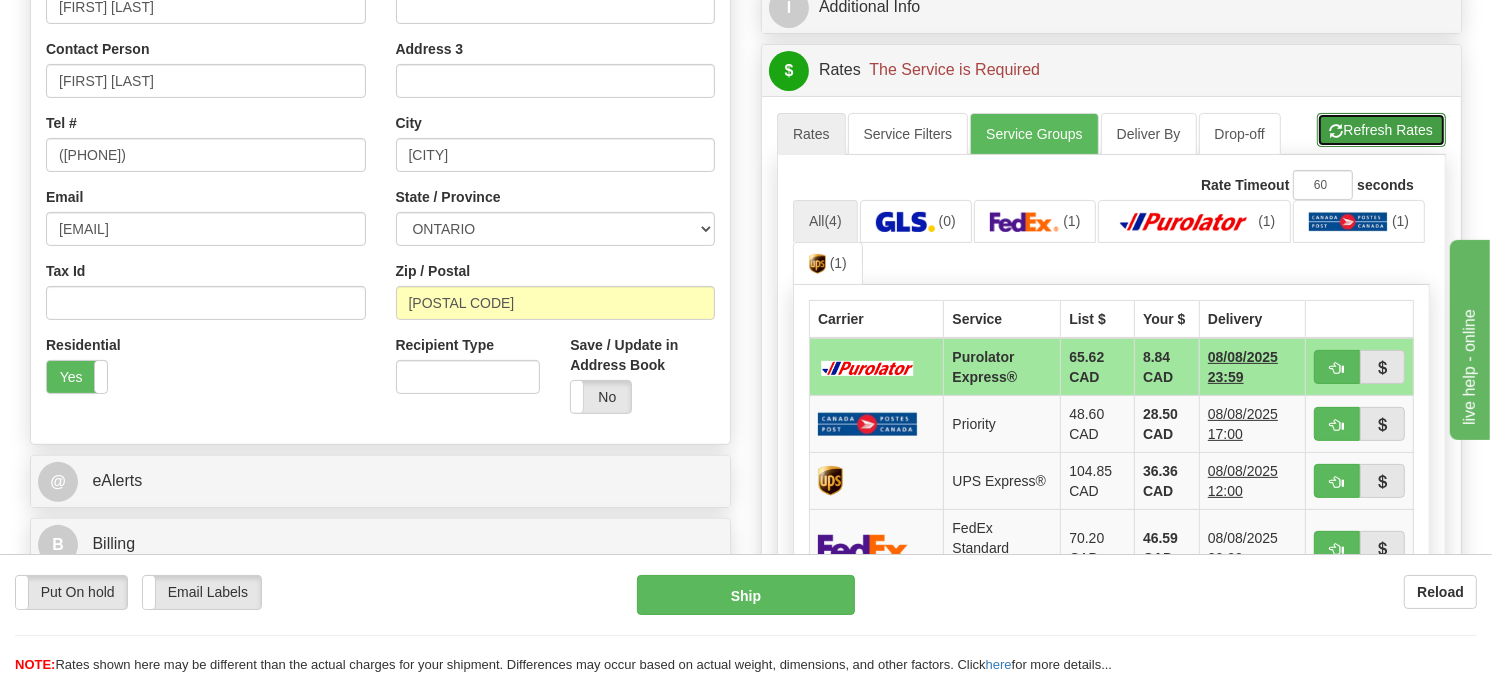 click on "Refresh Rates" at bounding box center [1381, 130] 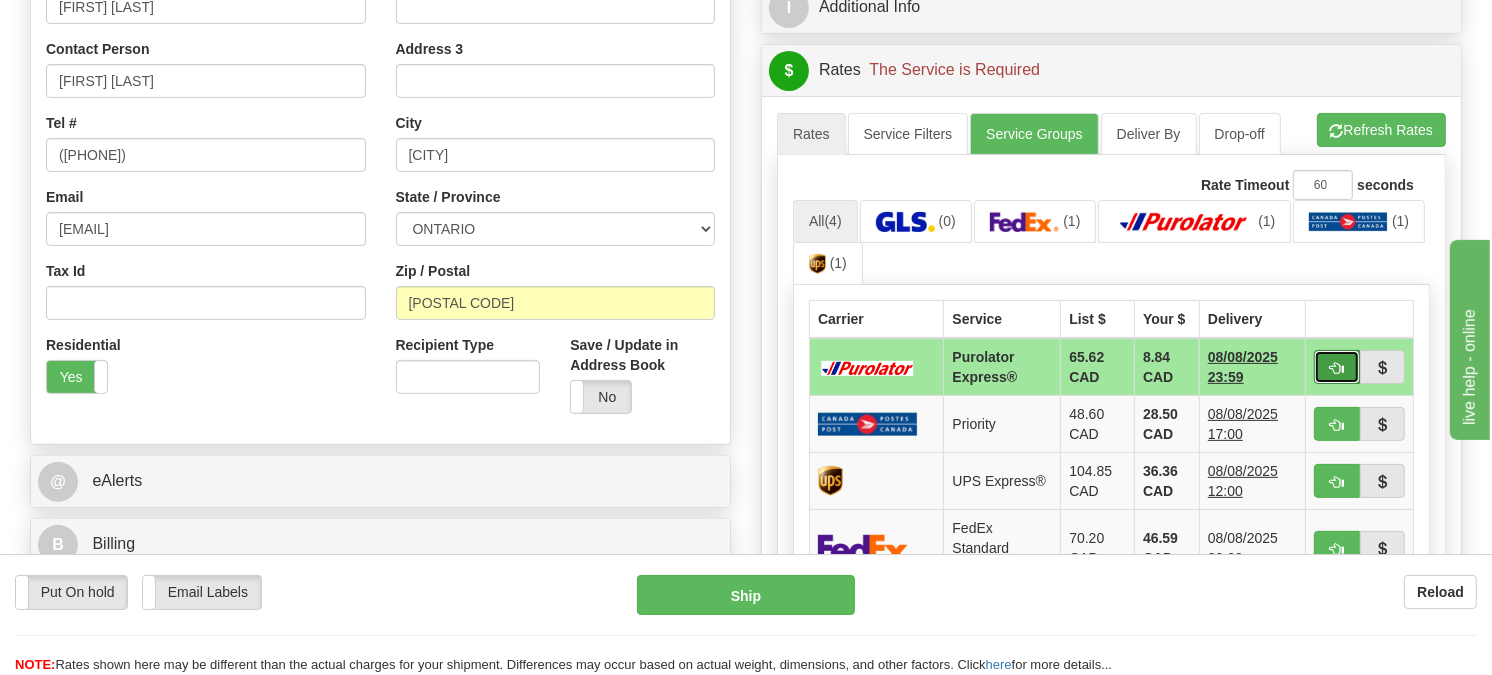 click at bounding box center (1337, 368) 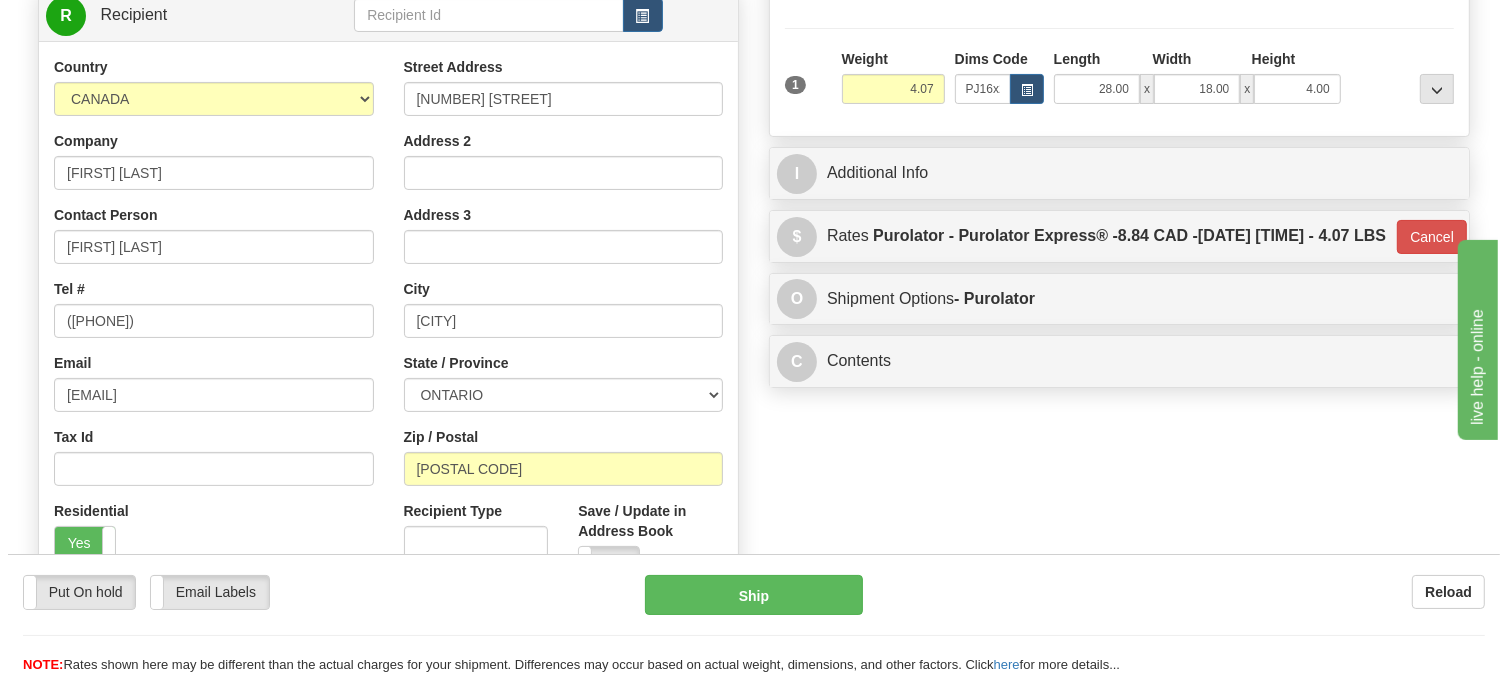 scroll, scrollTop: 111, scrollLeft: 0, axis: vertical 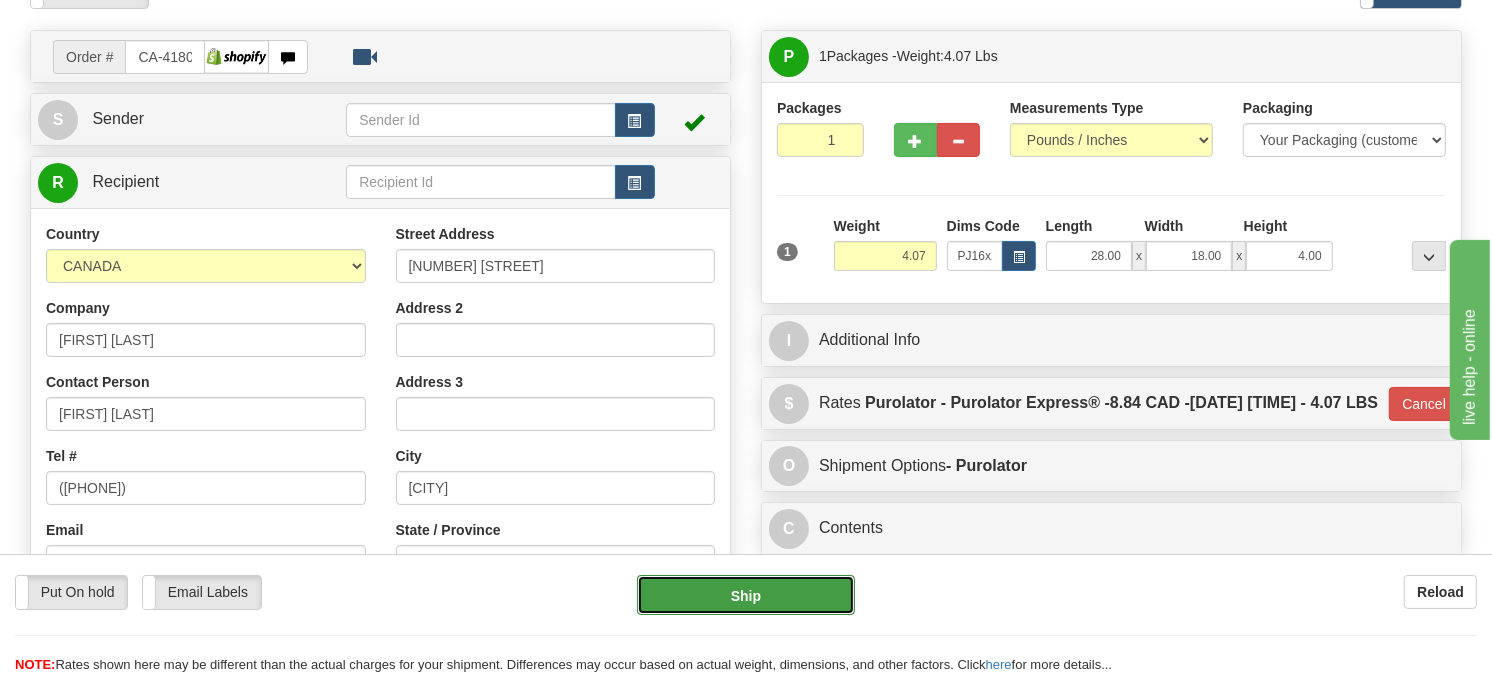click on "Ship" at bounding box center (746, 595) 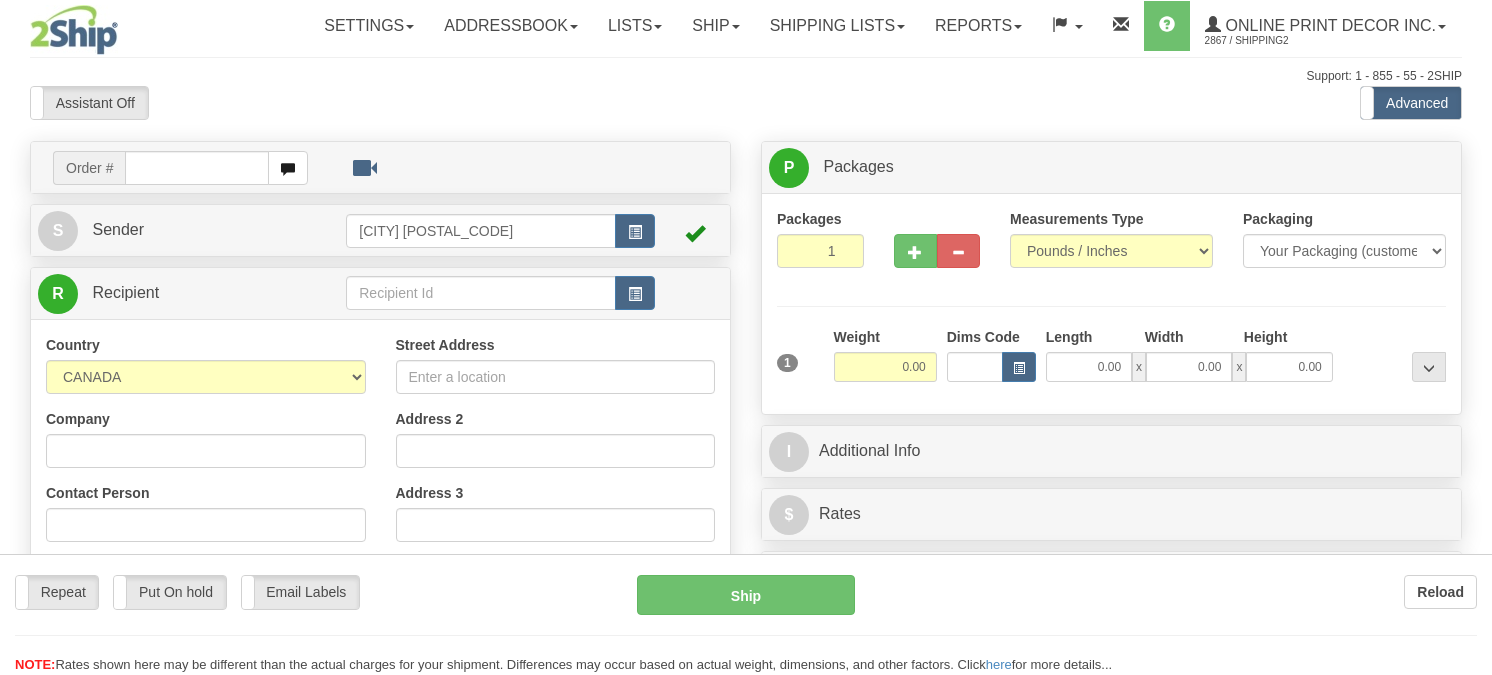 scroll, scrollTop: 0, scrollLeft: 0, axis: both 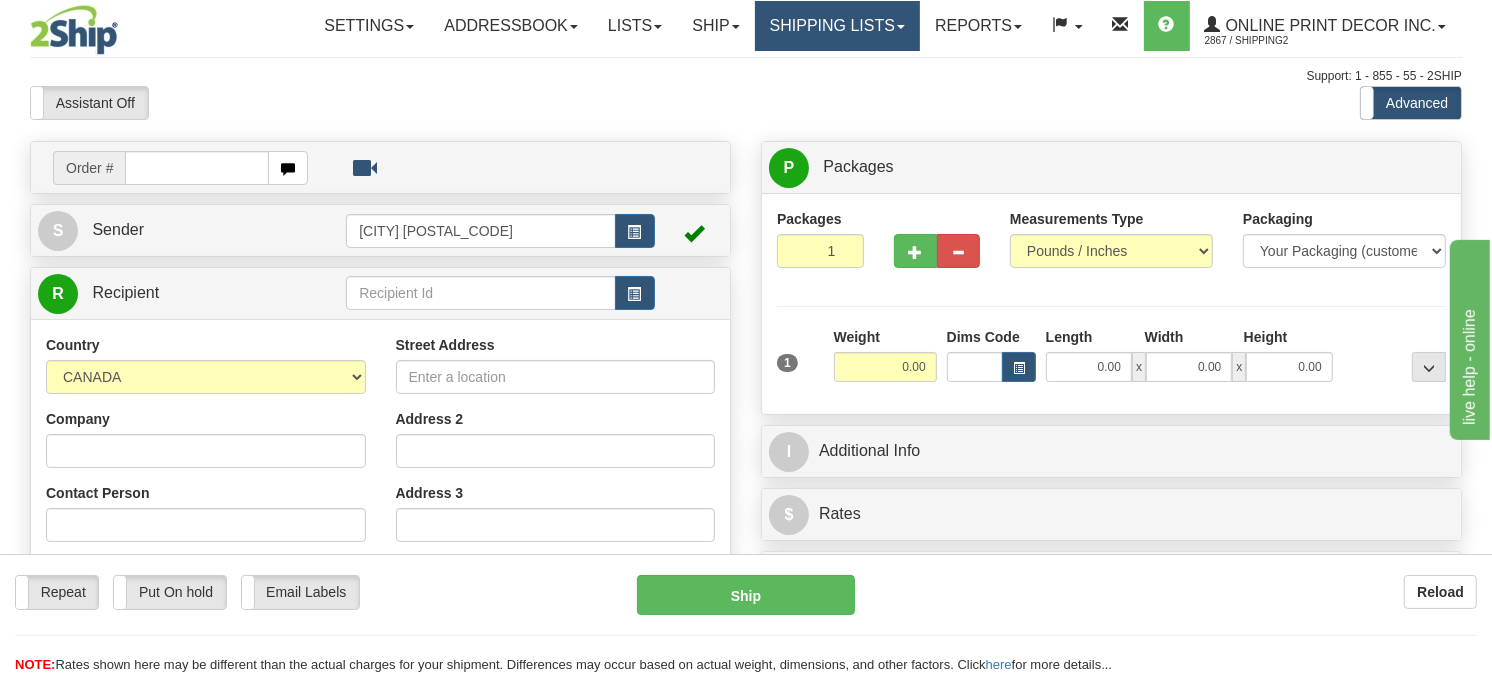 click on "Shipping lists" at bounding box center (837, 26) 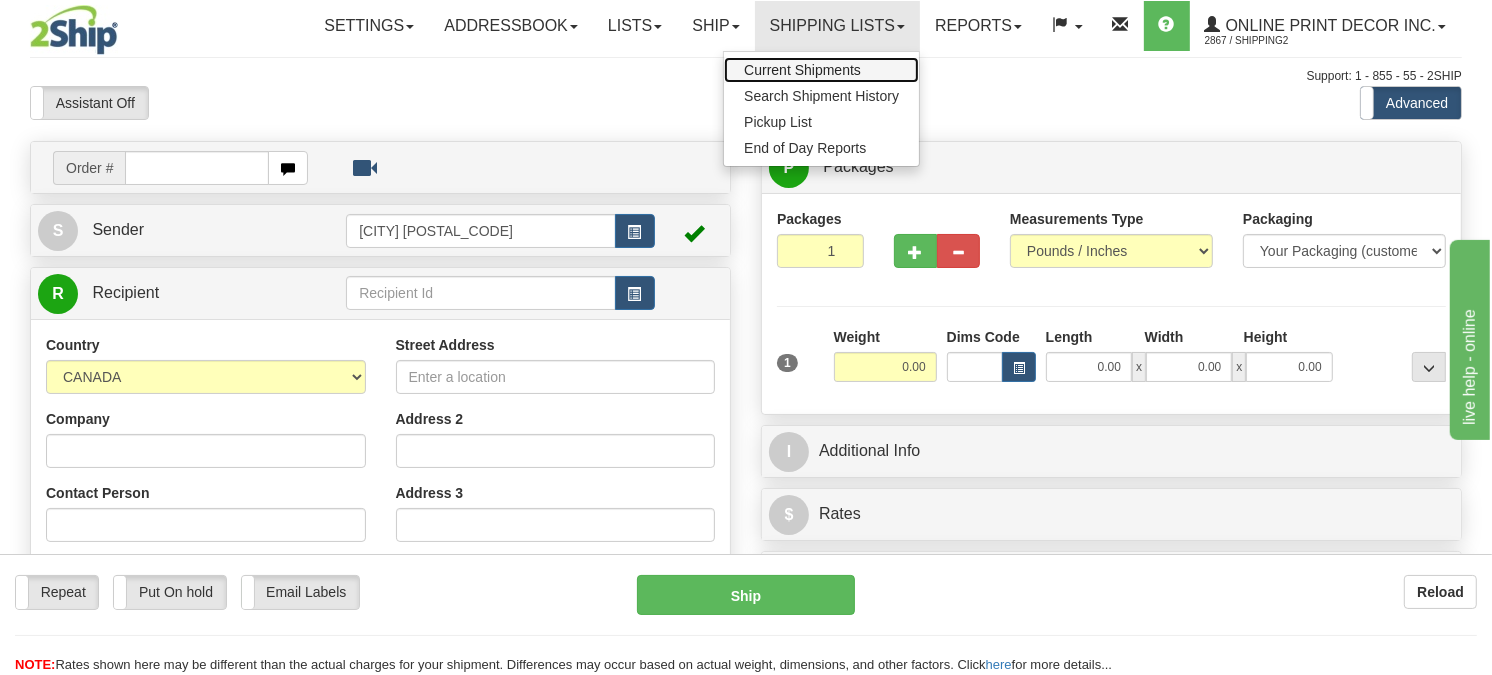 click on "Current Shipments" at bounding box center (802, 70) 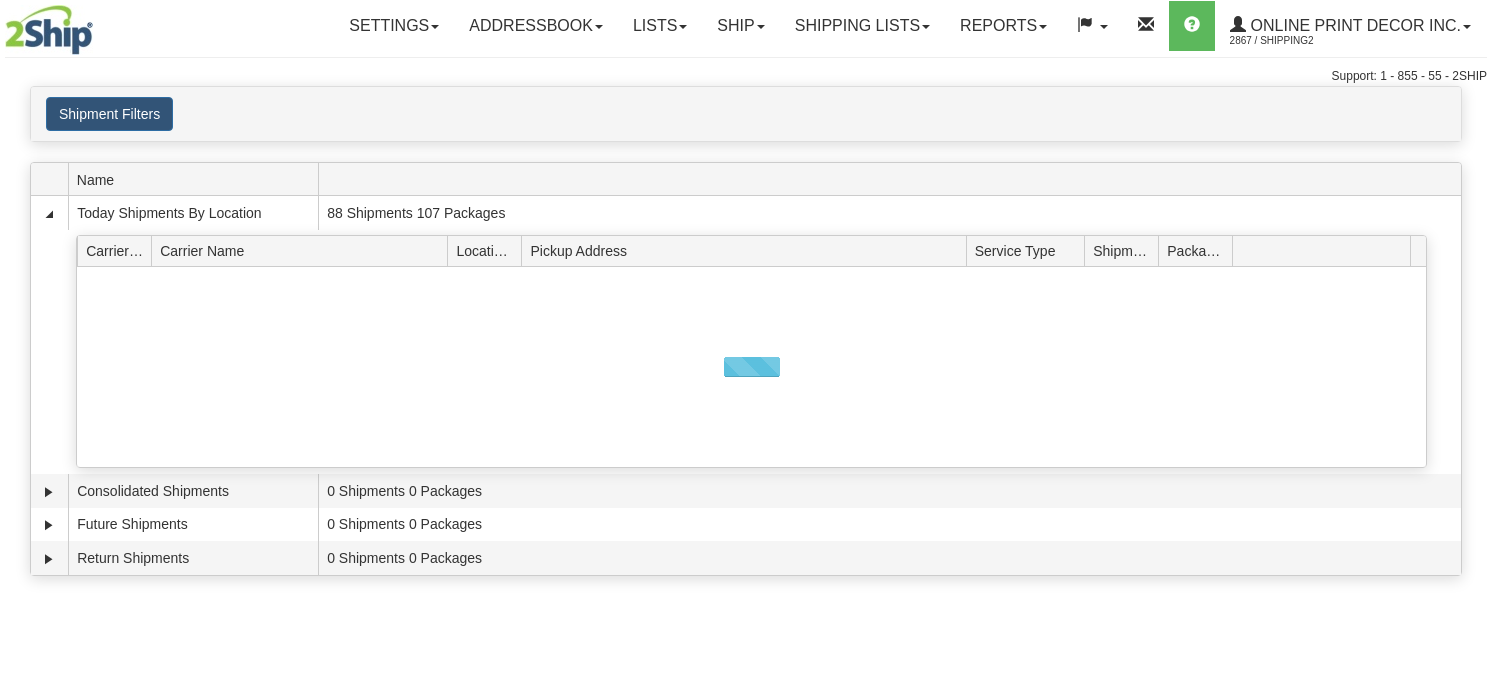 scroll, scrollTop: 0, scrollLeft: 0, axis: both 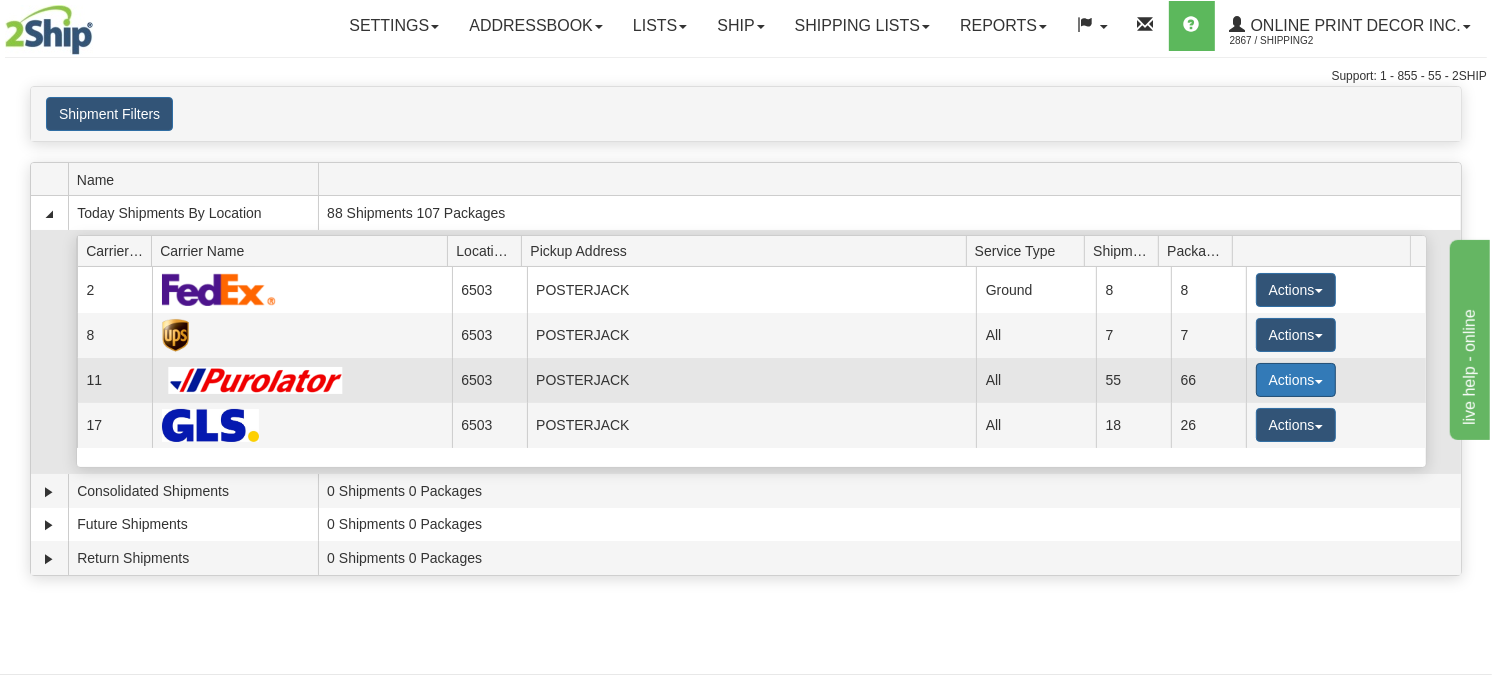 click on "Actions" at bounding box center [1296, 380] 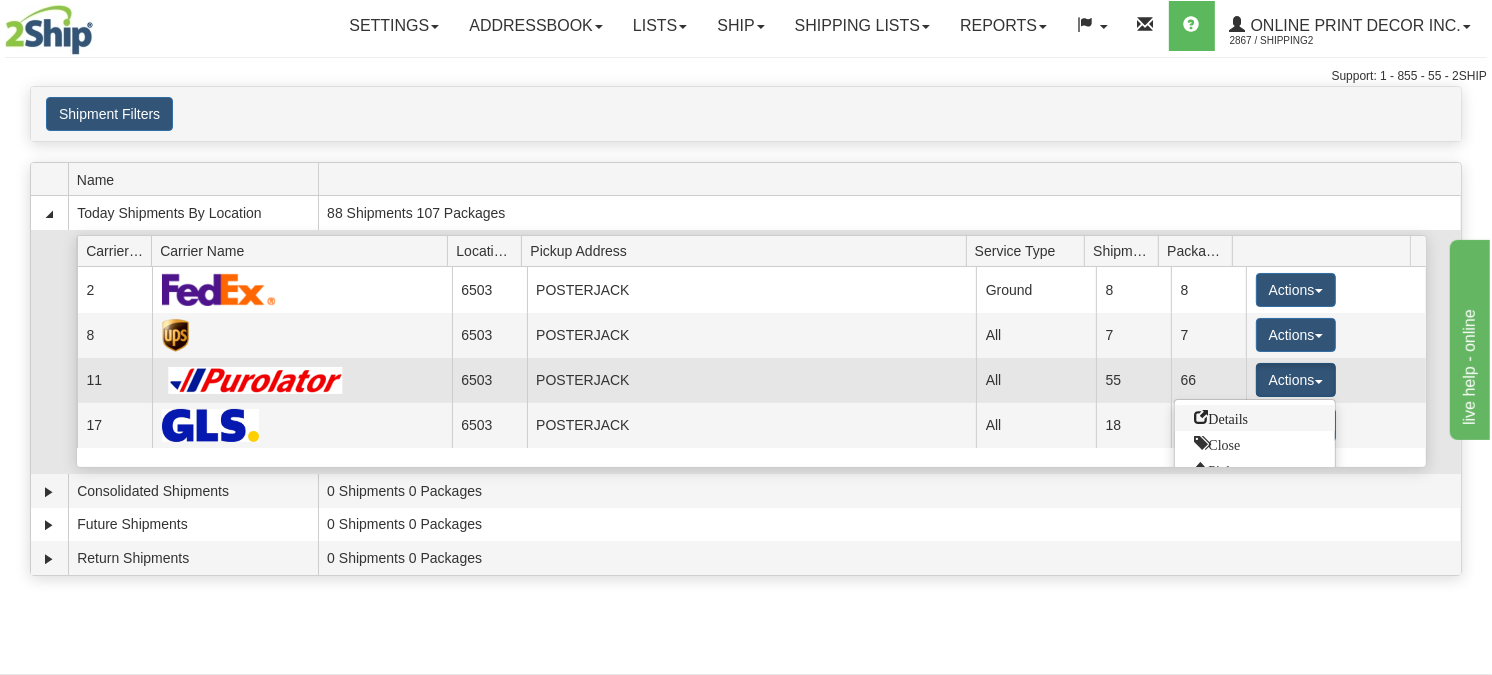 click on "Details" at bounding box center (1222, 417) 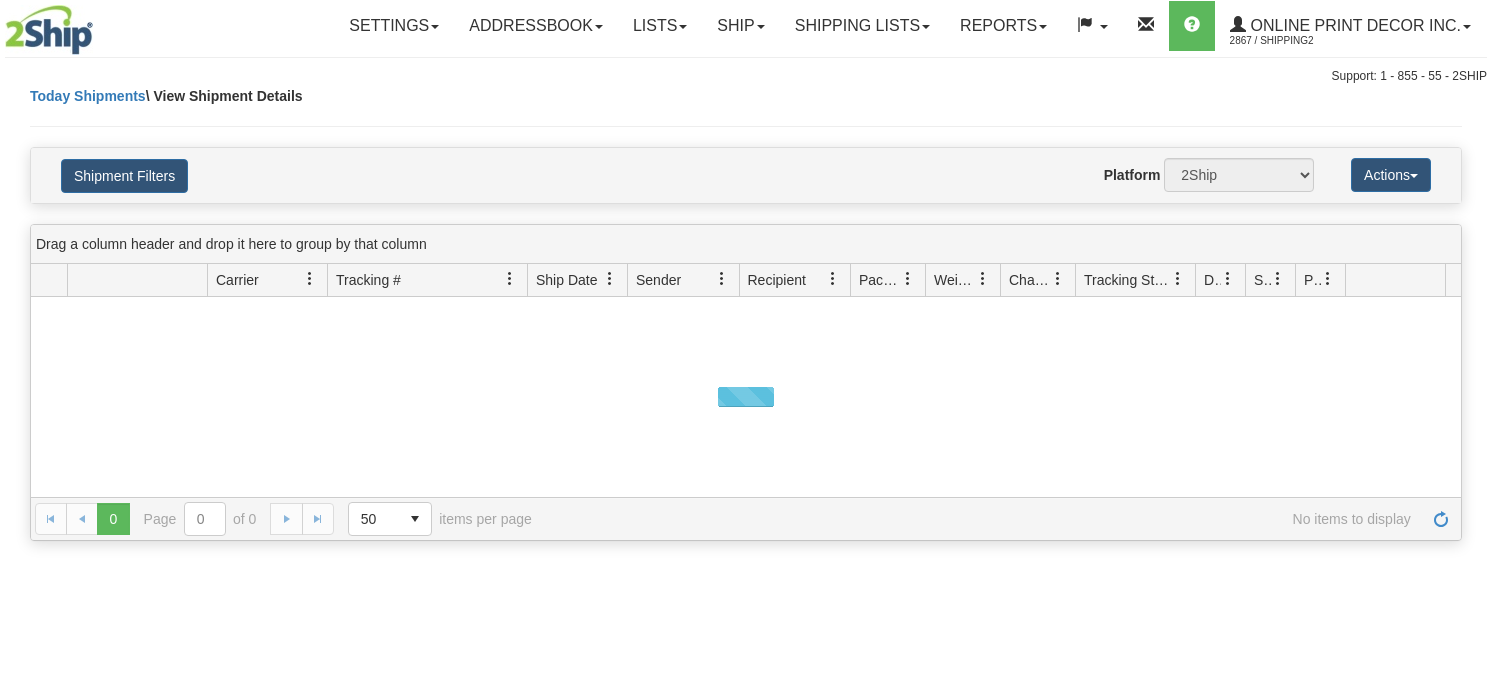 scroll, scrollTop: 0, scrollLeft: 0, axis: both 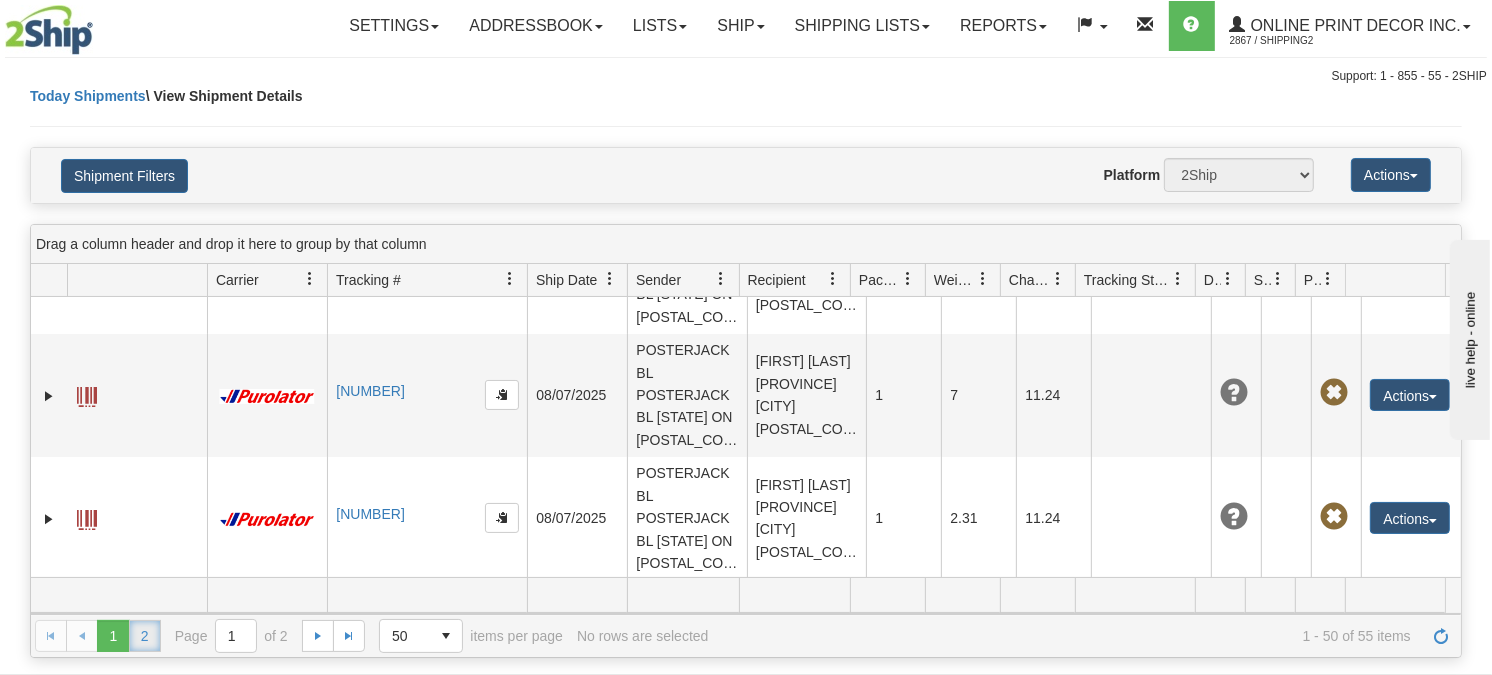 click on "2" at bounding box center [145, 636] 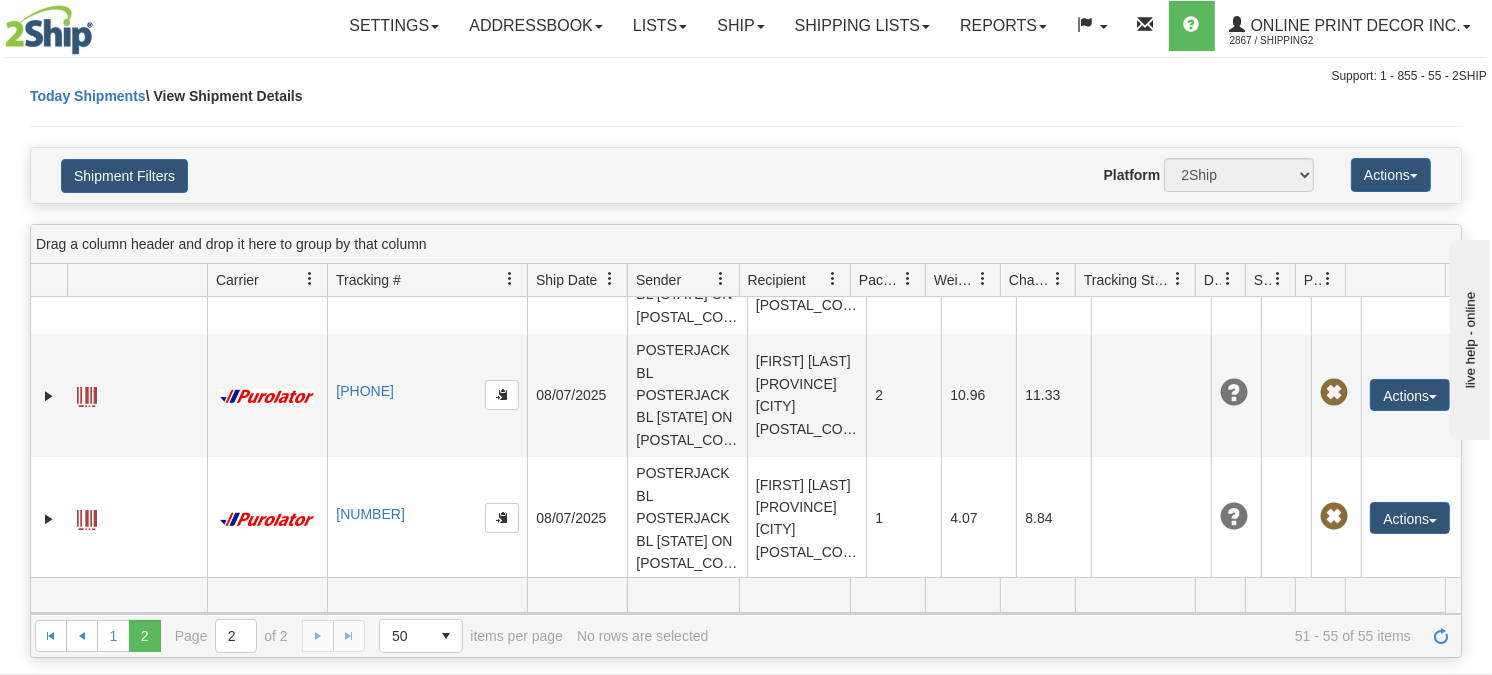 scroll, scrollTop: 446, scrollLeft: 0, axis: vertical 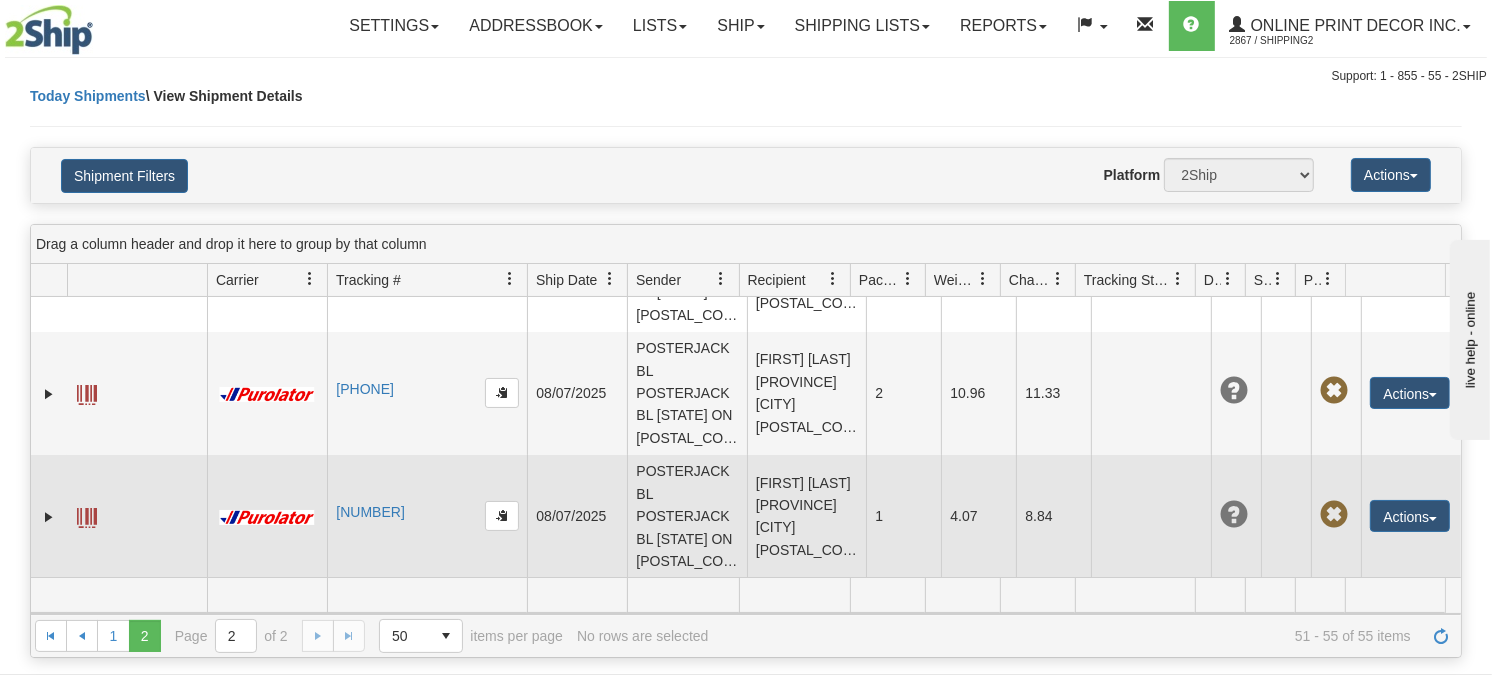 click on "John Wagstaffe John Wagstaffe CA ON Burlington L7L 4V5" at bounding box center [807, 516] 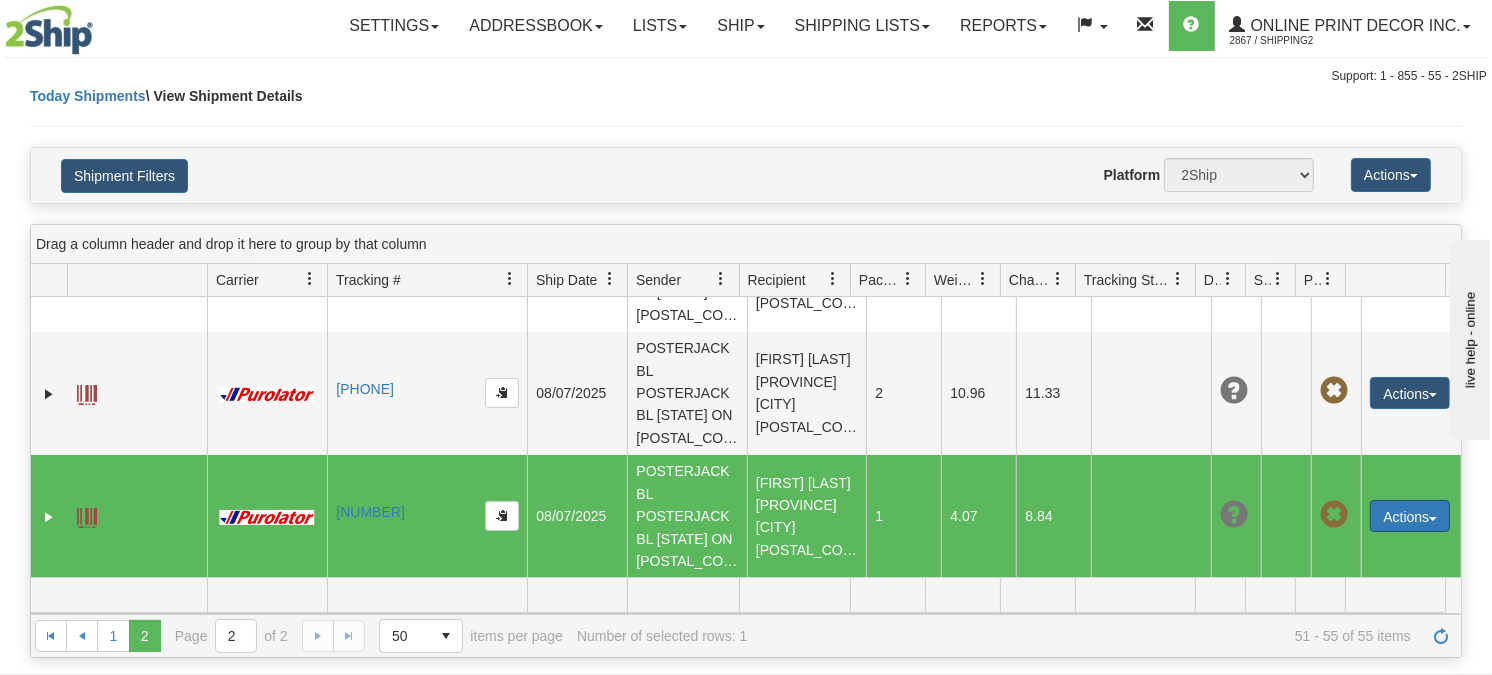 click on "Actions" at bounding box center [1410, 516] 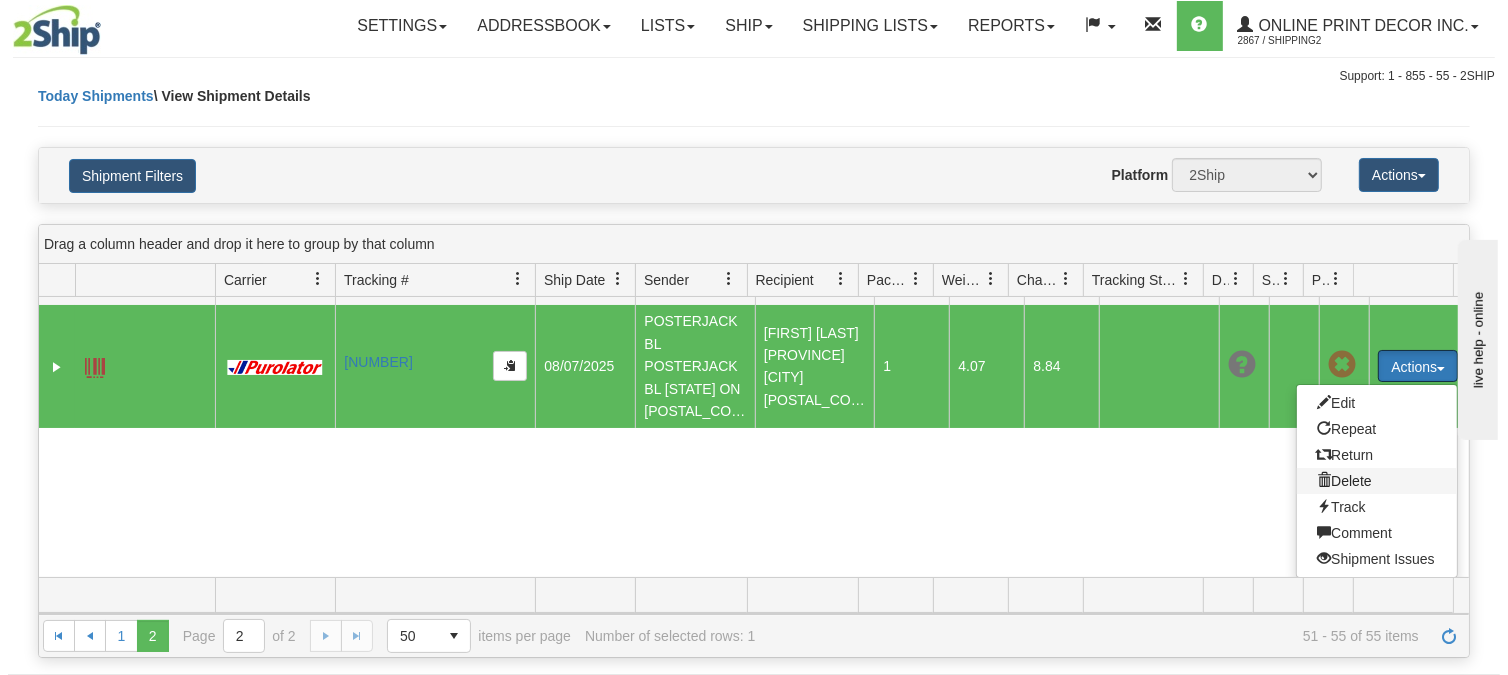 scroll, scrollTop: 585, scrollLeft: 0, axis: vertical 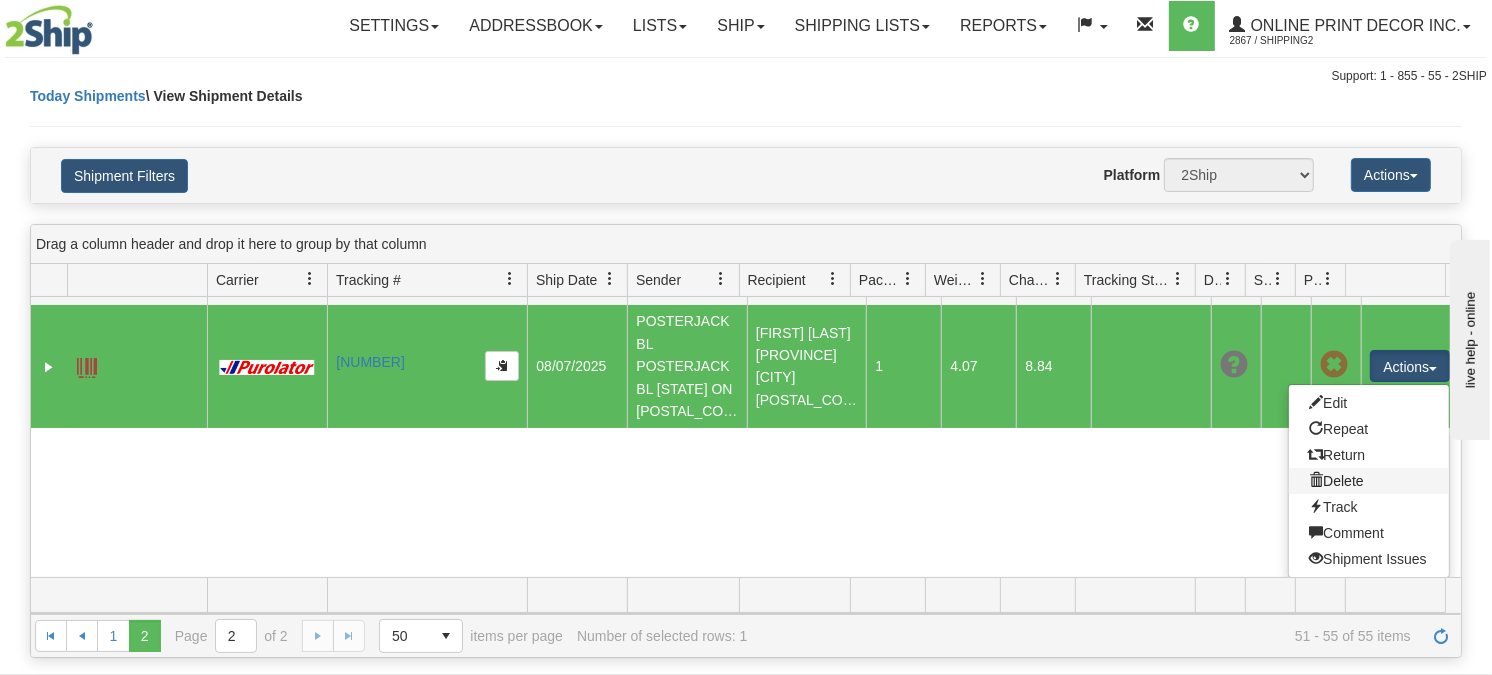 click on "Delete" at bounding box center (1369, 481) 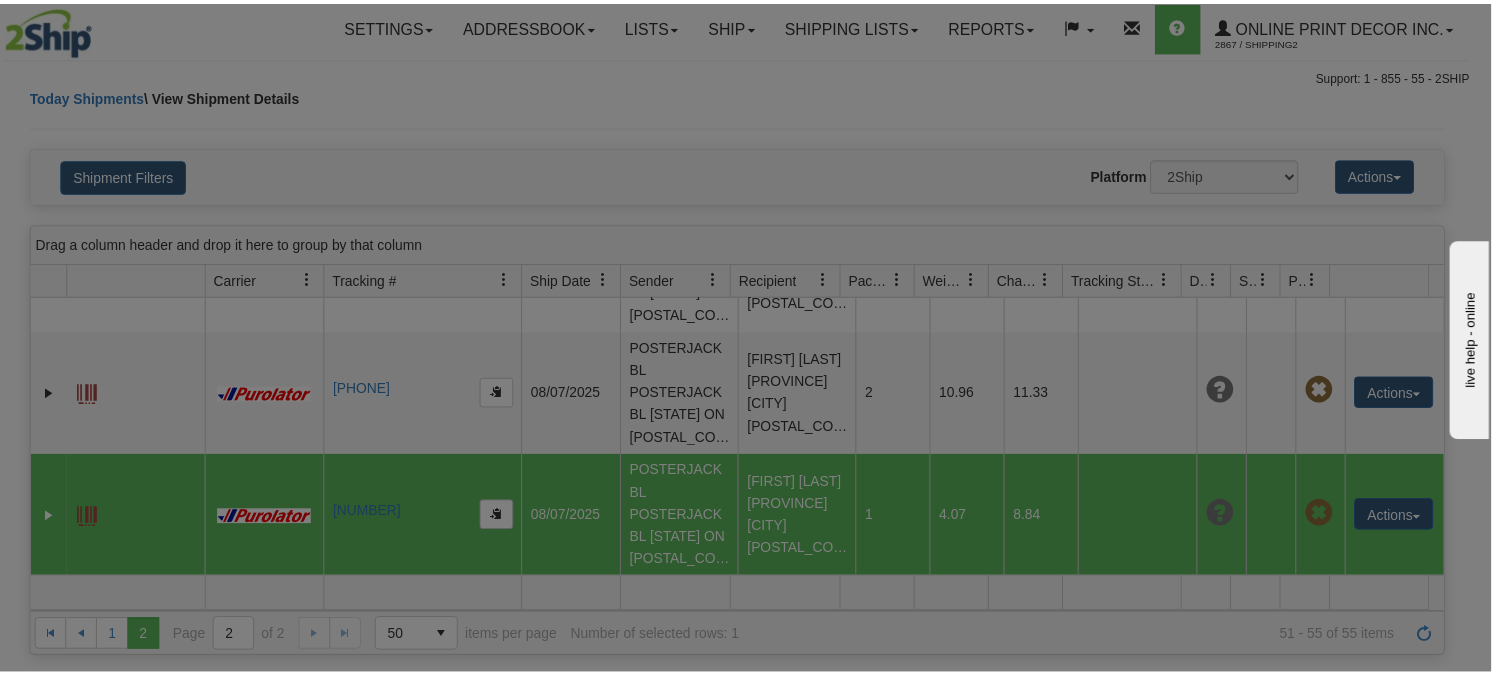 scroll, scrollTop: 446, scrollLeft: 0, axis: vertical 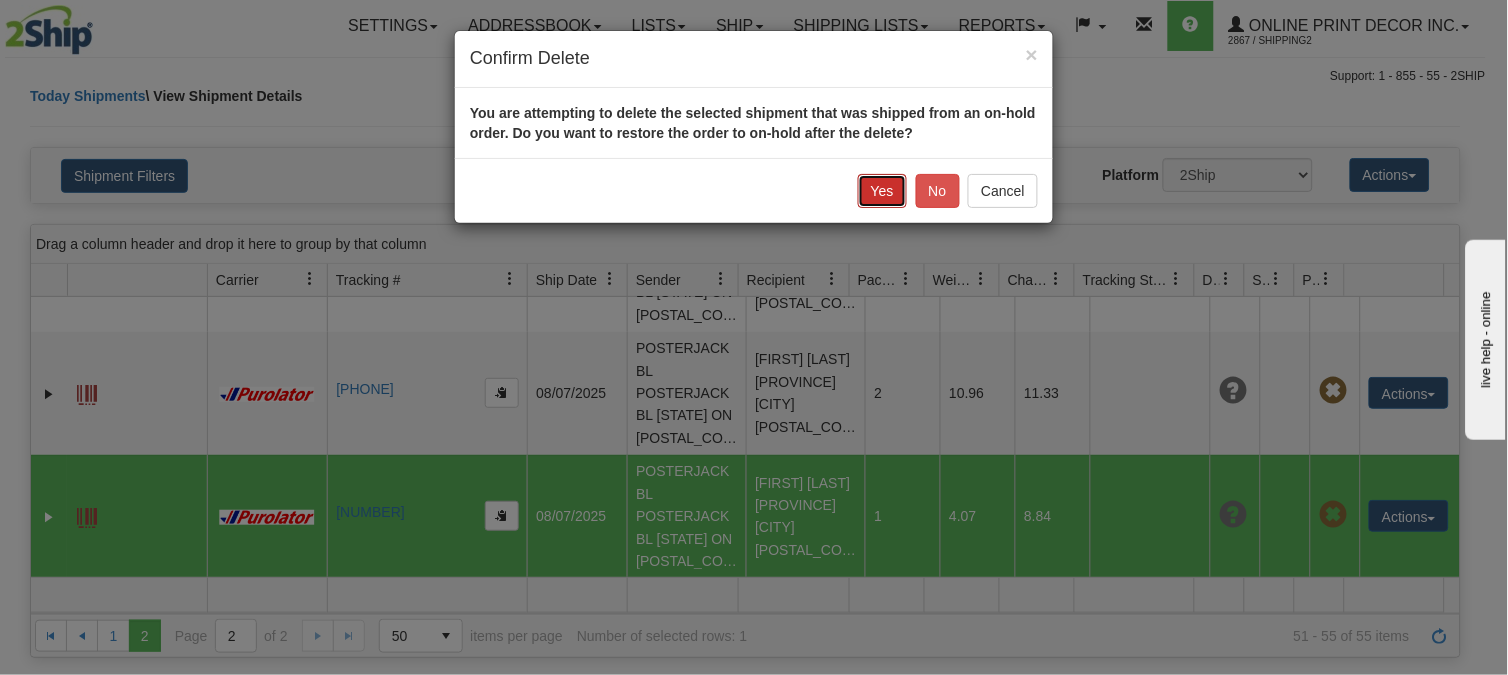 click on "Yes" at bounding box center [882, 191] 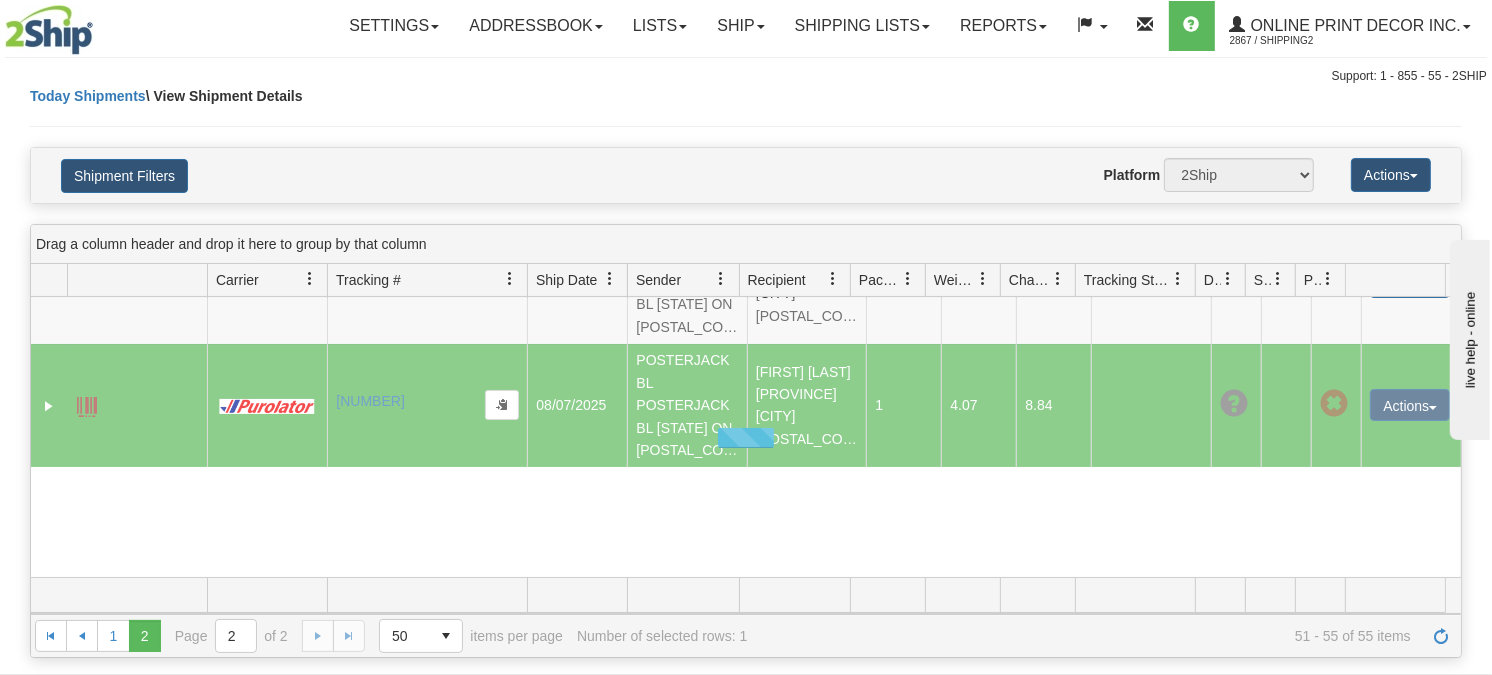 scroll, scrollTop: 301, scrollLeft: 0, axis: vertical 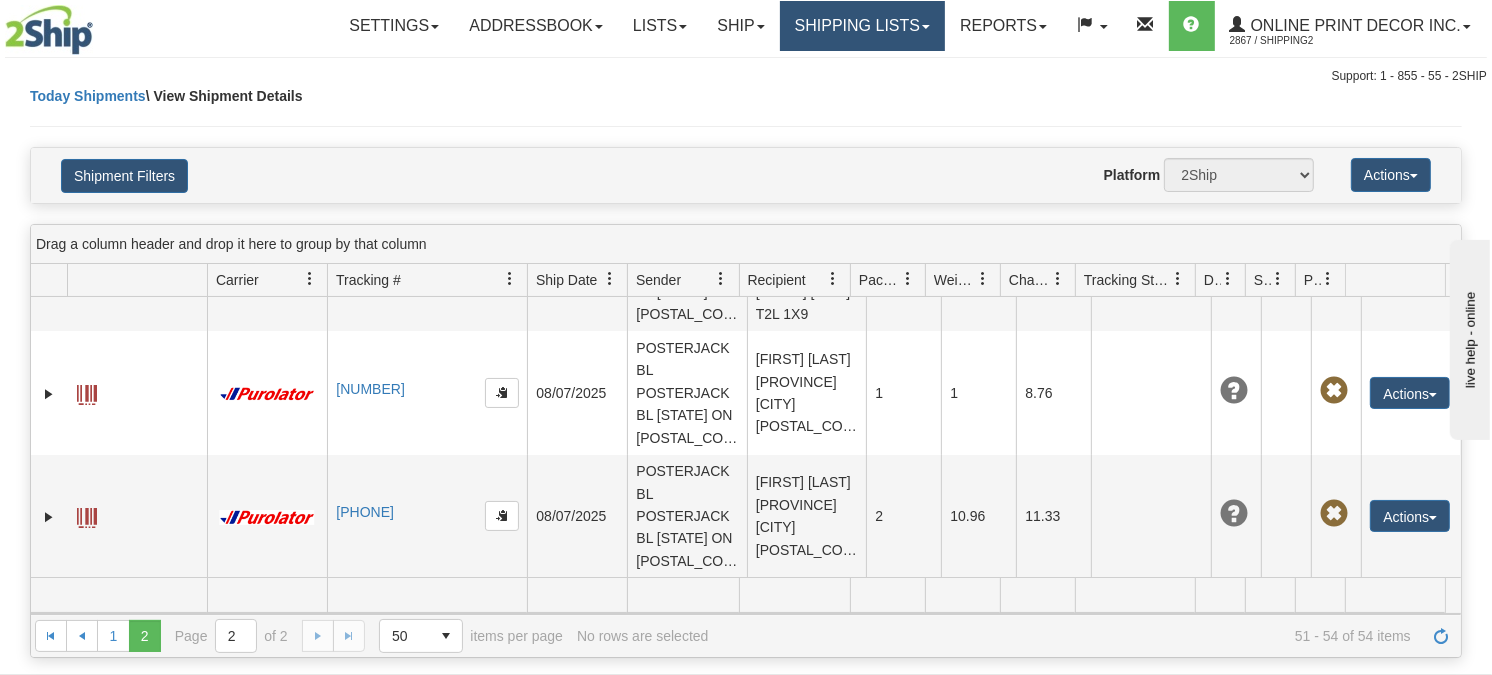 click on "Shipping lists" at bounding box center (862, 26) 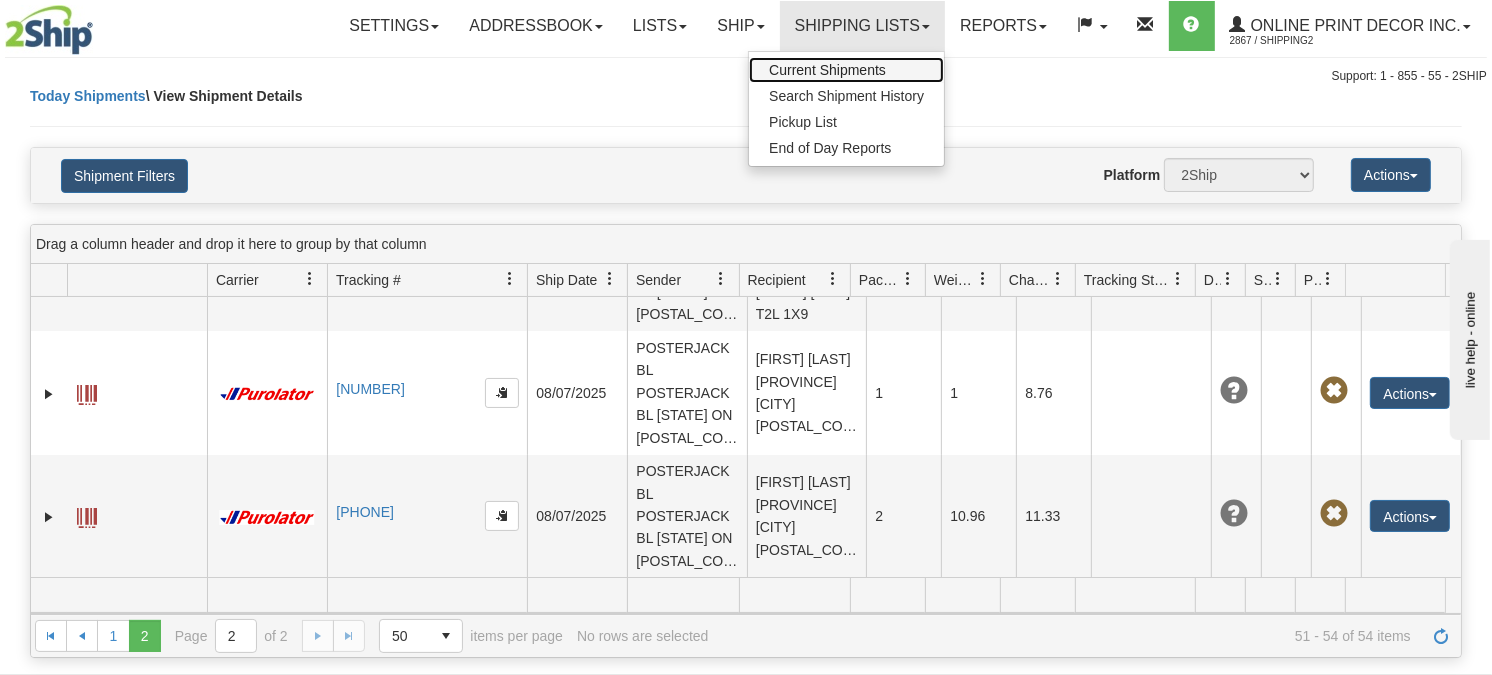 click on "Current Shipments" at bounding box center (827, 70) 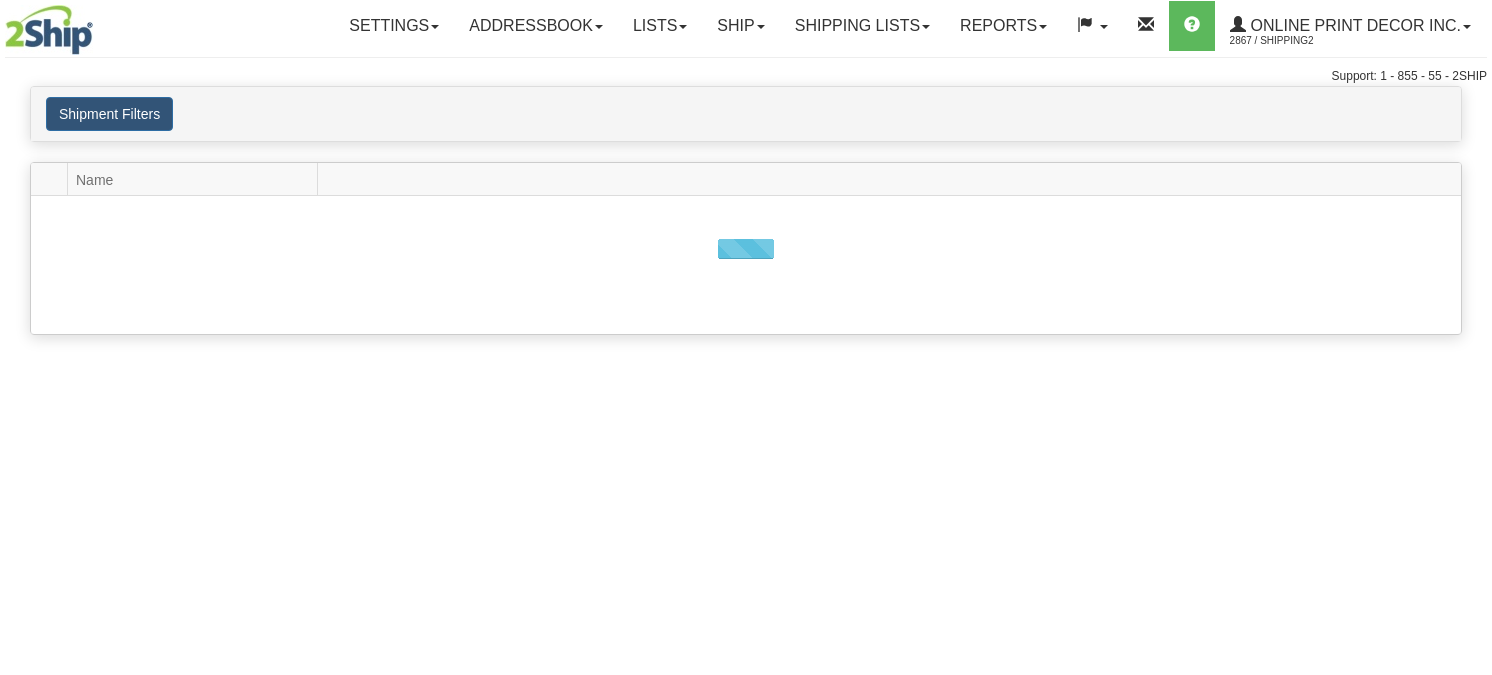 scroll, scrollTop: 0, scrollLeft: 0, axis: both 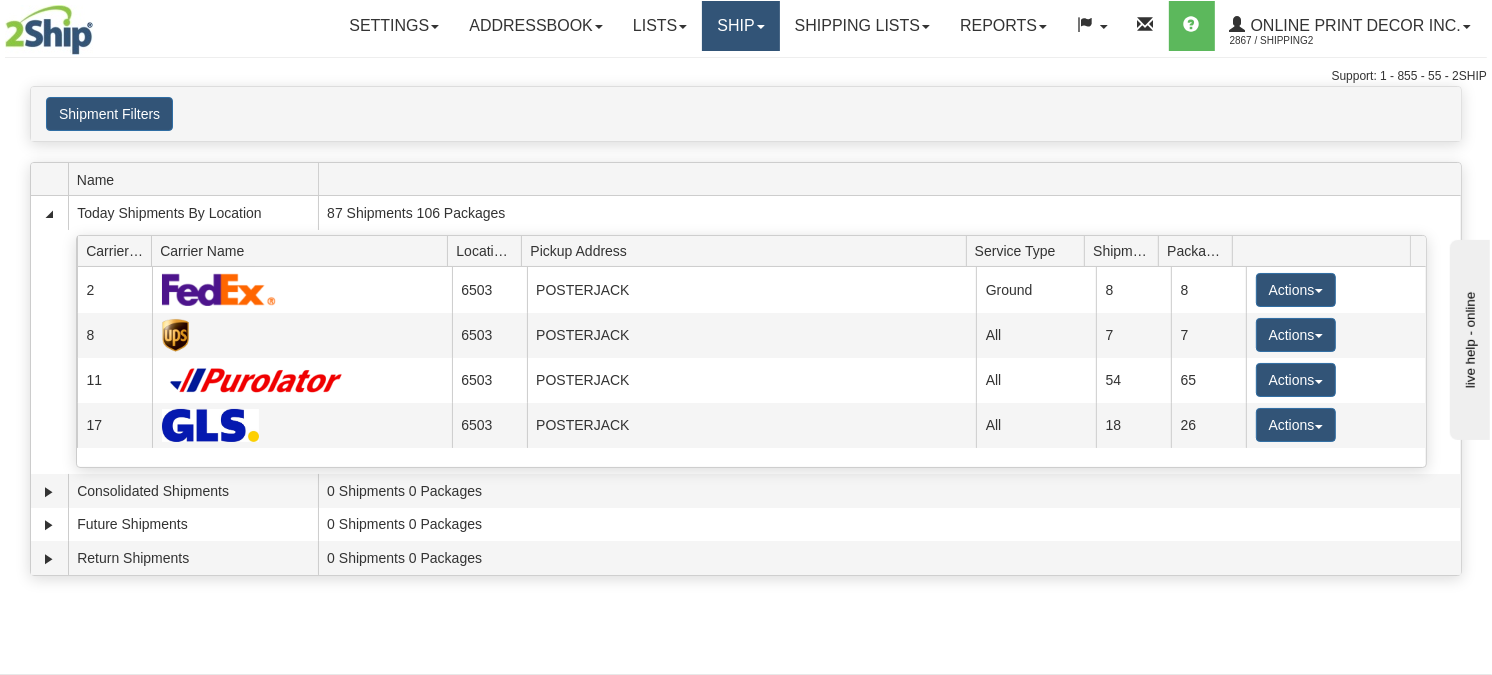 click on "Ship" at bounding box center (740, 26) 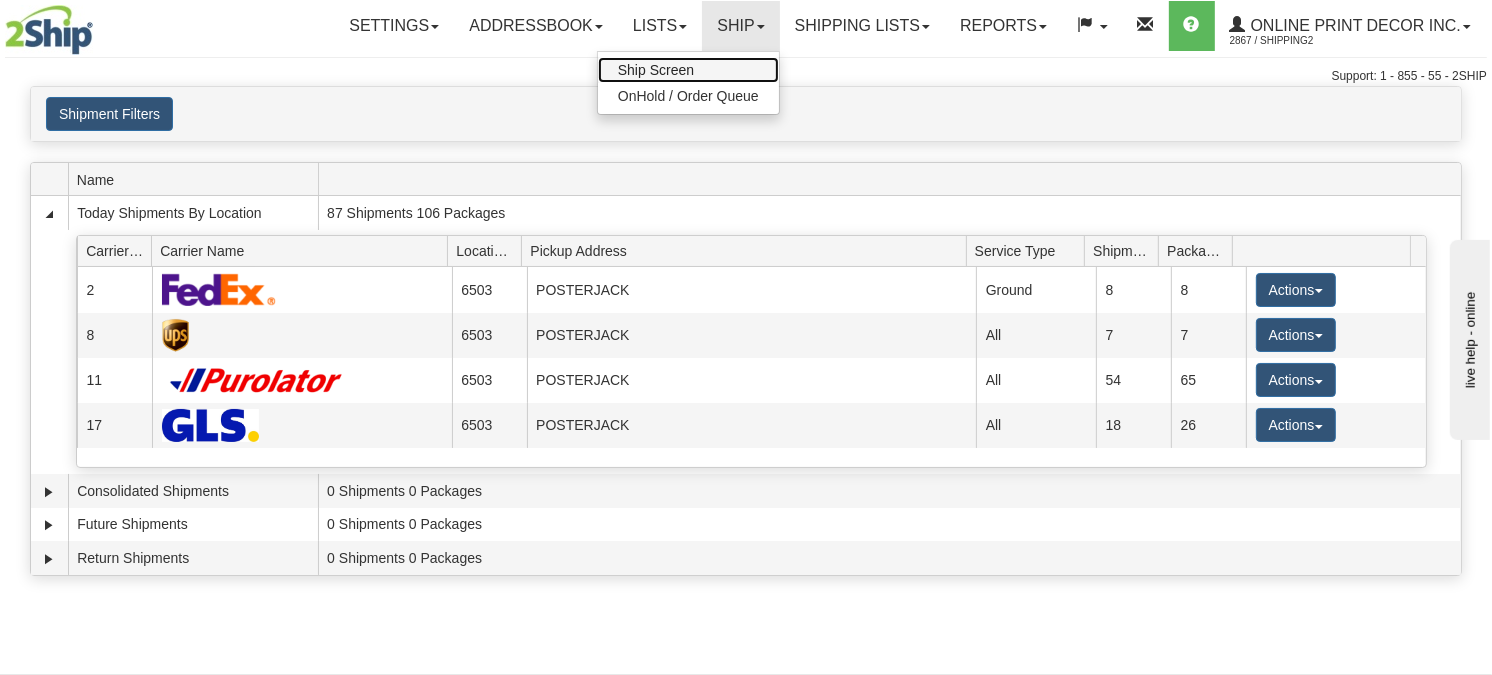 click on "Ship Screen" at bounding box center [688, 70] 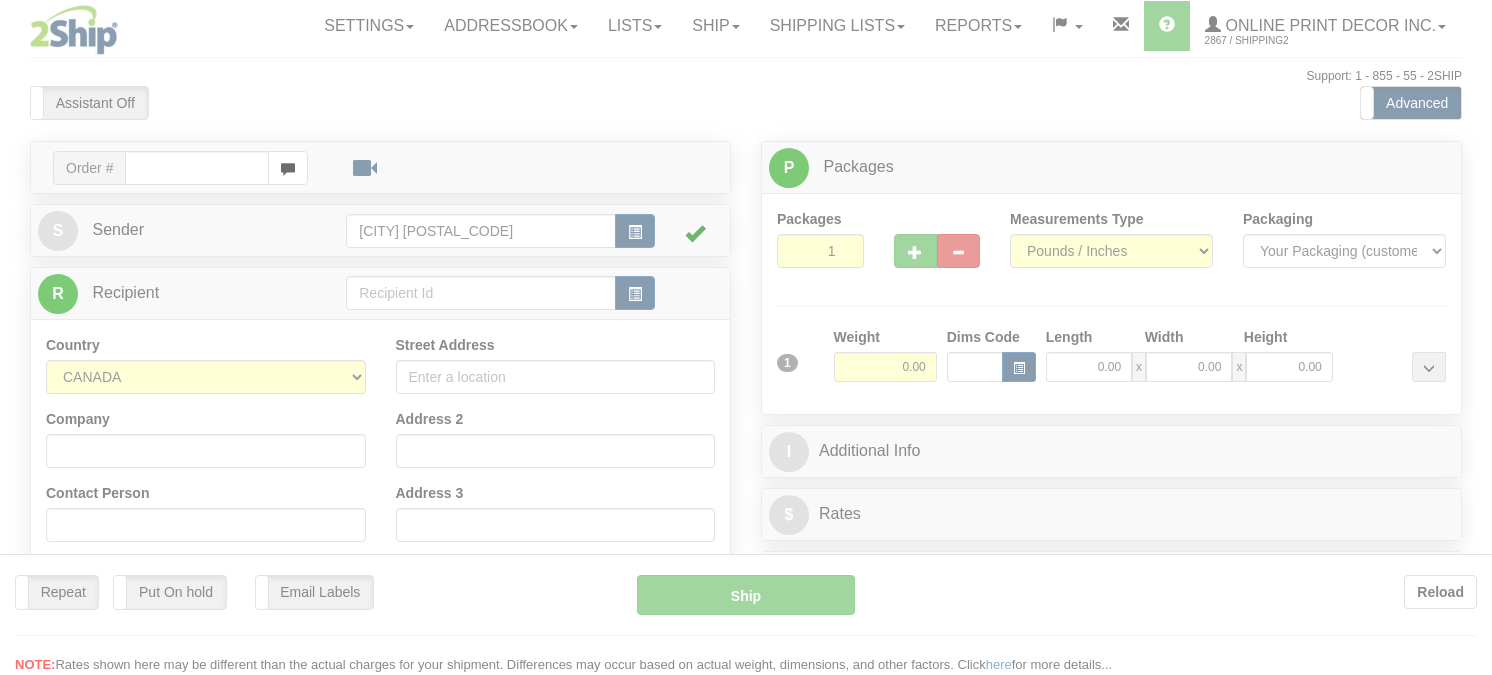 scroll, scrollTop: 0, scrollLeft: 0, axis: both 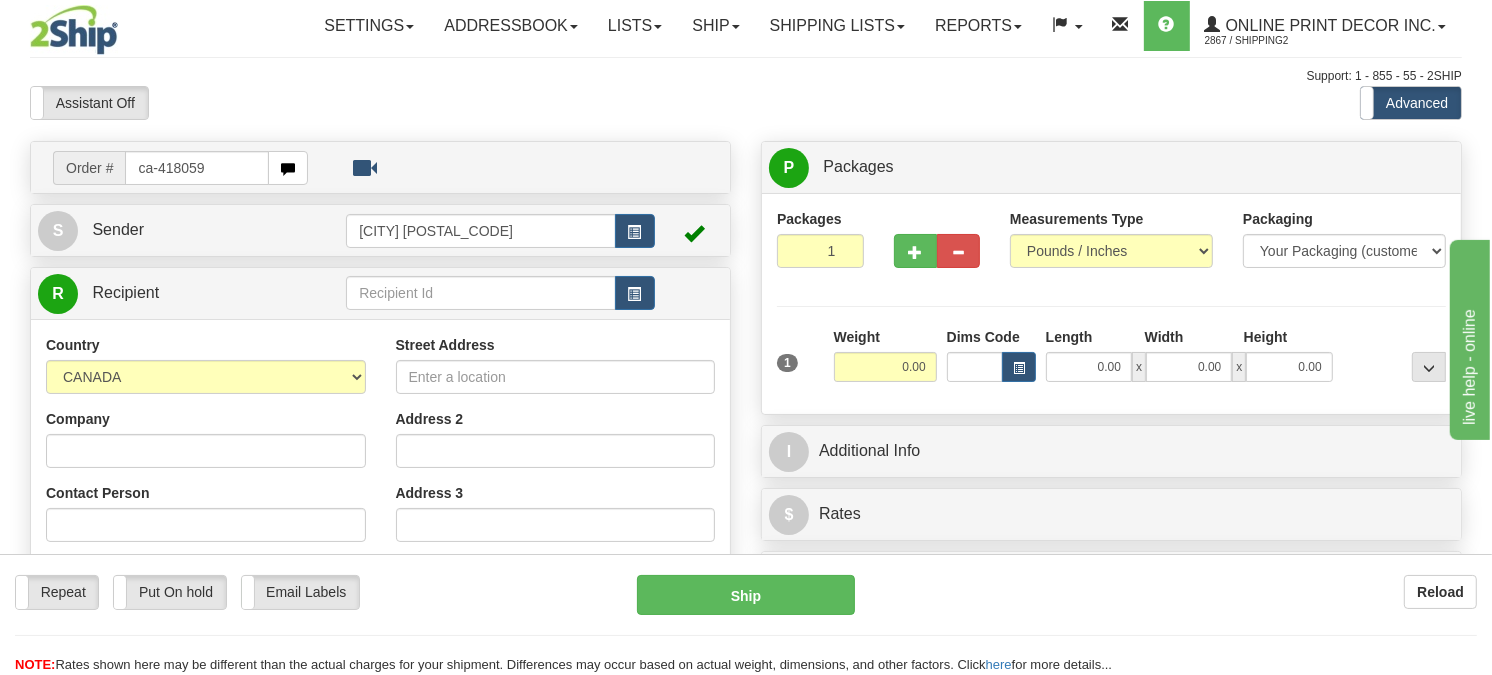 type on "ca-418059" 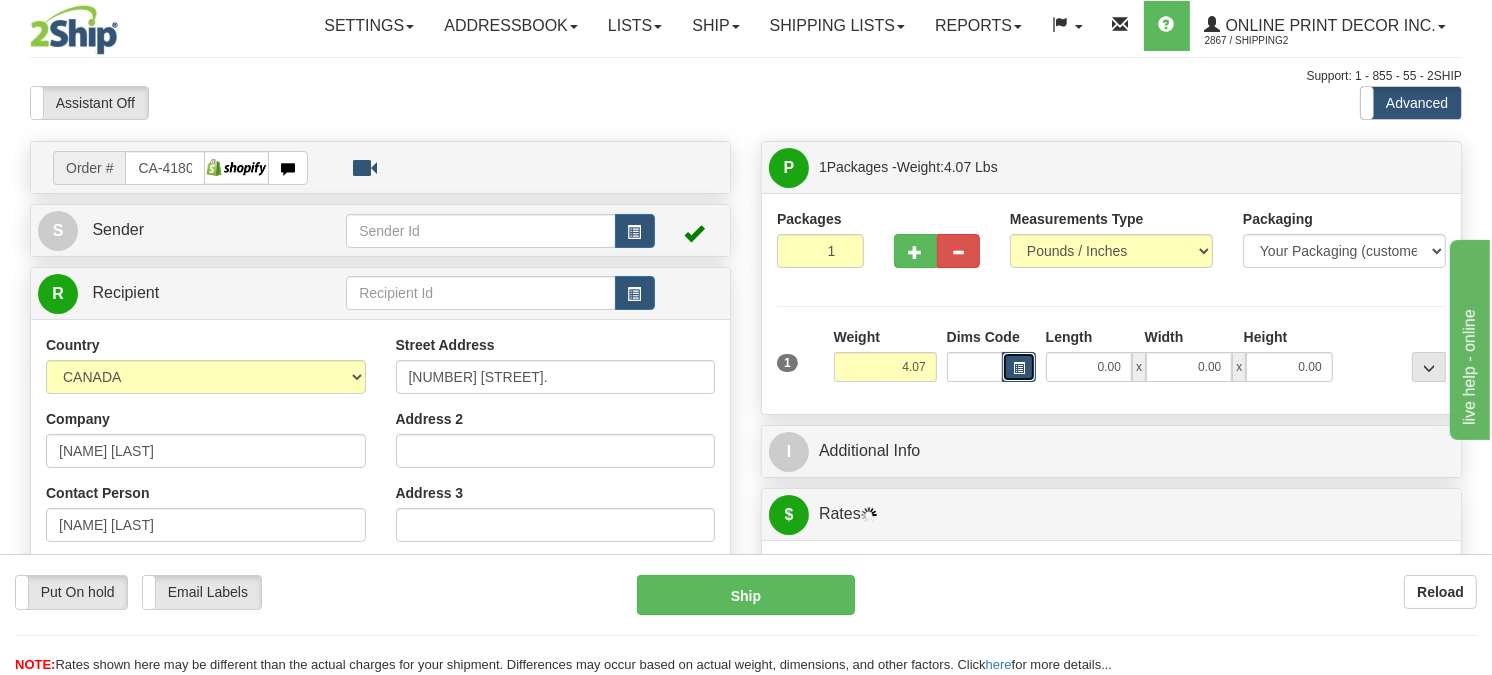click at bounding box center [1019, 367] 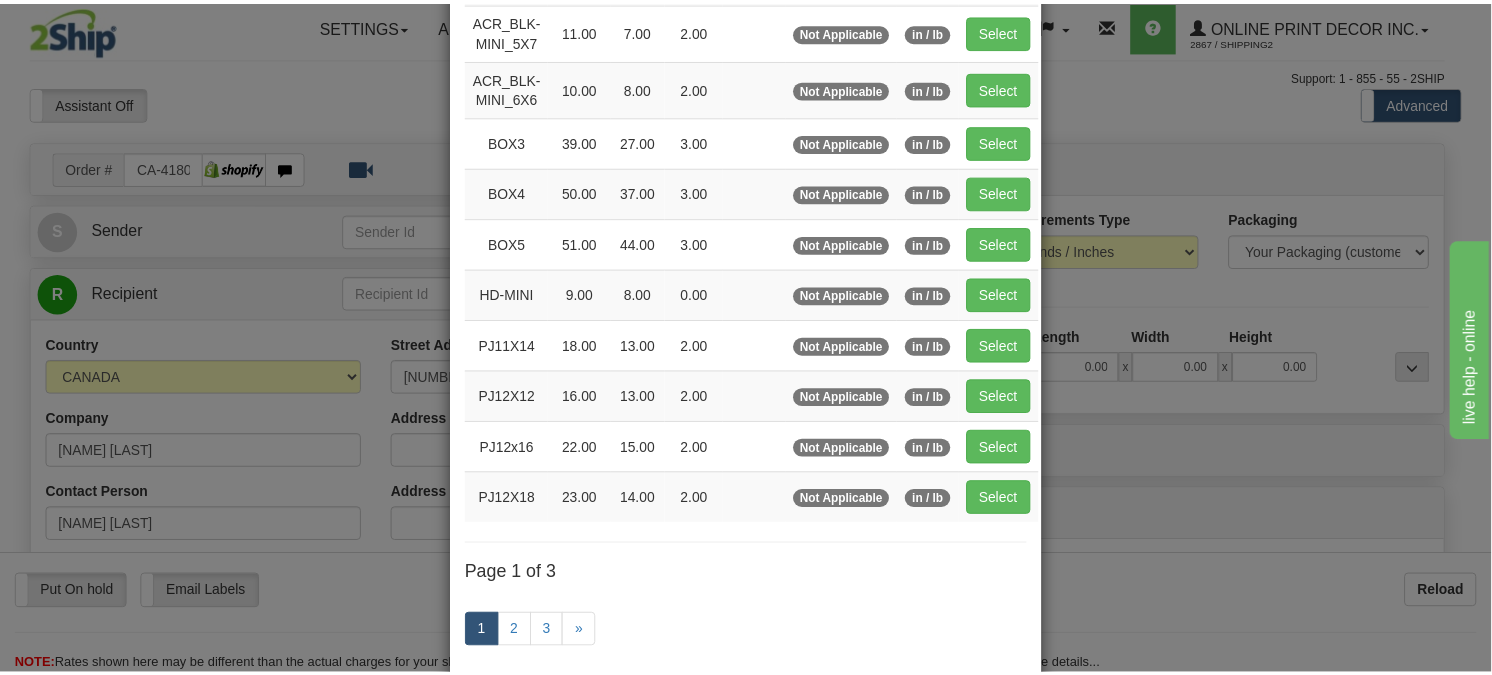 scroll, scrollTop: 222, scrollLeft: 0, axis: vertical 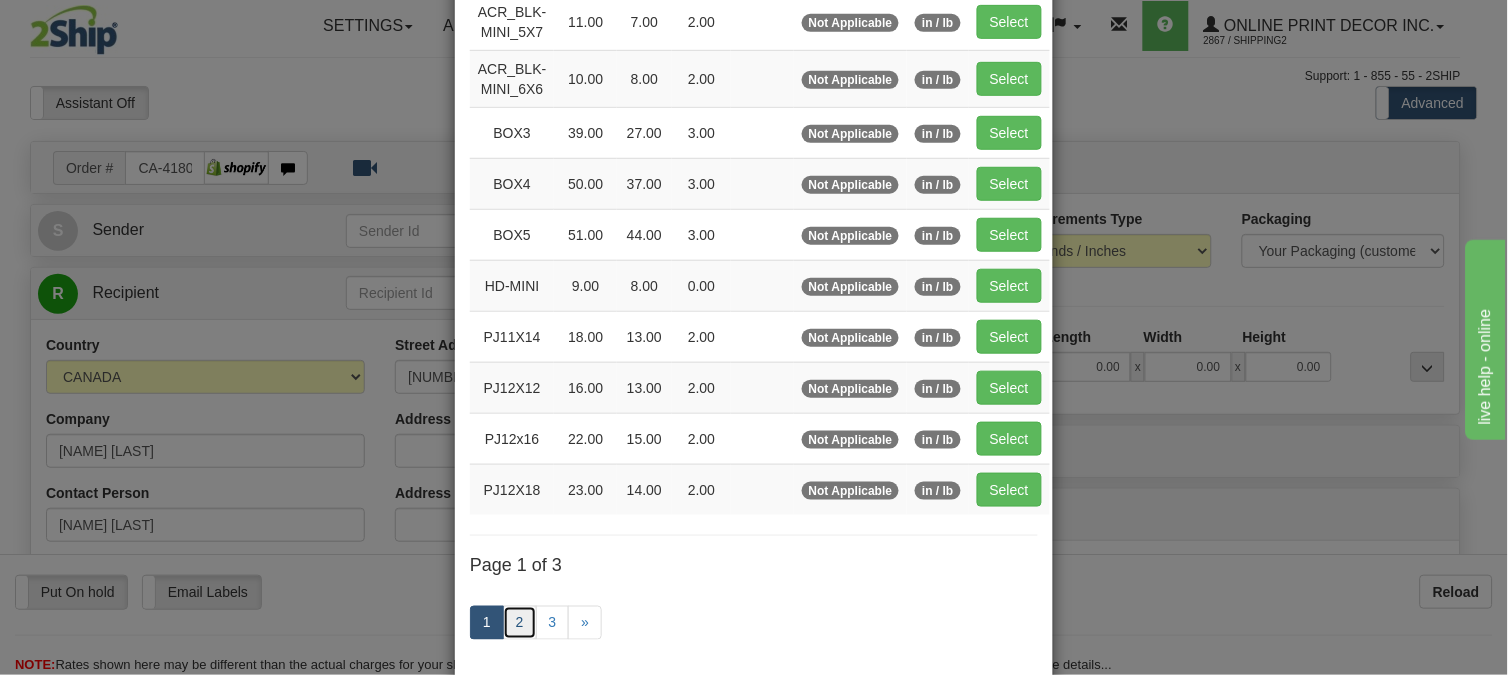 click on "2" at bounding box center (520, 623) 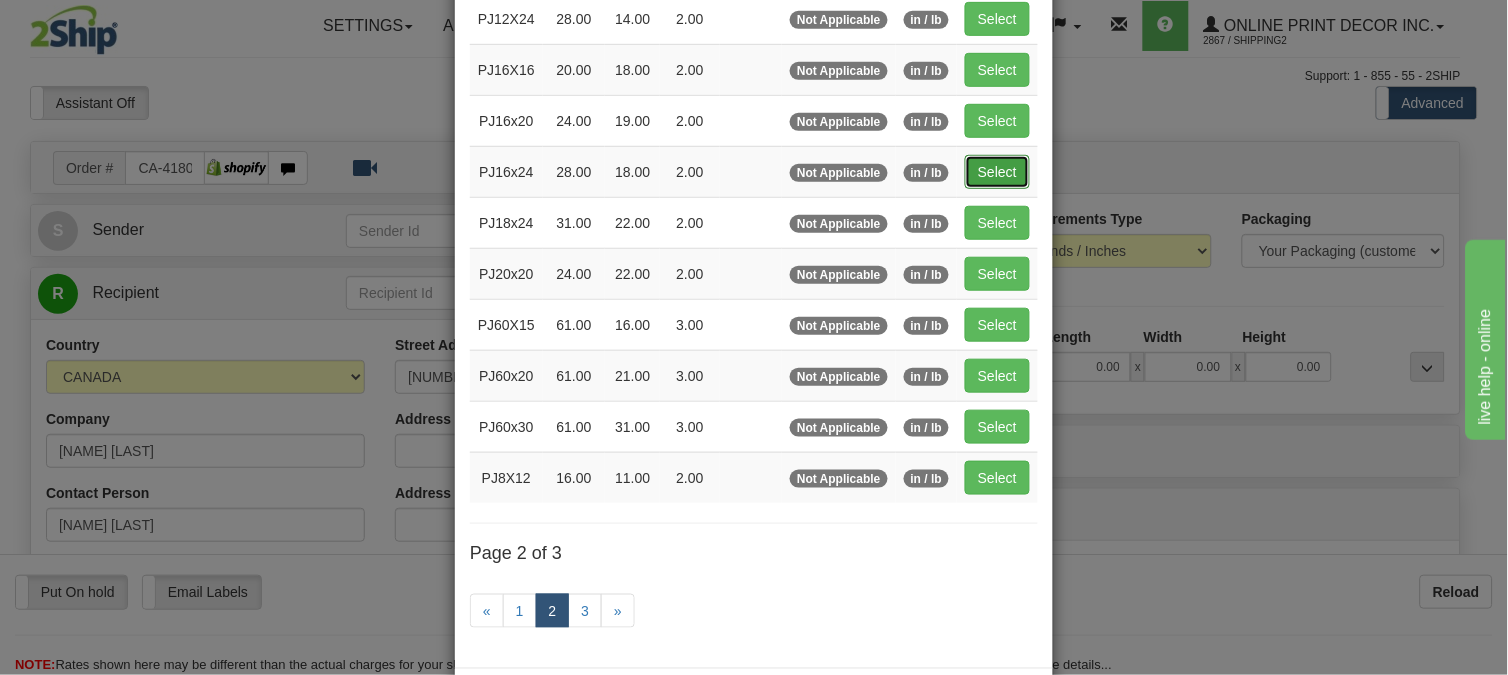 click on "Select" at bounding box center [997, 172] 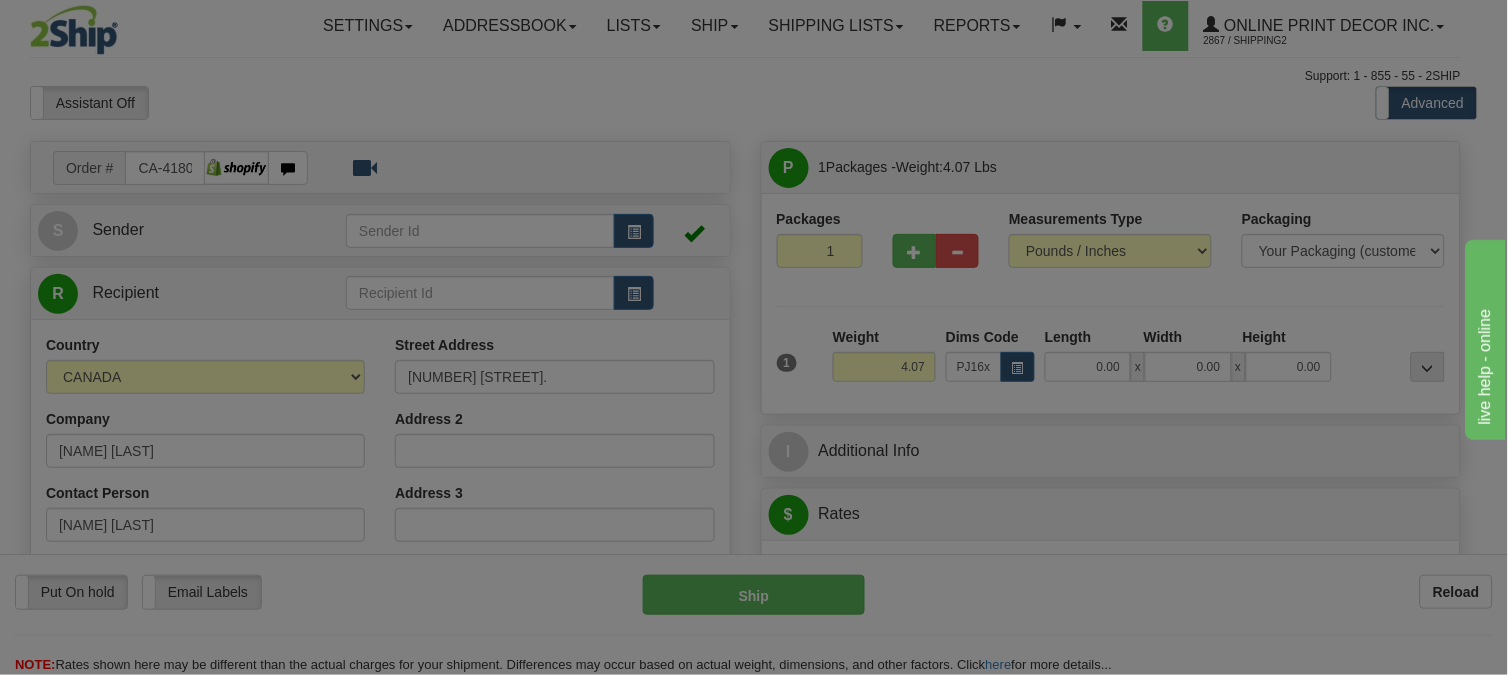 type on "28.00" 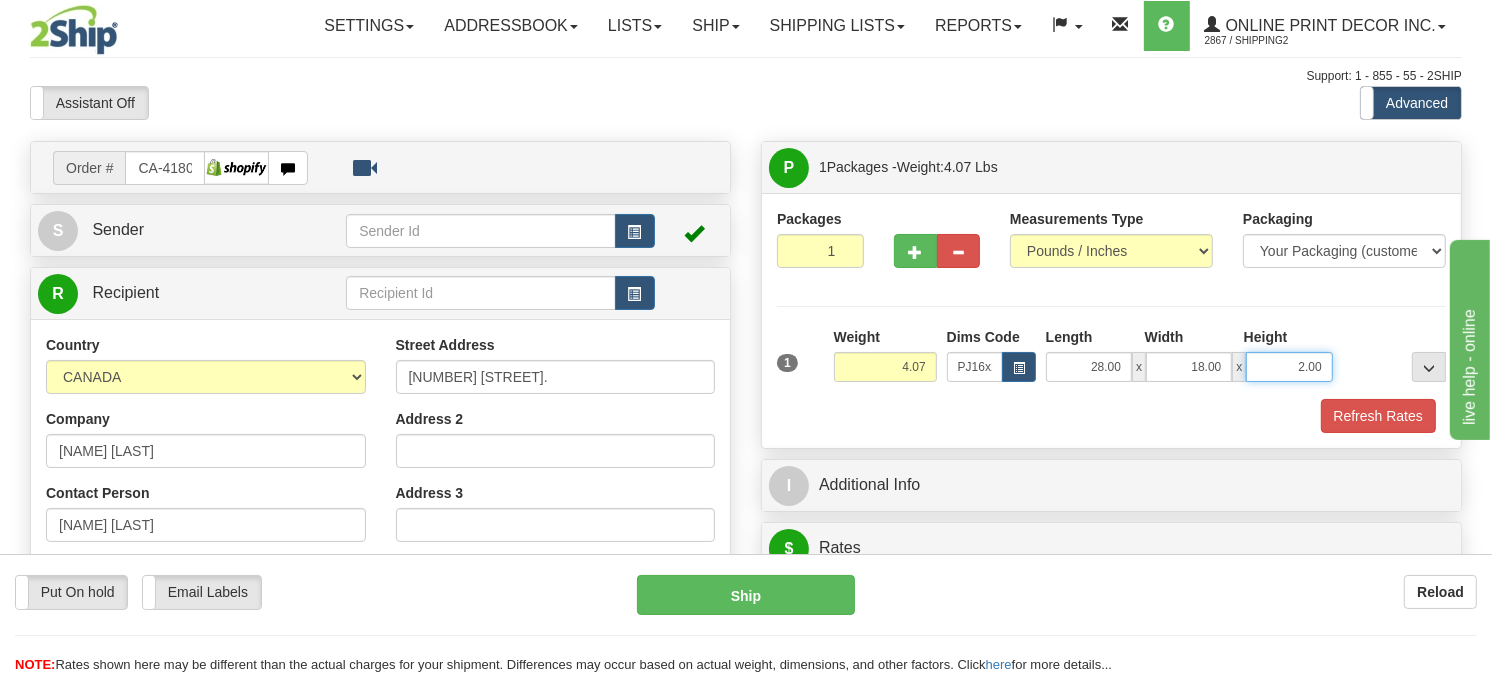 drag, startPoint x: 1328, startPoint y: 412, endPoint x: 1217, endPoint y: 445, distance: 115.80155 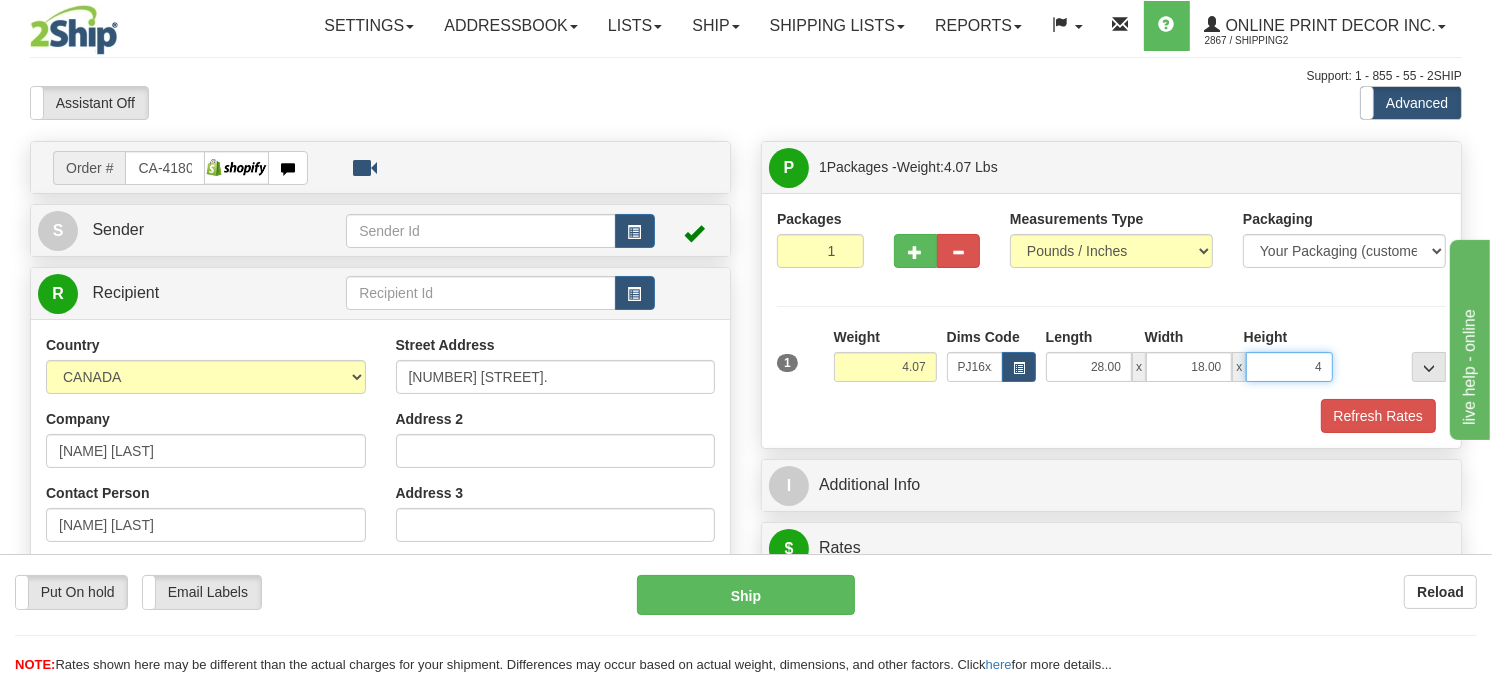 click on "Delete" at bounding box center (0, 0) 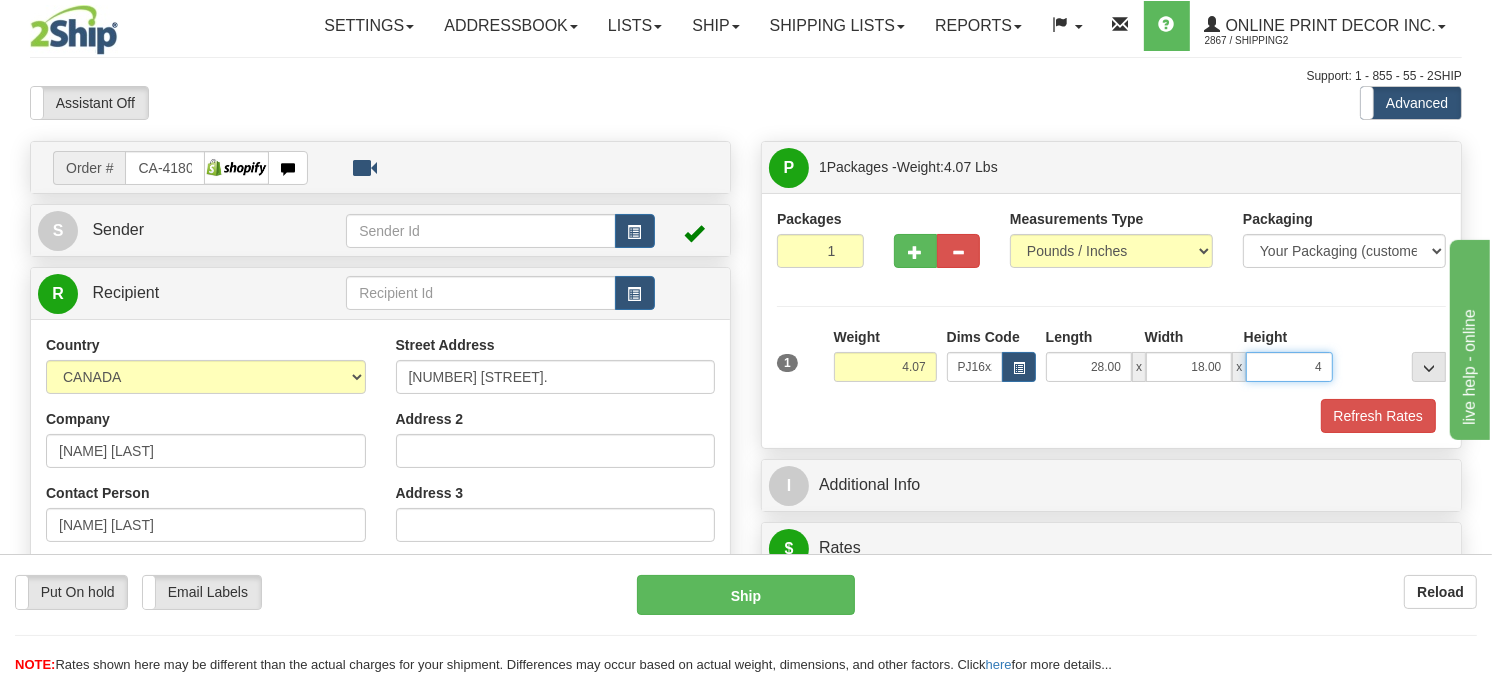 type on "4.00" 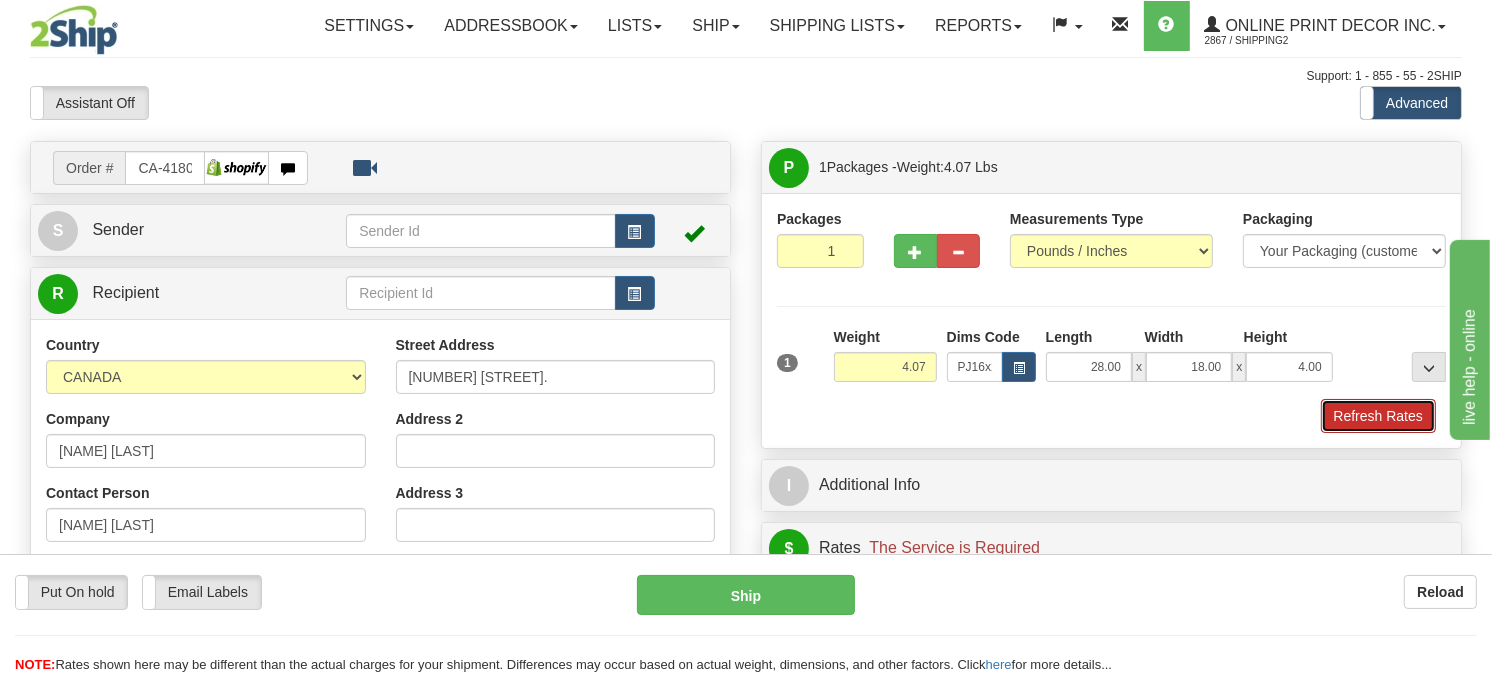 click on "Refresh Rates" at bounding box center [1378, 416] 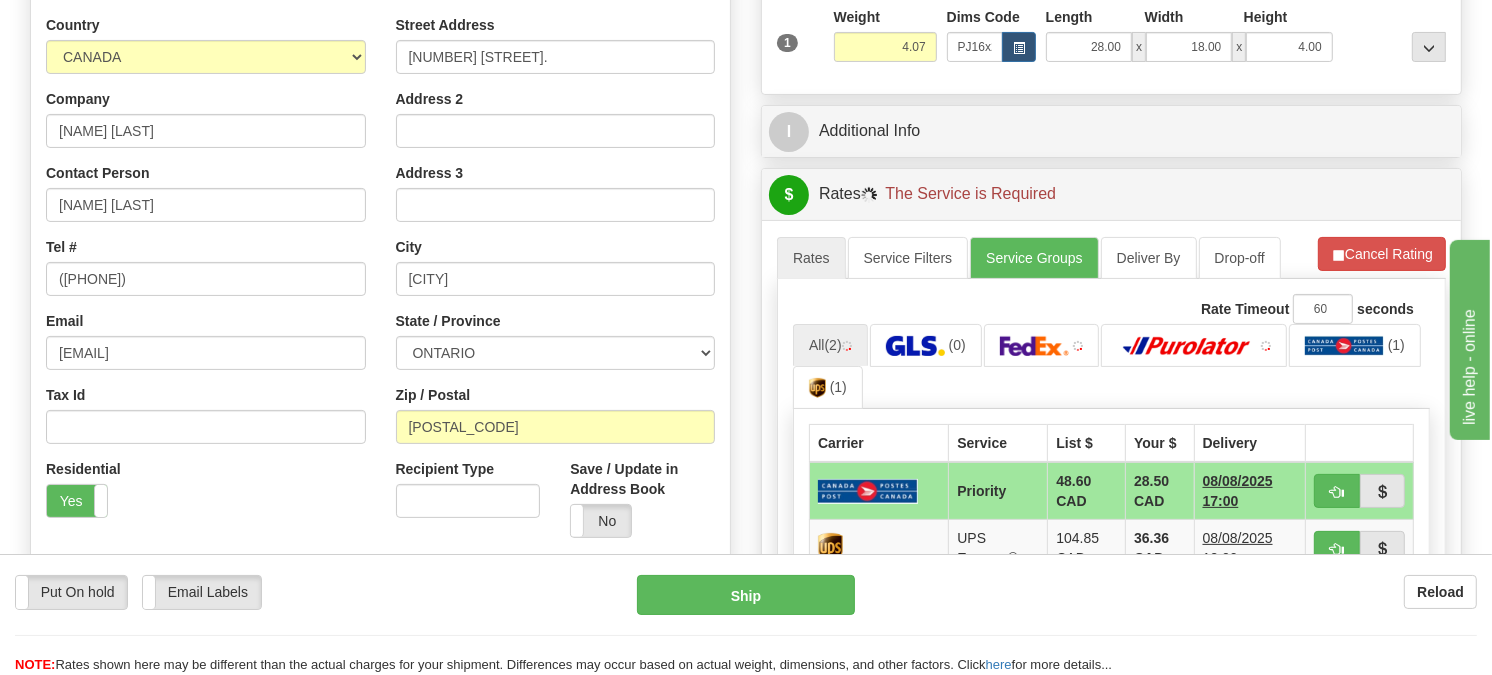 scroll, scrollTop: 368, scrollLeft: 0, axis: vertical 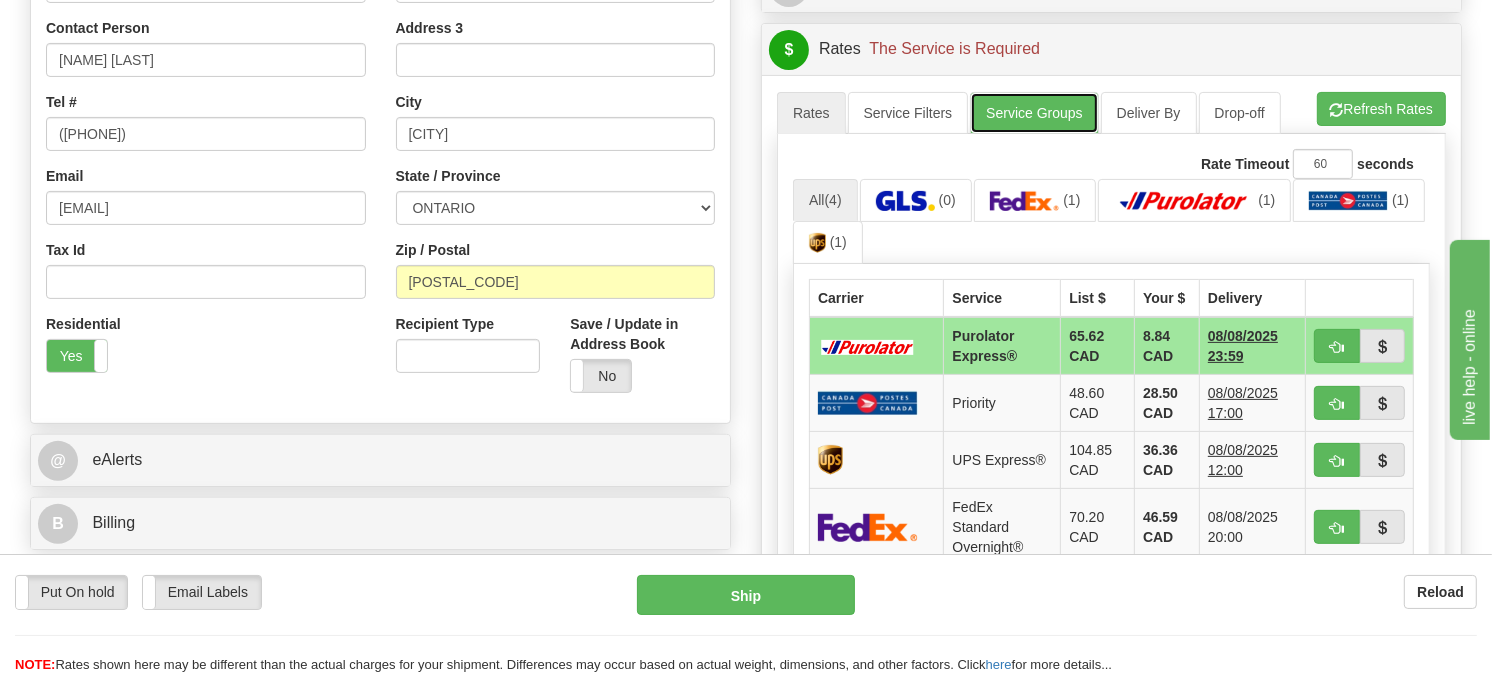 click on "Service Groups" at bounding box center [1034, 113] 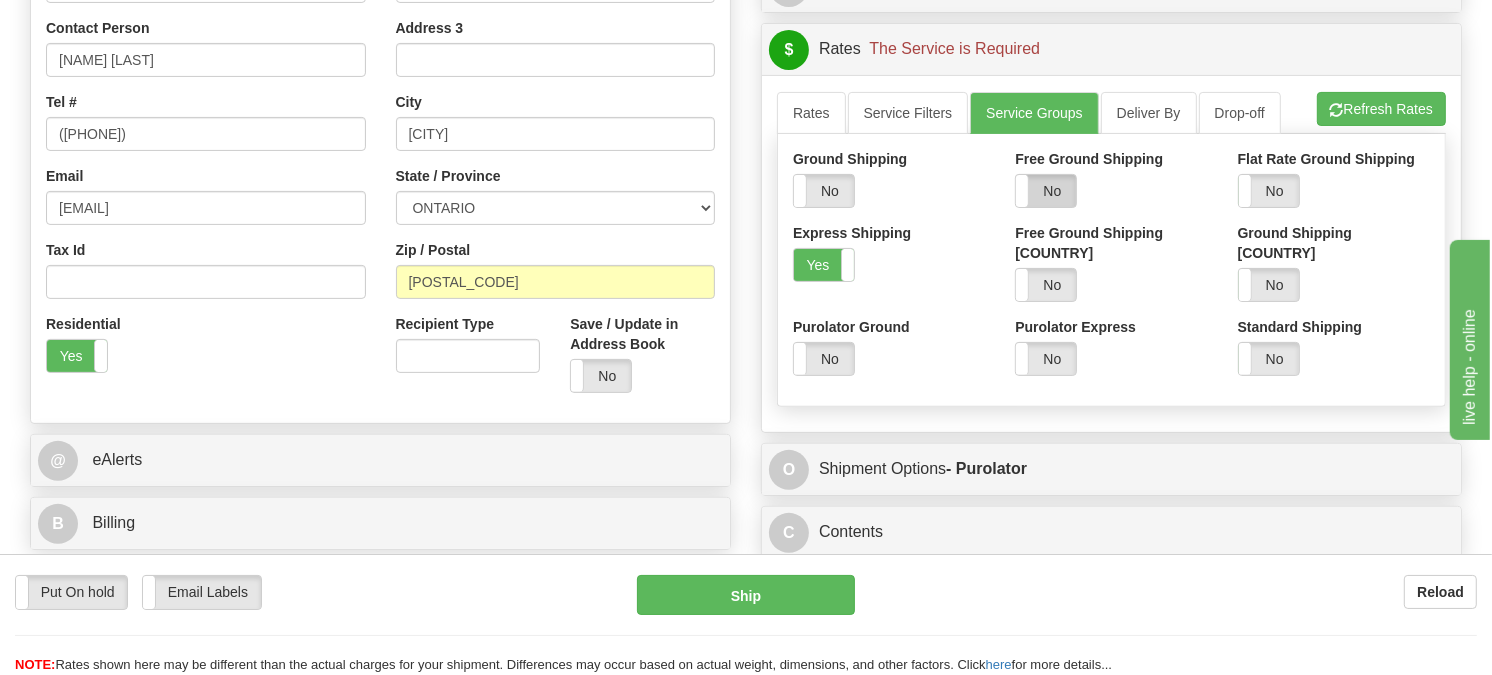 click on "No" at bounding box center [1046, 191] 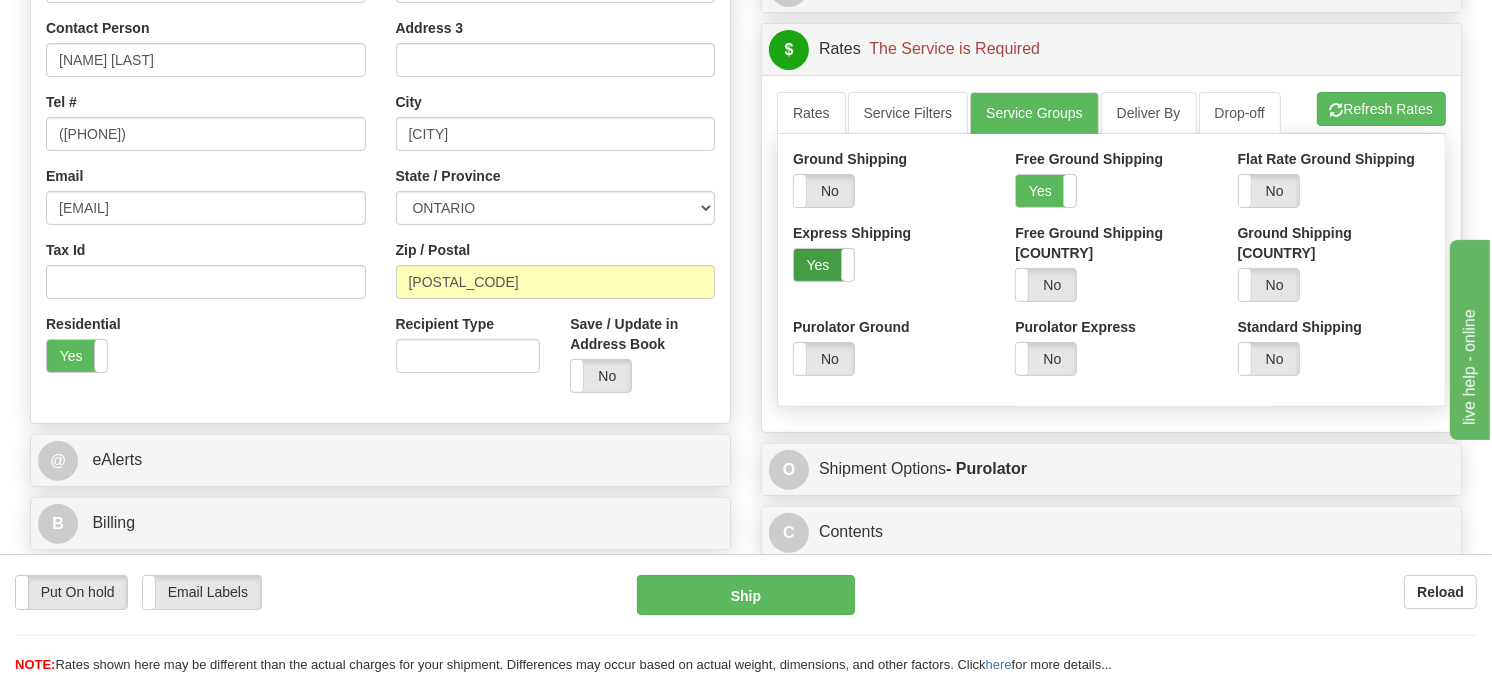 click on "Yes" at bounding box center [824, 265] 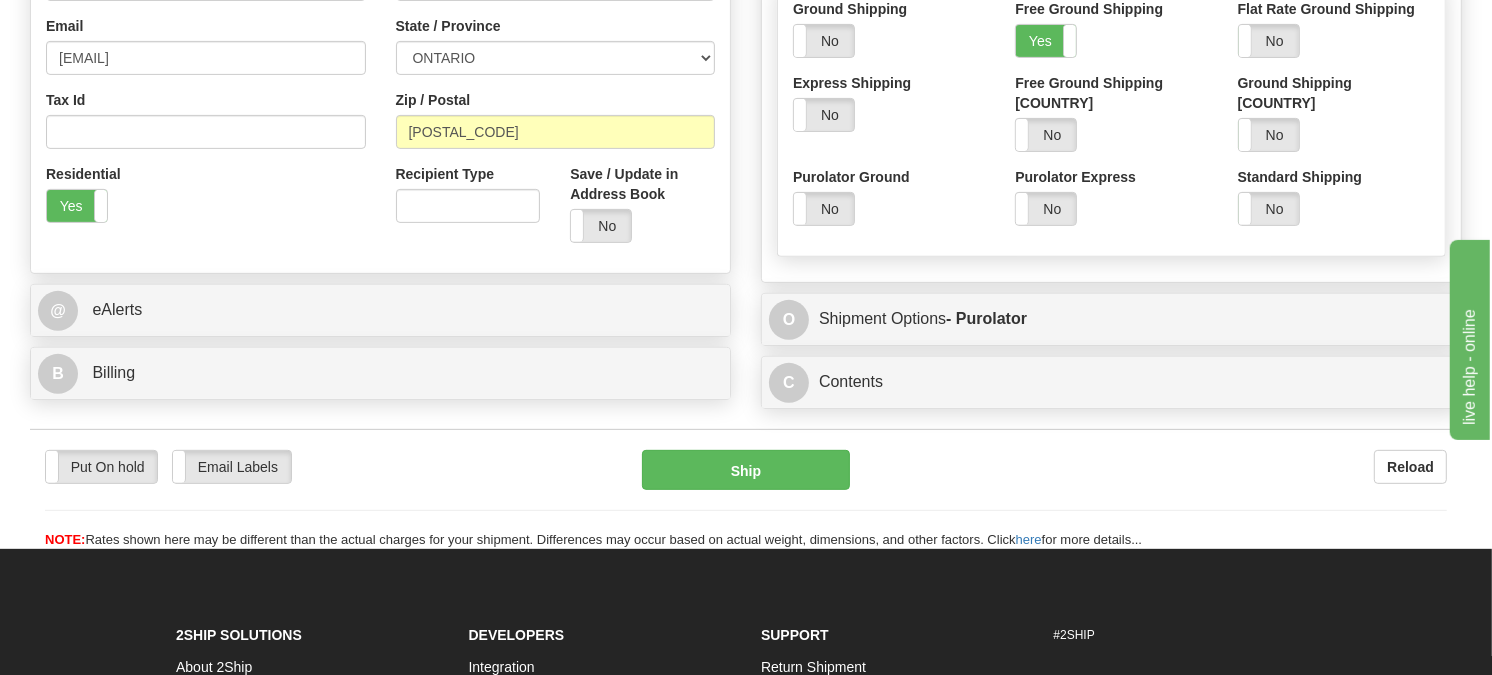 scroll, scrollTop: 465, scrollLeft: 0, axis: vertical 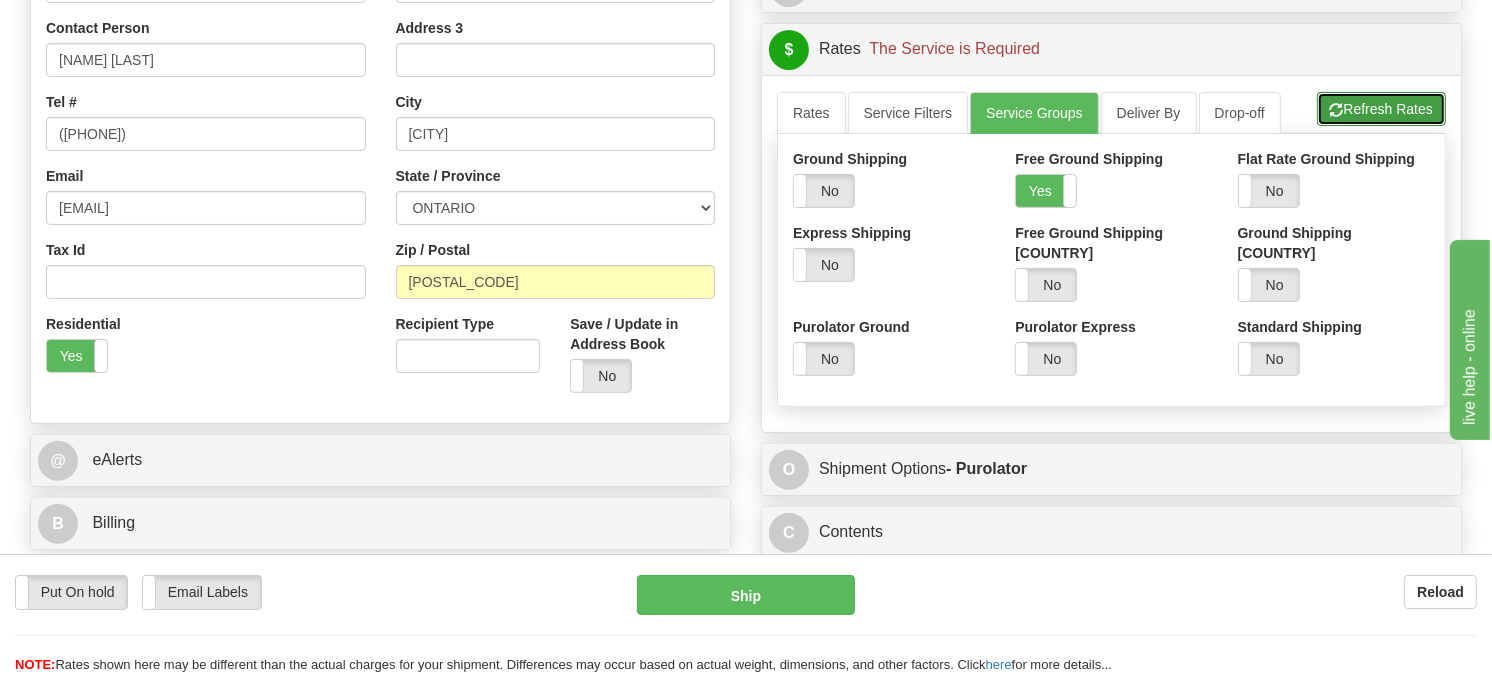 click on "Refresh Rates" at bounding box center [1381, 109] 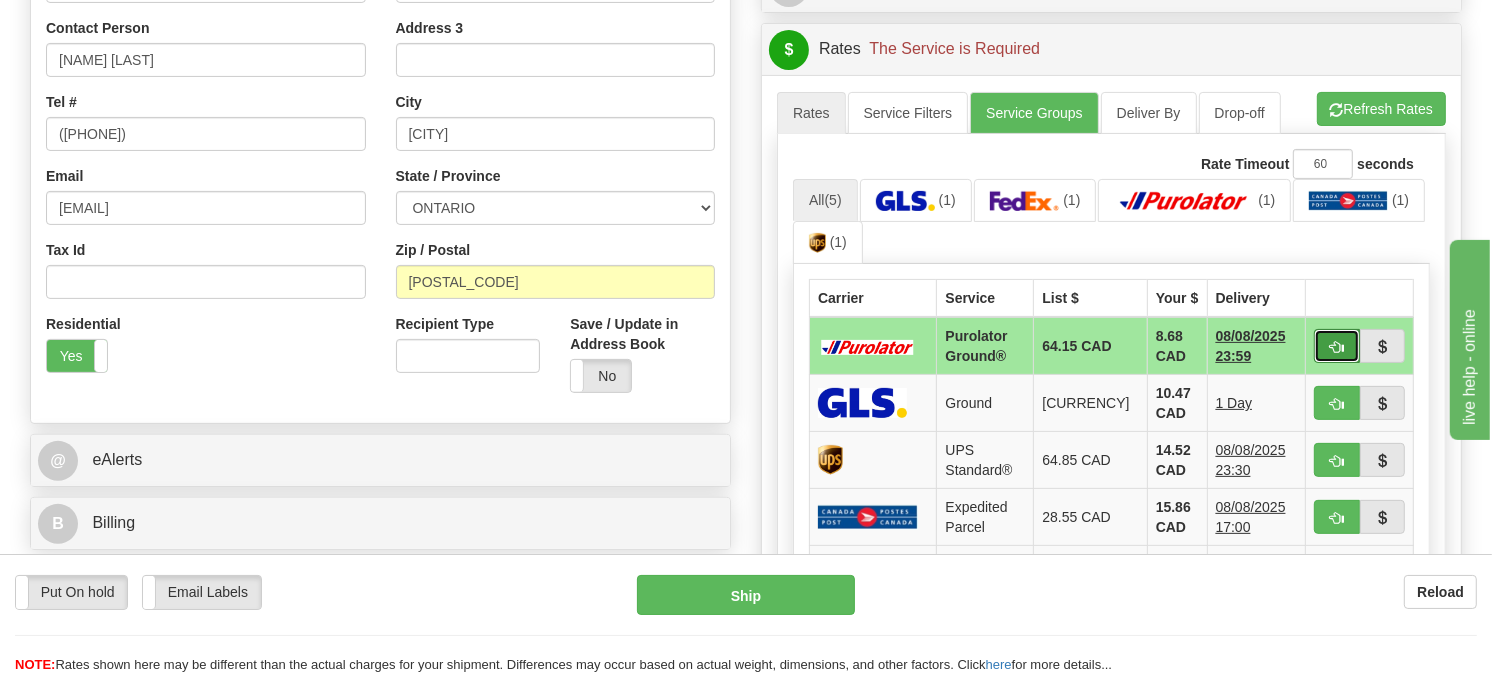 click at bounding box center (1337, 347) 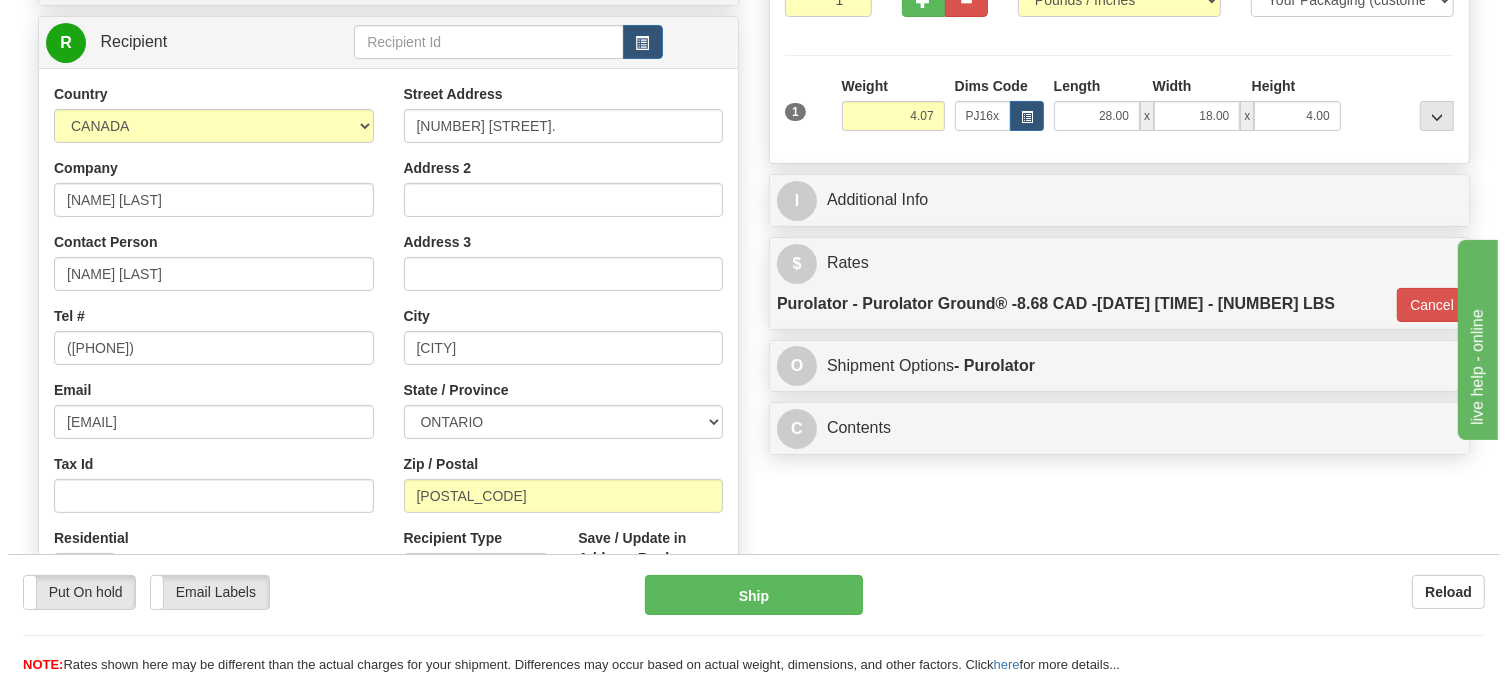scroll, scrollTop: 243, scrollLeft: 0, axis: vertical 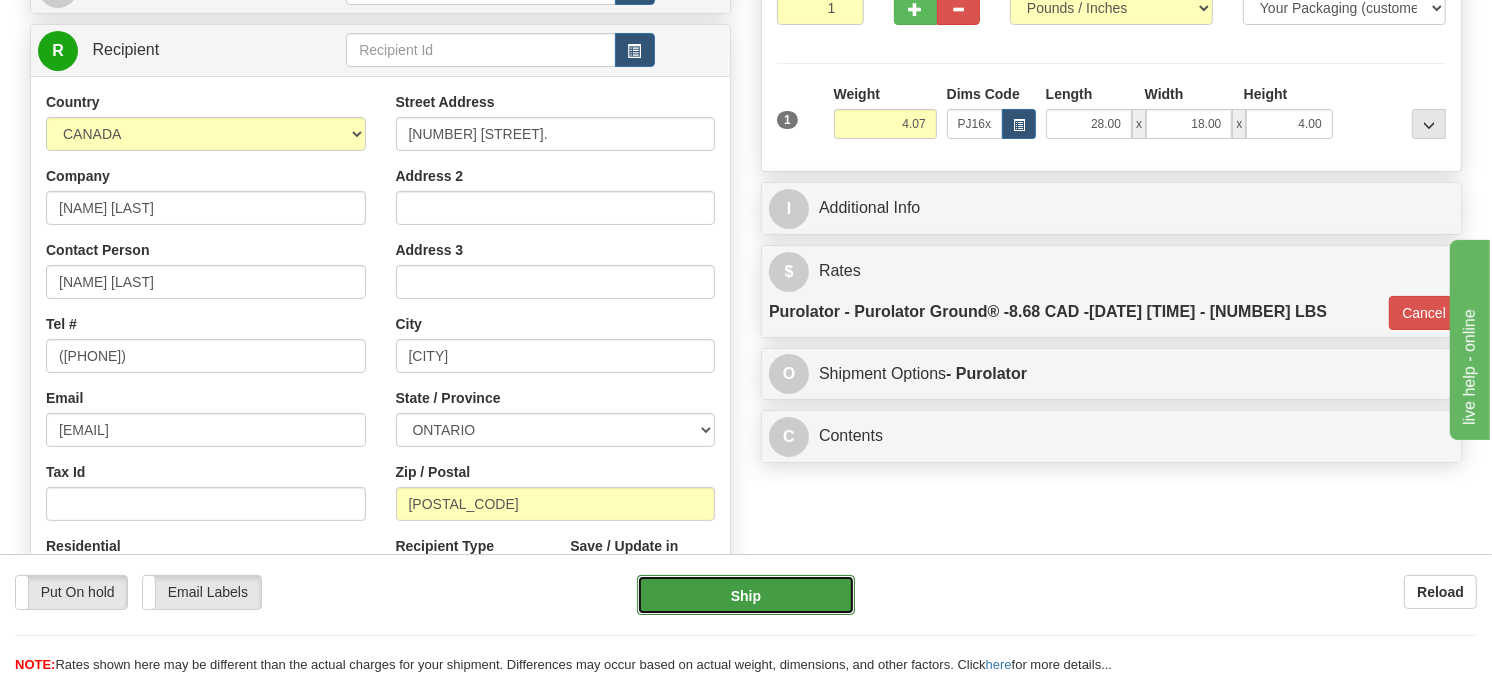 click on "Ship" at bounding box center [746, 595] 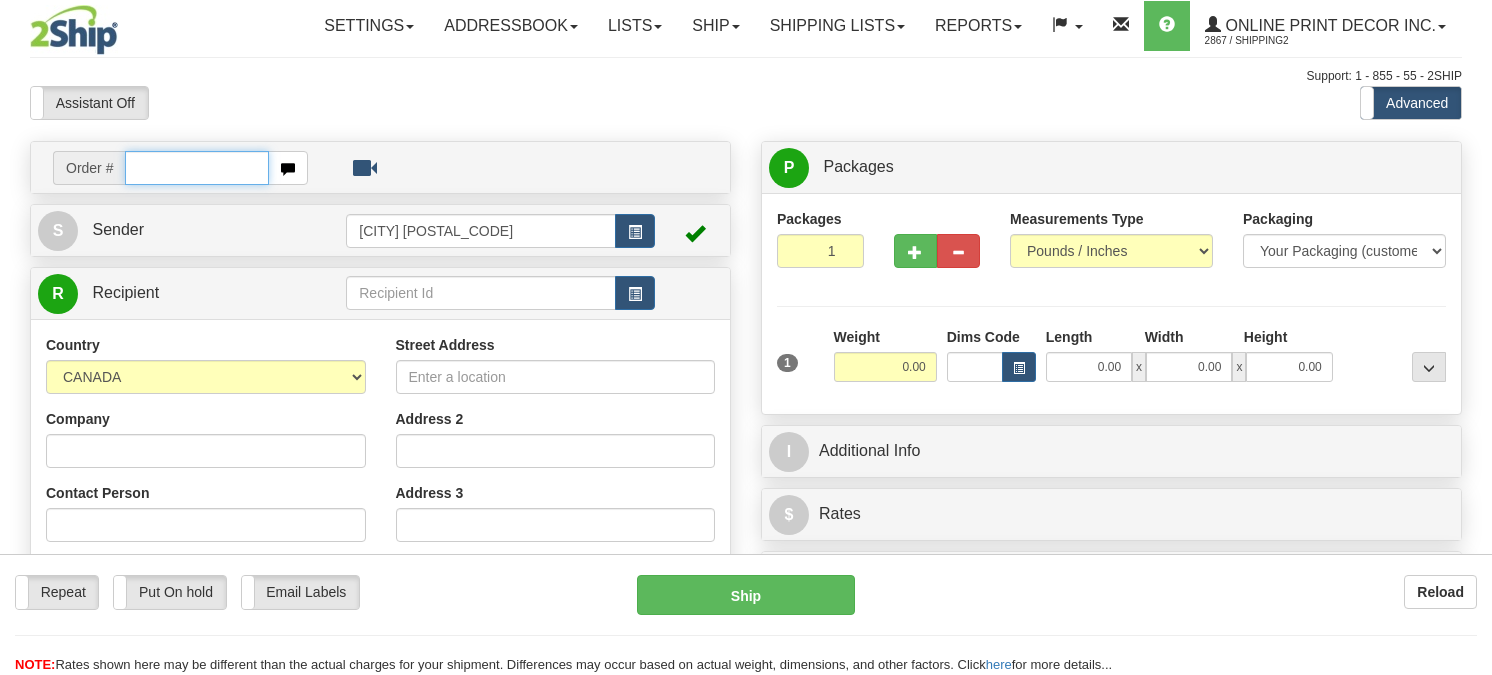 scroll, scrollTop: 0, scrollLeft: 0, axis: both 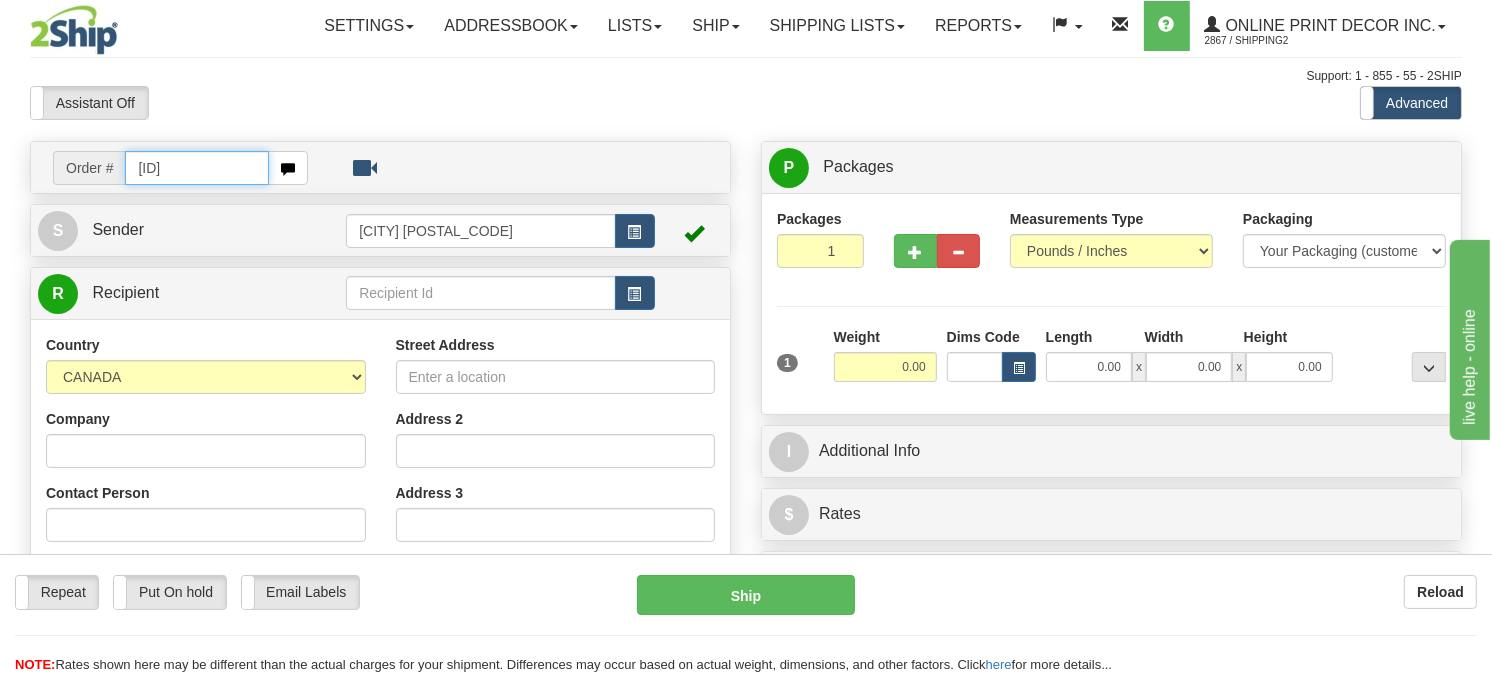 type on "[ID]" 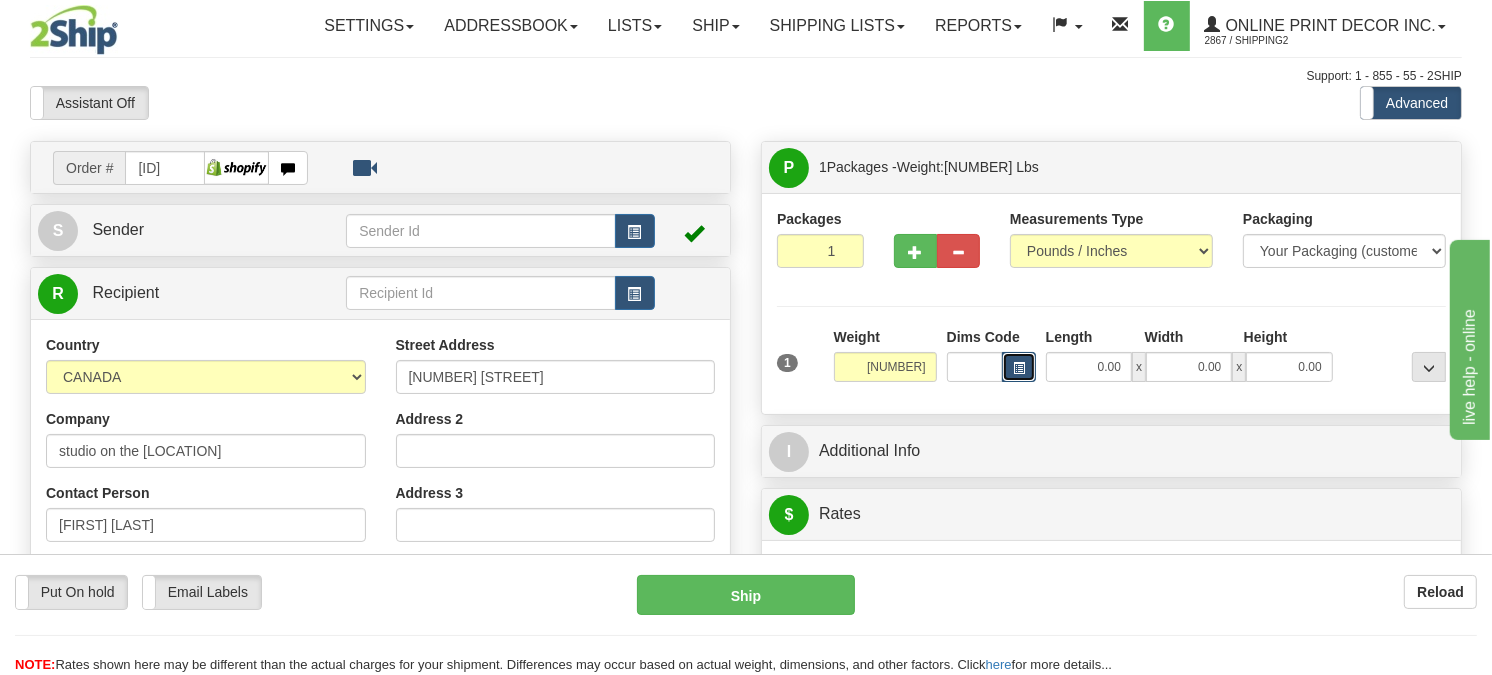 click at bounding box center [1019, 368] 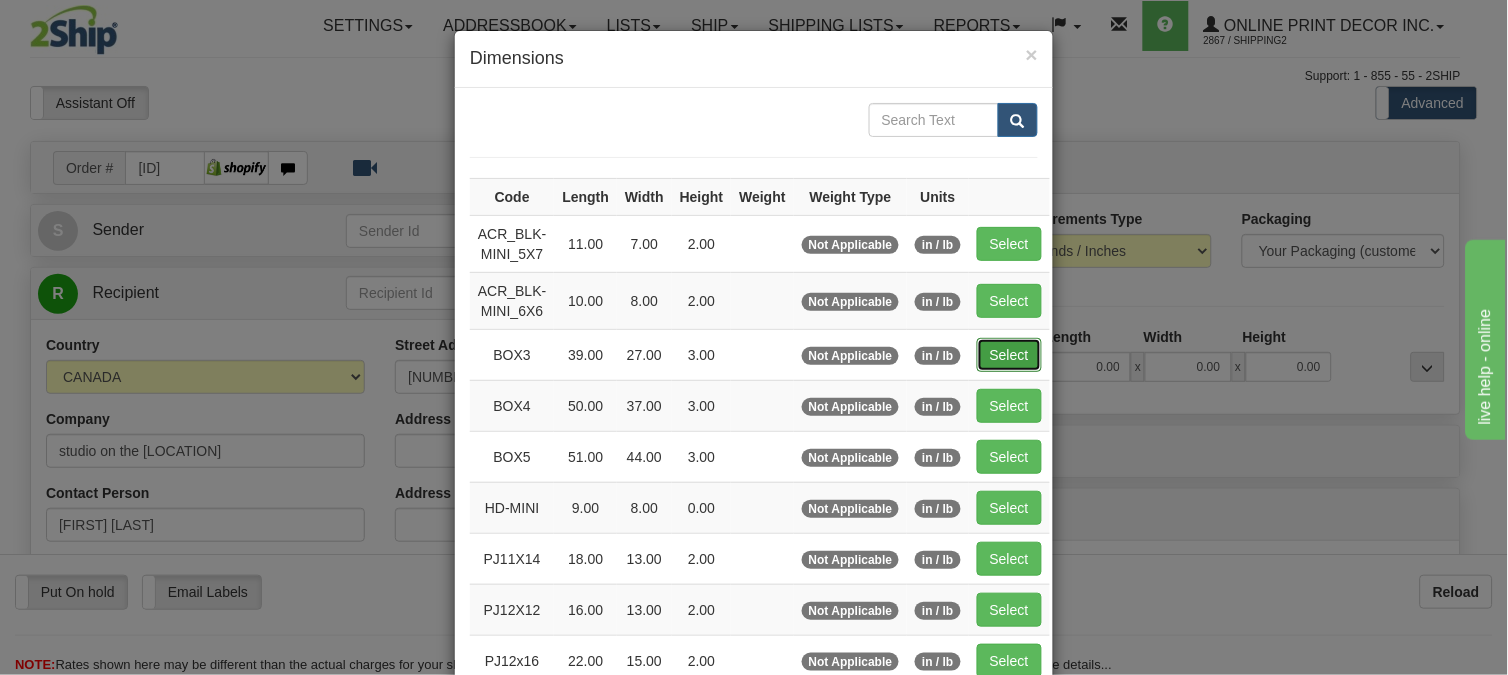 click on "Select" at bounding box center [1009, 355] 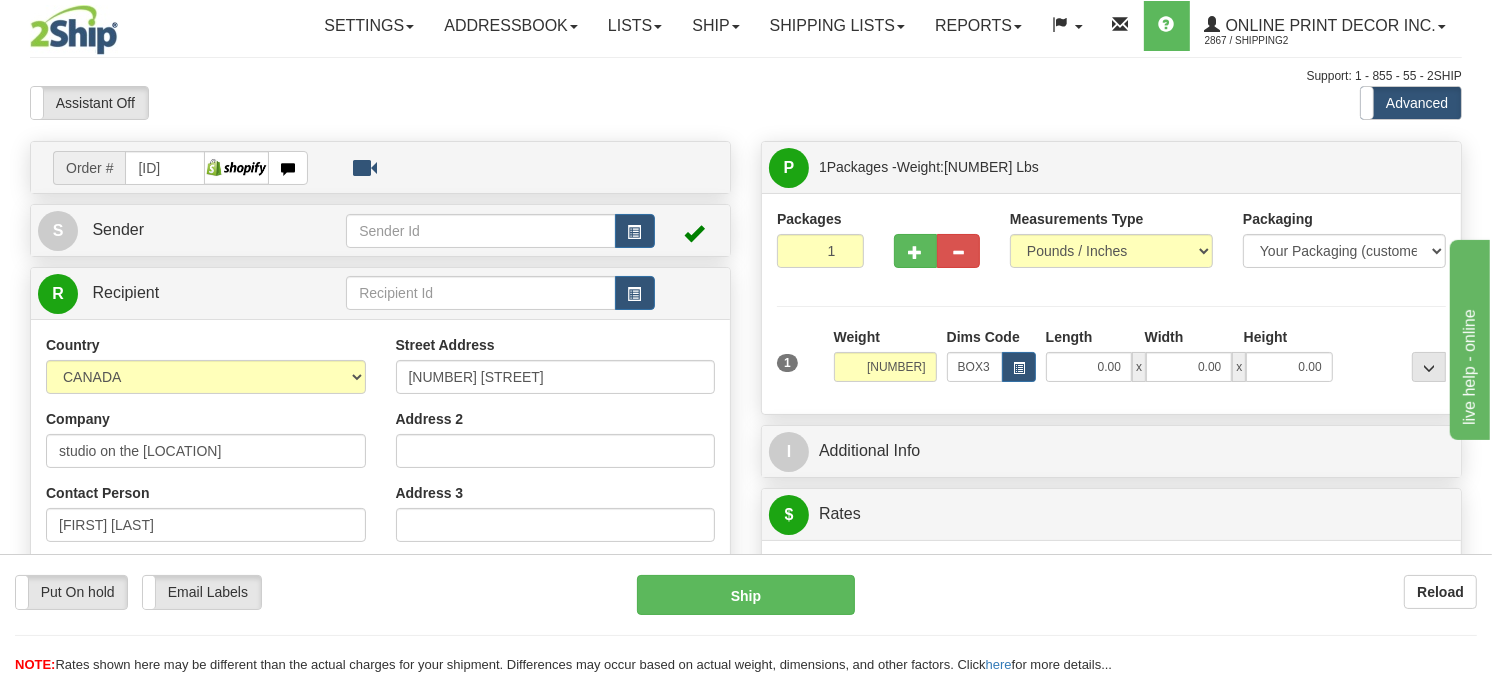 type on "39.00" 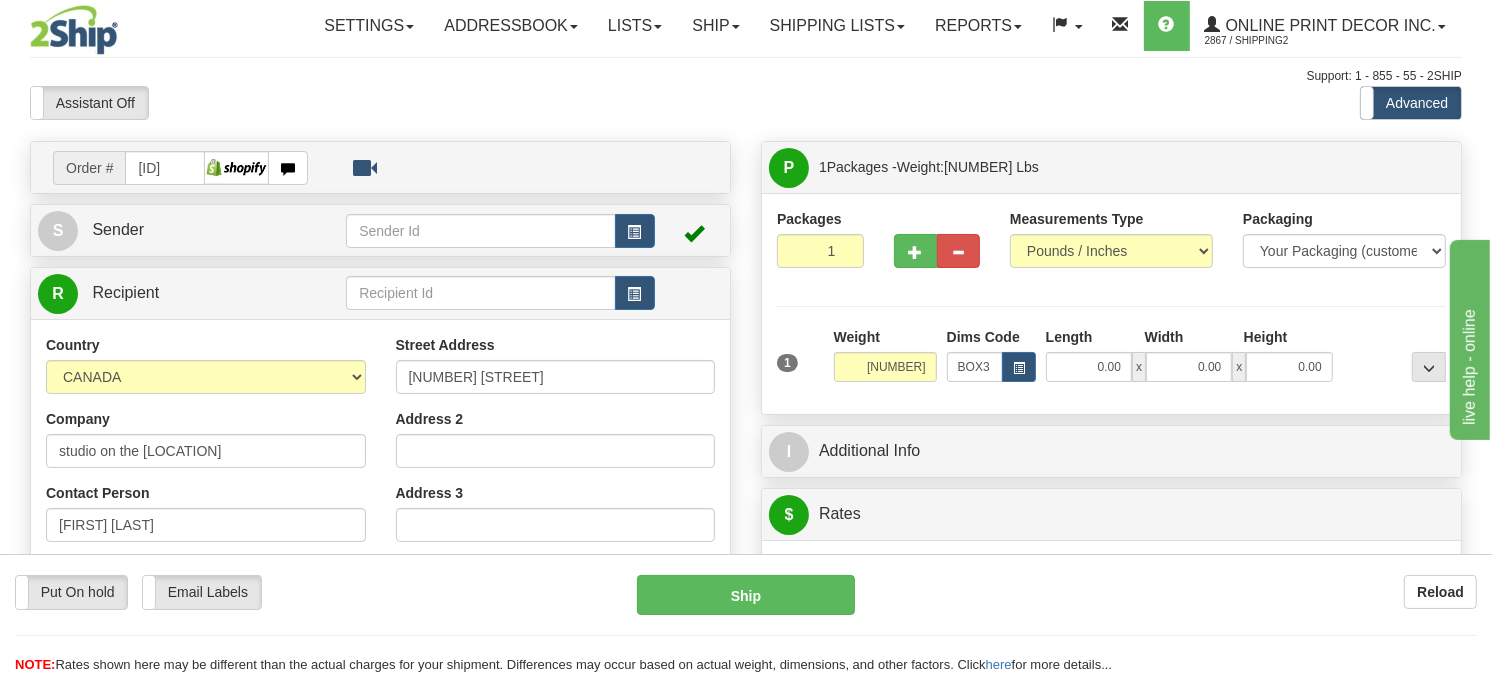 type on "27.00" 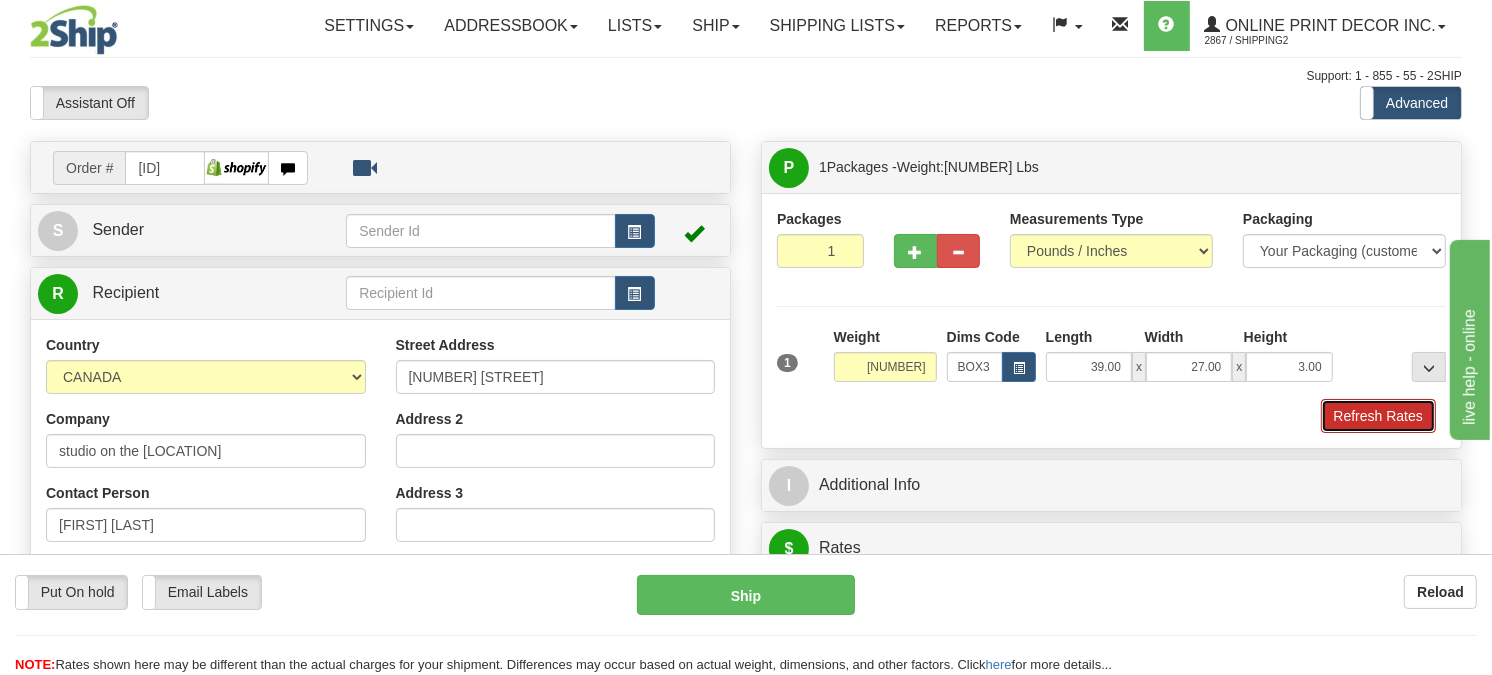 click on "Refresh Rates" at bounding box center (1378, 416) 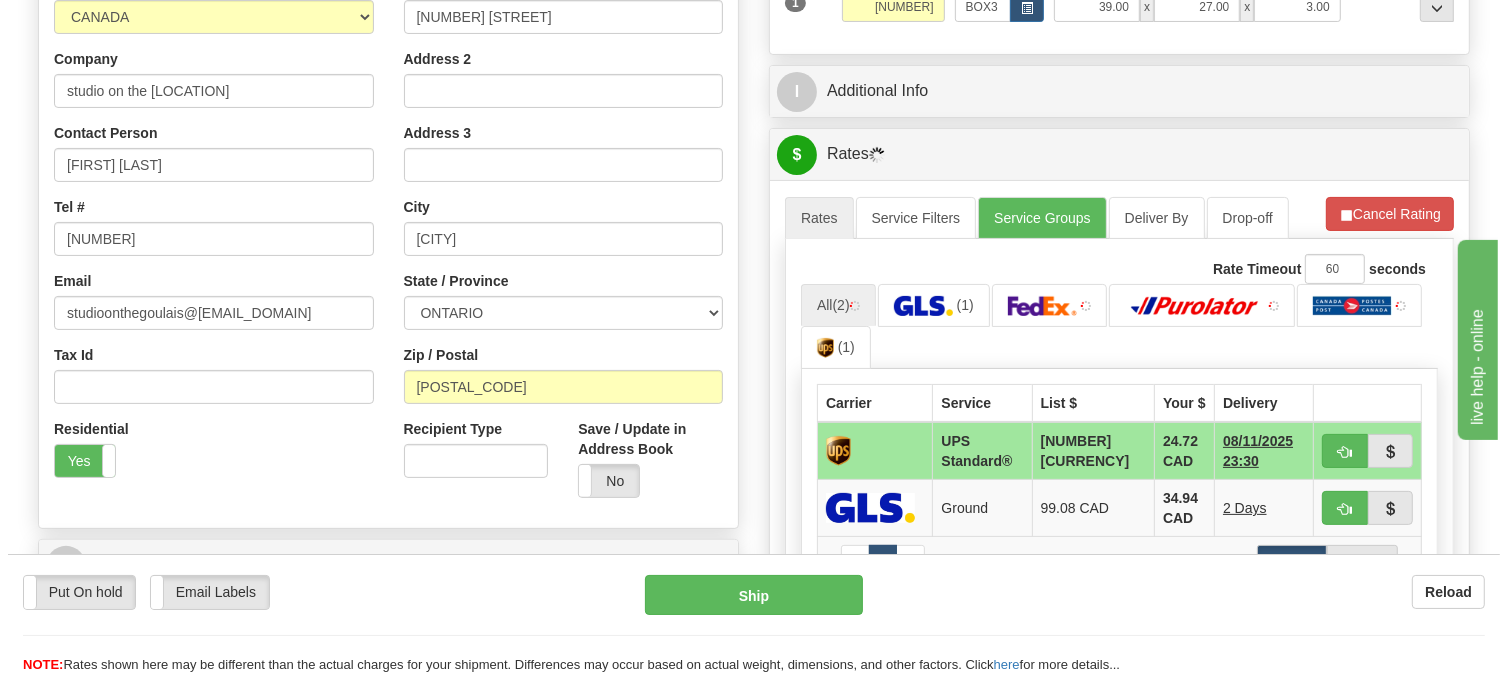 scroll, scrollTop: 447, scrollLeft: 0, axis: vertical 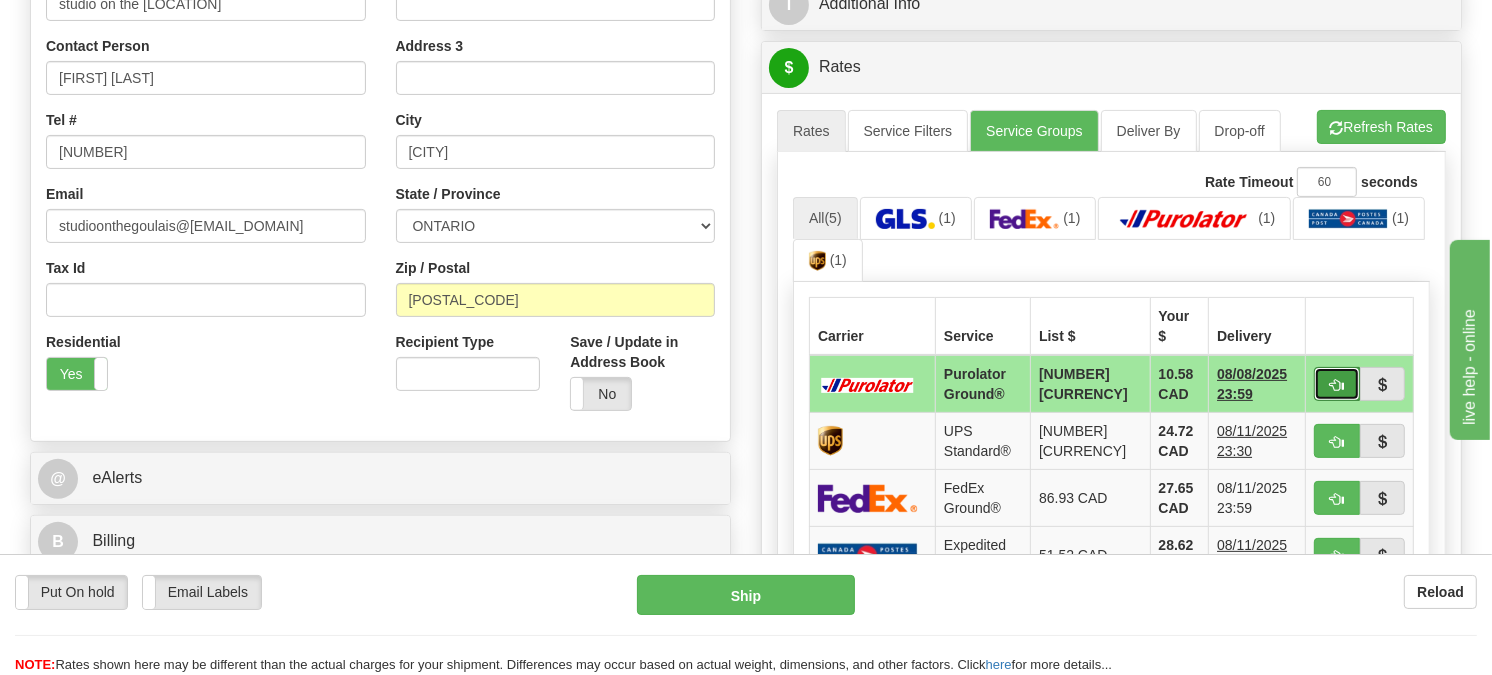 click at bounding box center [1337, 385] 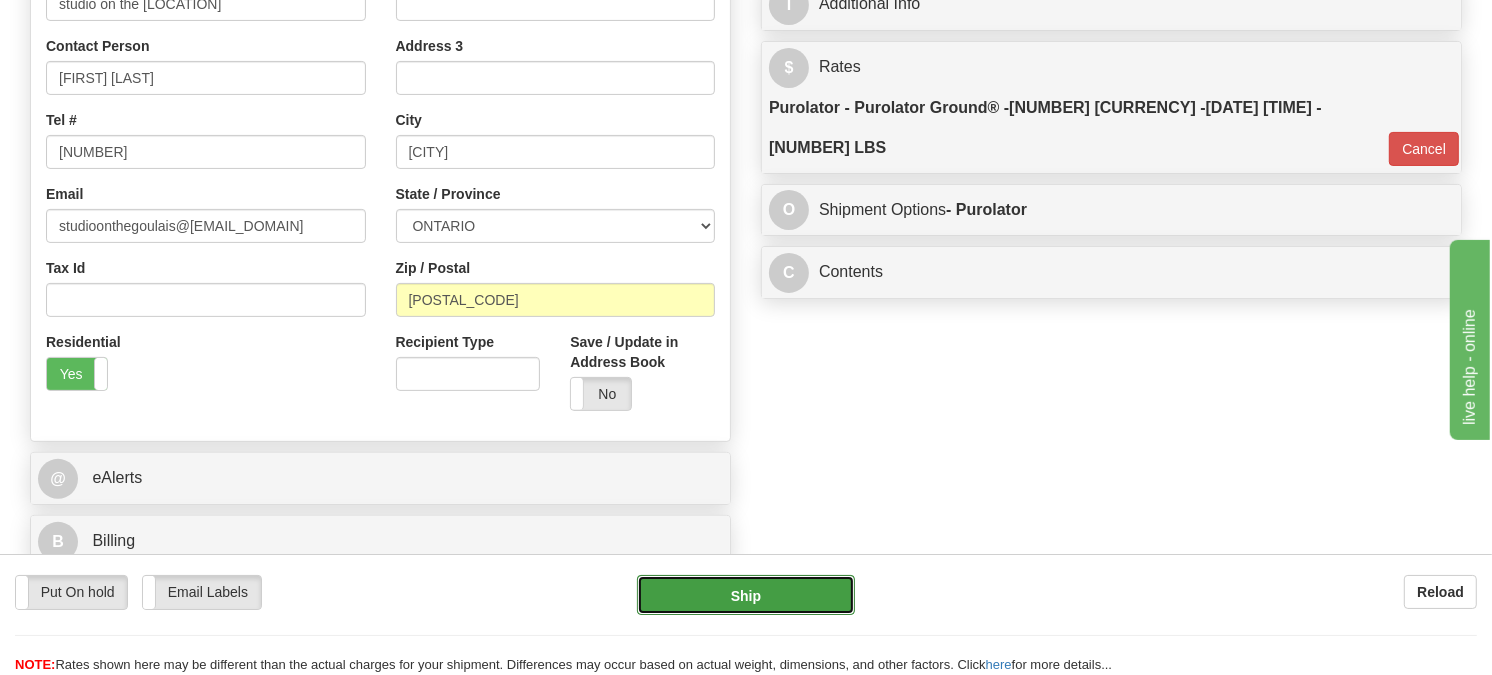 click on "Ship" at bounding box center (746, 595) 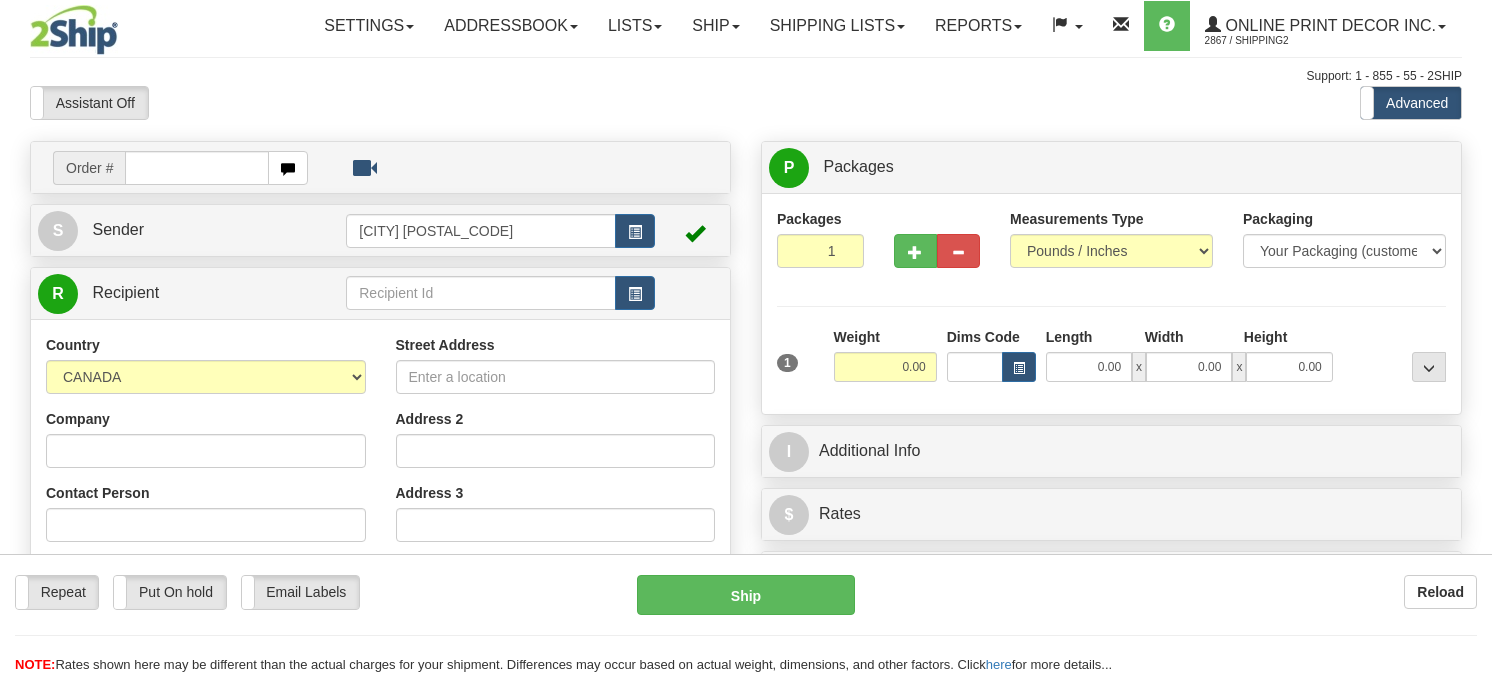 scroll, scrollTop: 0, scrollLeft: 0, axis: both 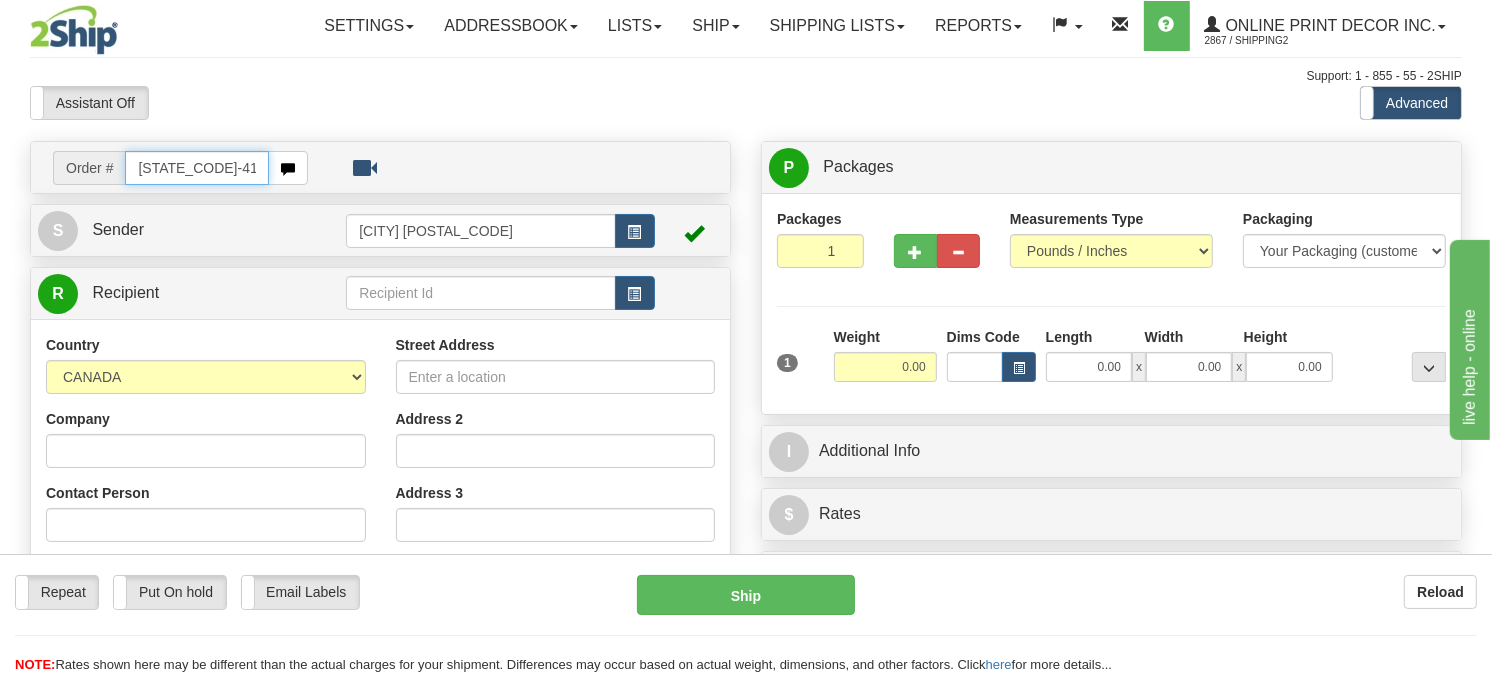 type on "[STATE_CODE]-418698" 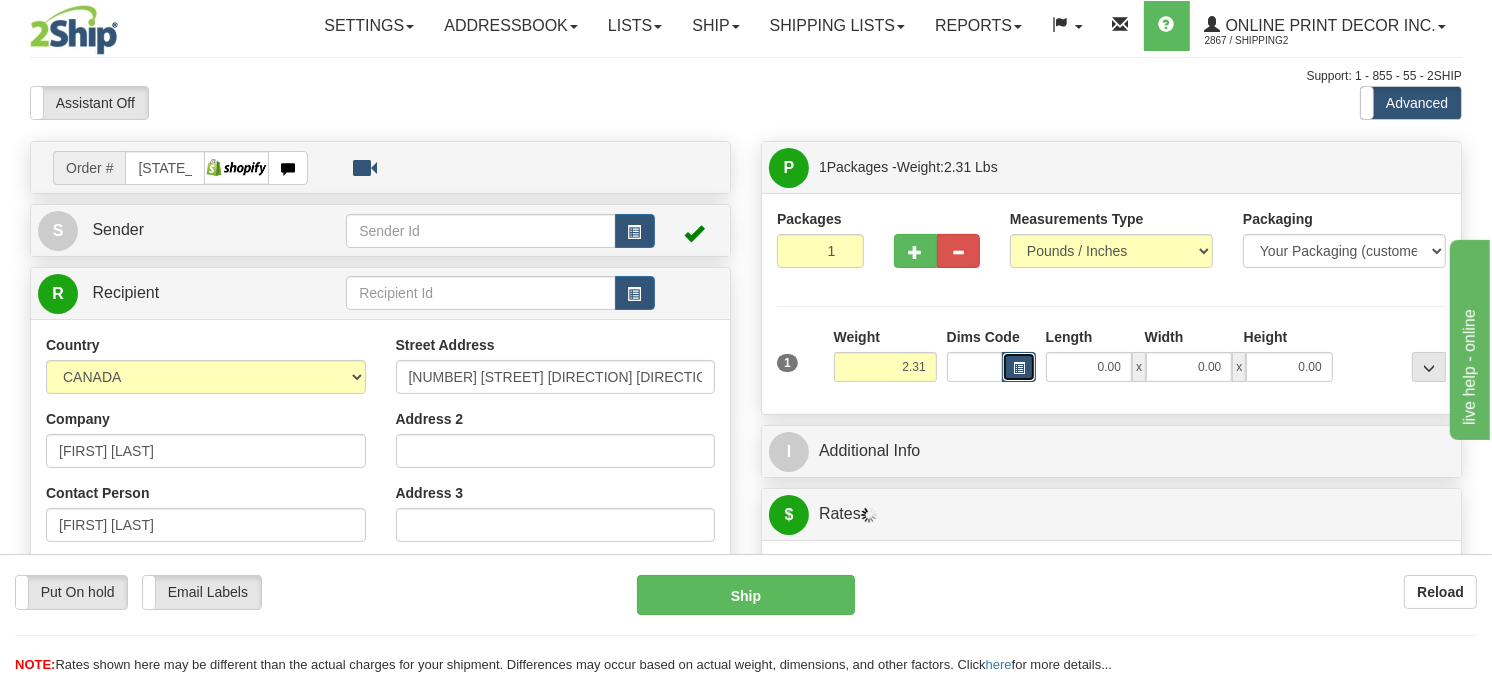 click at bounding box center (1019, 367) 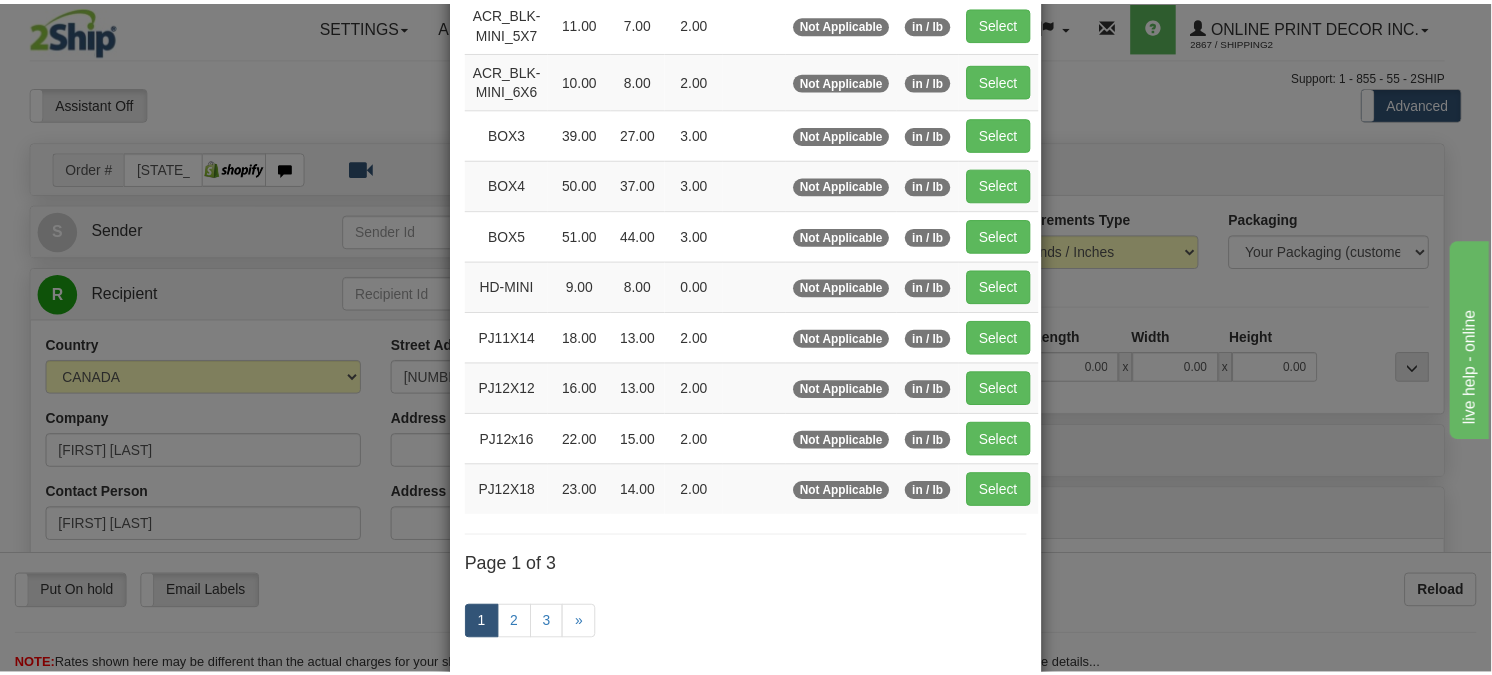 scroll, scrollTop: 222, scrollLeft: 0, axis: vertical 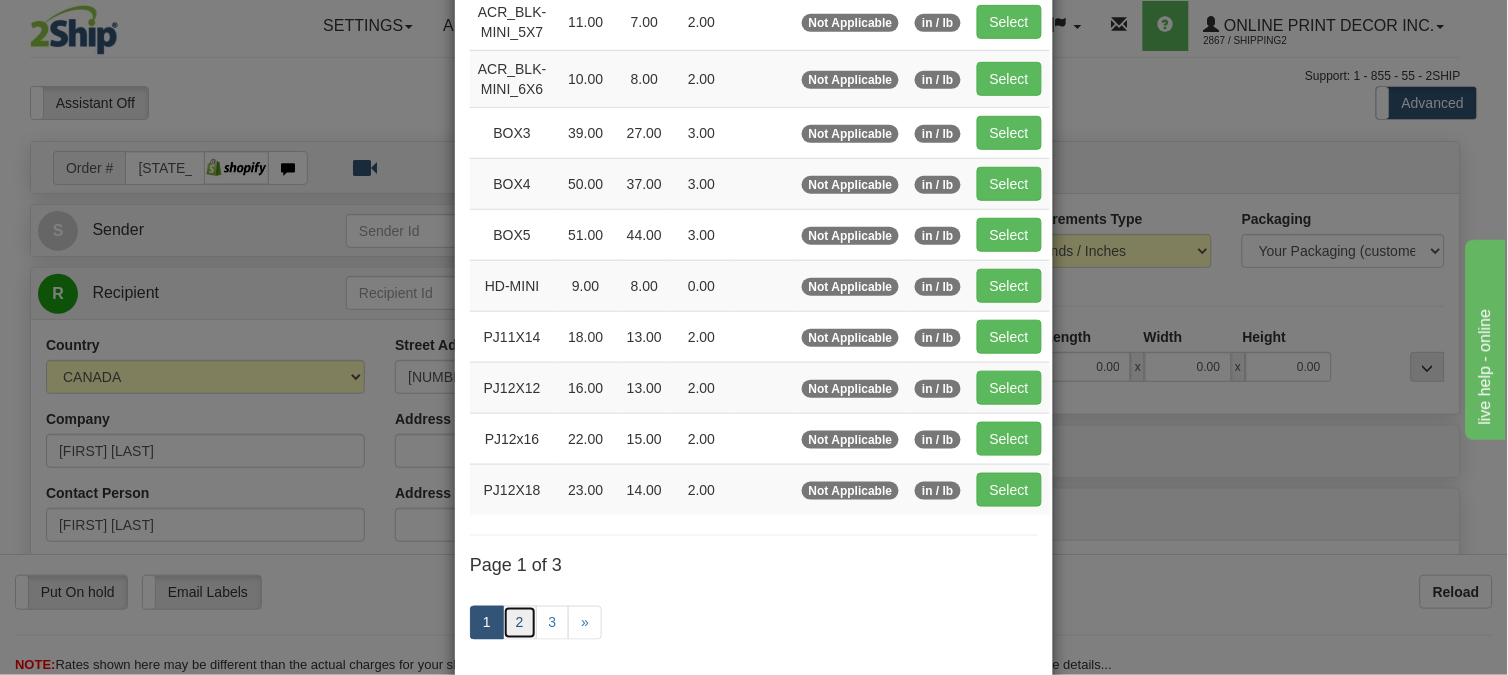 click on "2" at bounding box center [520, 623] 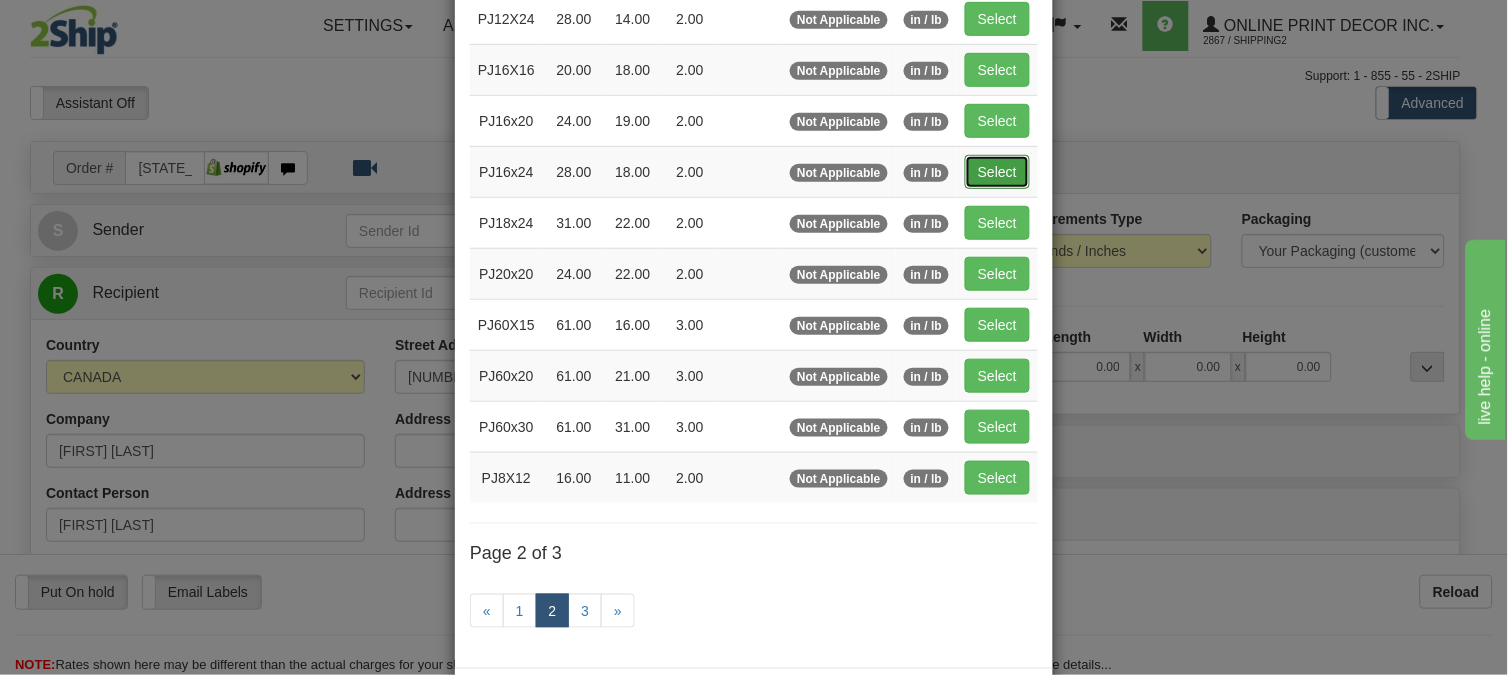 click on "Select" at bounding box center [997, 172] 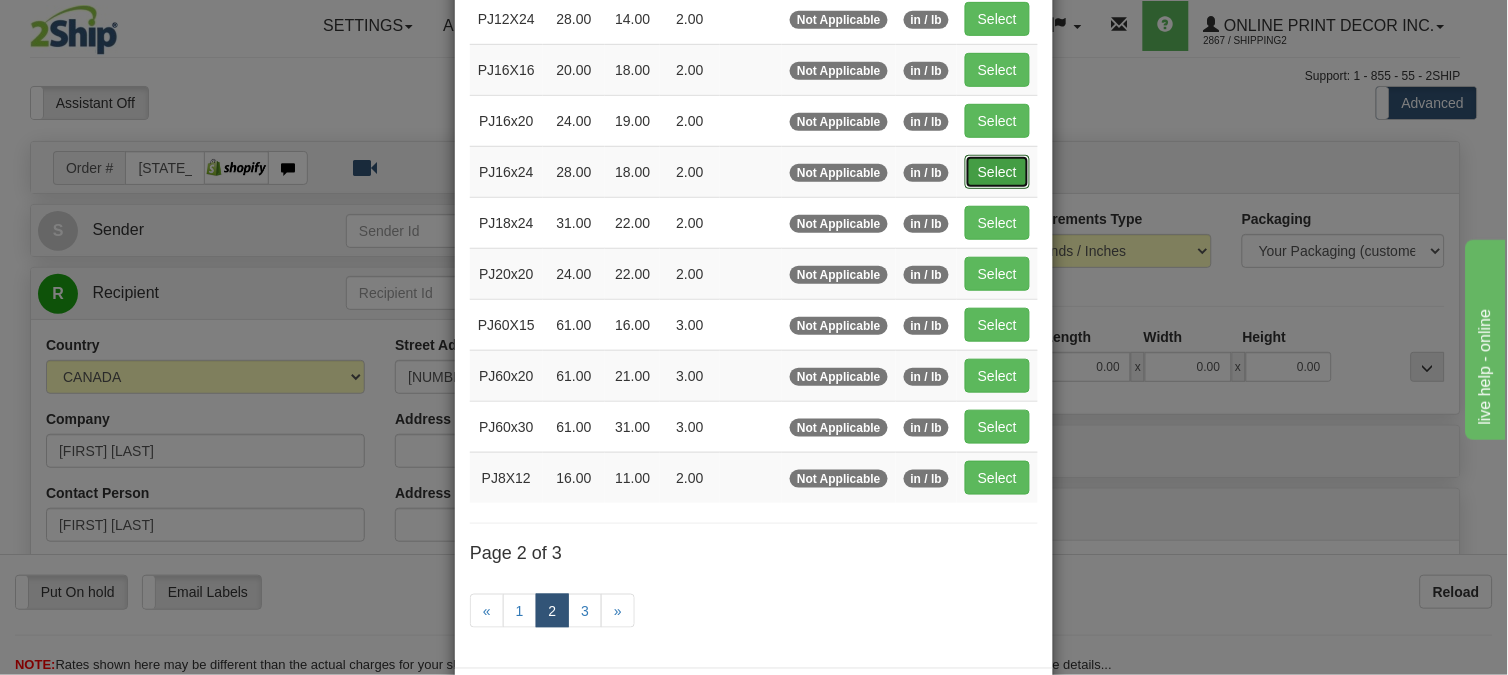 type on "28.00" 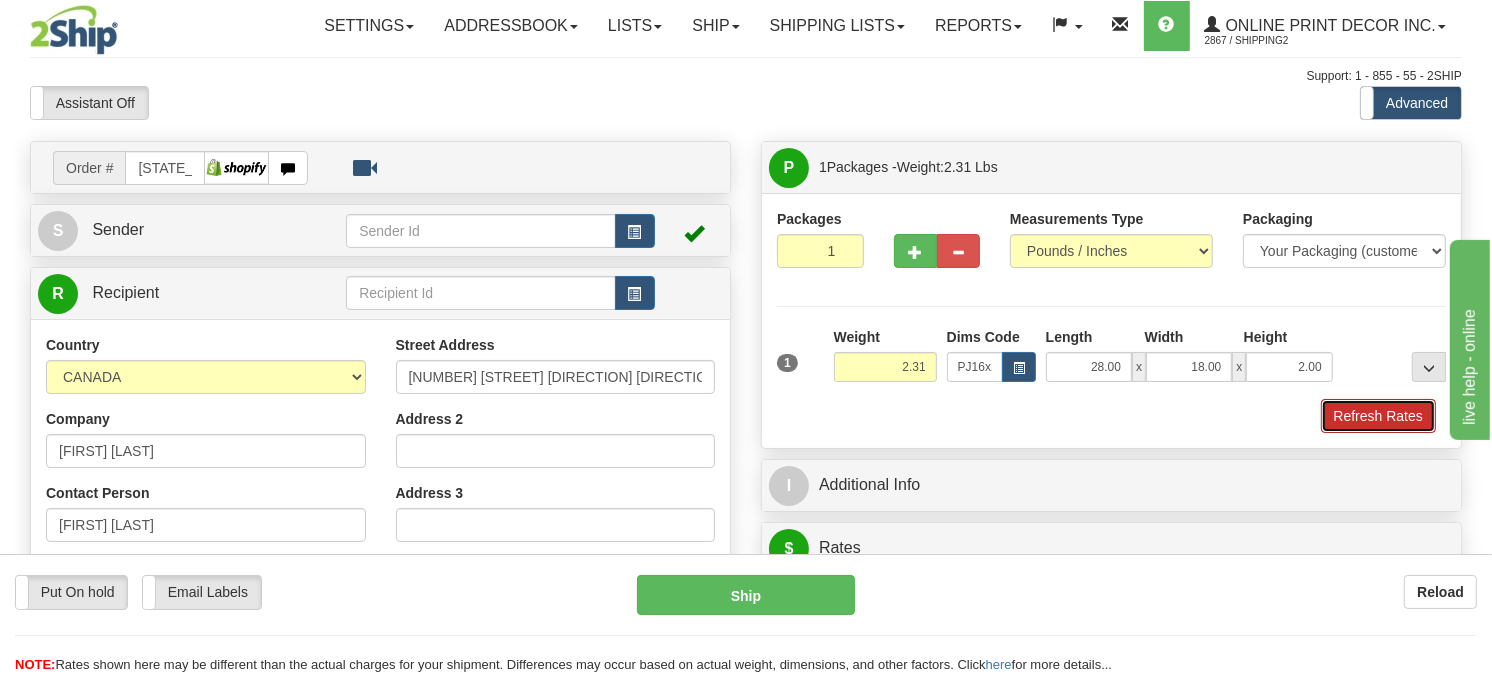 drag, startPoint x: 1373, startPoint y: 463, endPoint x: 74, endPoint y: 38, distance: 1366.7574 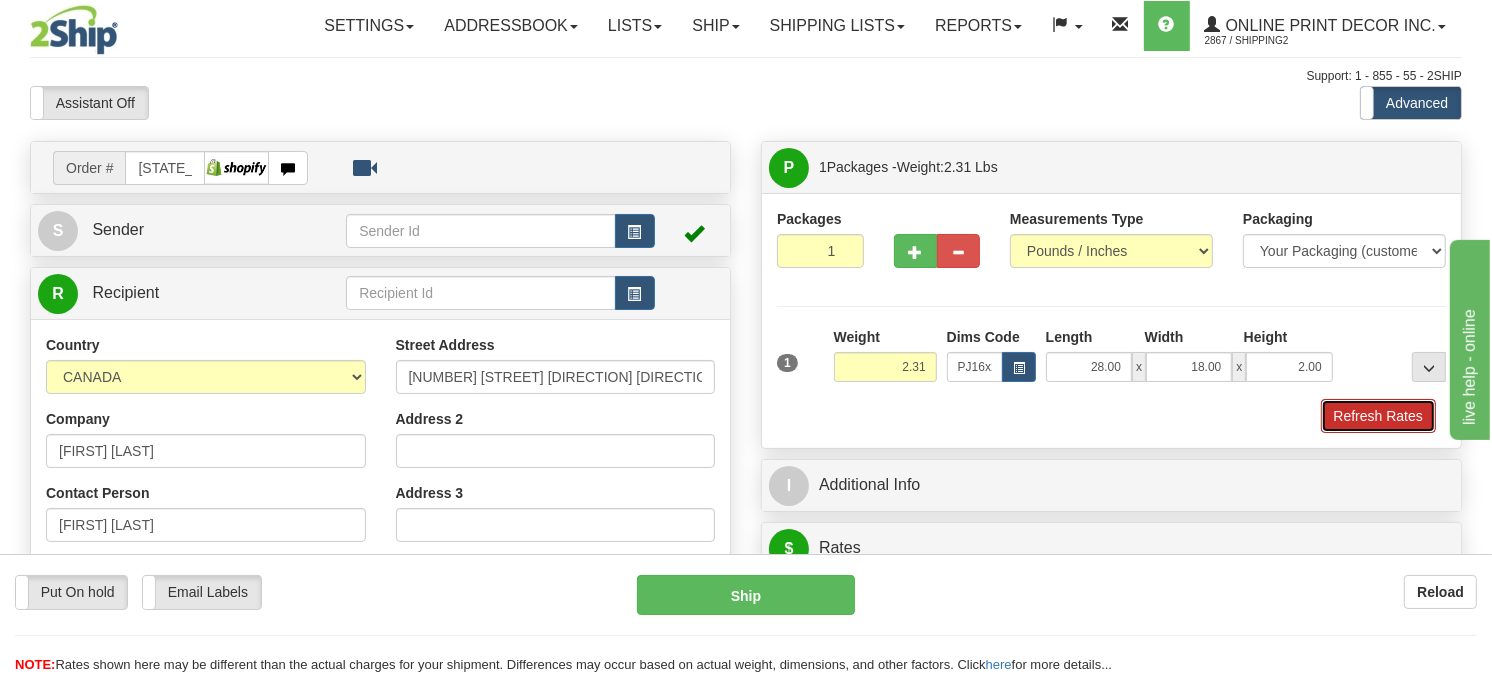 click on "Refresh Rates" at bounding box center [1378, 416] 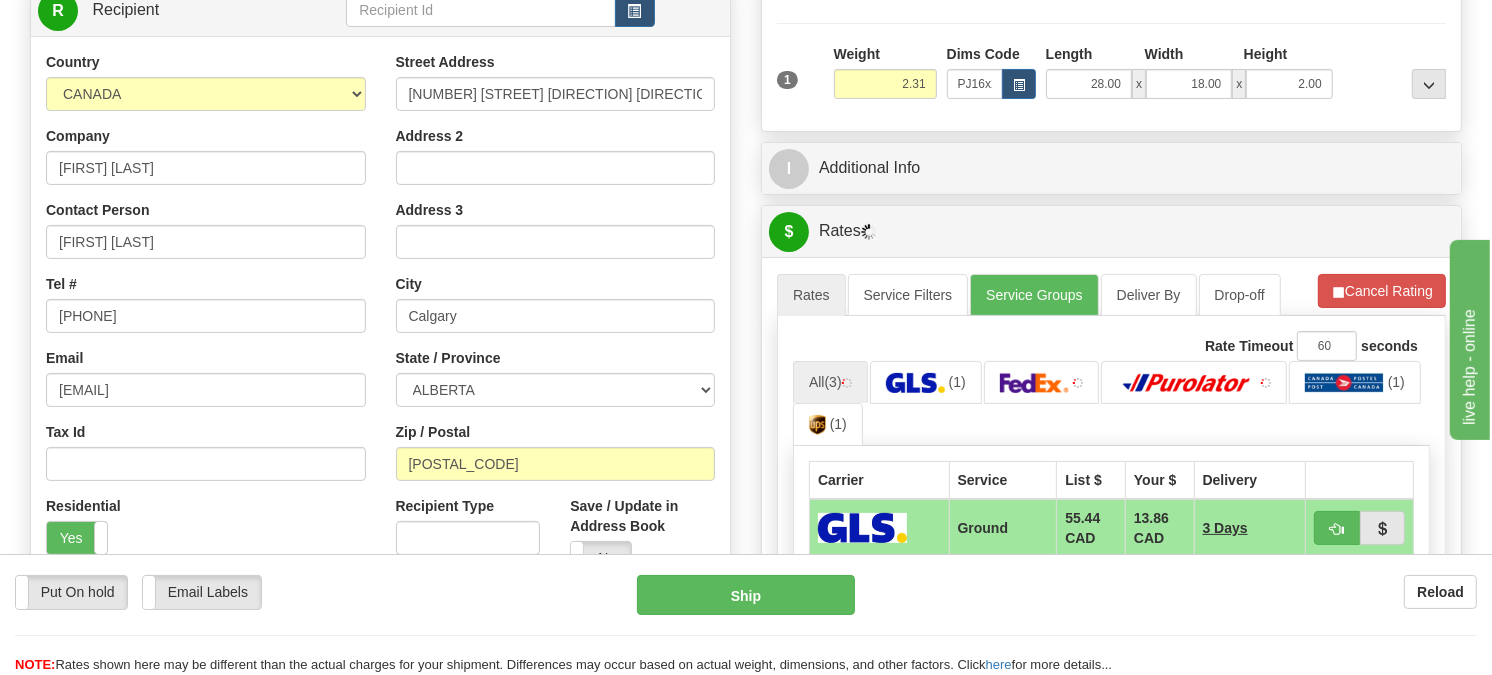 scroll, scrollTop: 401, scrollLeft: 0, axis: vertical 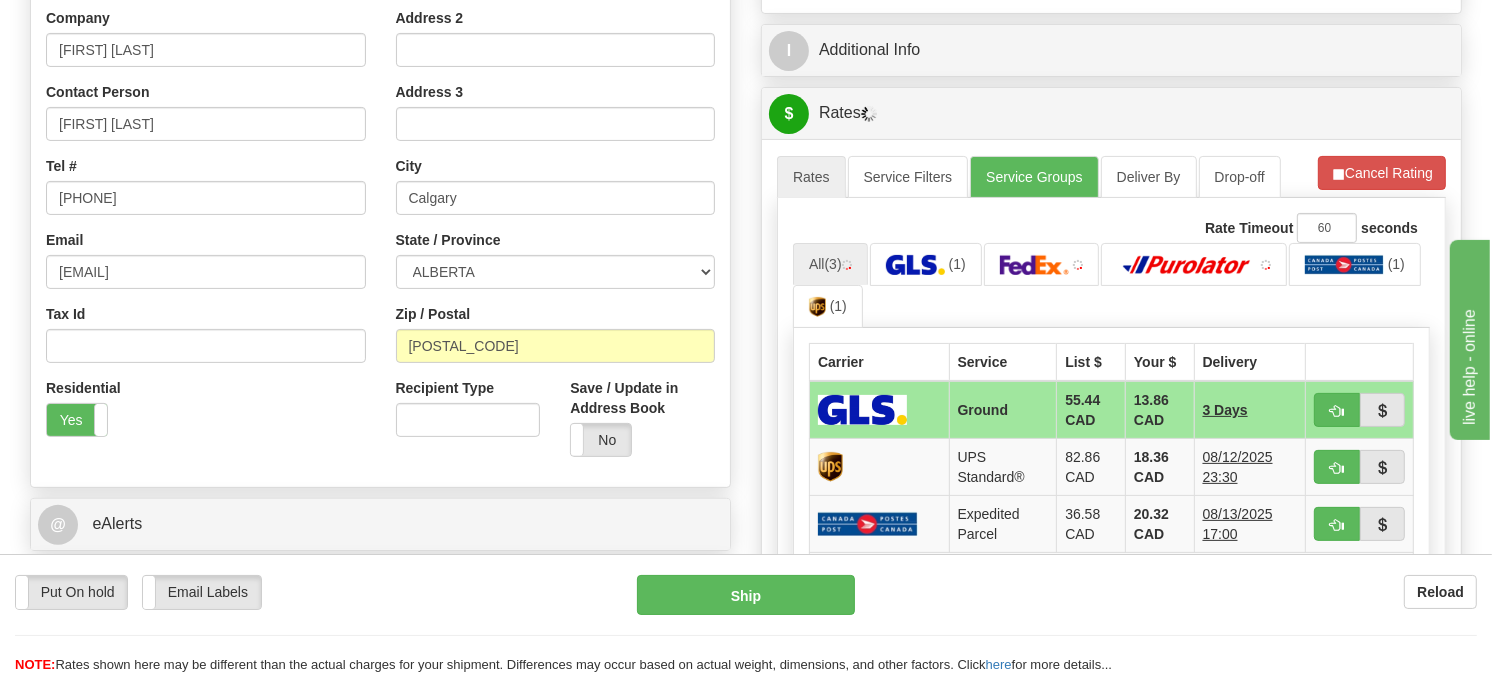 drag, startPoint x: 1495, startPoint y: 125, endPoint x: 181, endPoint y: 23, distance: 1317.953 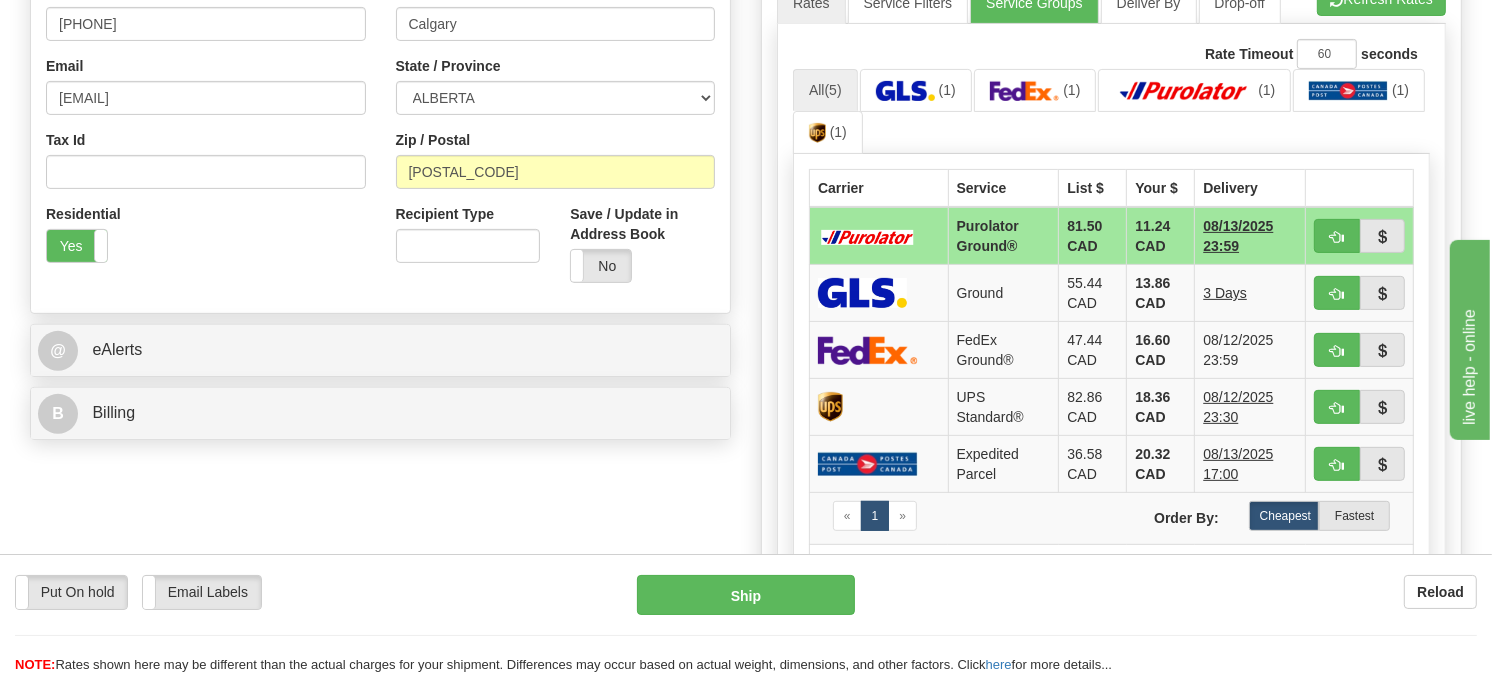 drag, startPoint x: 1507, startPoint y: 224, endPoint x: 151, endPoint y: 28, distance: 1370.0919 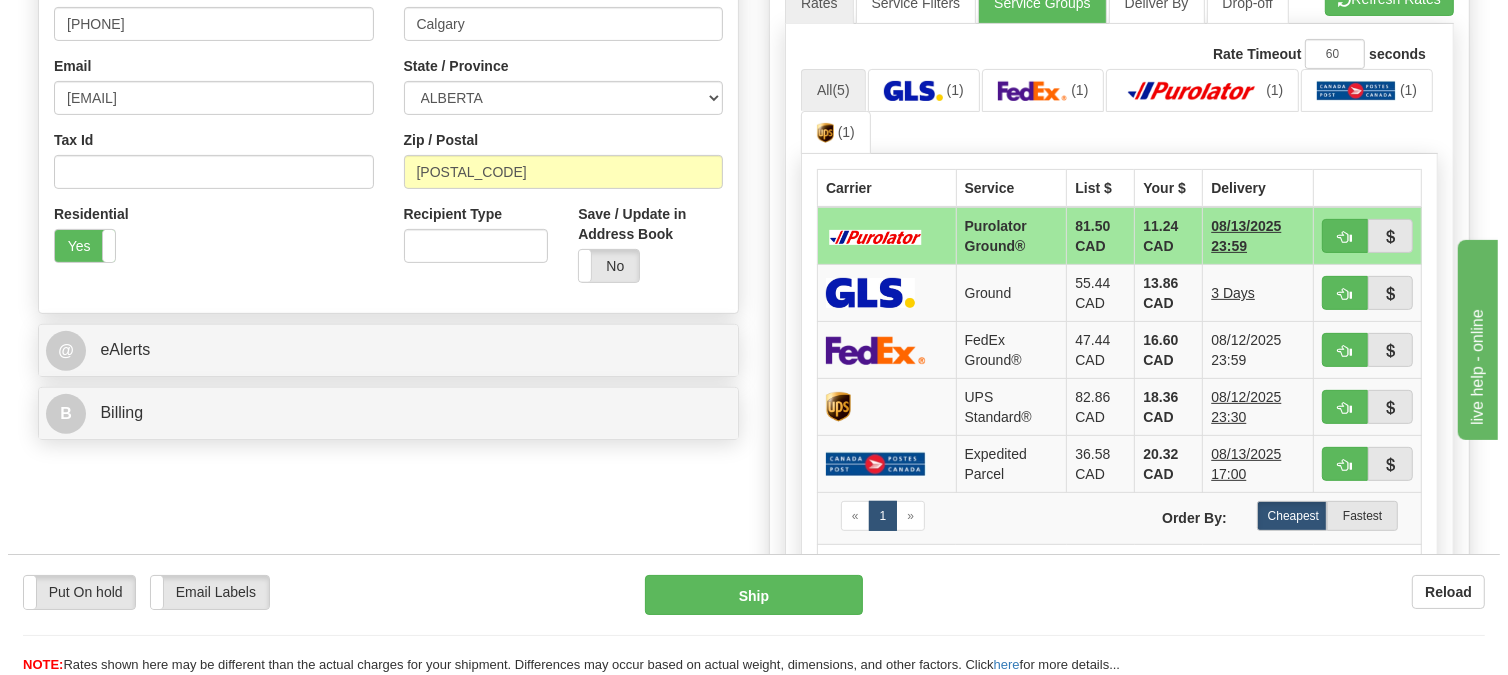 scroll, scrollTop: 578, scrollLeft: 0, axis: vertical 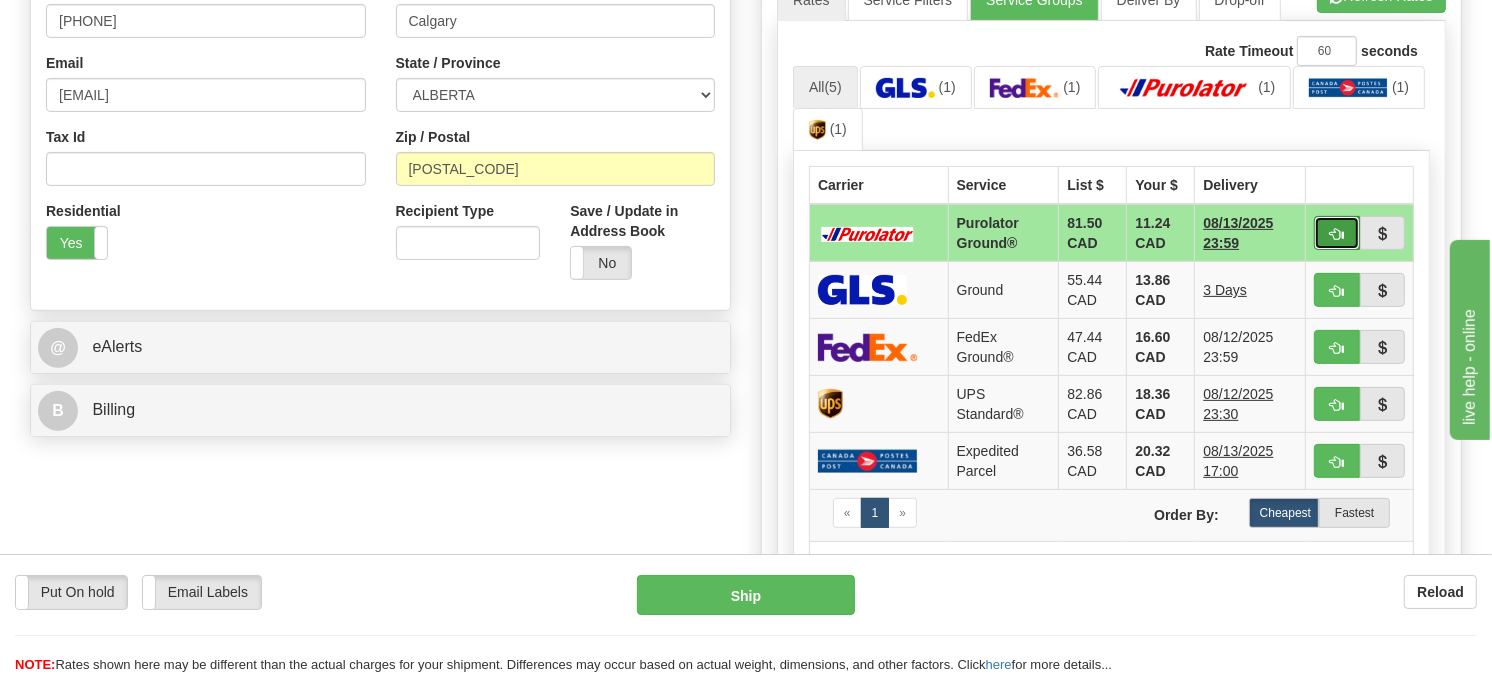 click at bounding box center [1337, 233] 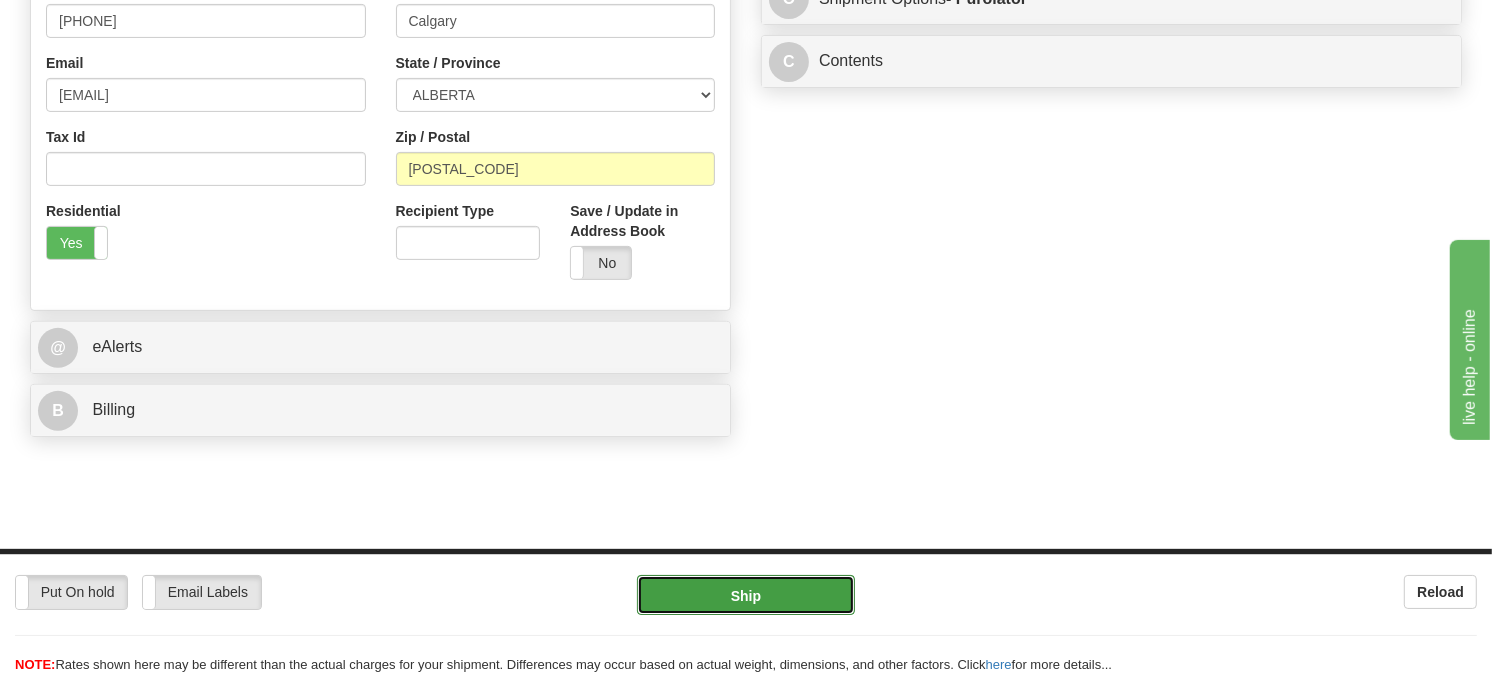 click on "Ship" at bounding box center (746, 595) 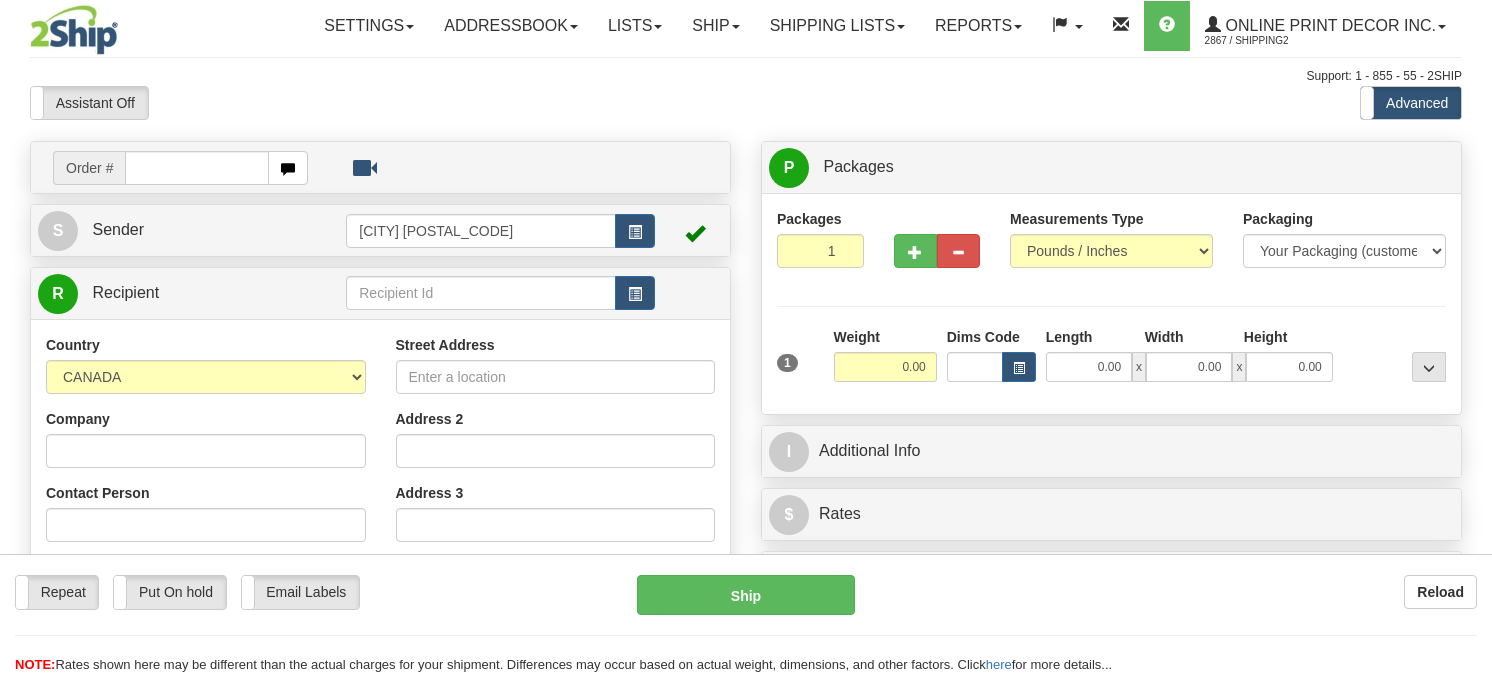 scroll, scrollTop: 0, scrollLeft: 0, axis: both 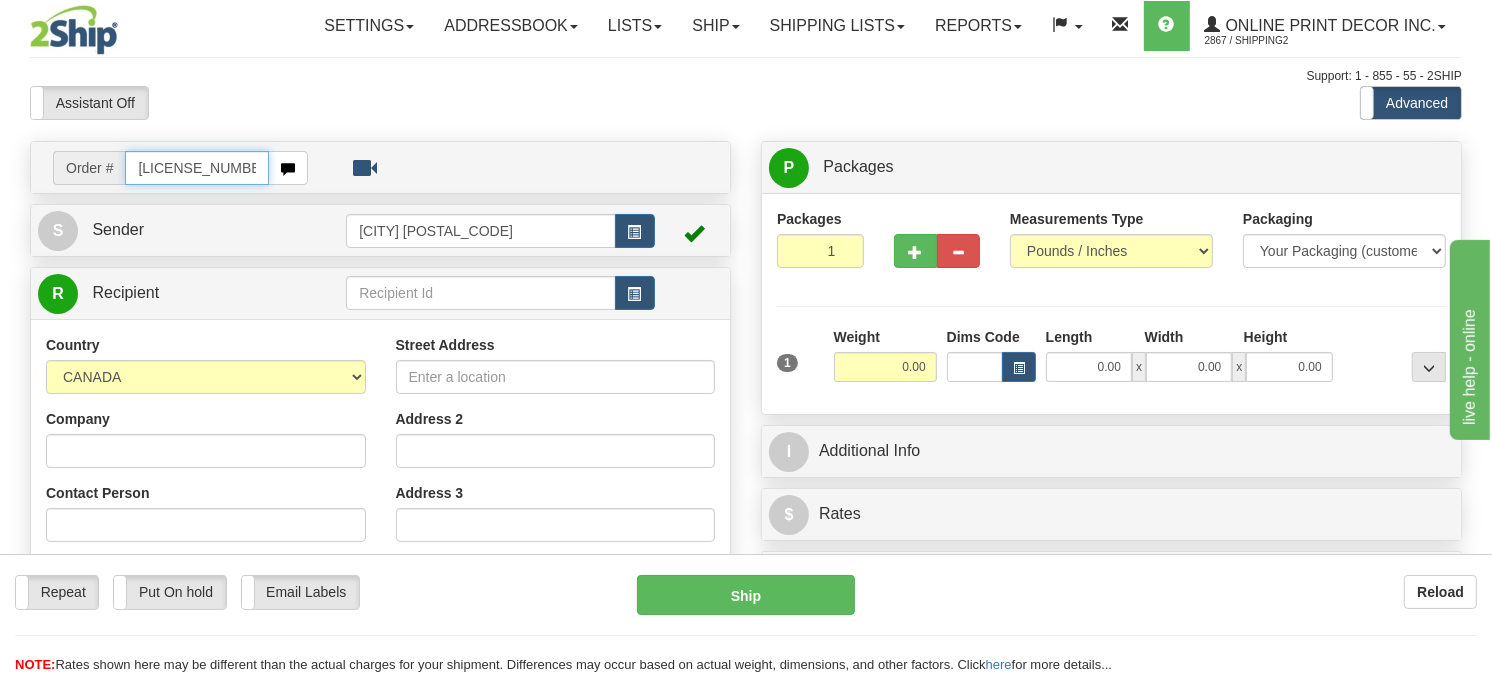 type on "[LICENSE_NUMBER]" 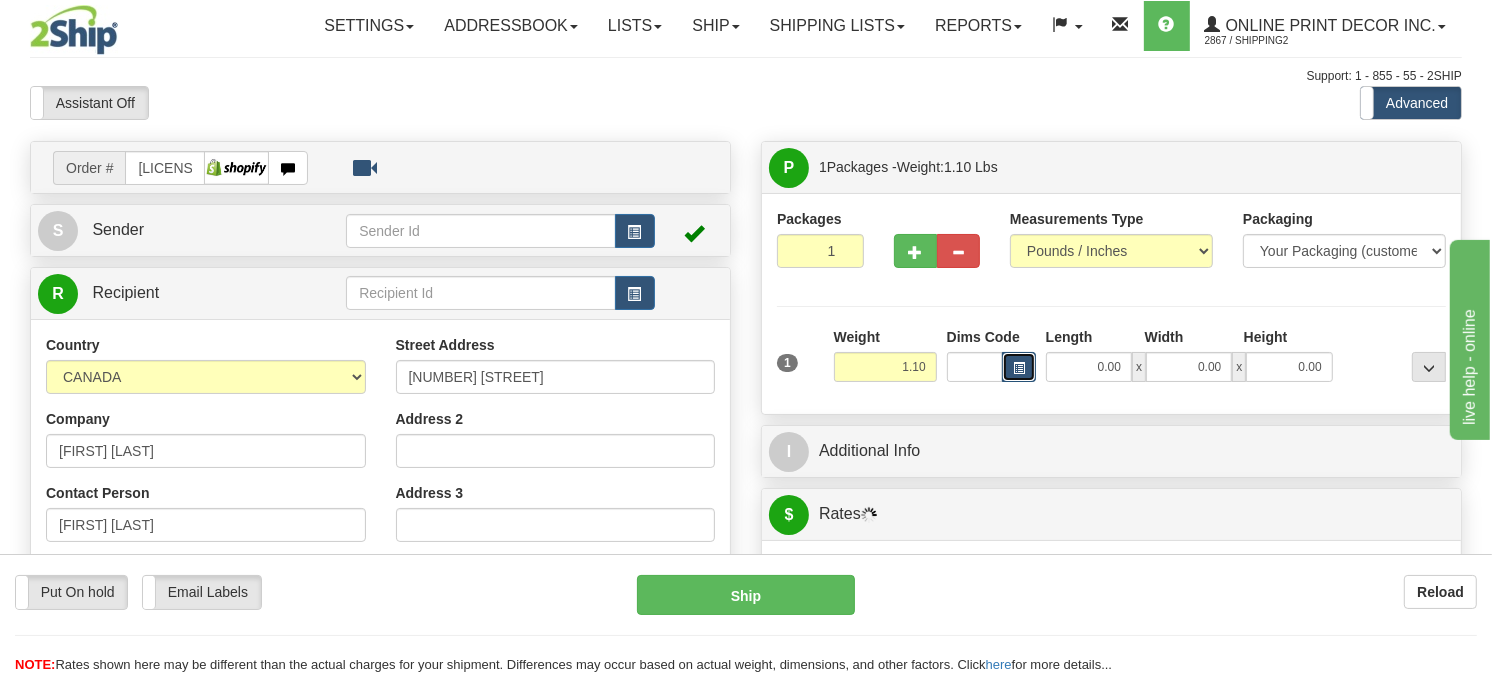 click at bounding box center (1019, 368) 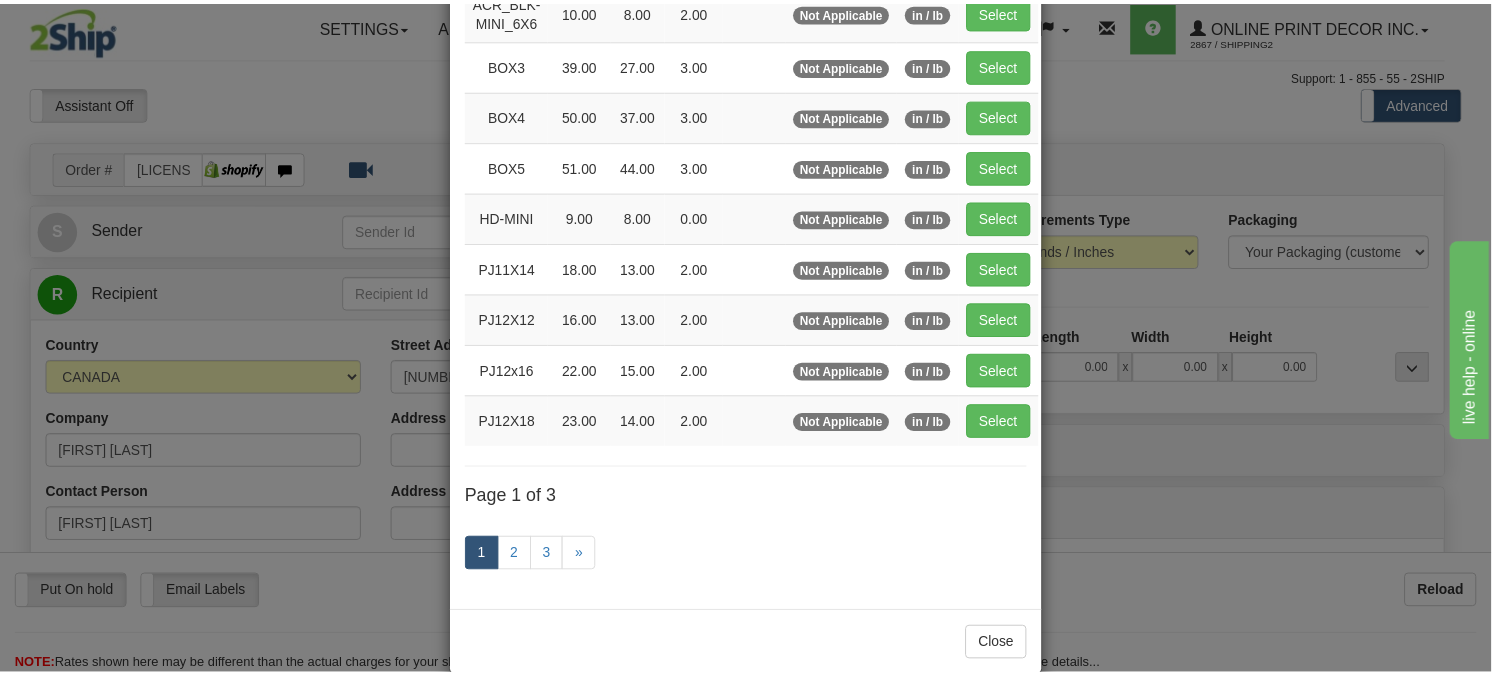 scroll, scrollTop: 326, scrollLeft: 0, axis: vertical 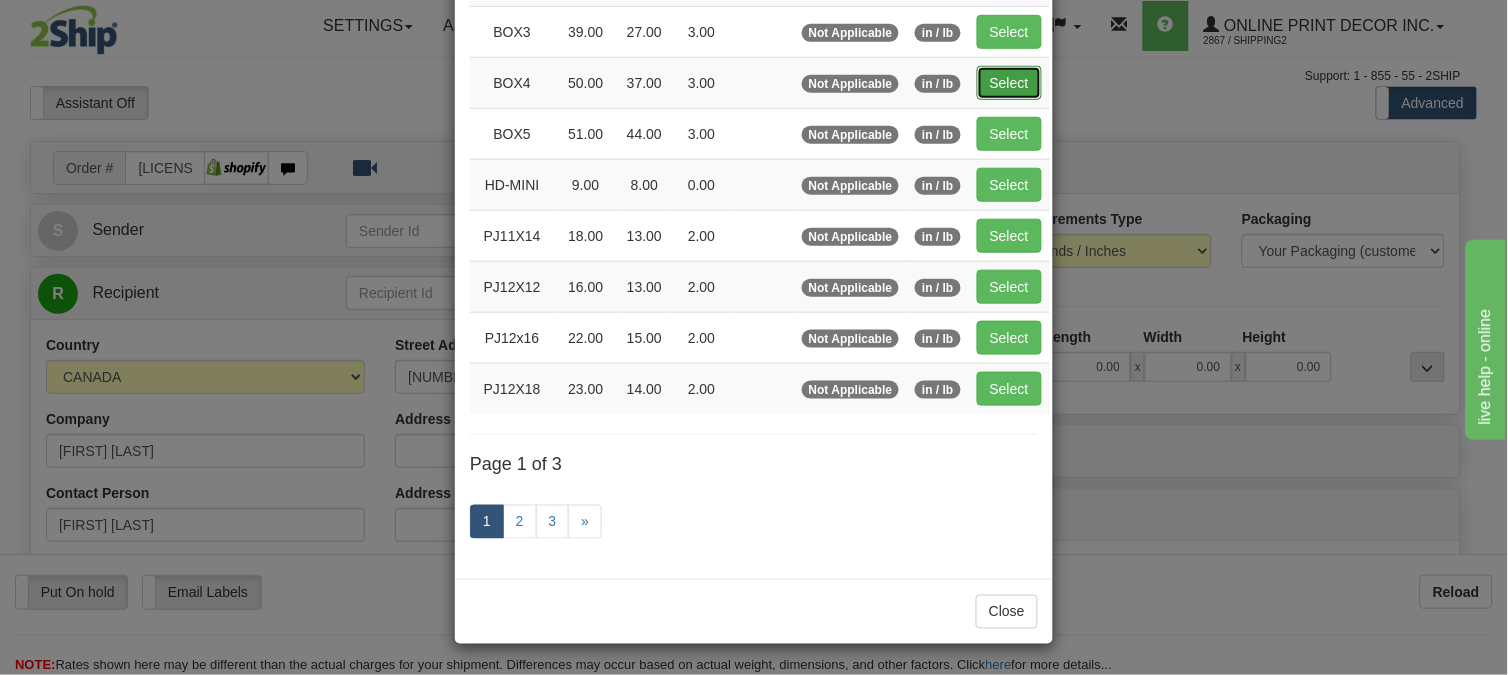 click on "Select" at bounding box center [1009, 83] 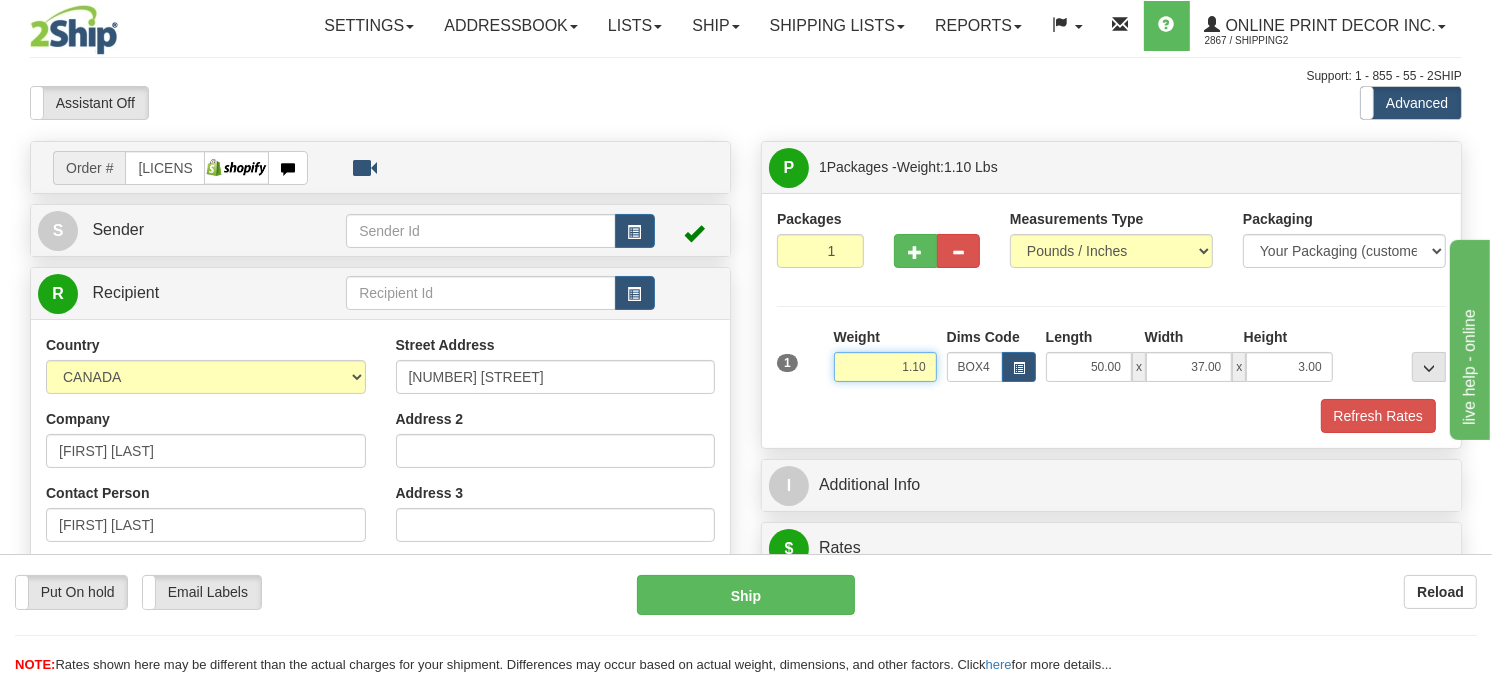 drag, startPoint x: 927, startPoint y: 413, endPoint x: 848, endPoint y: 427, distance: 80.23092 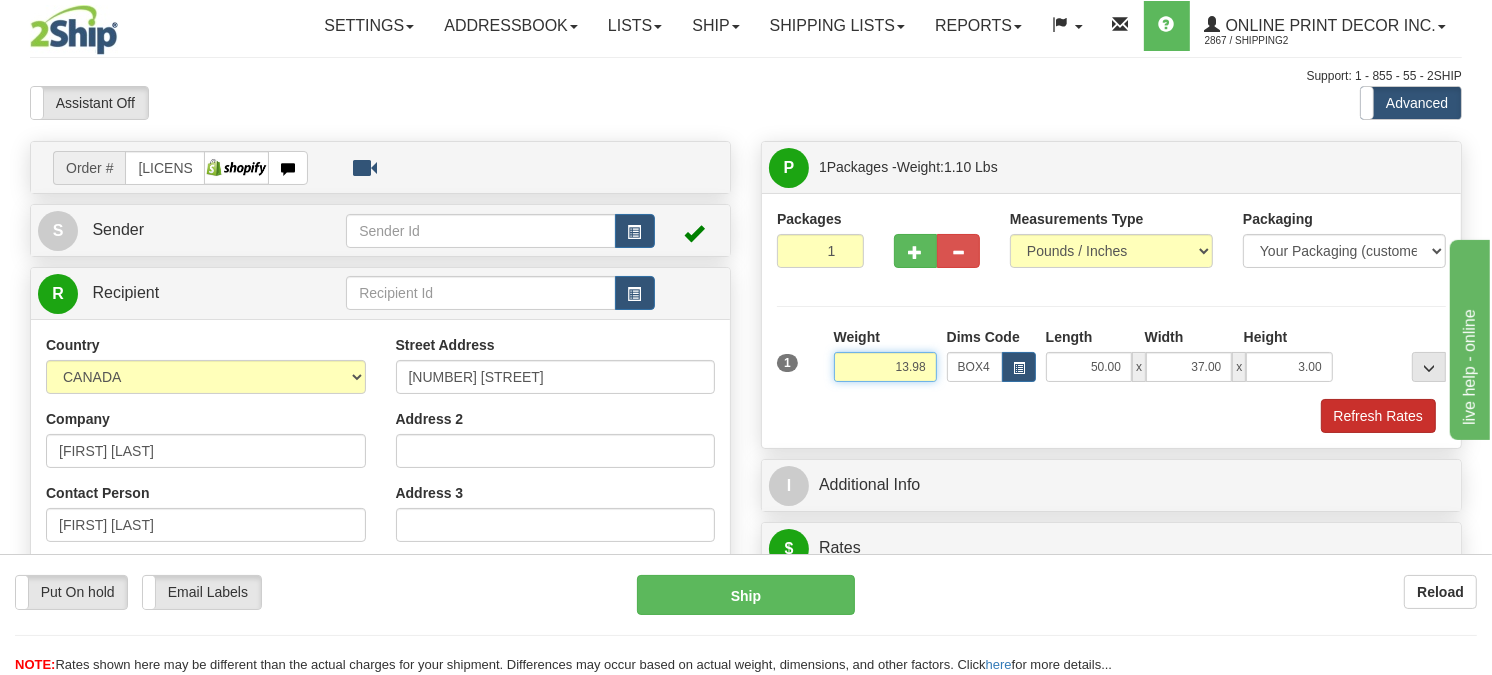type on "13.98" 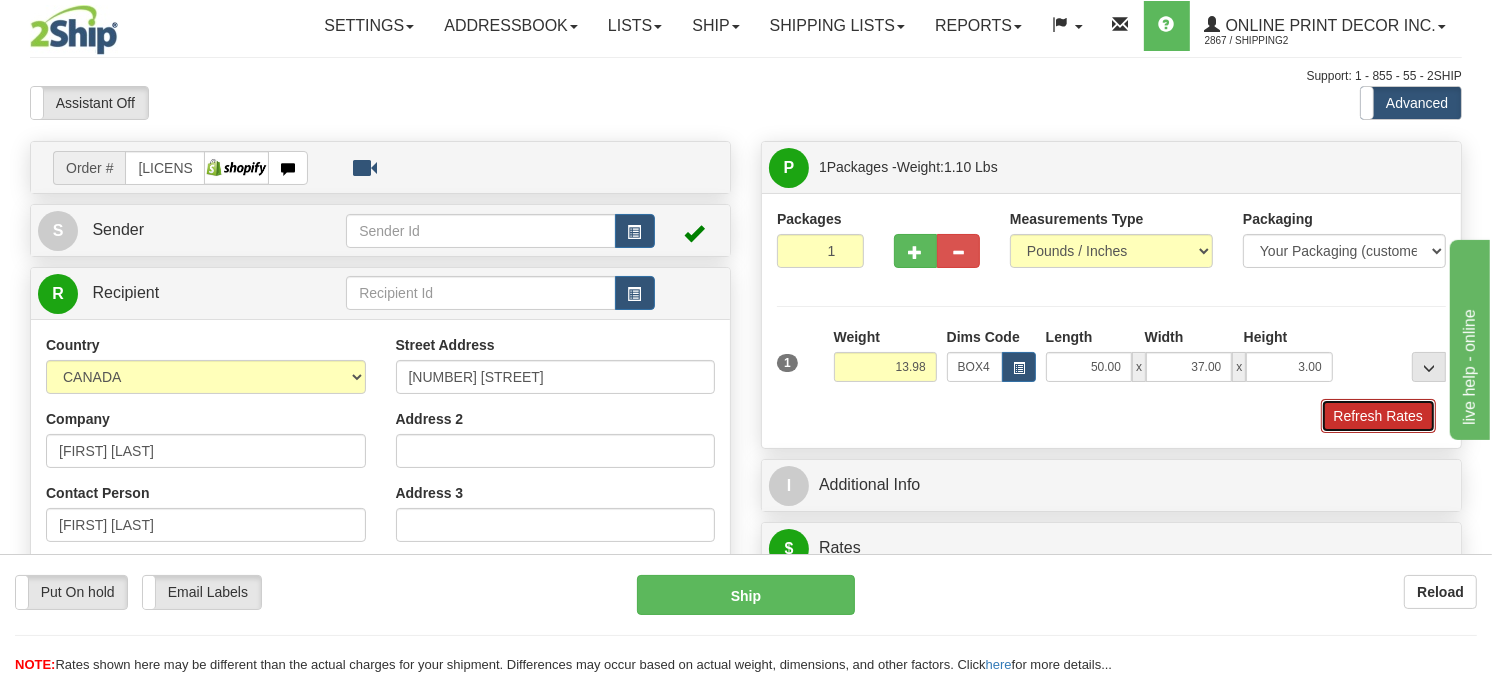 click on "Refresh Rates" at bounding box center (1378, 416) 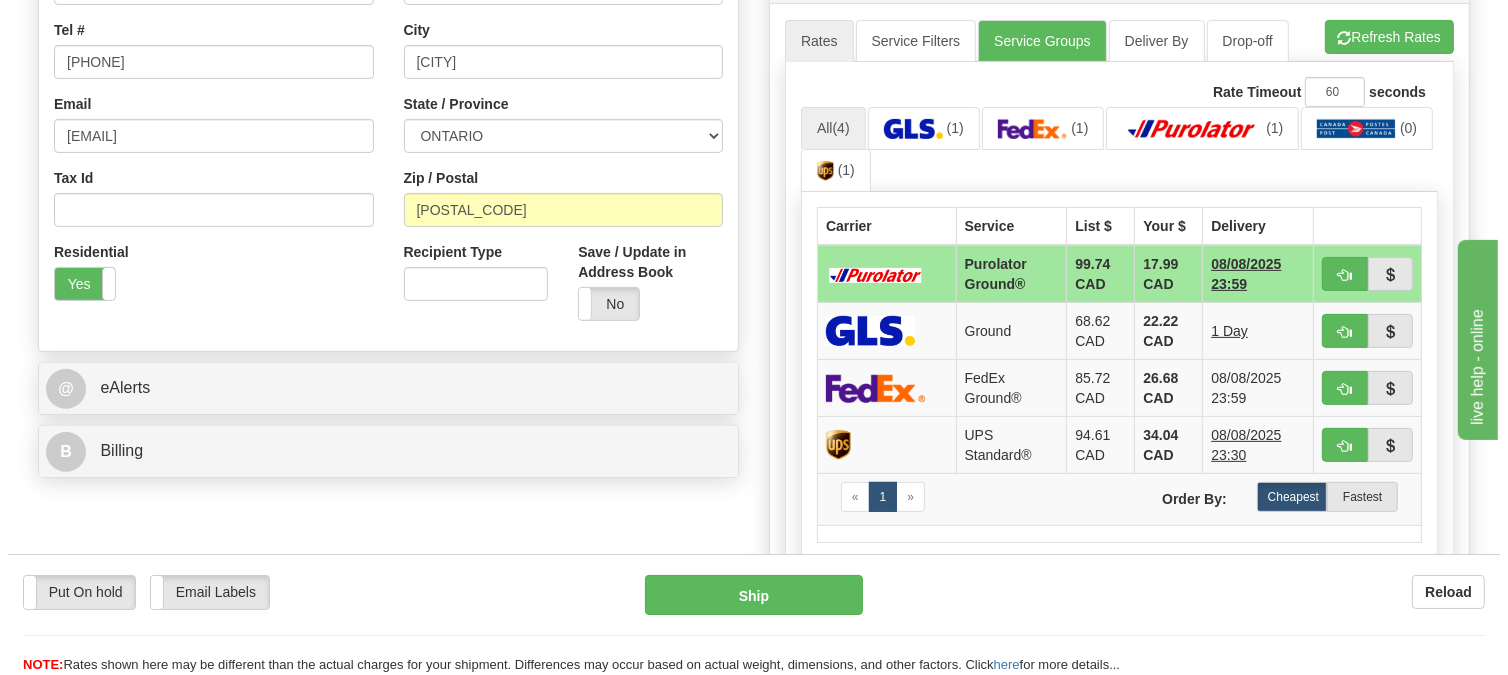 scroll, scrollTop: 565, scrollLeft: 0, axis: vertical 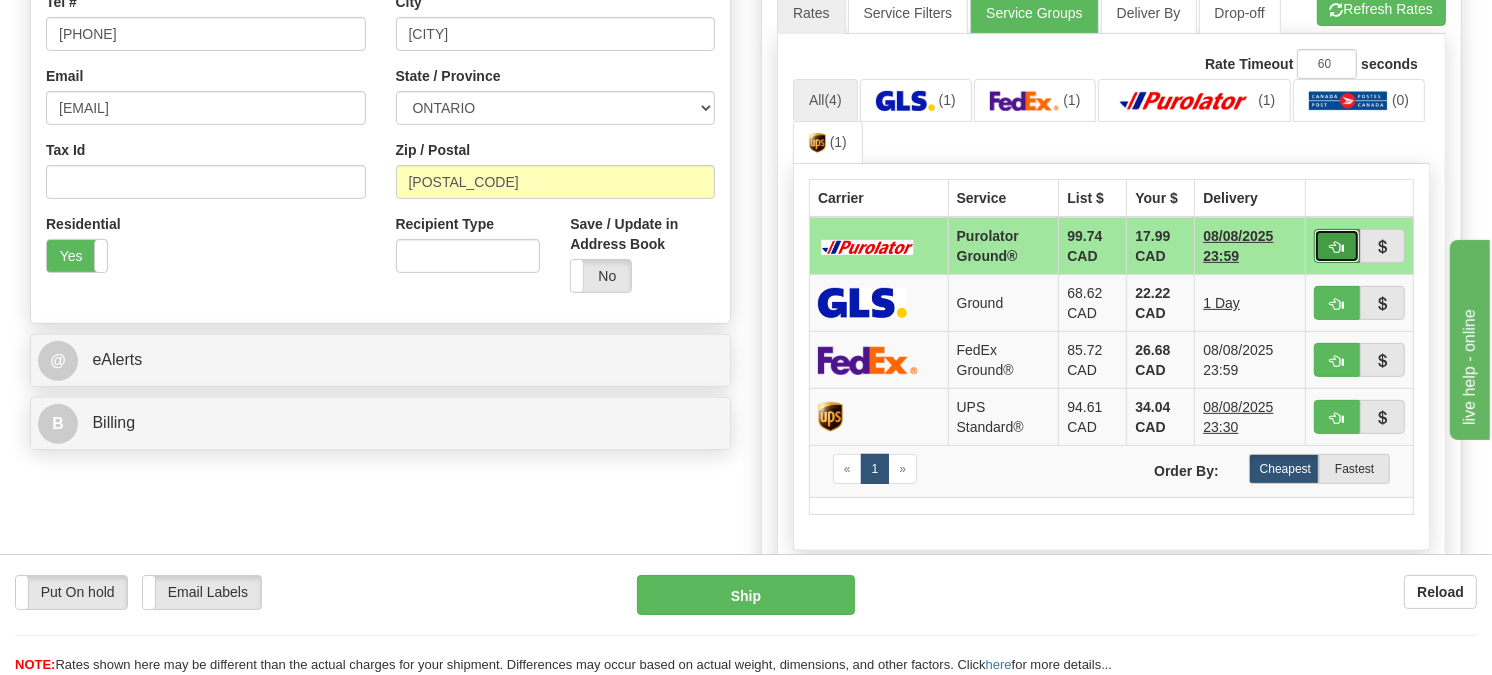 click at bounding box center [1337, 246] 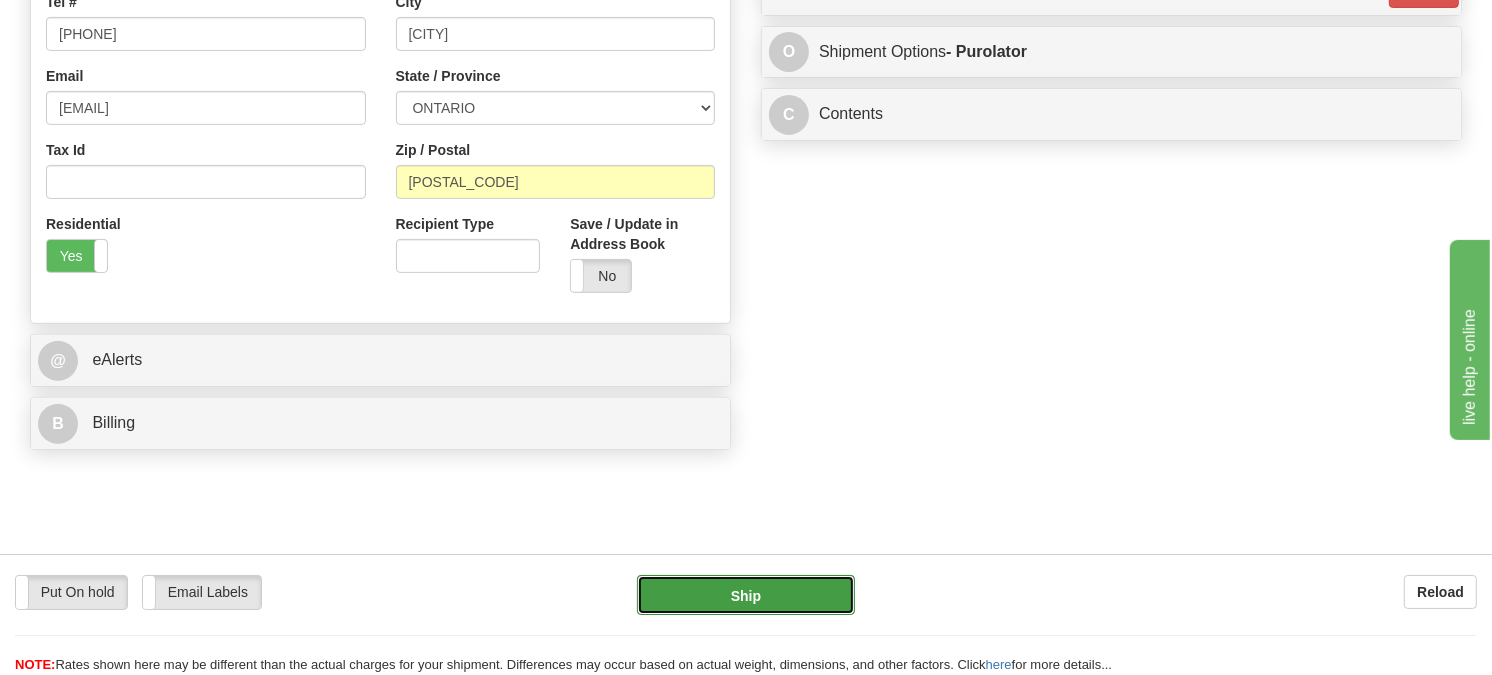 click on "Ship" at bounding box center [746, 595] 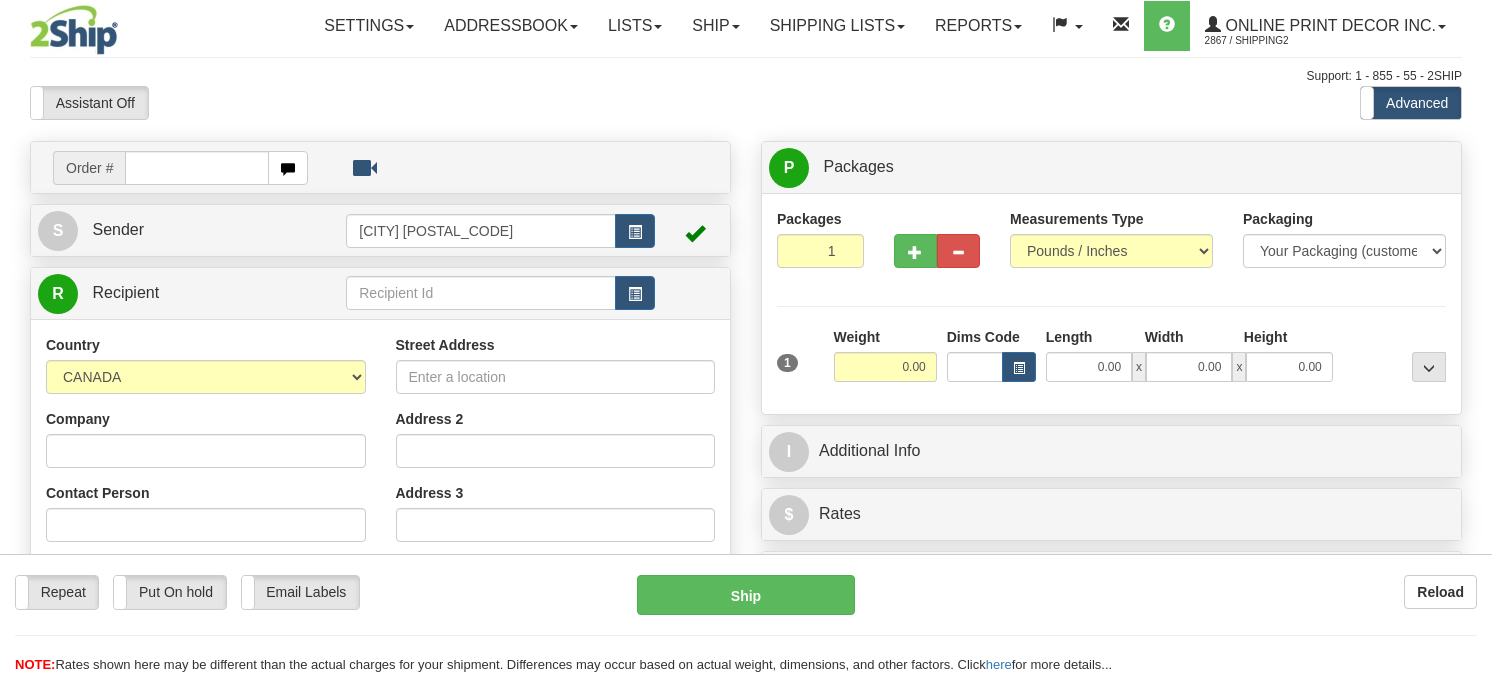 scroll, scrollTop: 0, scrollLeft: 0, axis: both 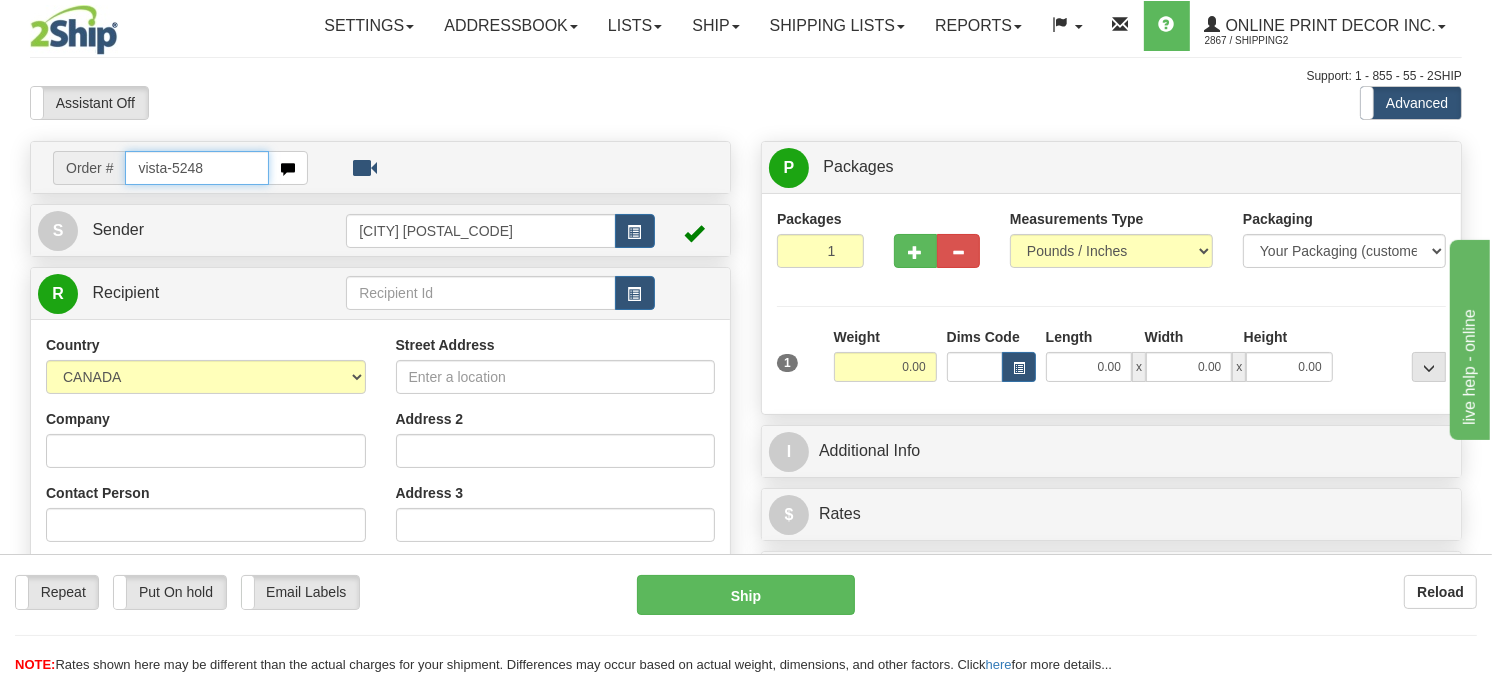 type on "vista-5248" 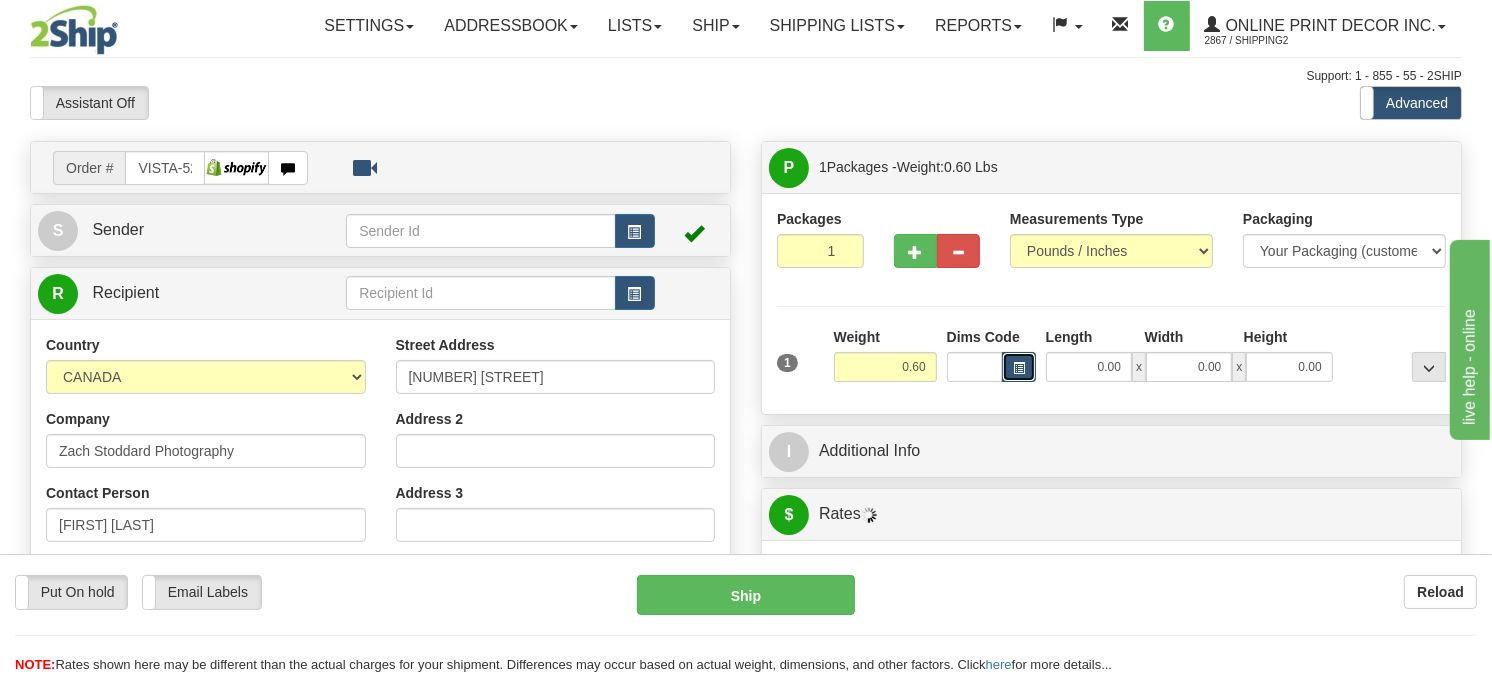 click at bounding box center (1019, 367) 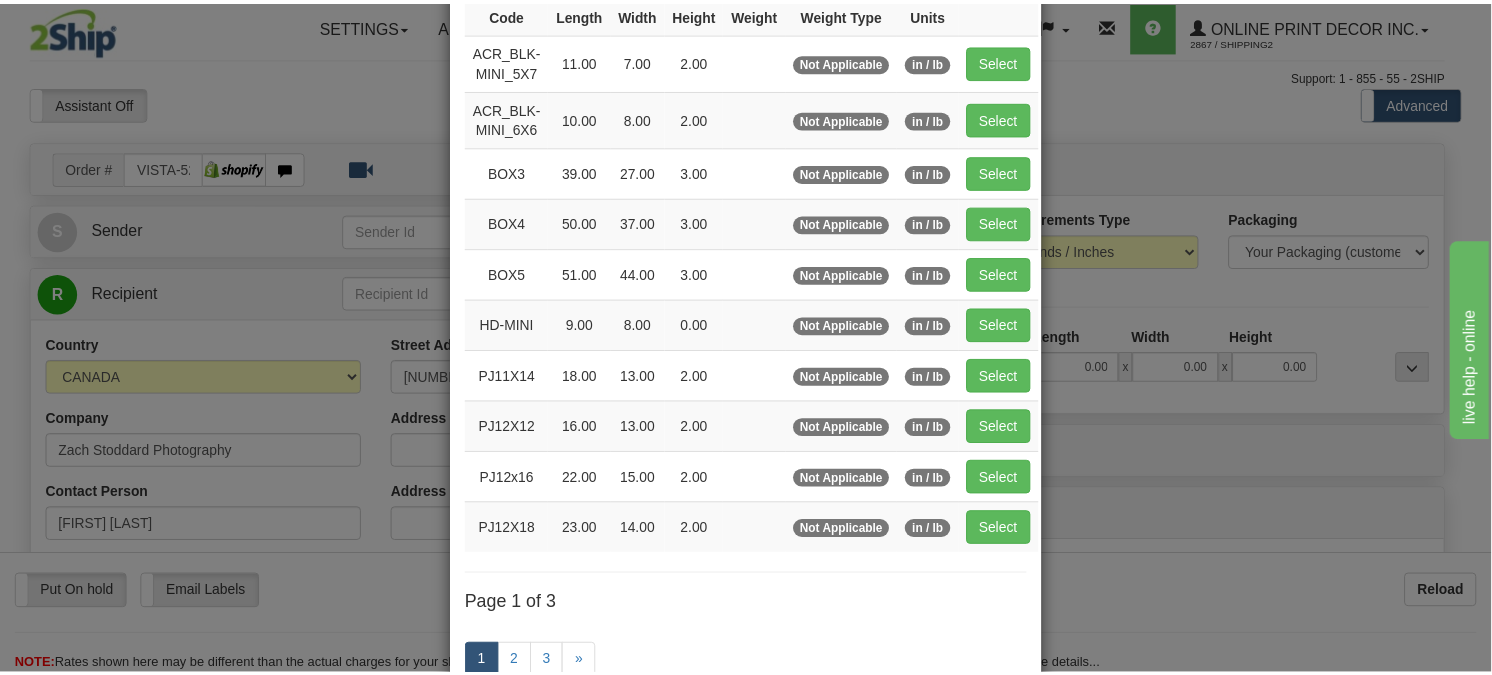 scroll, scrollTop: 222, scrollLeft: 0, axis: vertical 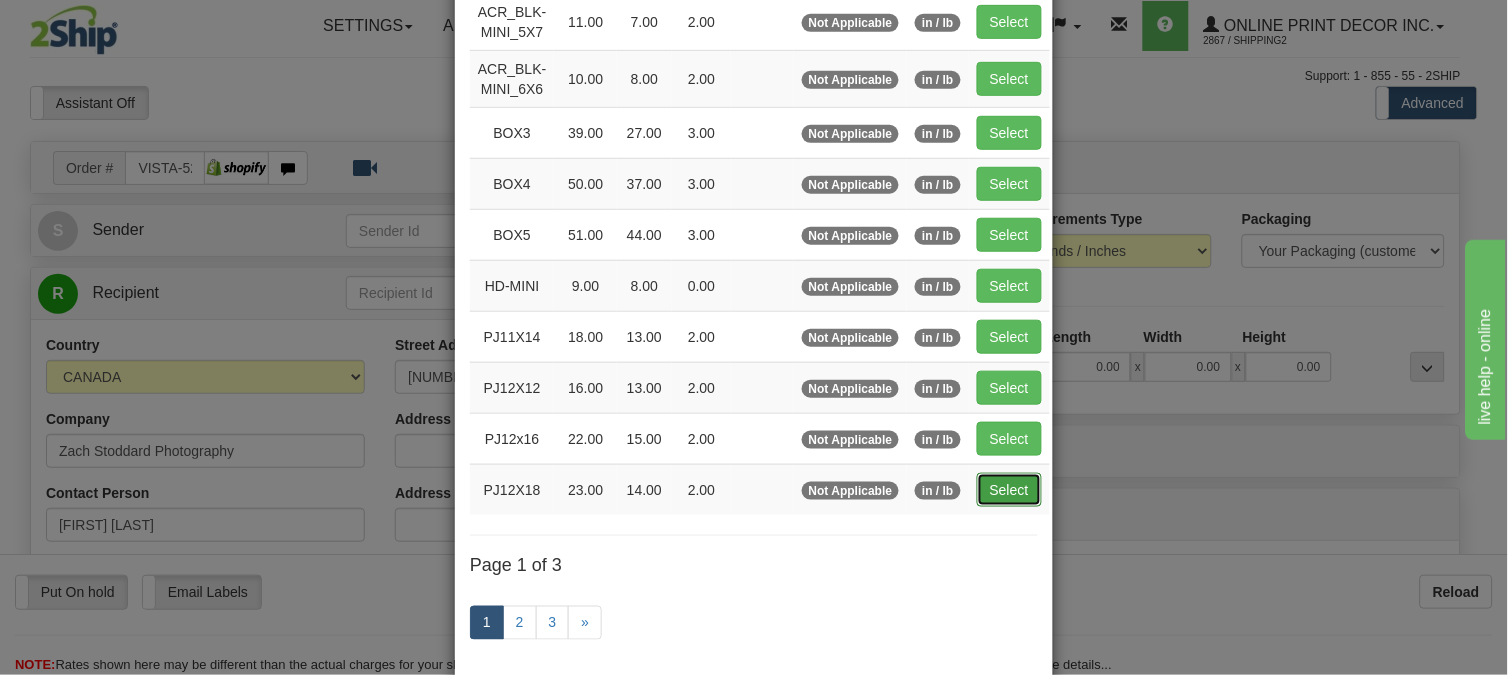 click on "Select" at bounding box center [1009, 490] 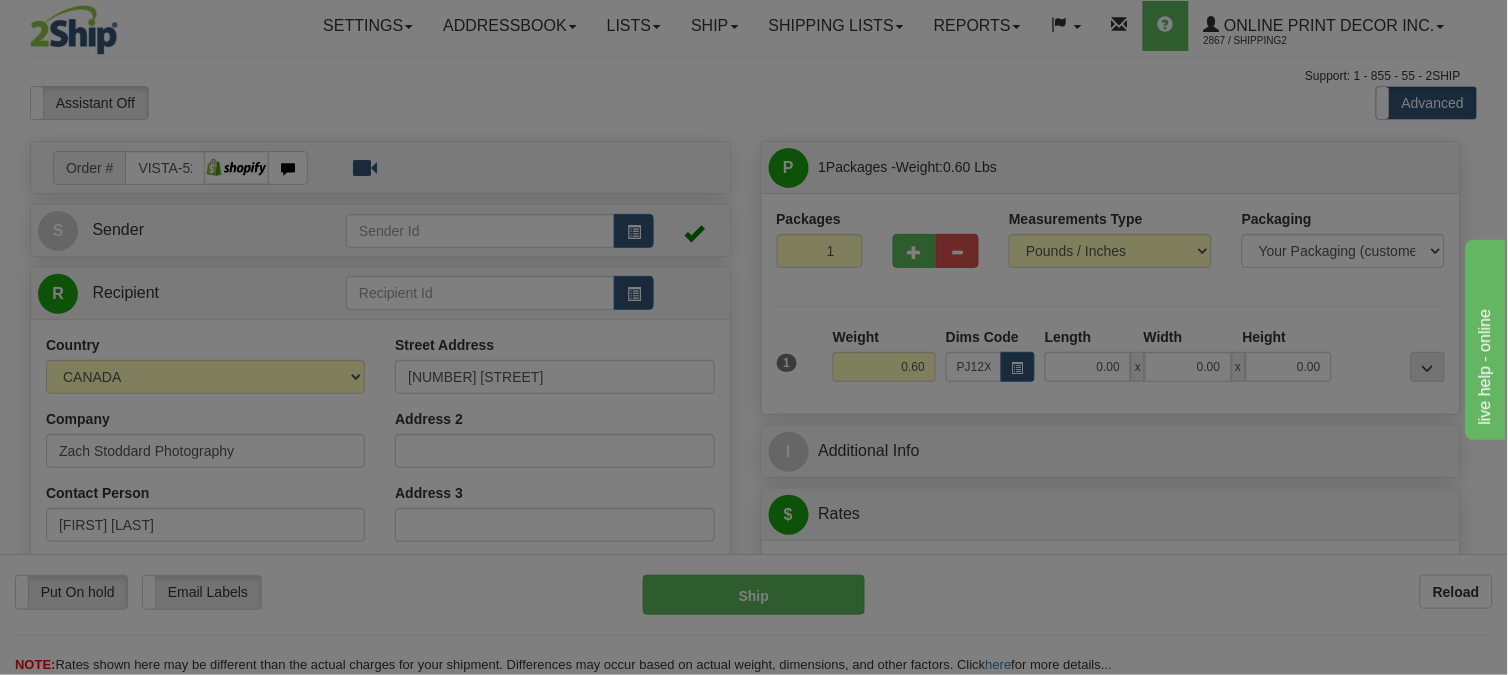 type on "23.00" 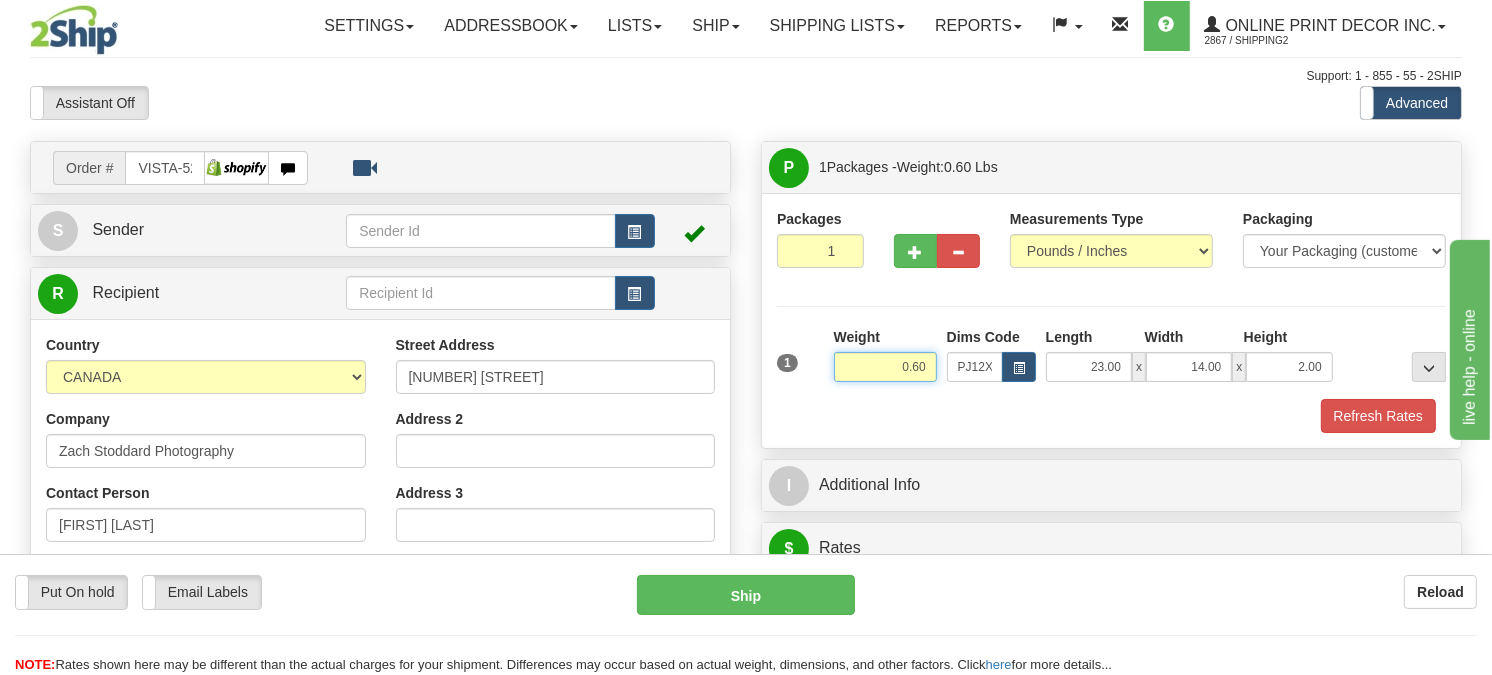 drag, startPoint x: 931, startPoint y: 406, endPoint x: 767, endPoint y: 408, distance: 164.01219 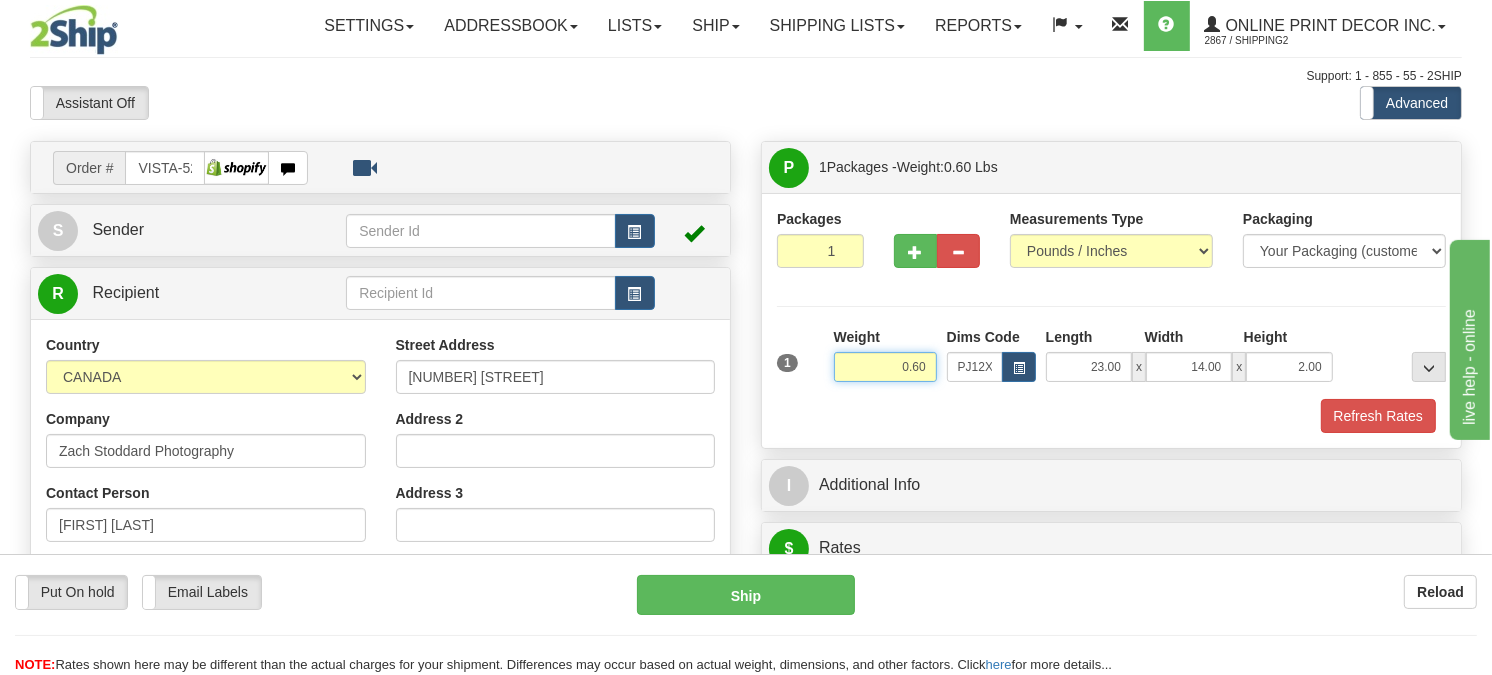click on "Packages                                              1
1
Measurements Type" at bounding box center [1111, 320] 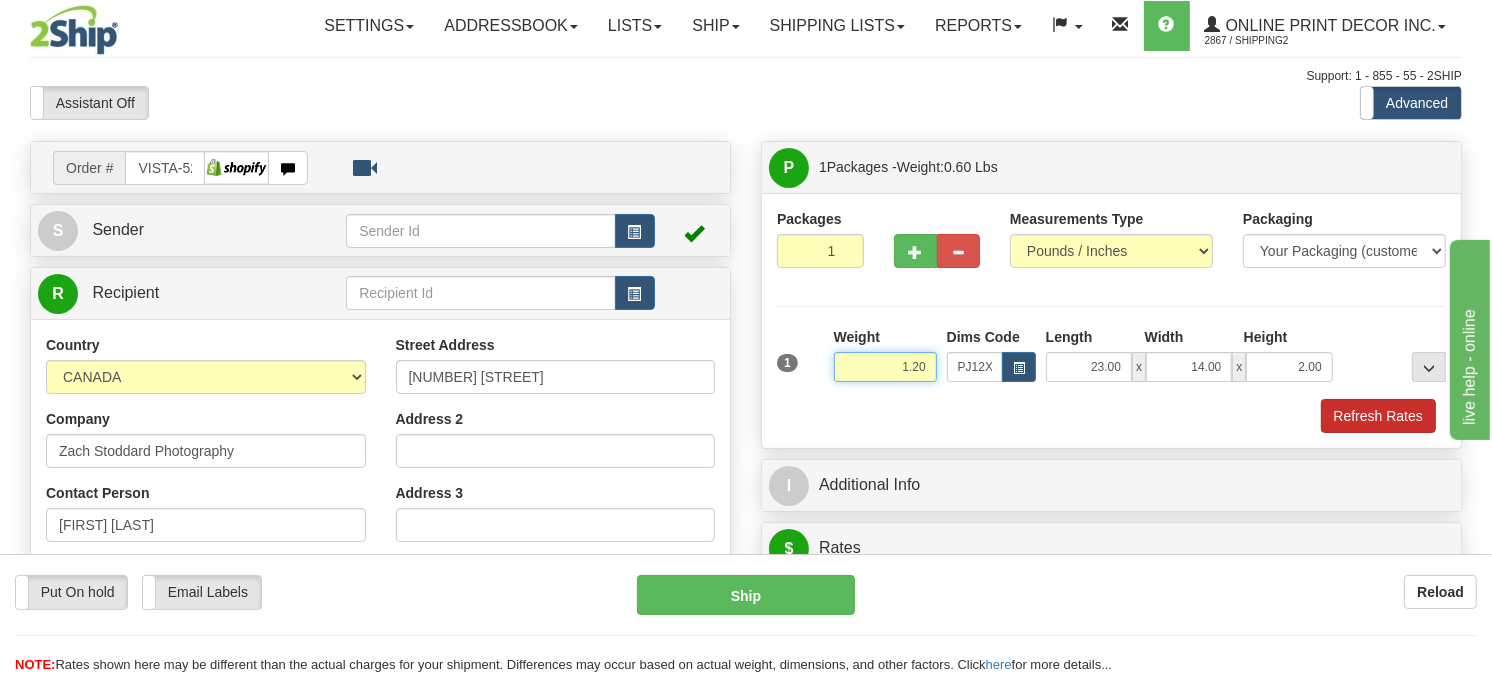 type on "1.20" 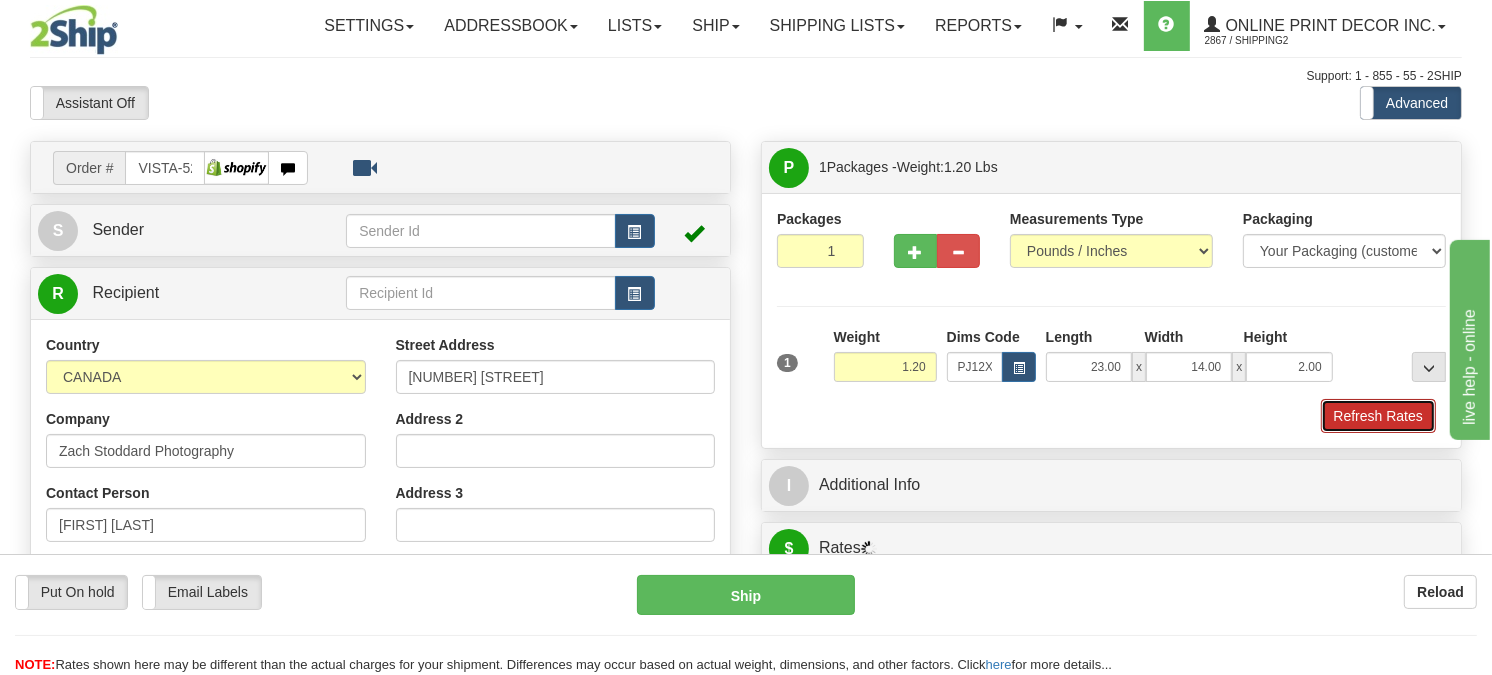 click on "Refresh Rates" at bounding box center (1378, 416) 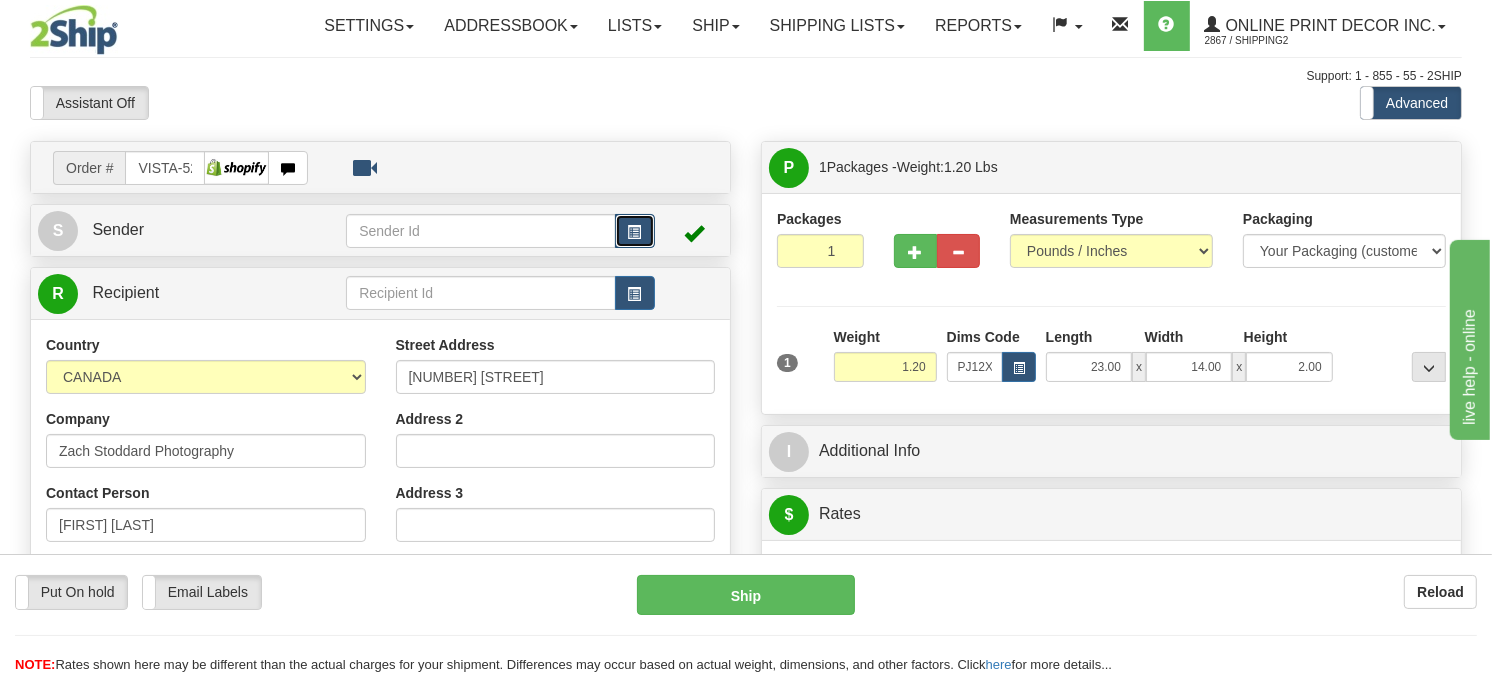 click at bounding box center (635, 232) 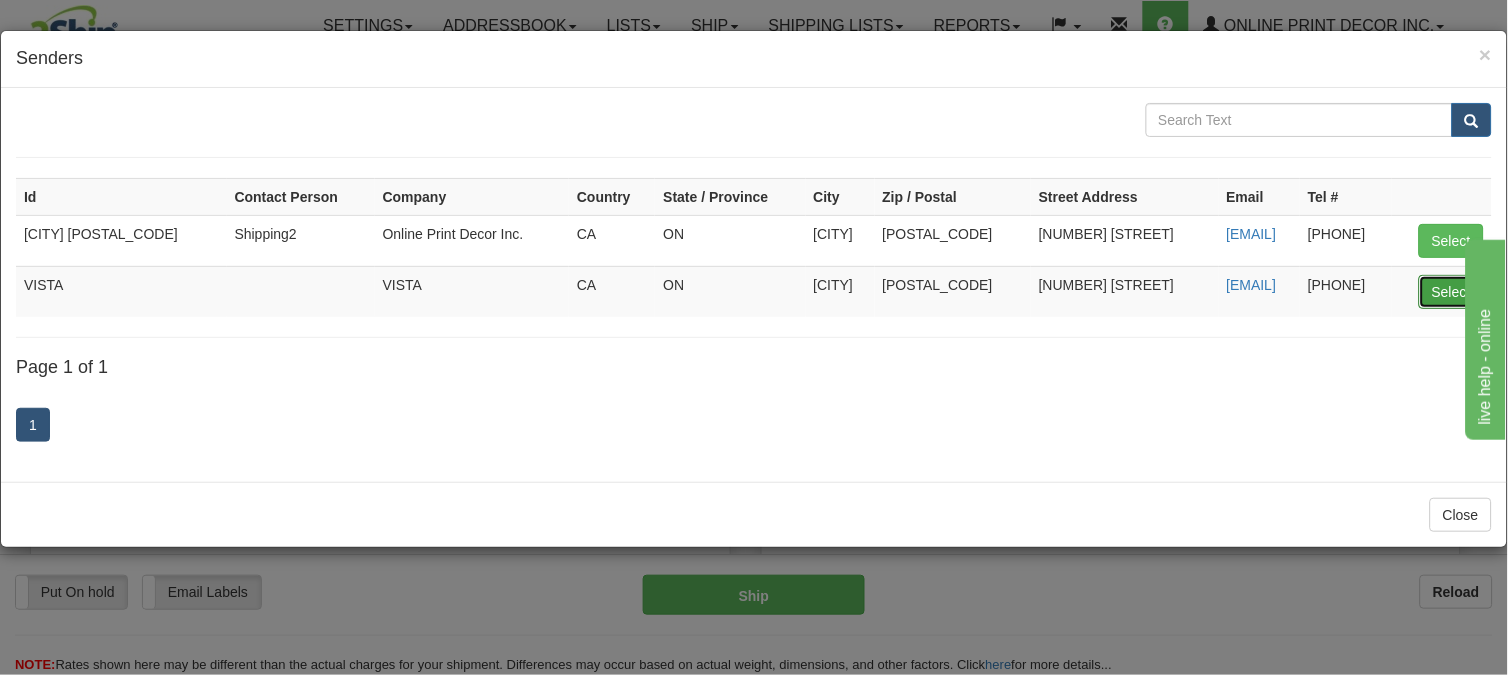 click on "Select" at bounding box center (1451, 292) 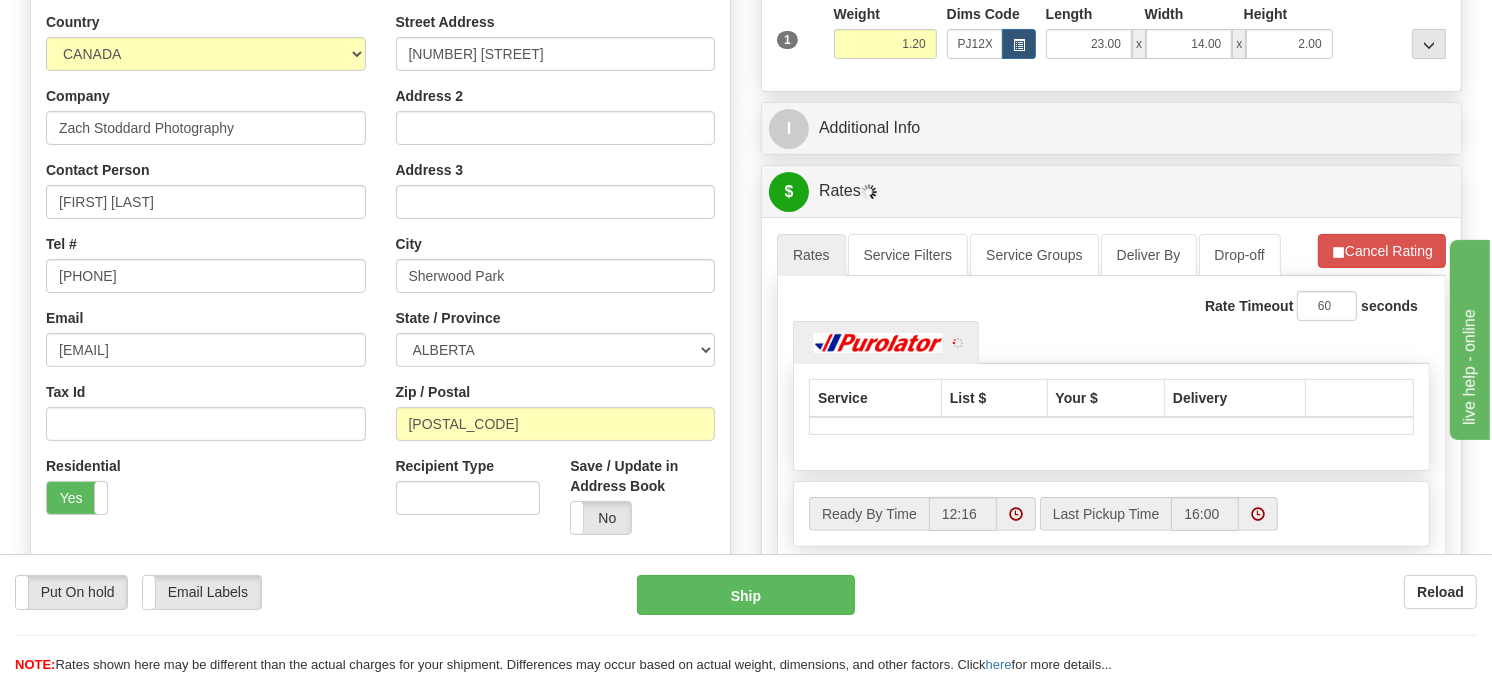 scroll, scrollTop: 333, scrollLeft: 0, axis: vertical 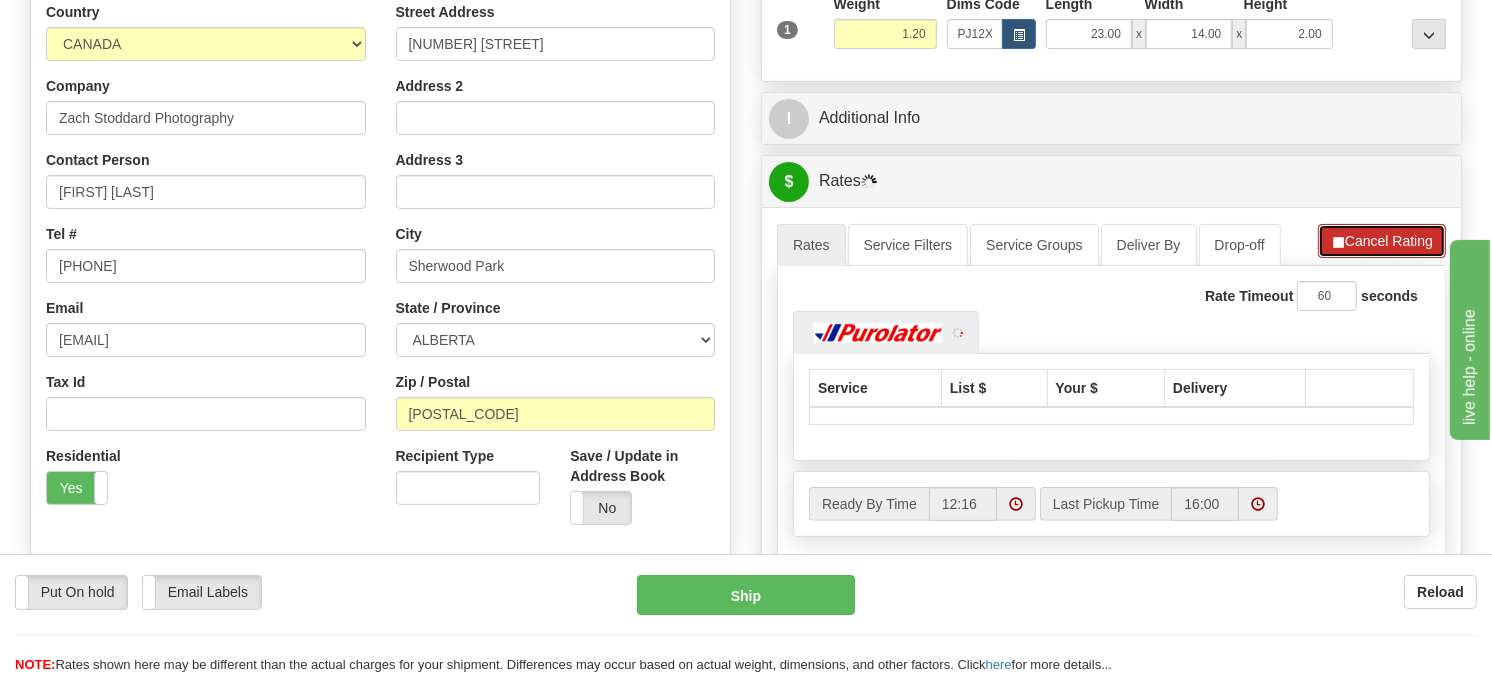 click on "Cancel Rating" at bounding box center (1382, 241) 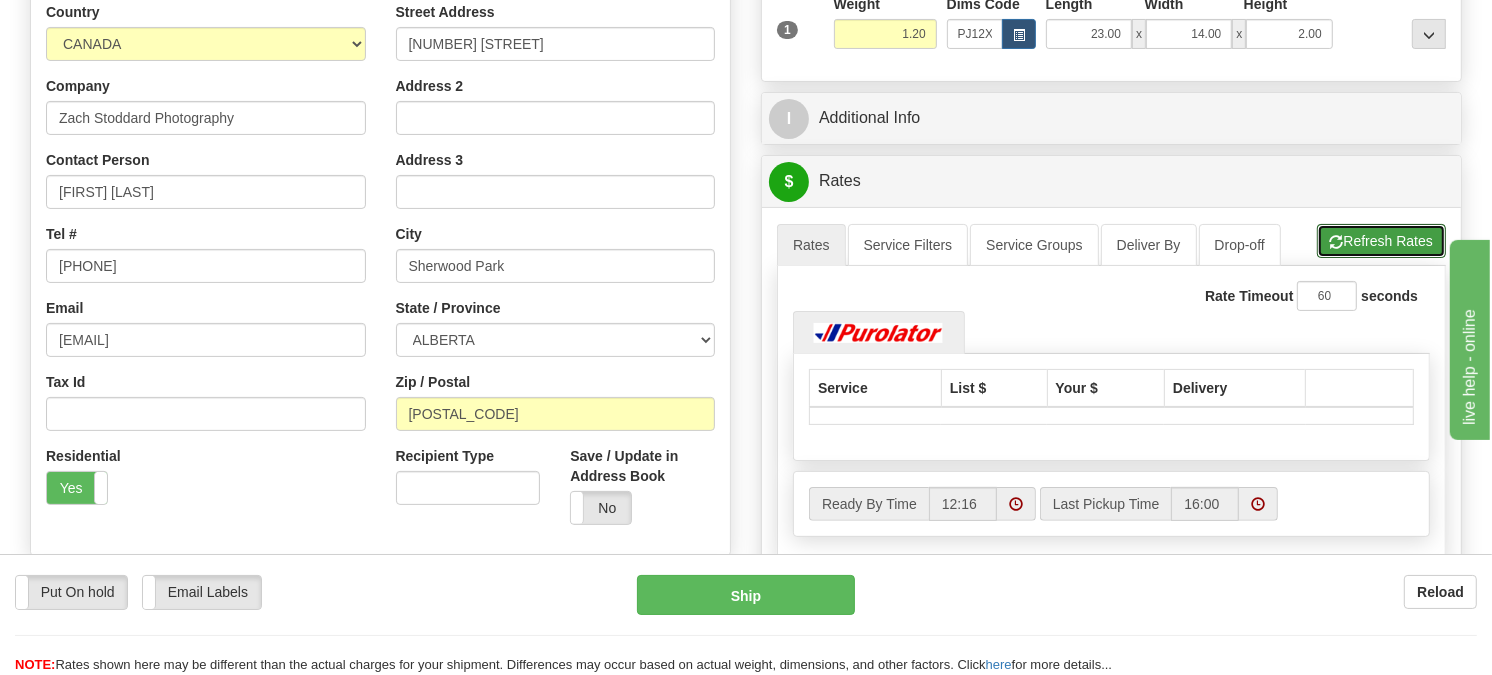 click on "Refresh Rates" at bounding box center (1381, 241) 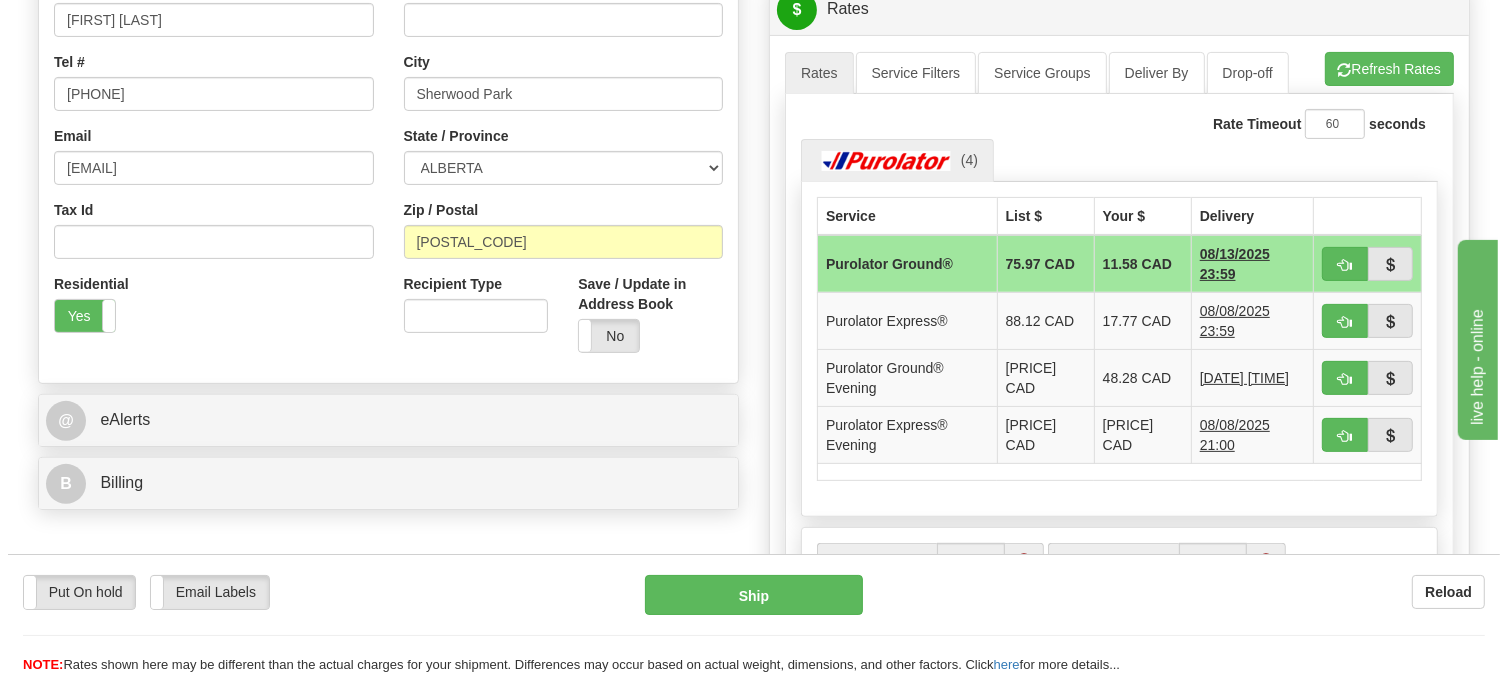 scroll, scrollTop: 555, scrollLeft: 0, axis: vertical 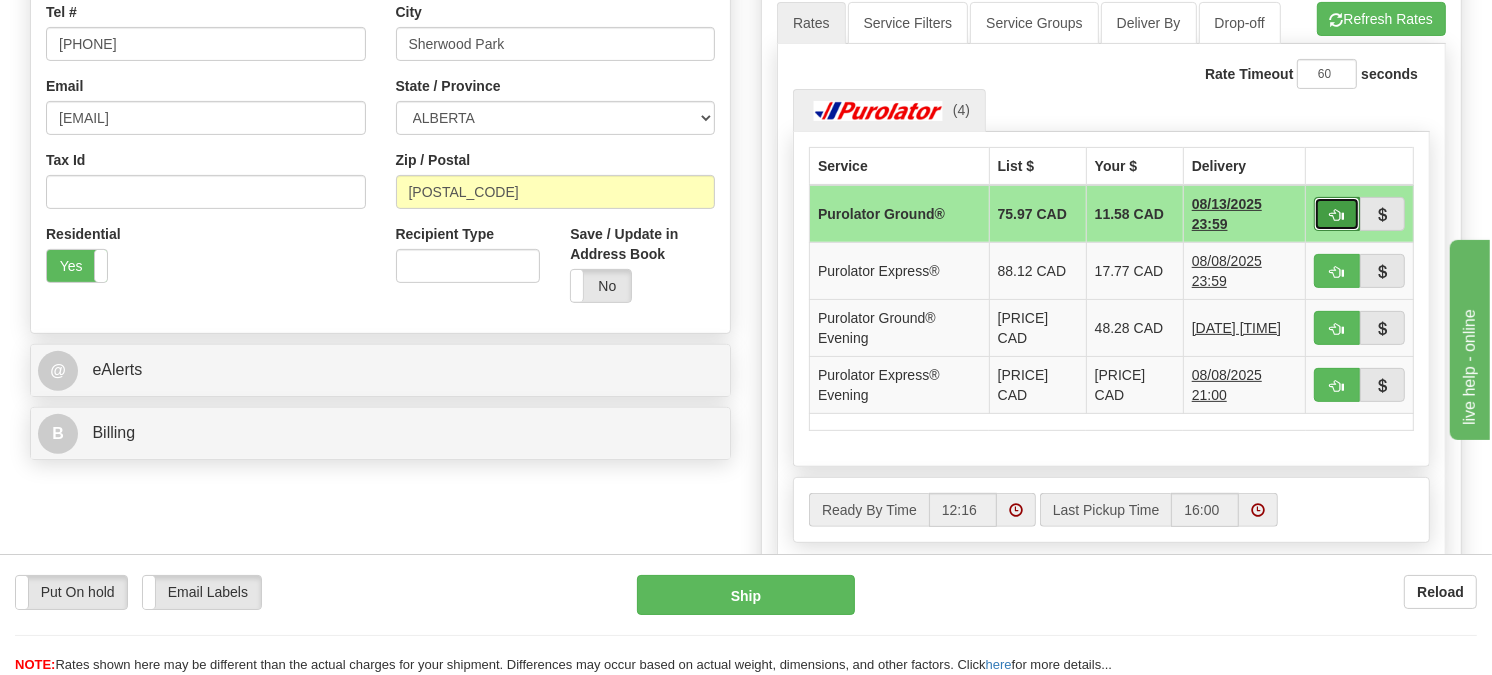 click at bounding box center [1337, 215] 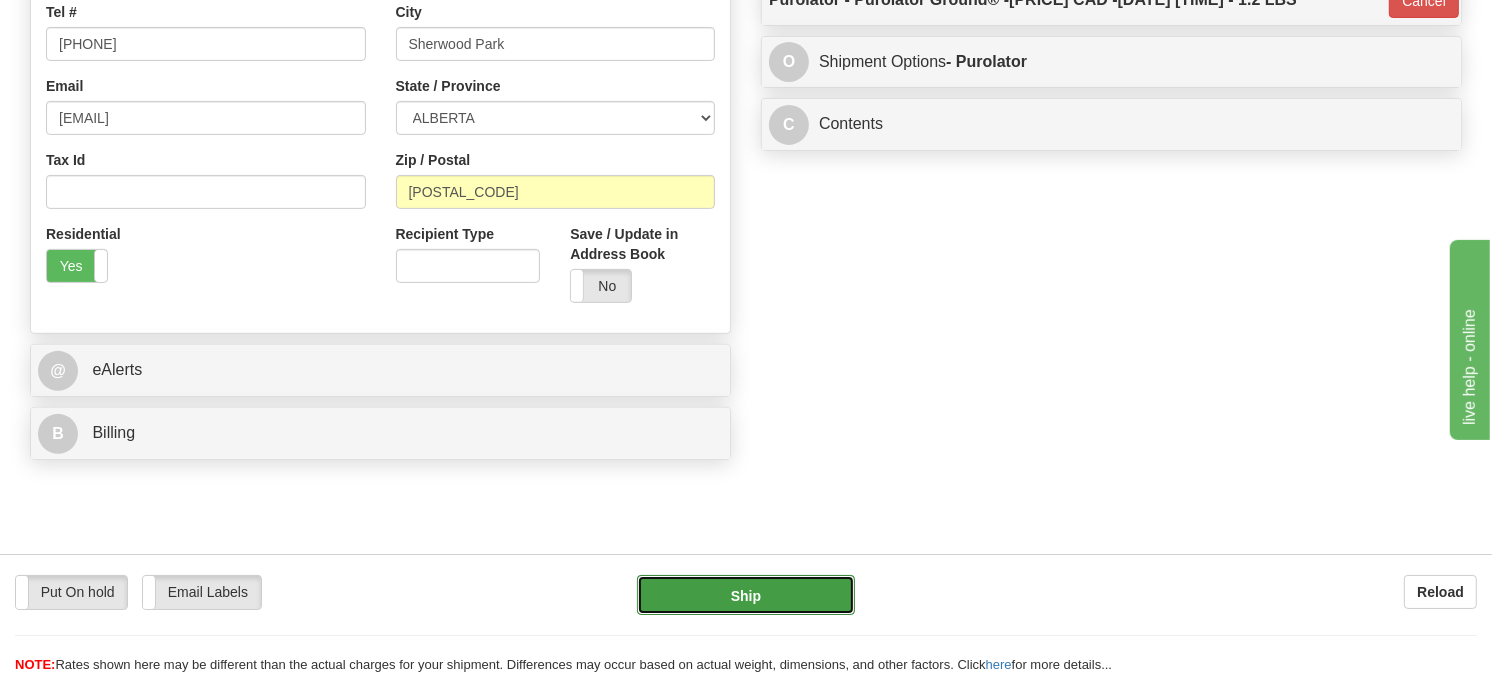 click on "Ship" at bounding box center [746, 595] 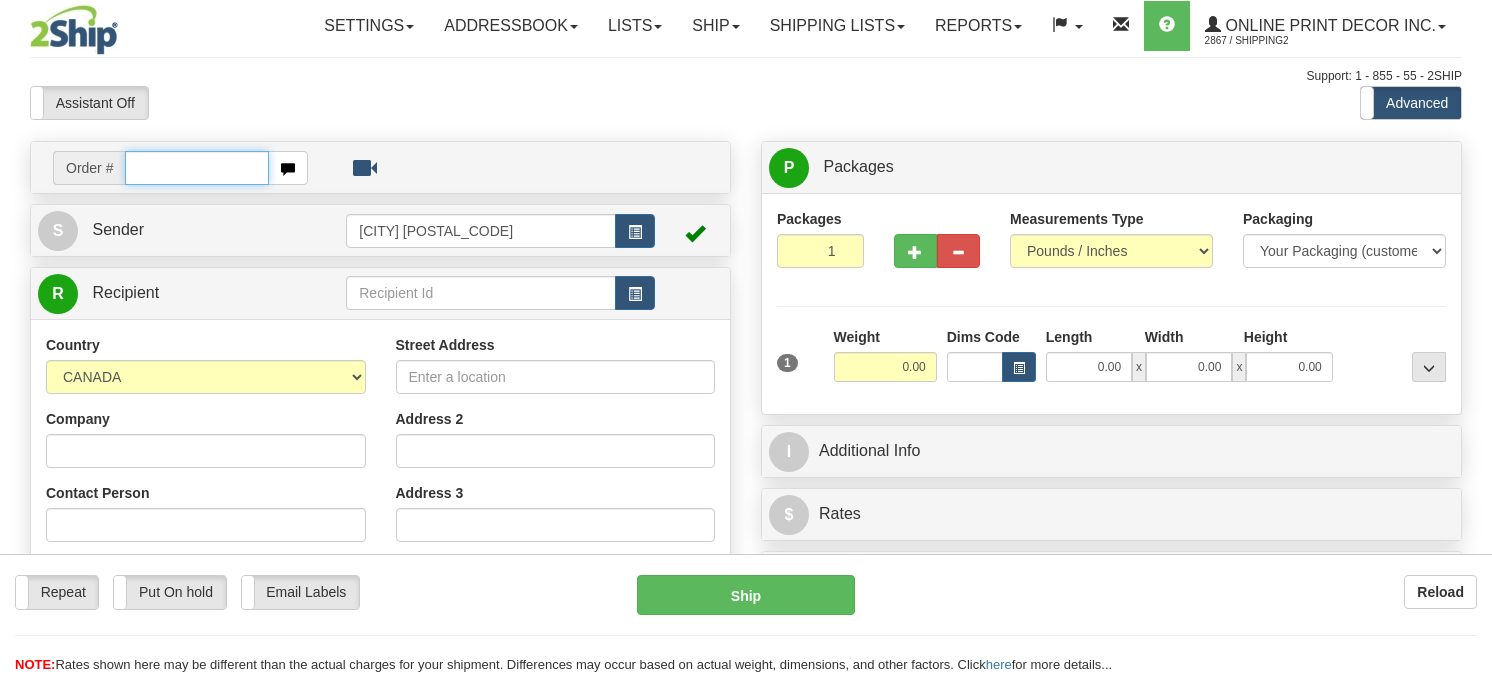 scroll, scrollTop: 0, scrollLeft: 0, axis: both 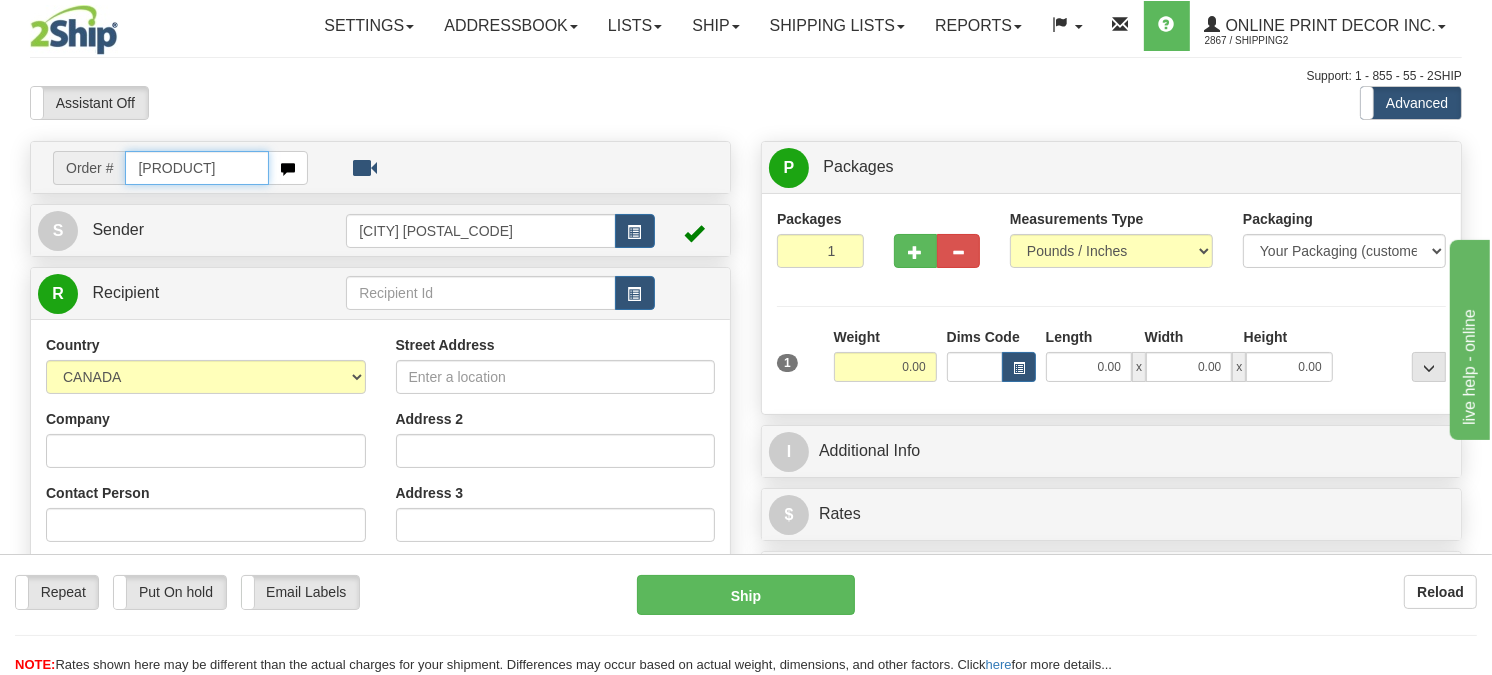 type on "[PRODUCT]" 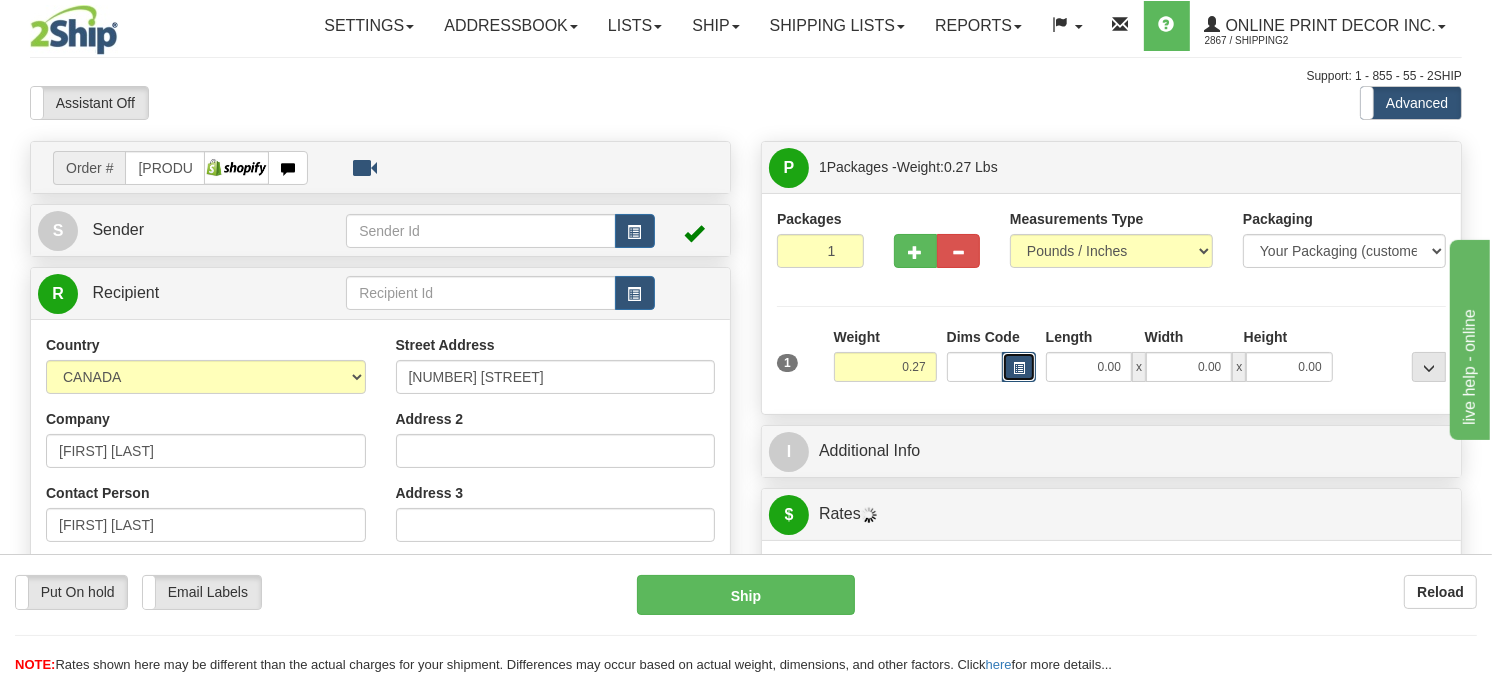 click at bounding box center [1019, 368] 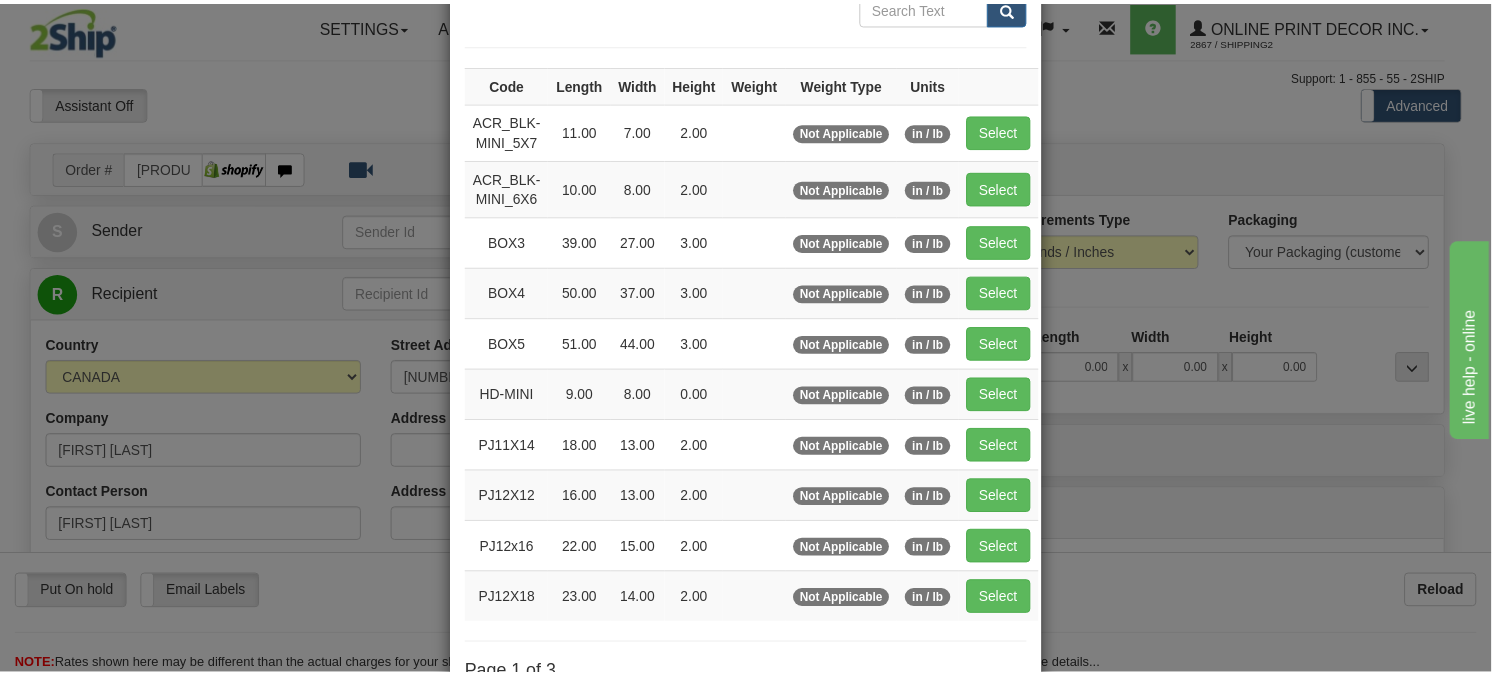 scroll, scrollTop: 222, scrollLeft: 0, axis: vertical 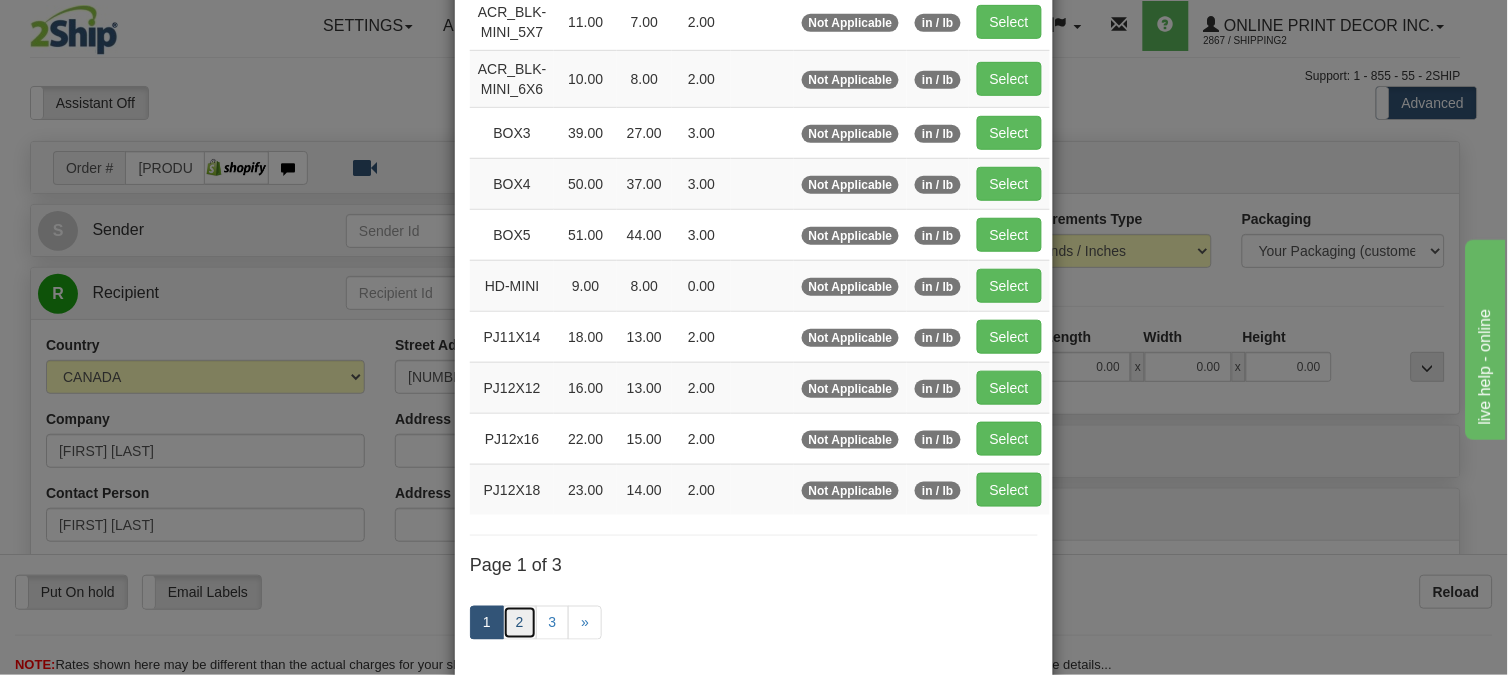 click on "2" at bounding box center [520, 623] 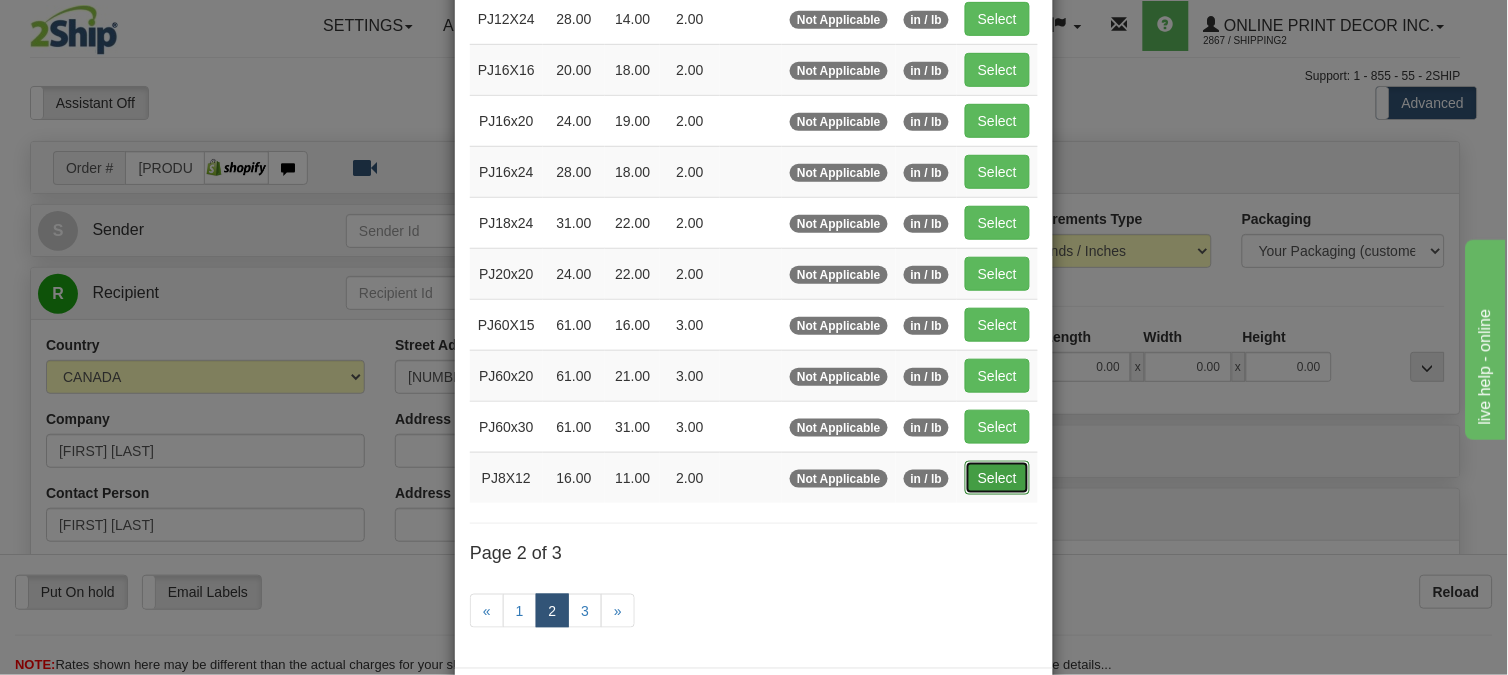 click on "Select" at bounding box center (997, 478) 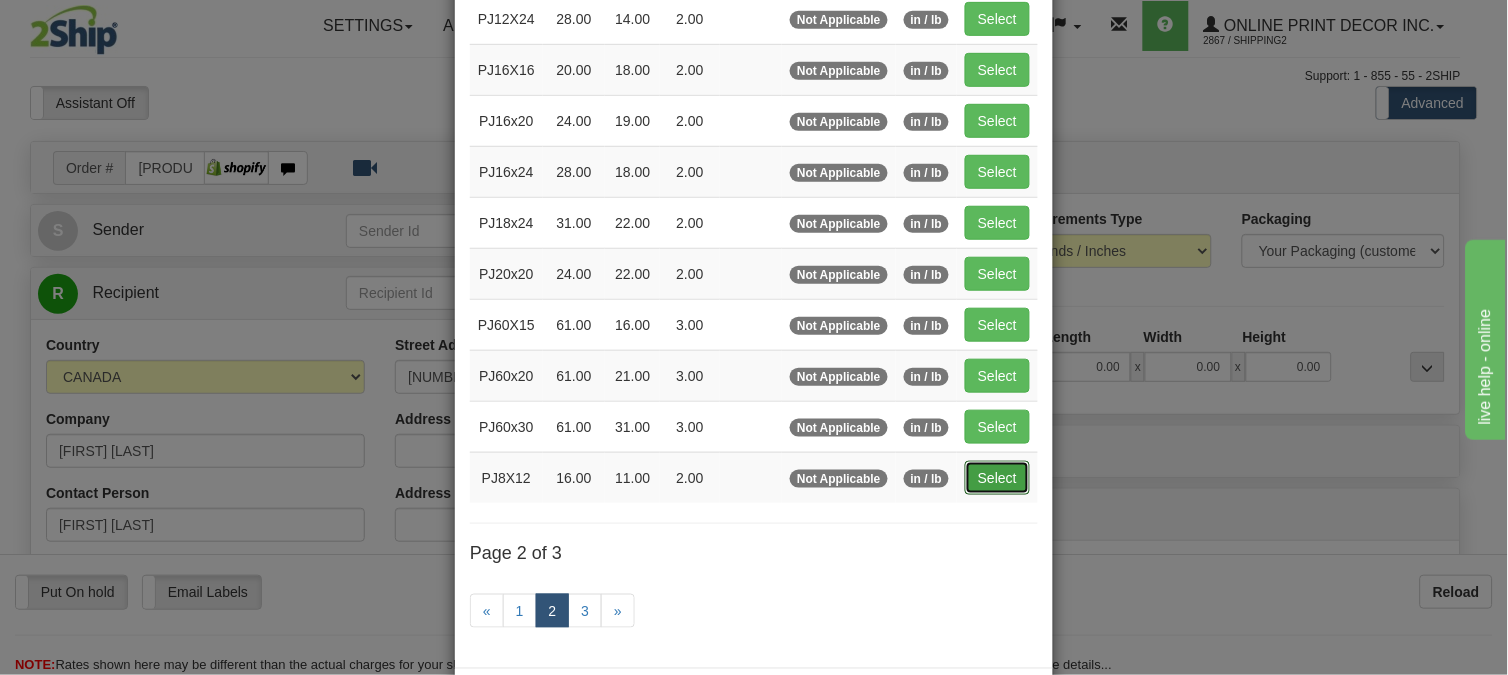 type on "16.00" 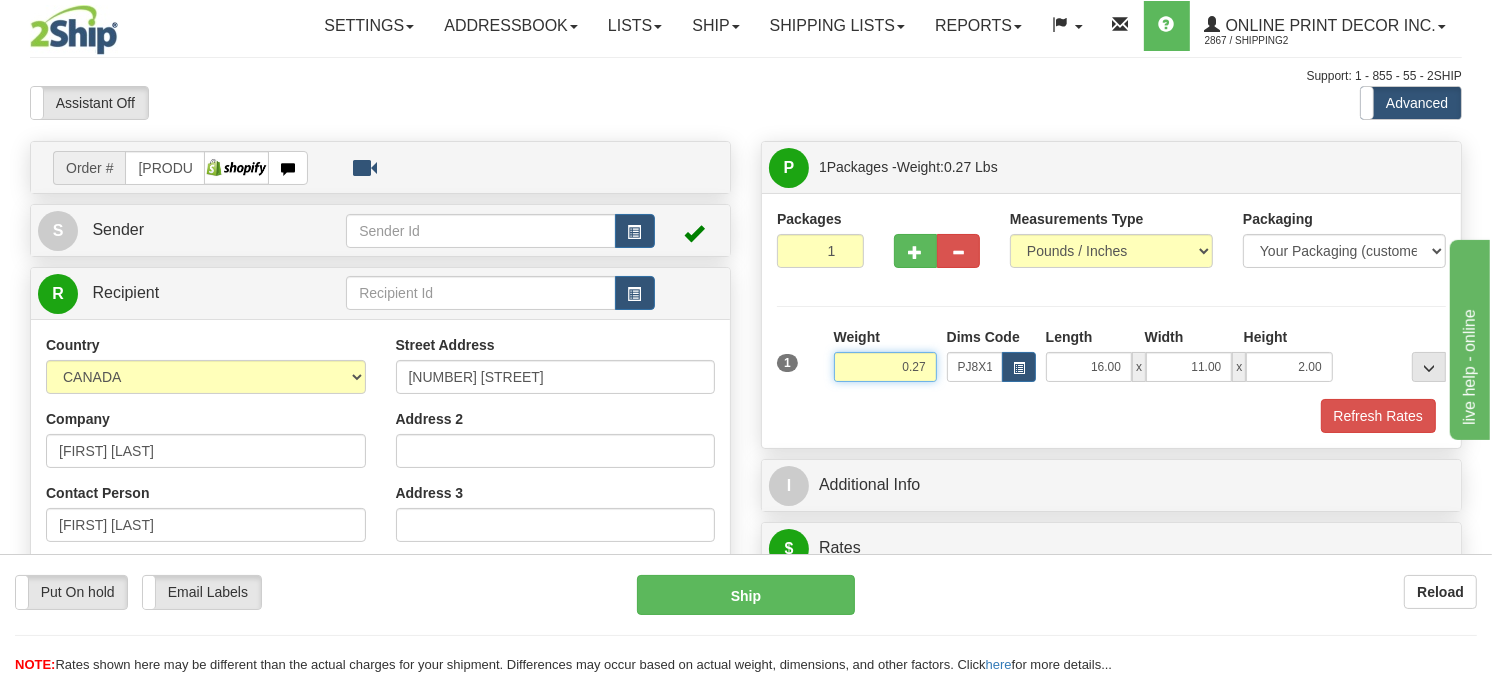 drag, startPoint x: 935, startPoint y: 414, endPoint x: 822, endPoint y: 412, distance: 113.0177 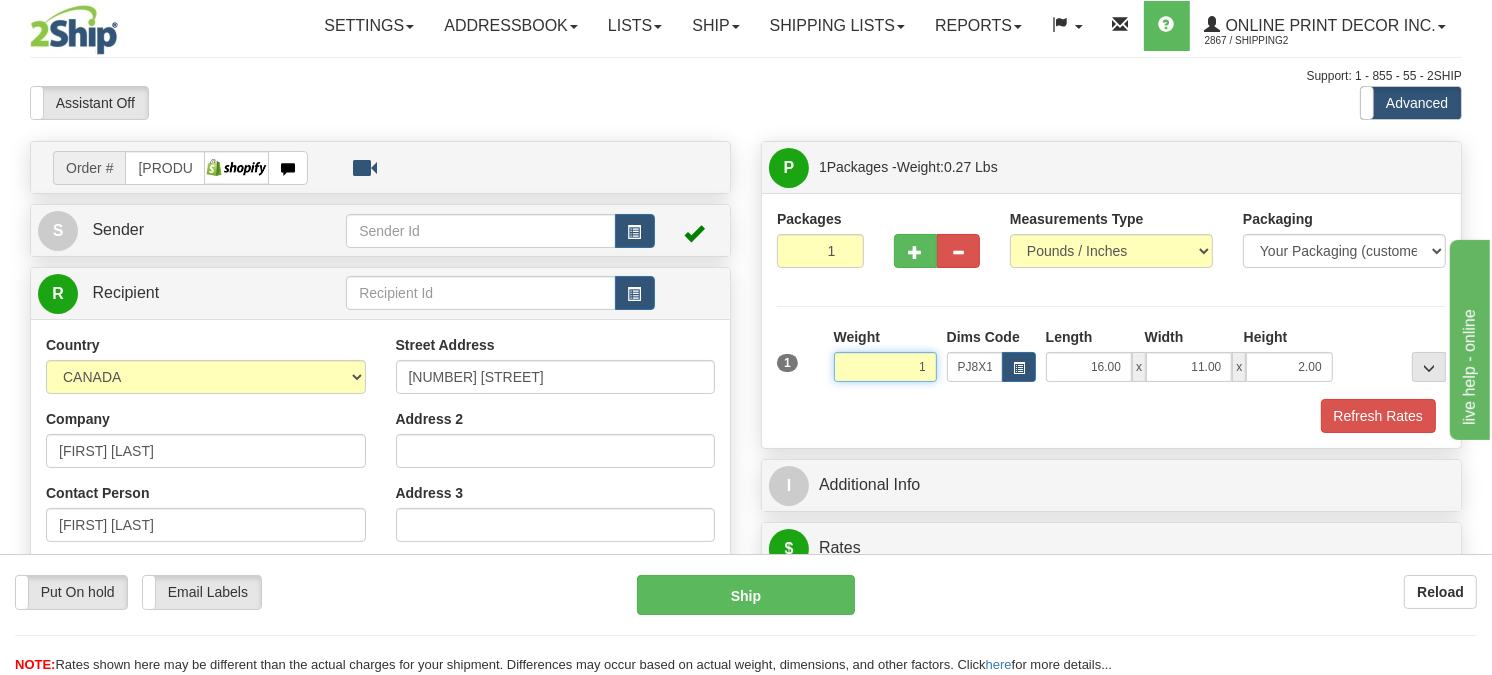 click on "Delete" at bounding box center [0, 0] 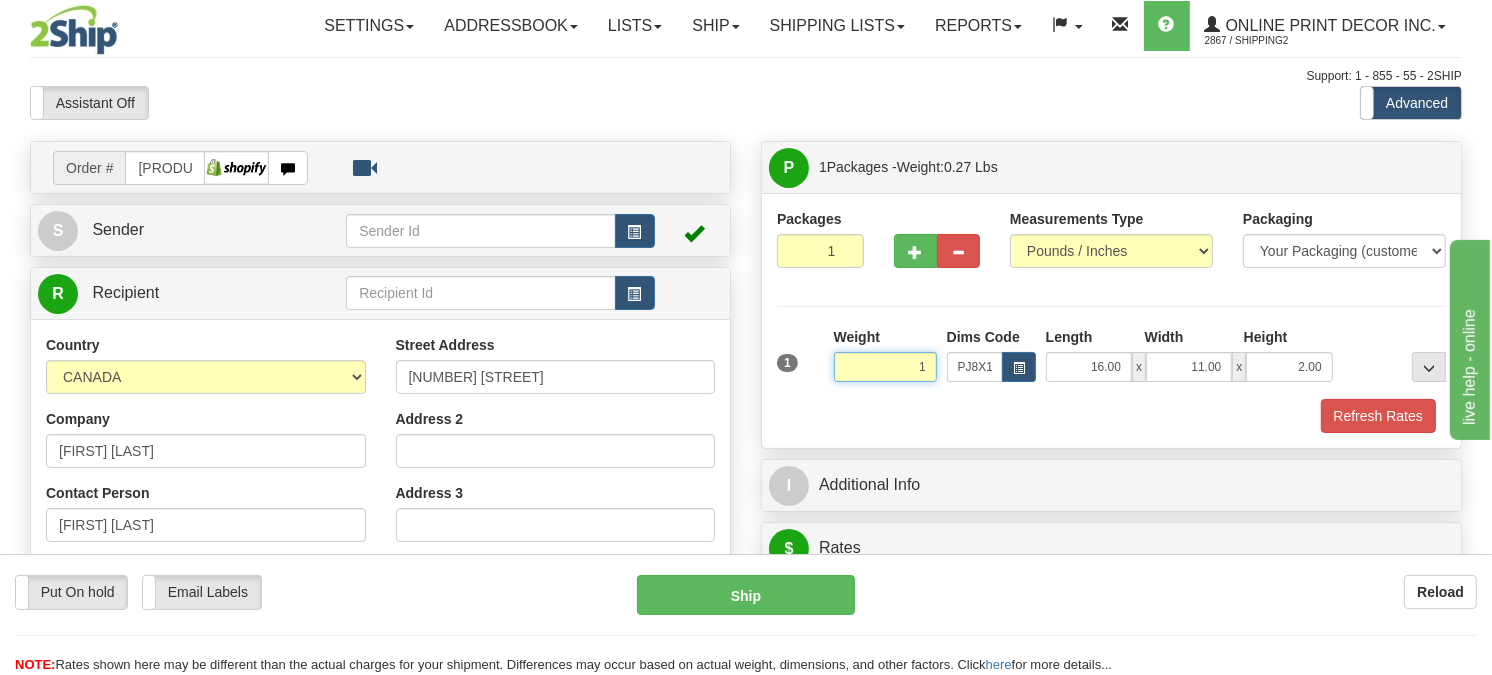 type on "1.00" 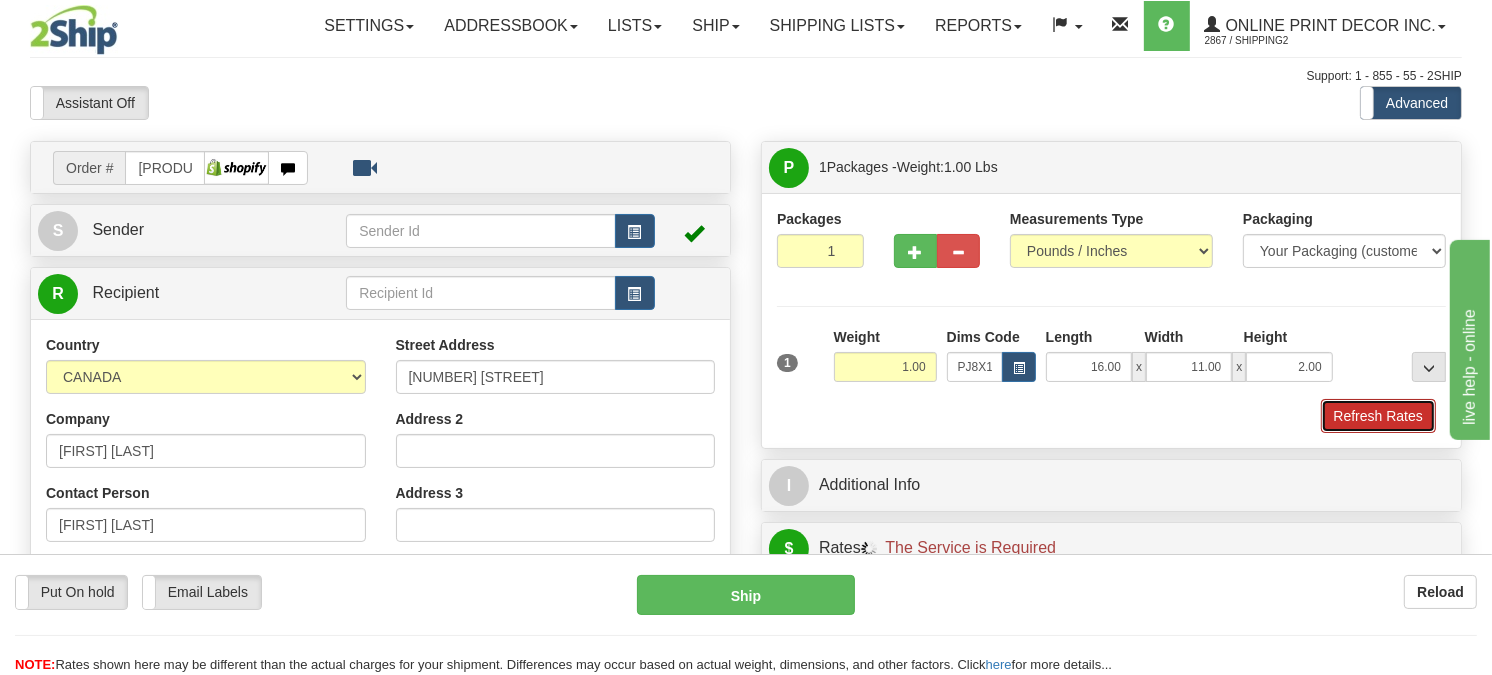 click on "Refresh Rates" at bounding box center [1378, 416] 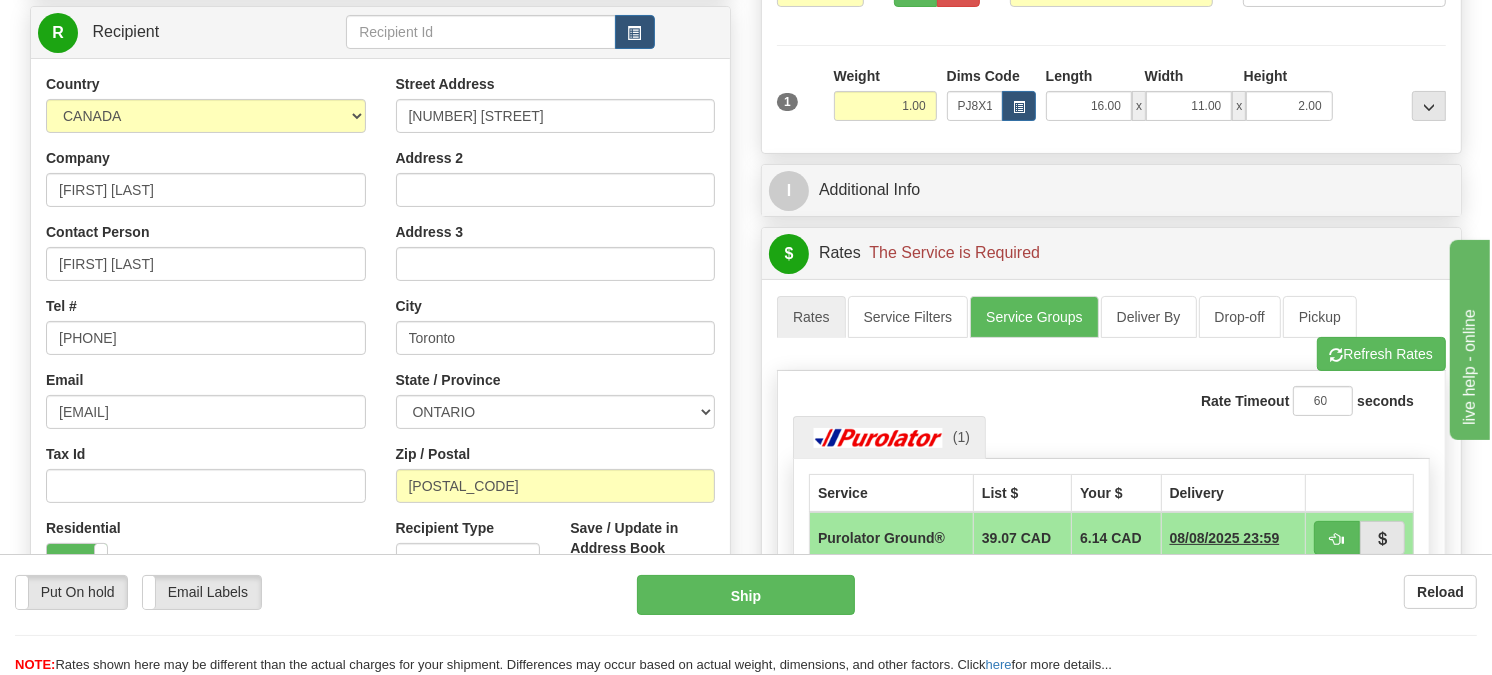scroll, scrollTop: 222, scrollLeft: 0, axis: vertical 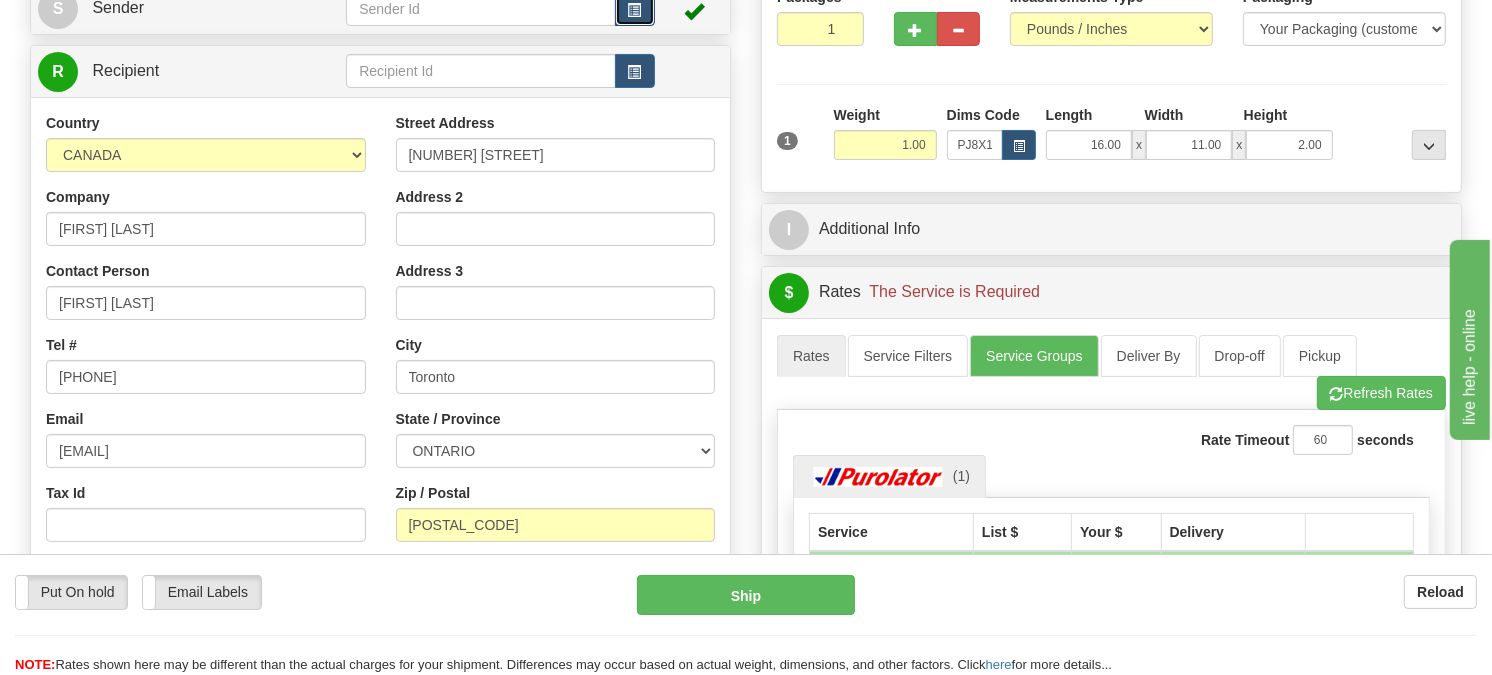 click at bounding box center [635, 9] 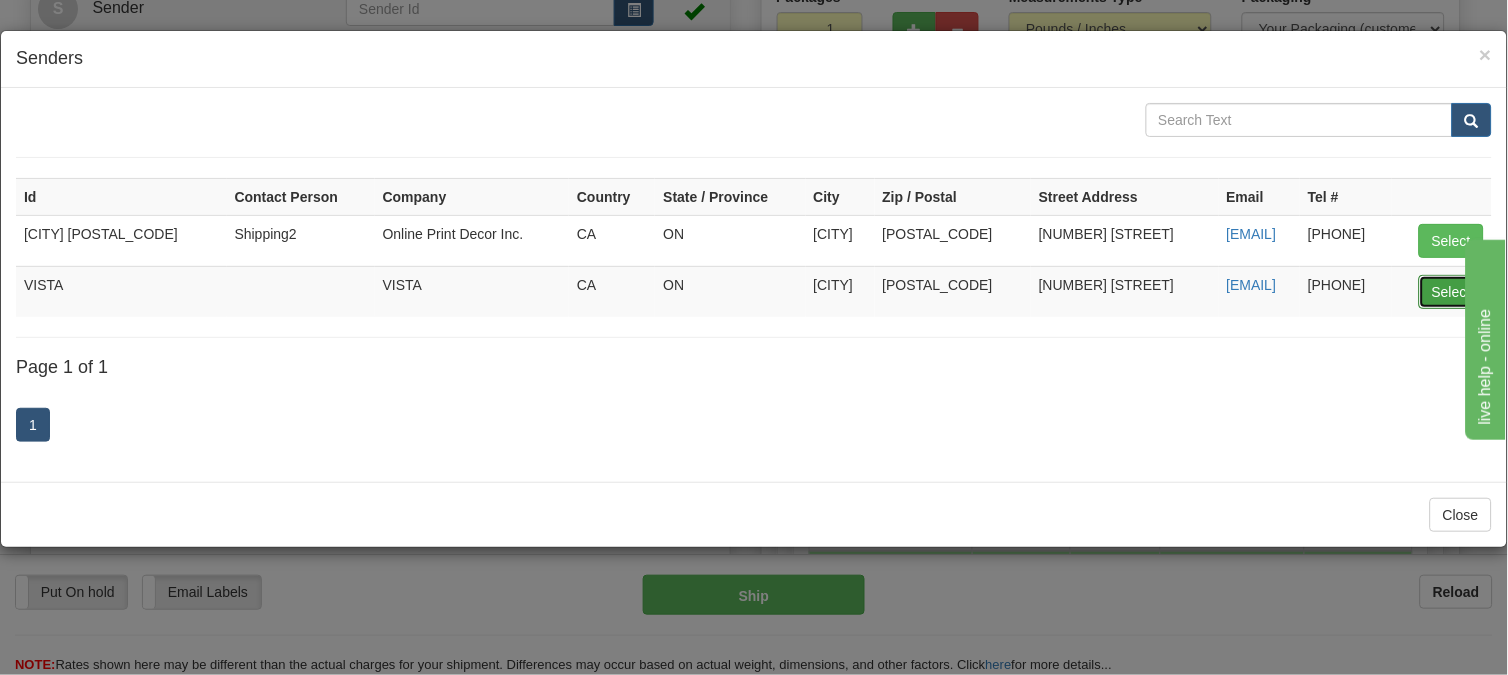 click on "Select" at bounding box center (1451, 292) 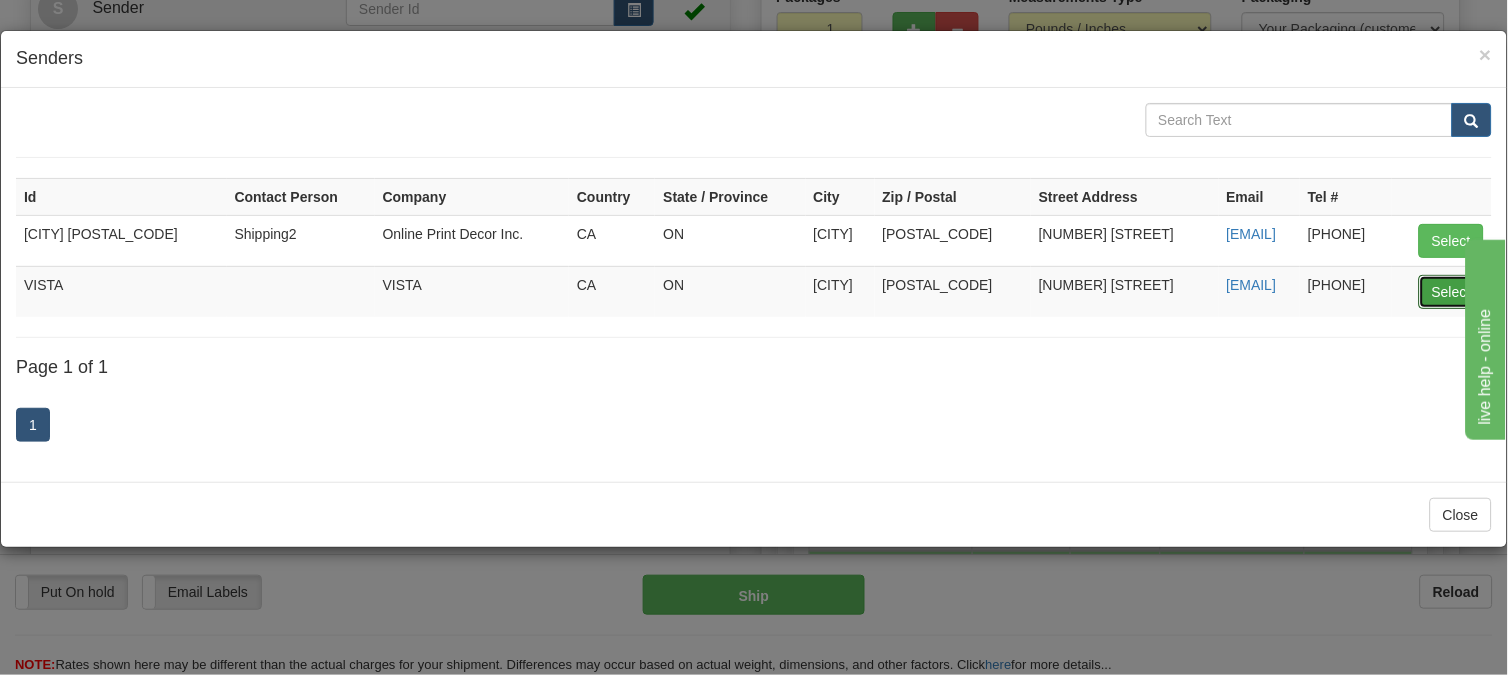 type on "VISTA" 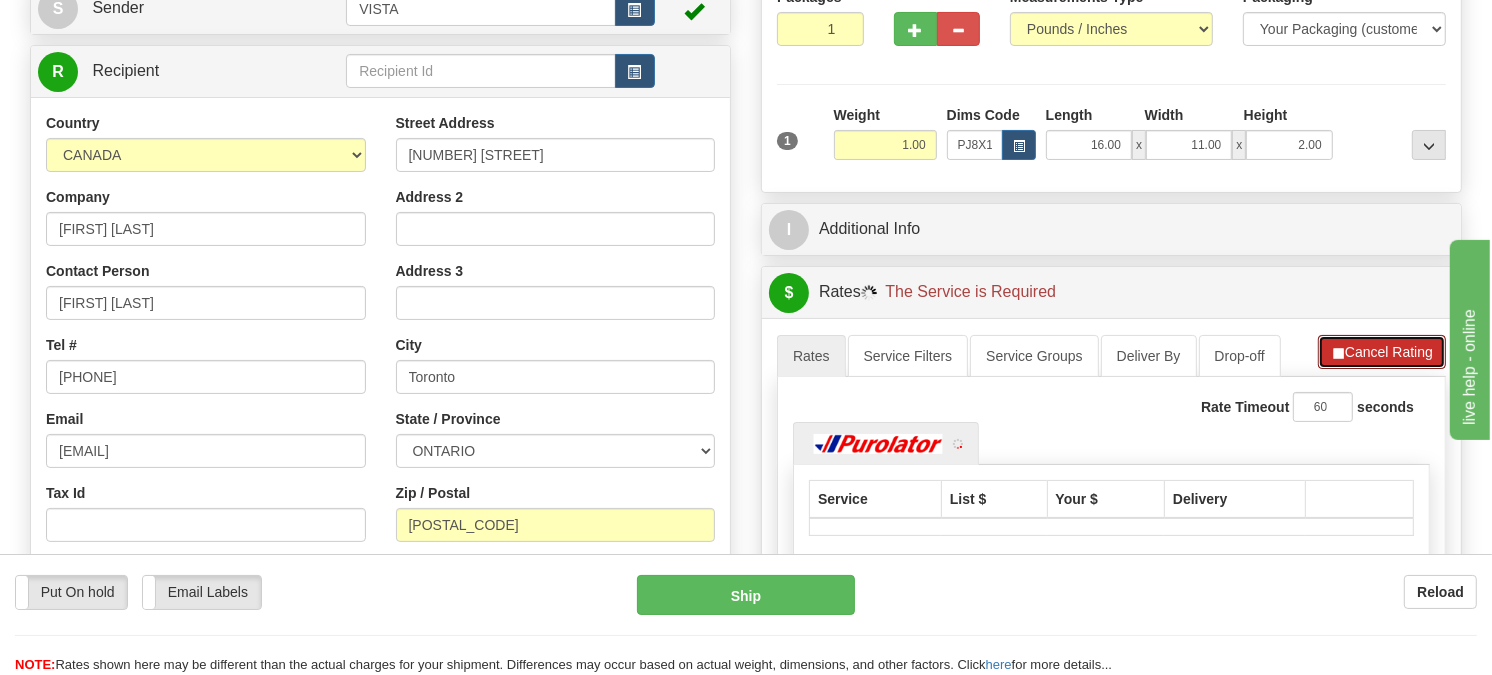 click on "Cancel Rating" at bounding box center (1382, 352) 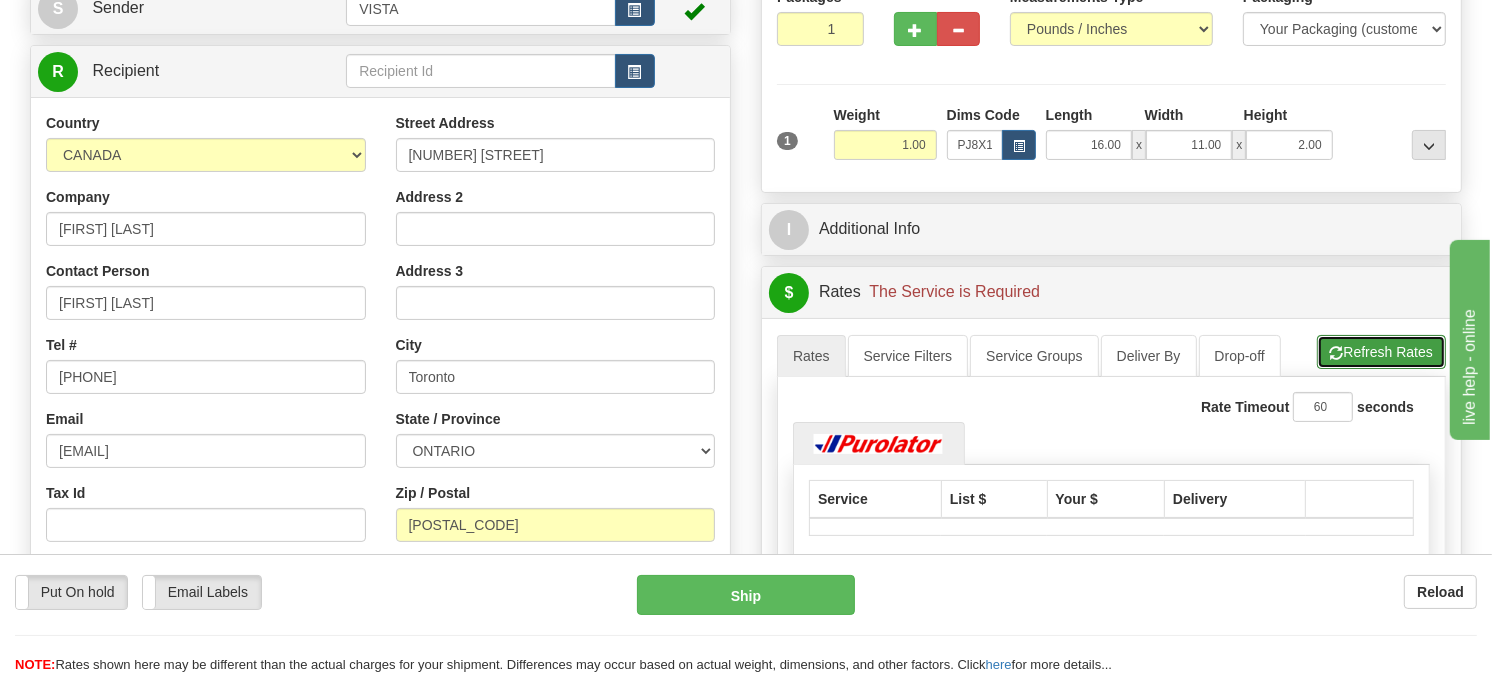 click on "Refresh Rates" at bounding box center (1381, 352) 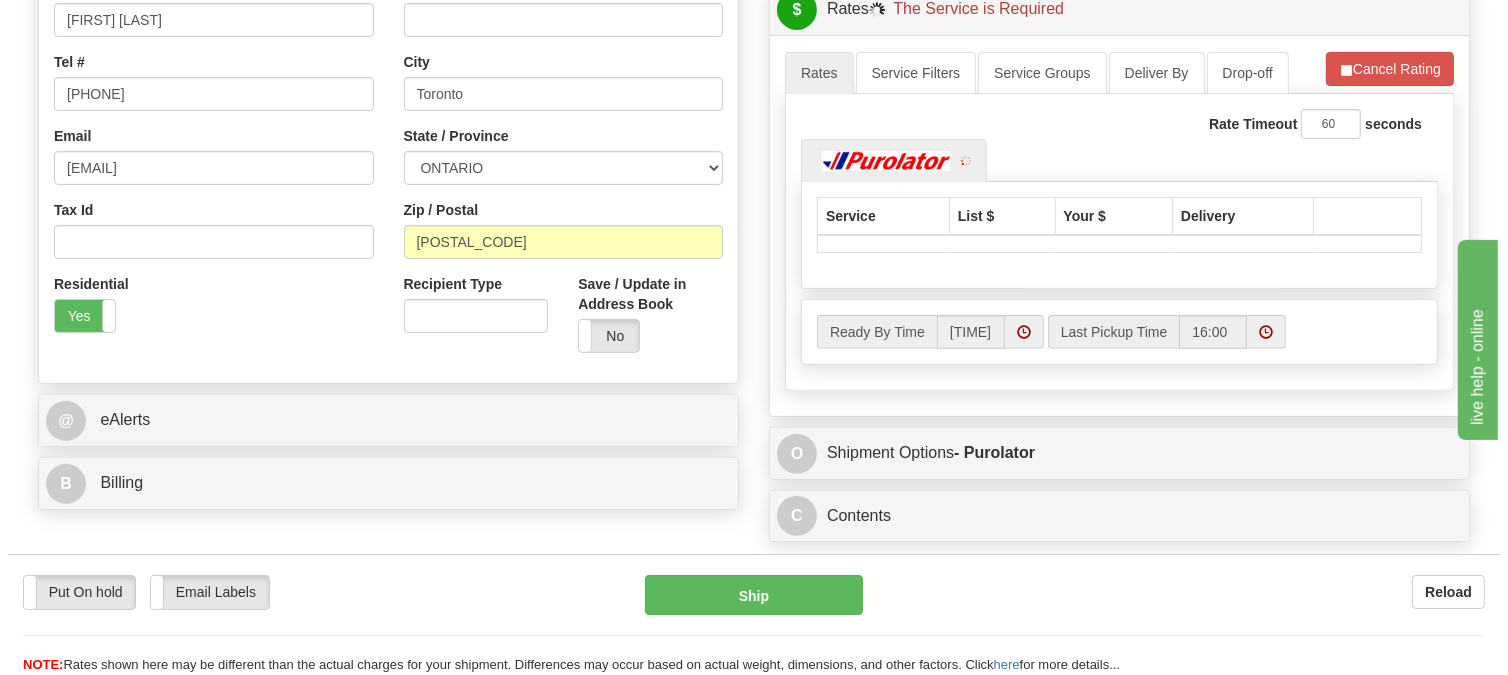scroll, scrollTop: 555, scrollLeft: 0, axis: vertical 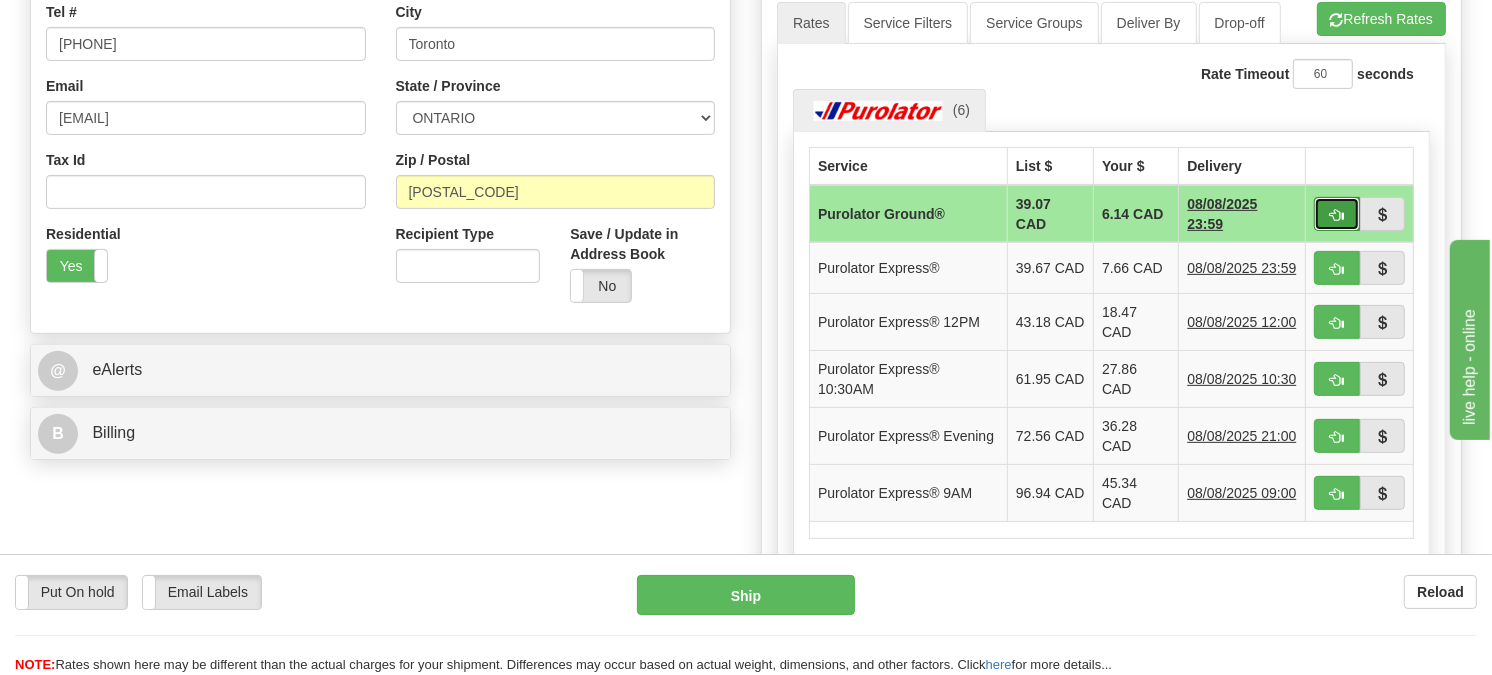 click at bounding box center [1337, 215] 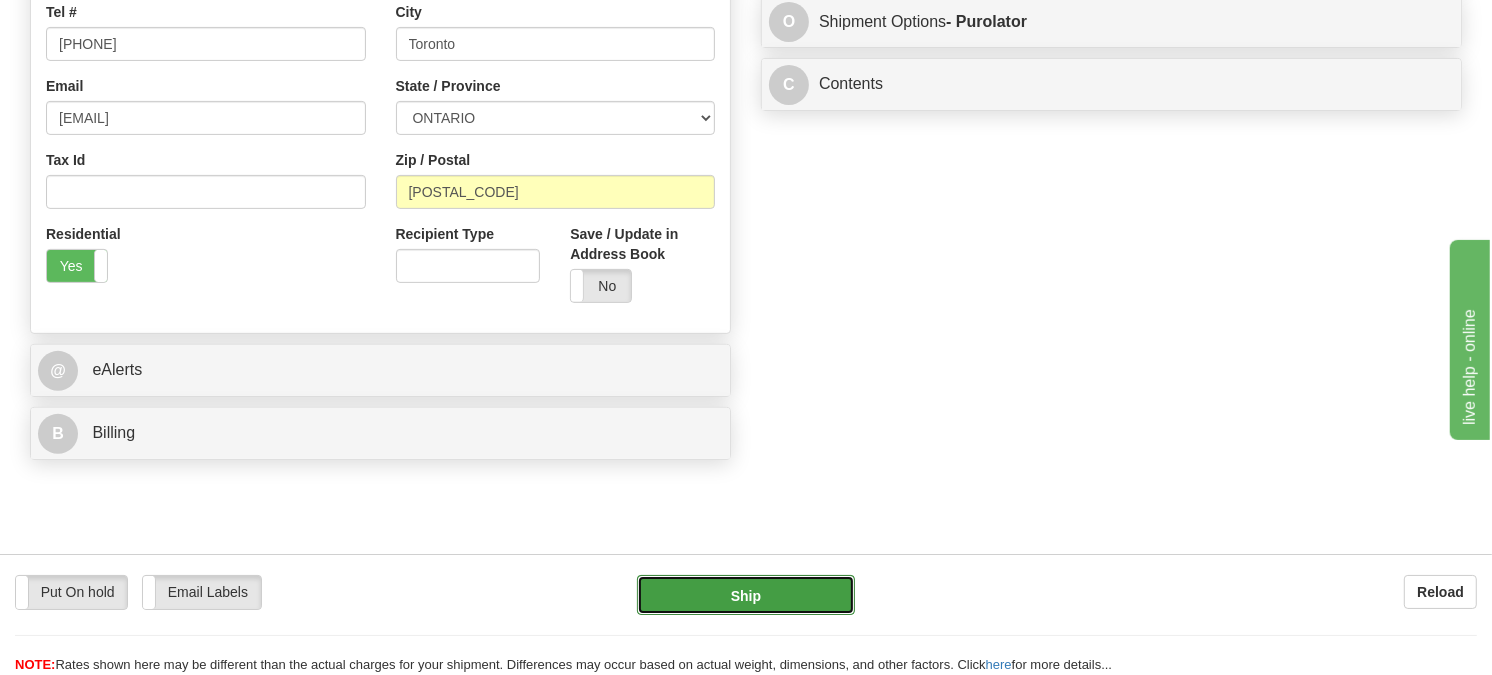 click on "Ship" at bounding box center (746, 595) 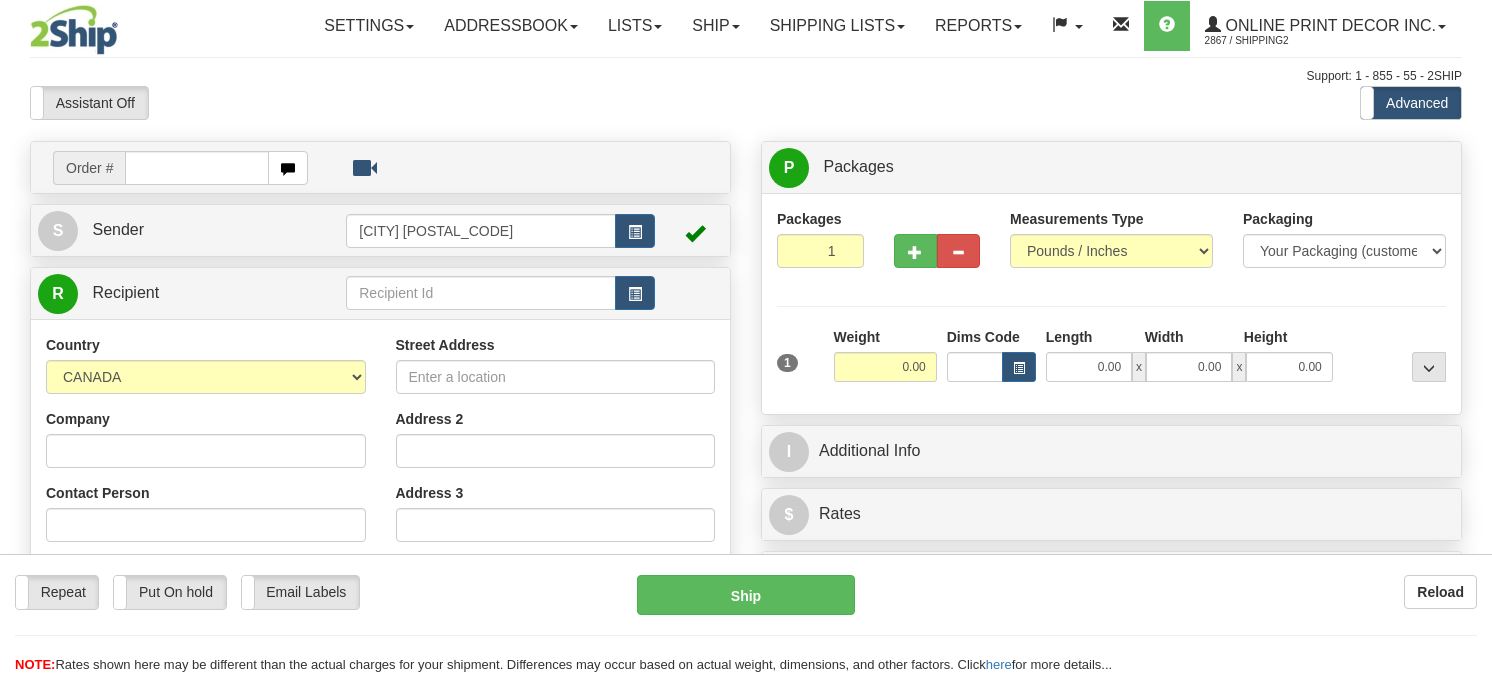 scroll, scrollTop: 0, scrollLeft: 0, axis: both 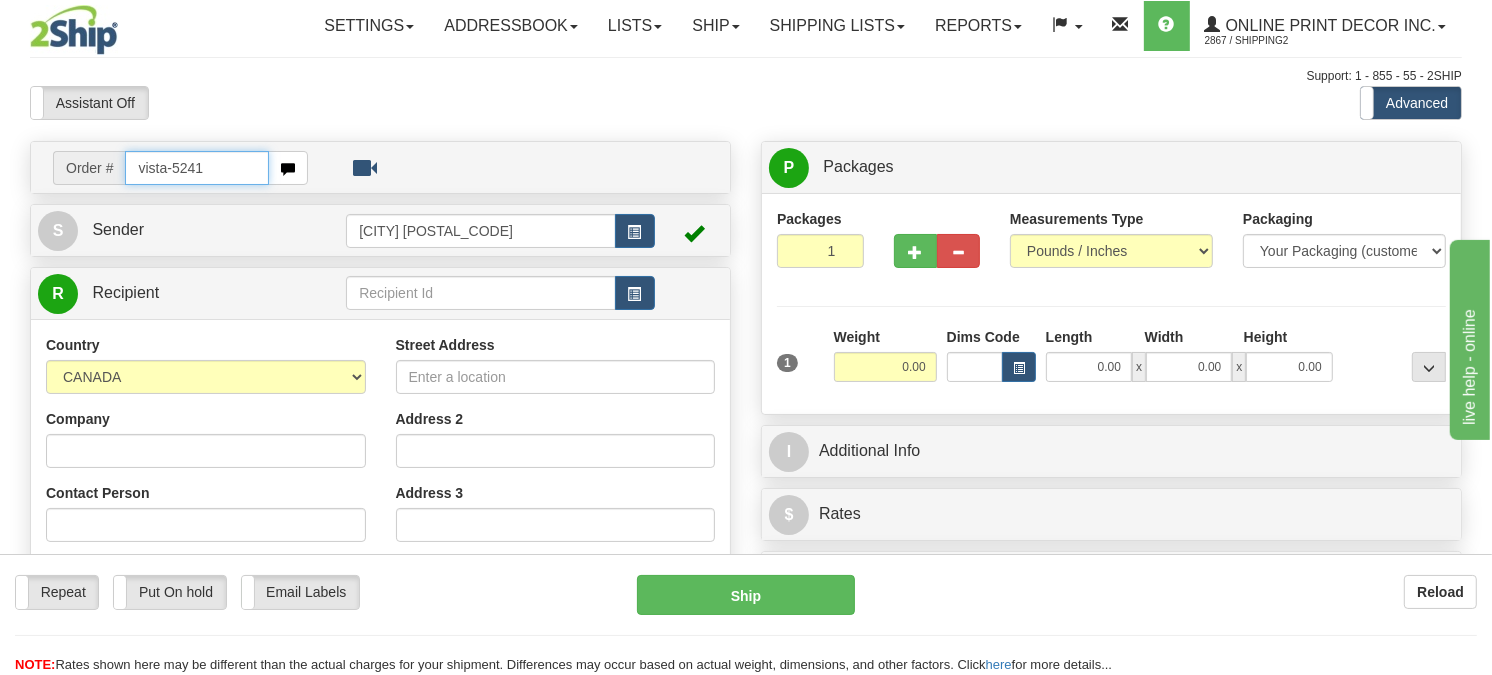 type on "vista-5241" 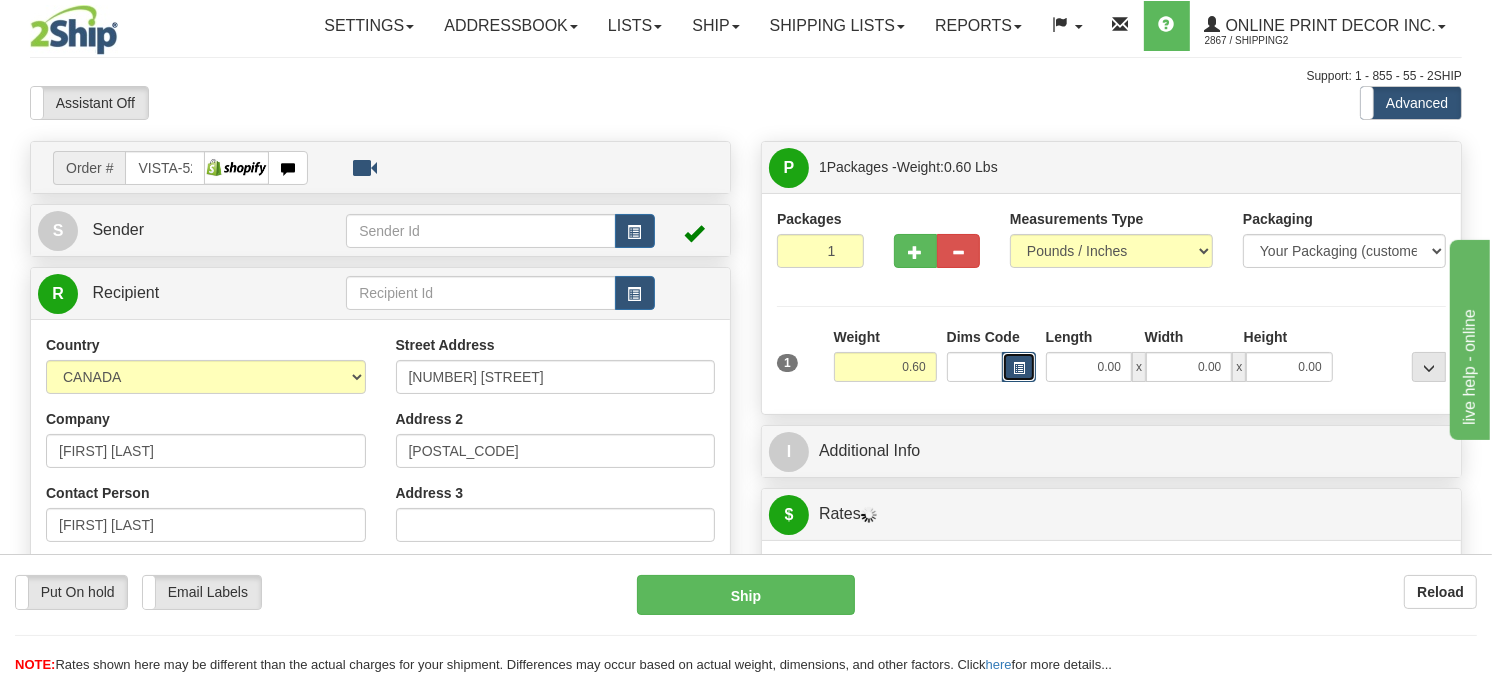 click at bounding box center (1019, 367) 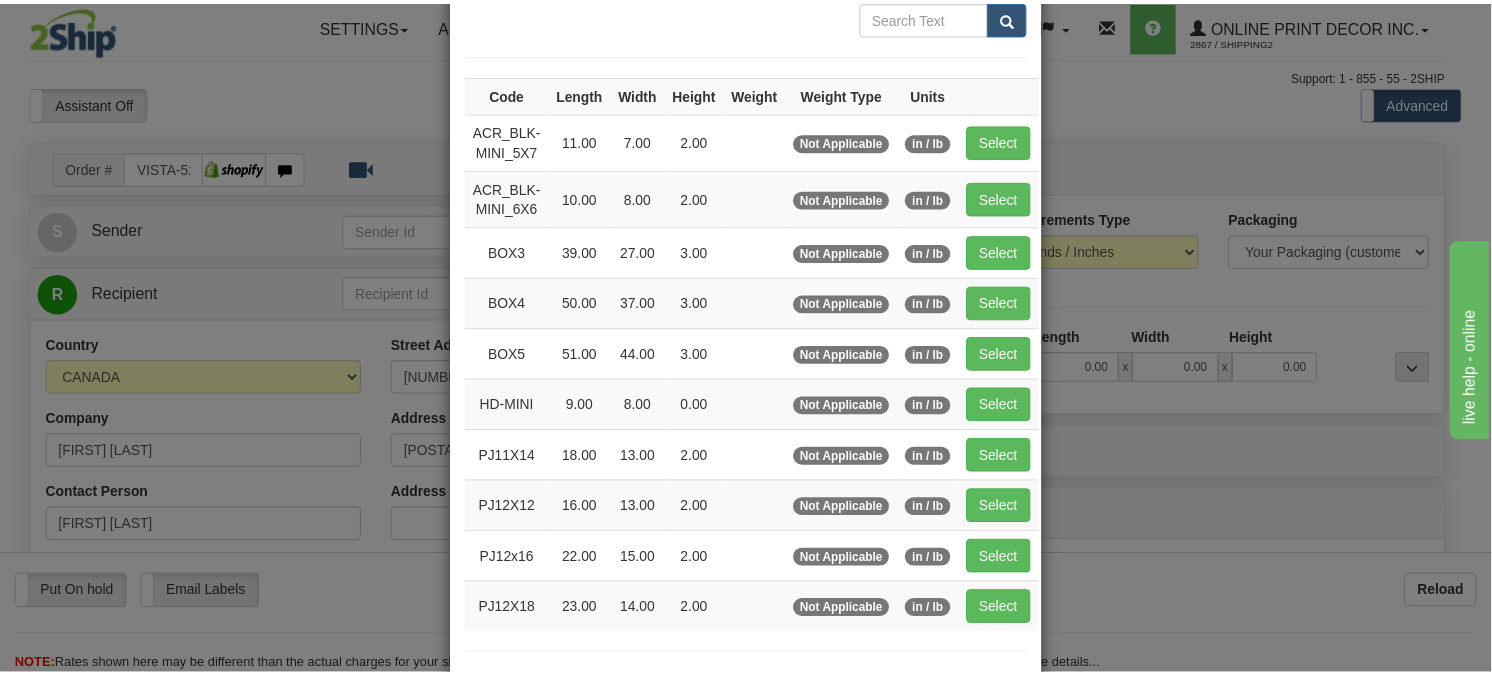 scroll, scrollTop: 222, scrollLeft: 0, axis: vertical 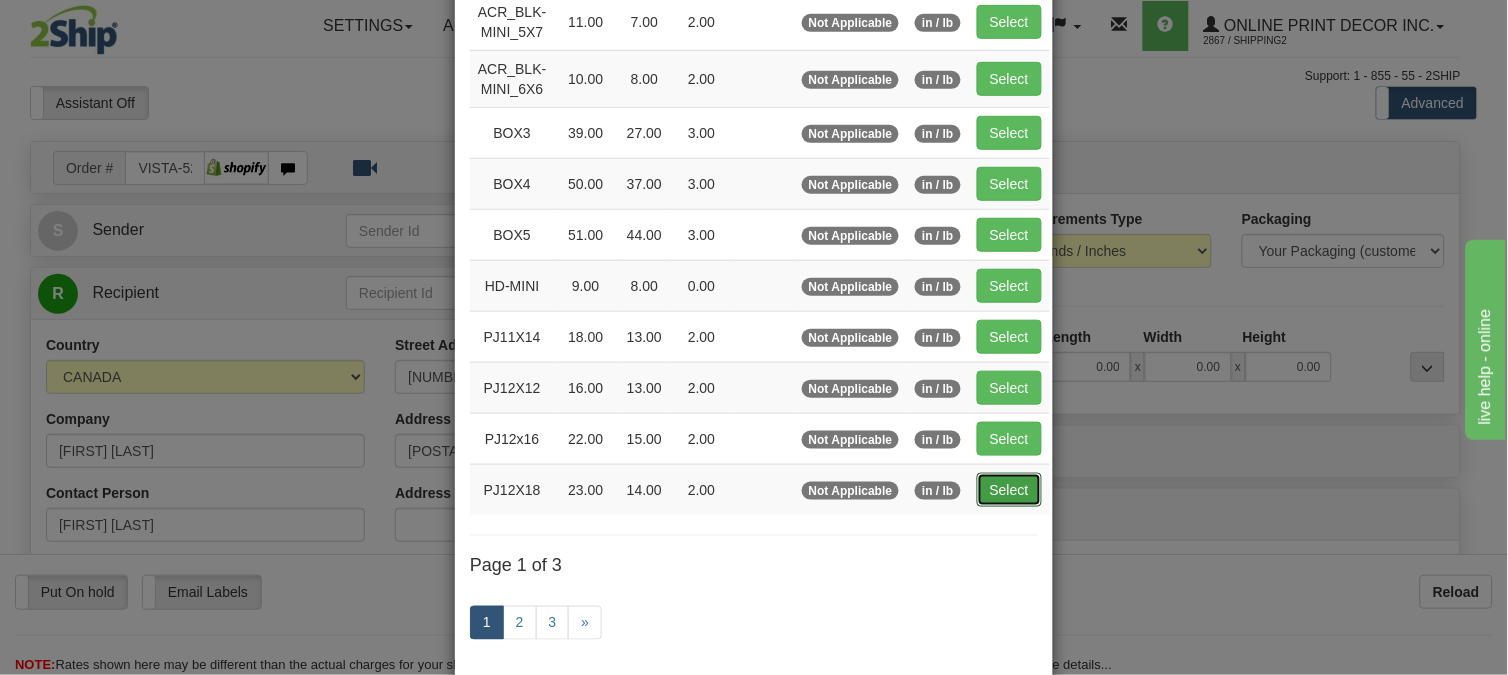 drag, startPoint x: 983, startPoint y: 490, endPoint x: 802, endPoint y: 506, distance: 181.70581 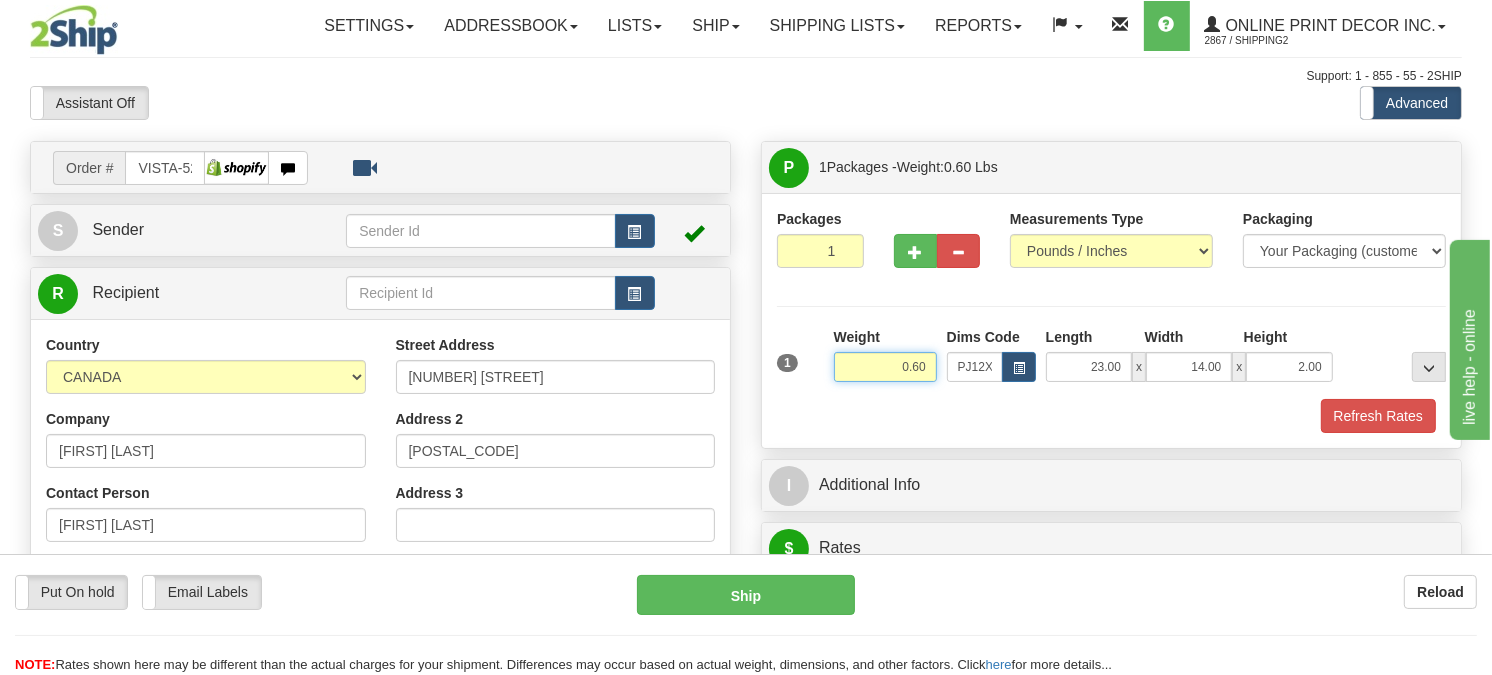 drag, startPoint x: 930, startPoint y: 407, endPoint x: 797, endPoint y: 431, distance: 135.14807 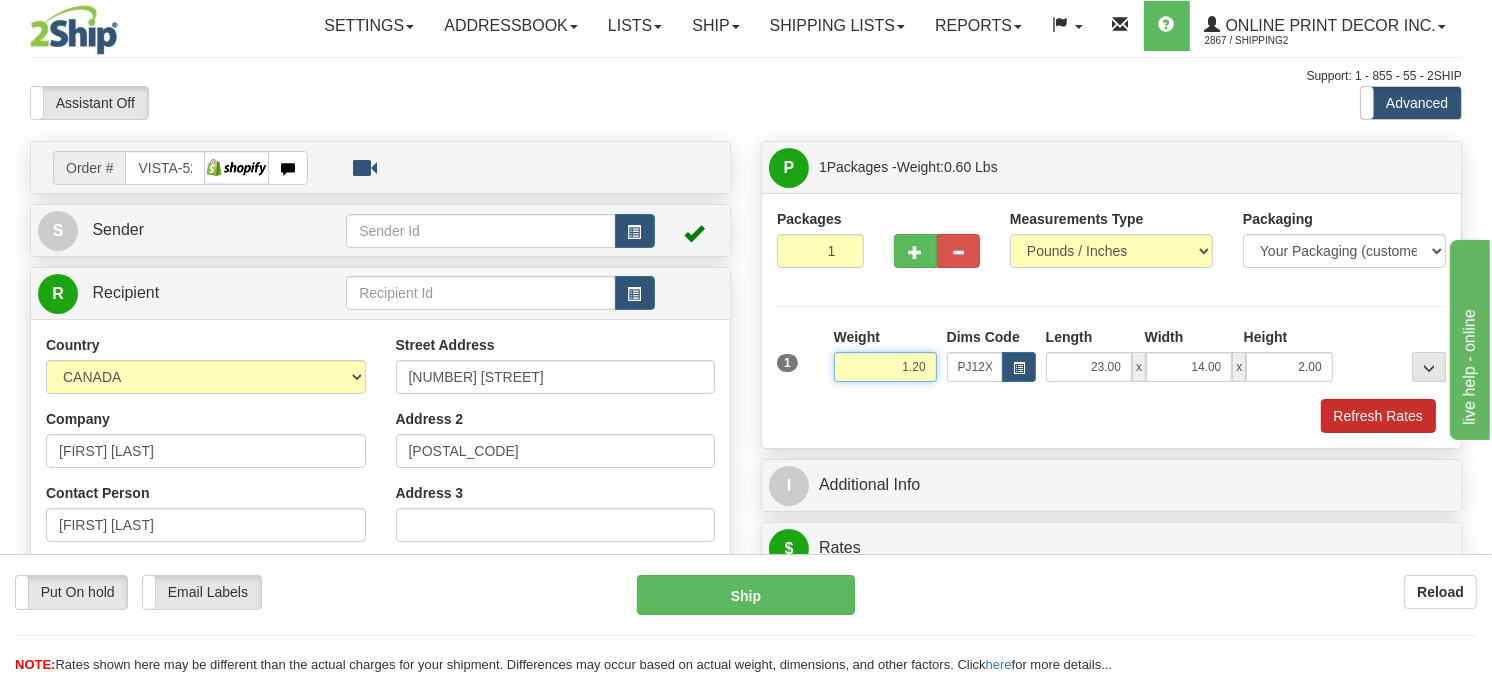 type on "1.20" 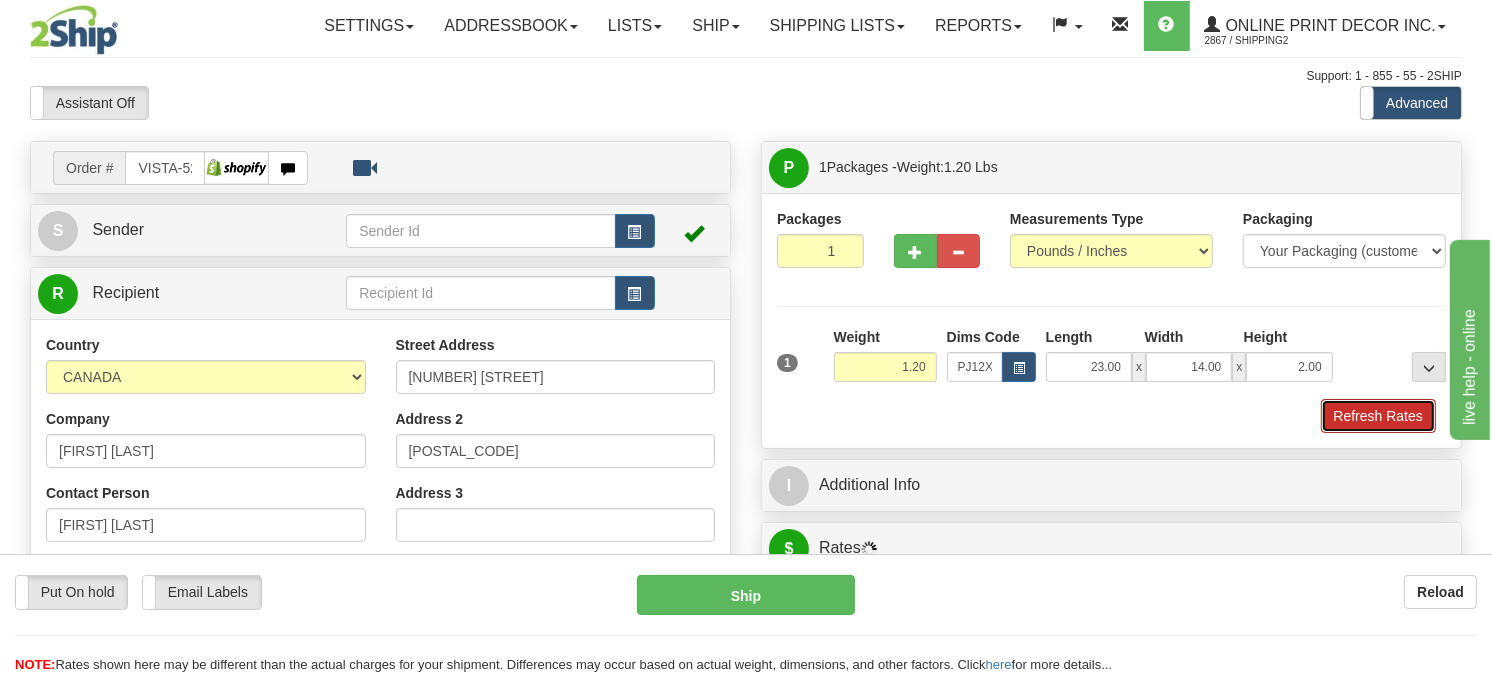 click on "Refresh Rates" at bounding box center (1378, 416) 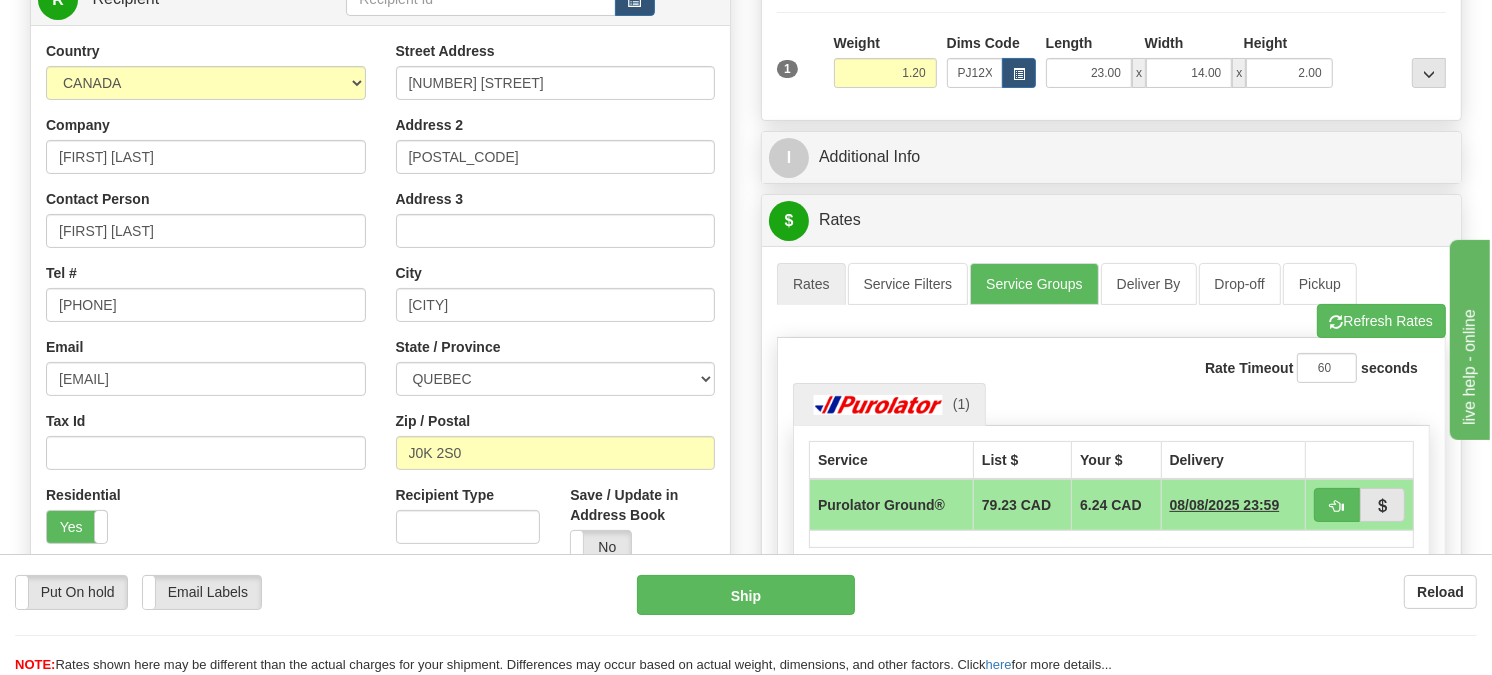scroll, scrollTop: 350, scrollLeft: 0, axis: vertical 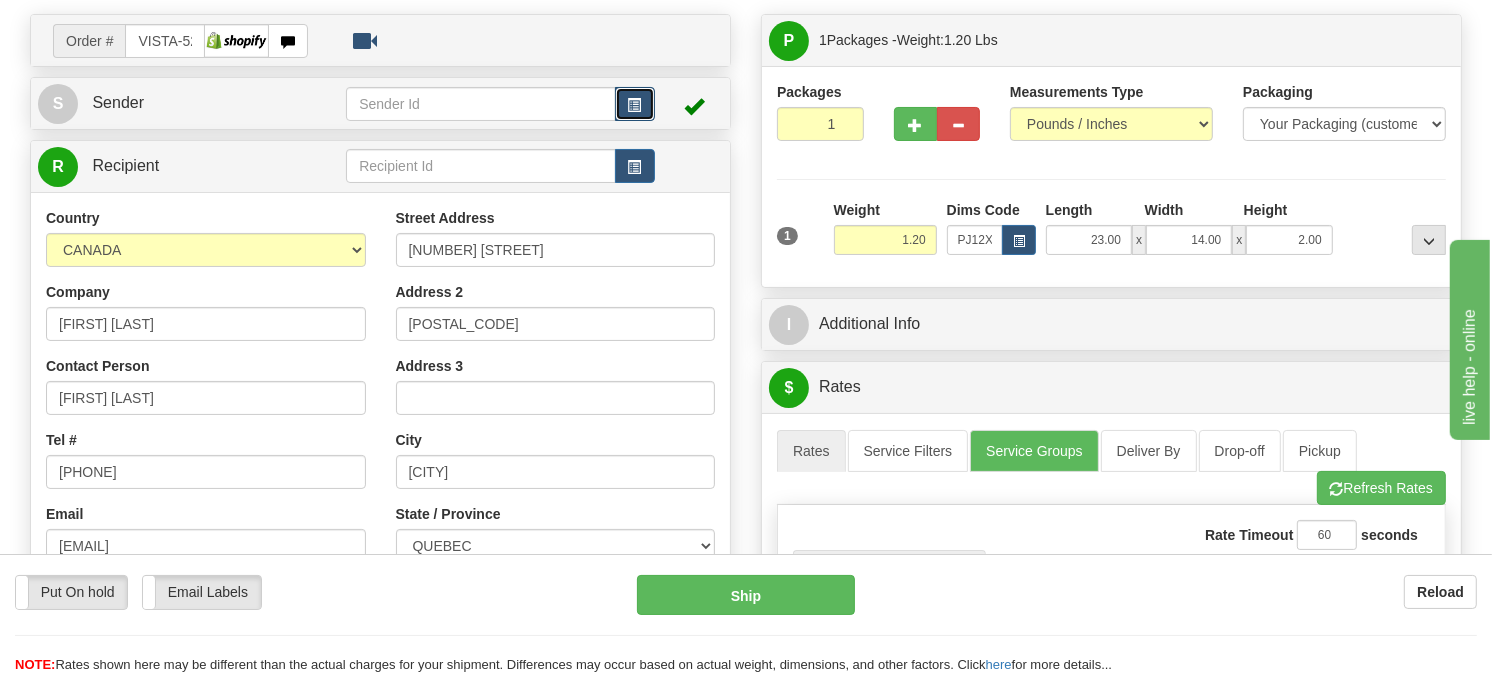 click at bounding box center [635, 104] 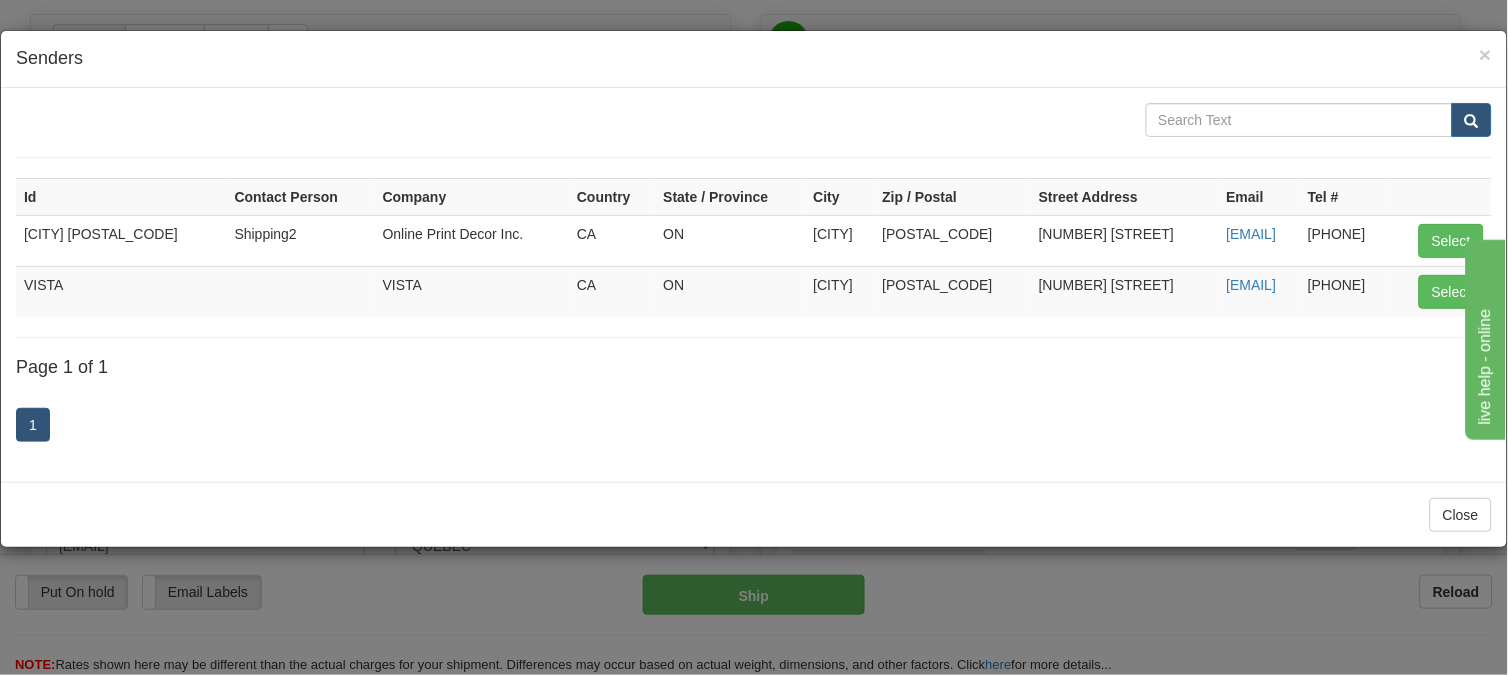 click on "Select" at bounding box center (1442, 291) 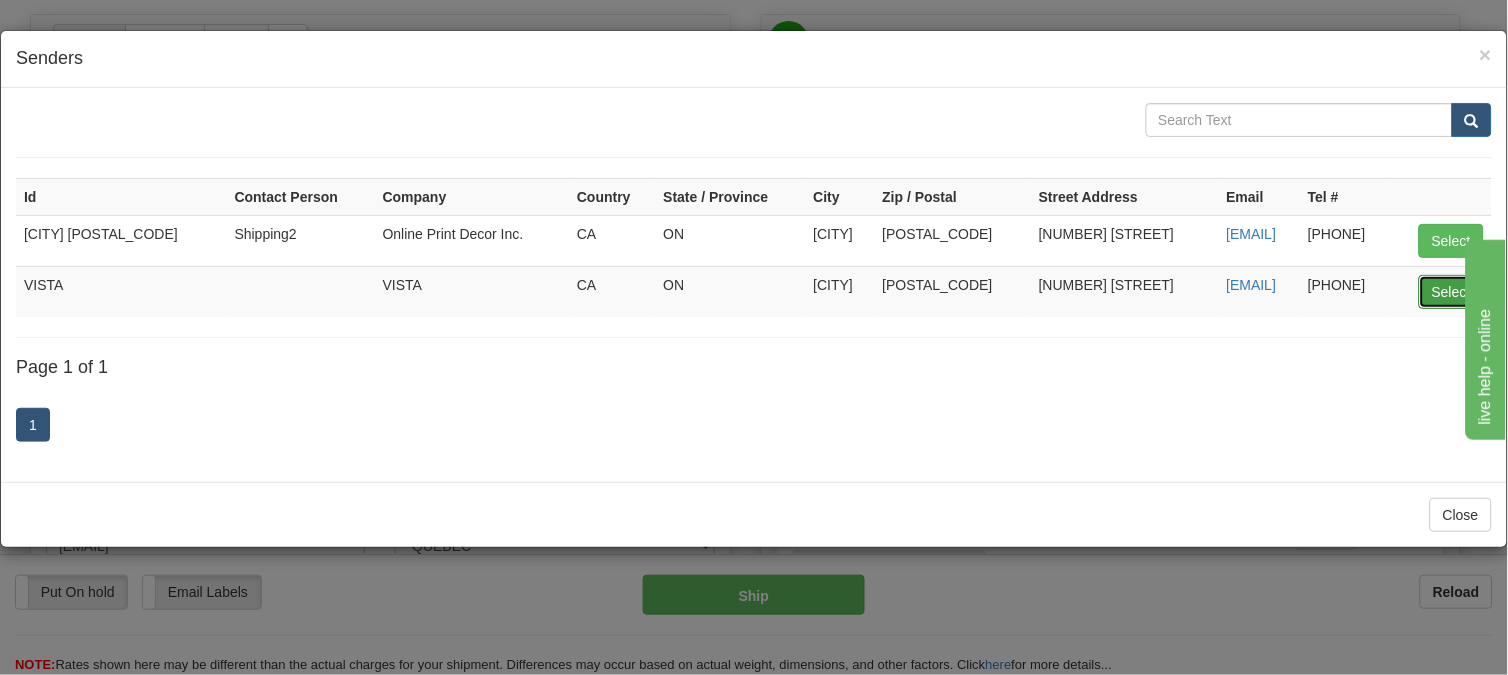click on "Select" at bounding box center (1451, 292) 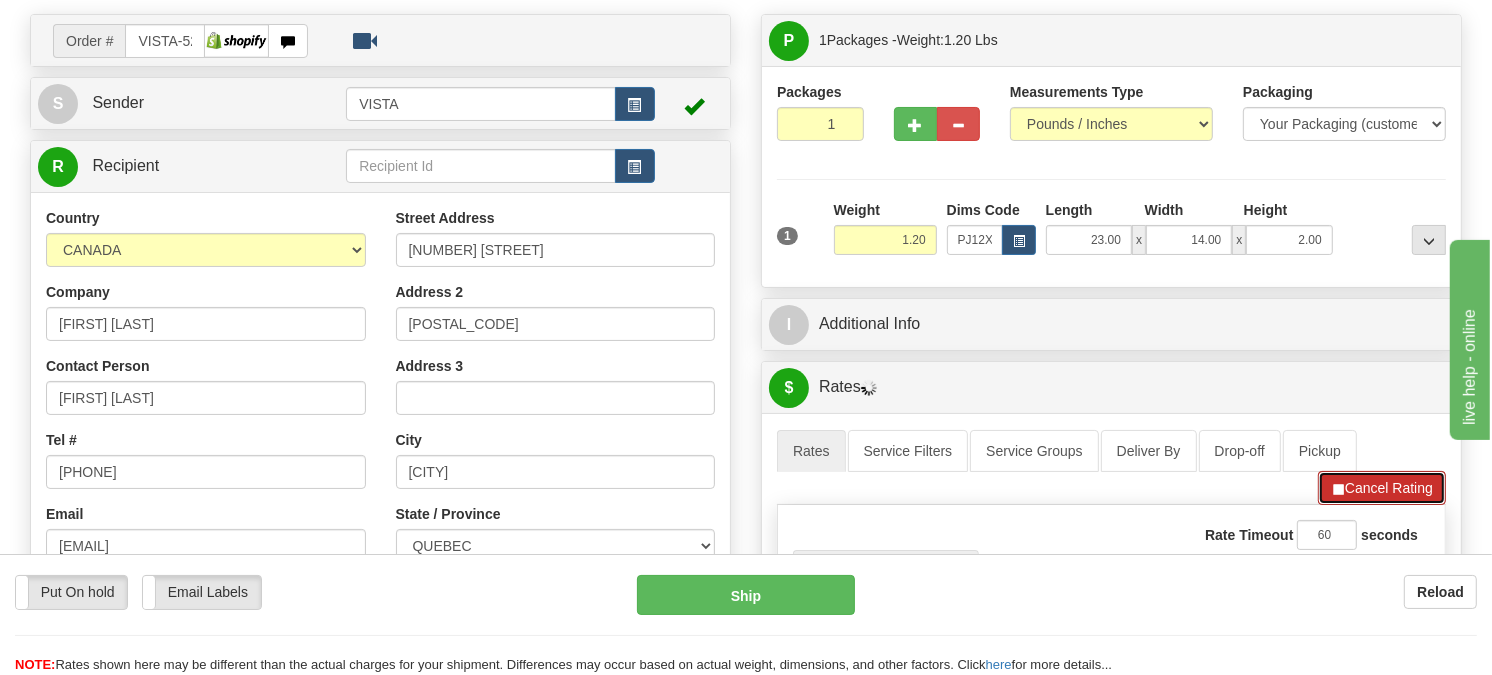 click on "A change has been made which could impact your rate estimate. To ensure the estimate is as accurate as possible, please refresh rates.
Press the Refresh Rates button to view rates. A change has been made which could impact your rate estimate.
Rates
60" at bounding box center (1111, 615) 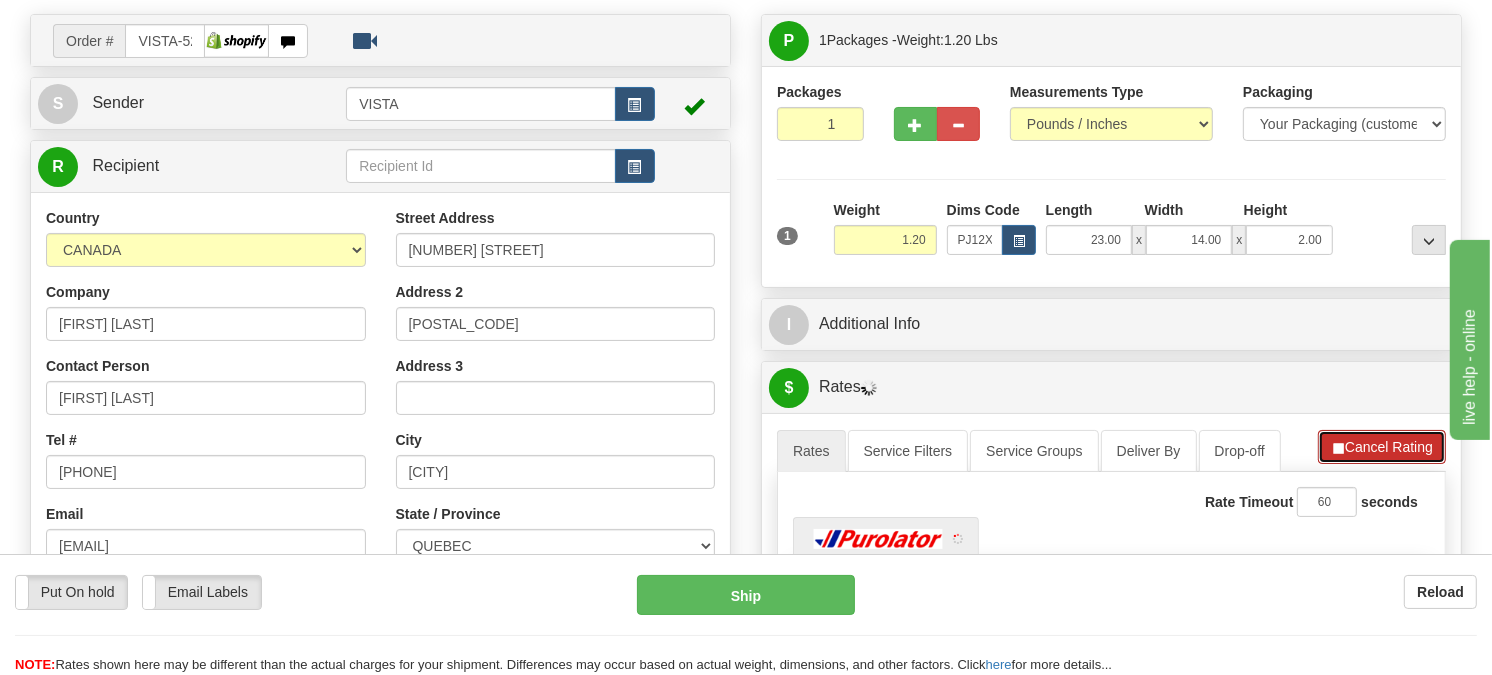 click on "Cancel Rating" at bounding box center [1382, 447] 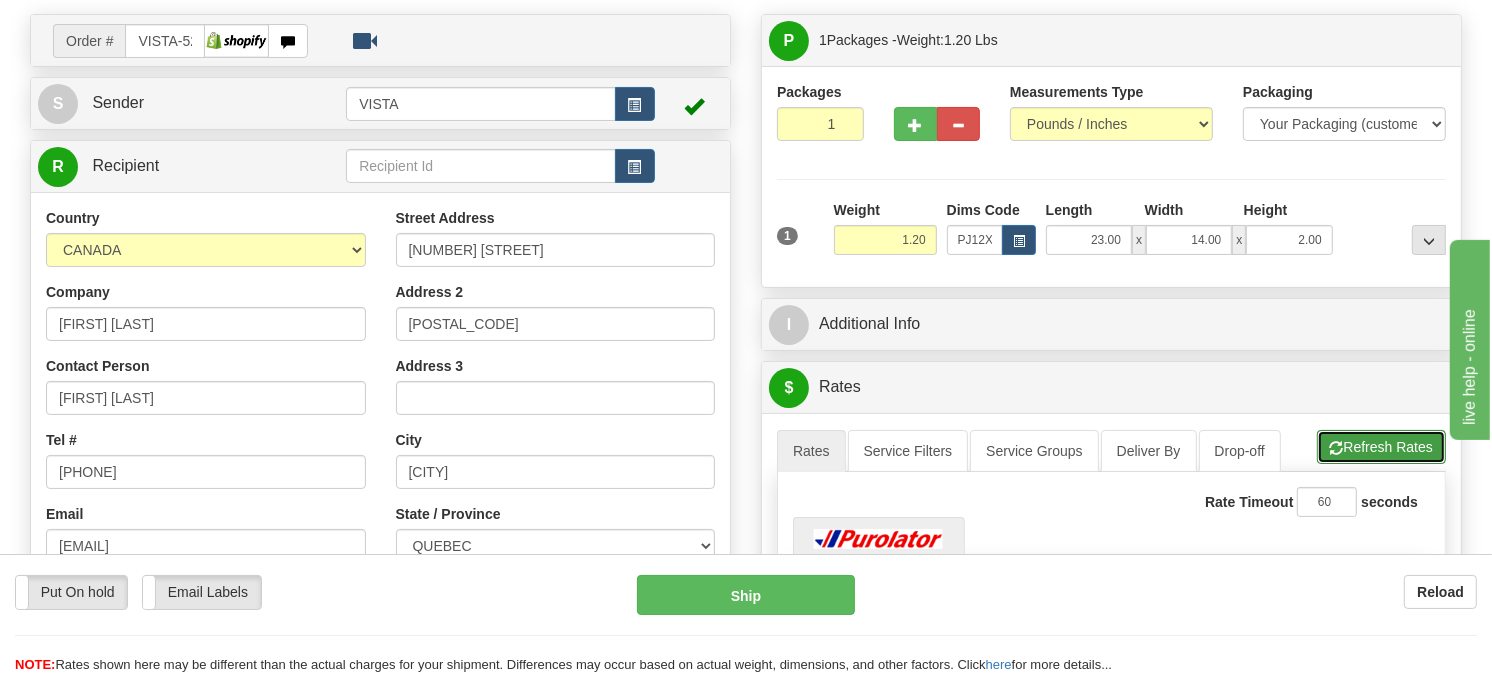 click on "Refresh Rates" at bounding box center (1381, 447) 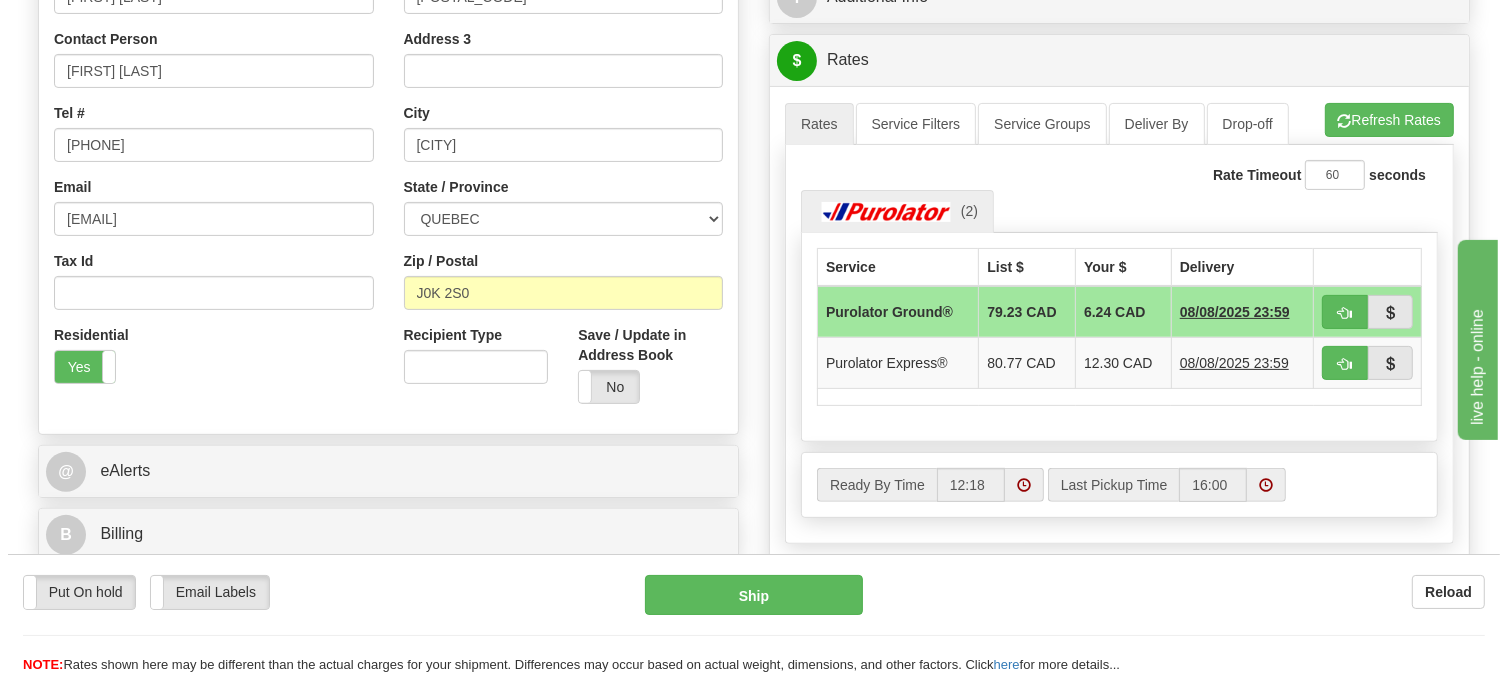 scroll, scrollTop: 461, scrollLeft: 0, axis: vertical 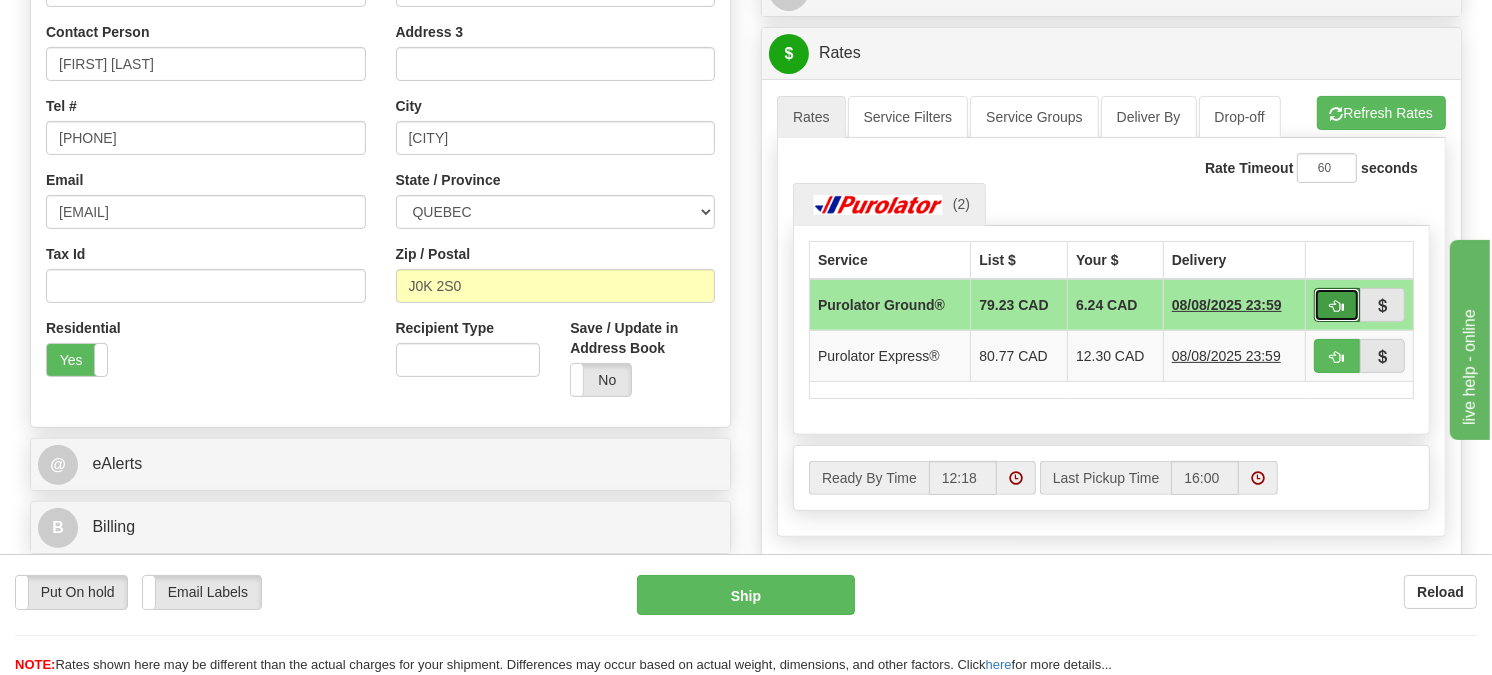 click at bounding box center (1337, 306) 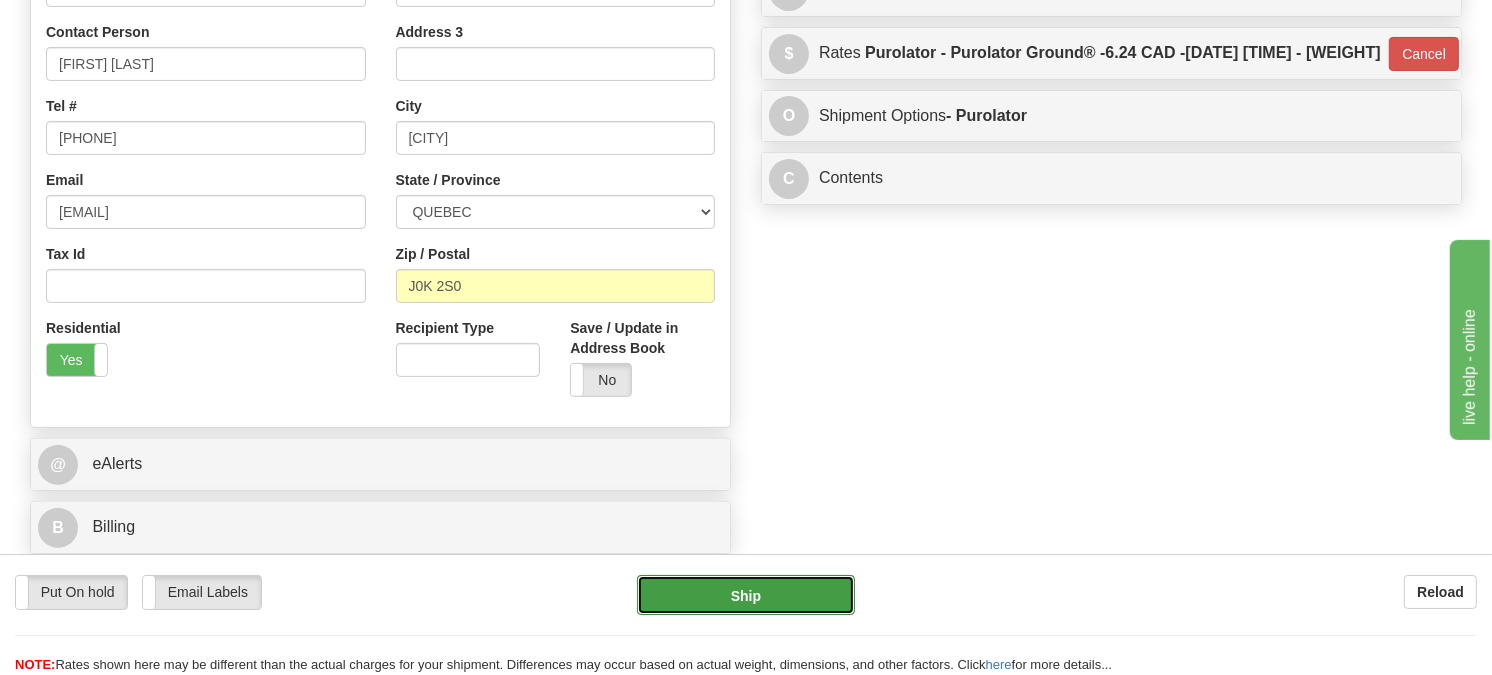 click on "Ship" at bounding box center [746, 595] 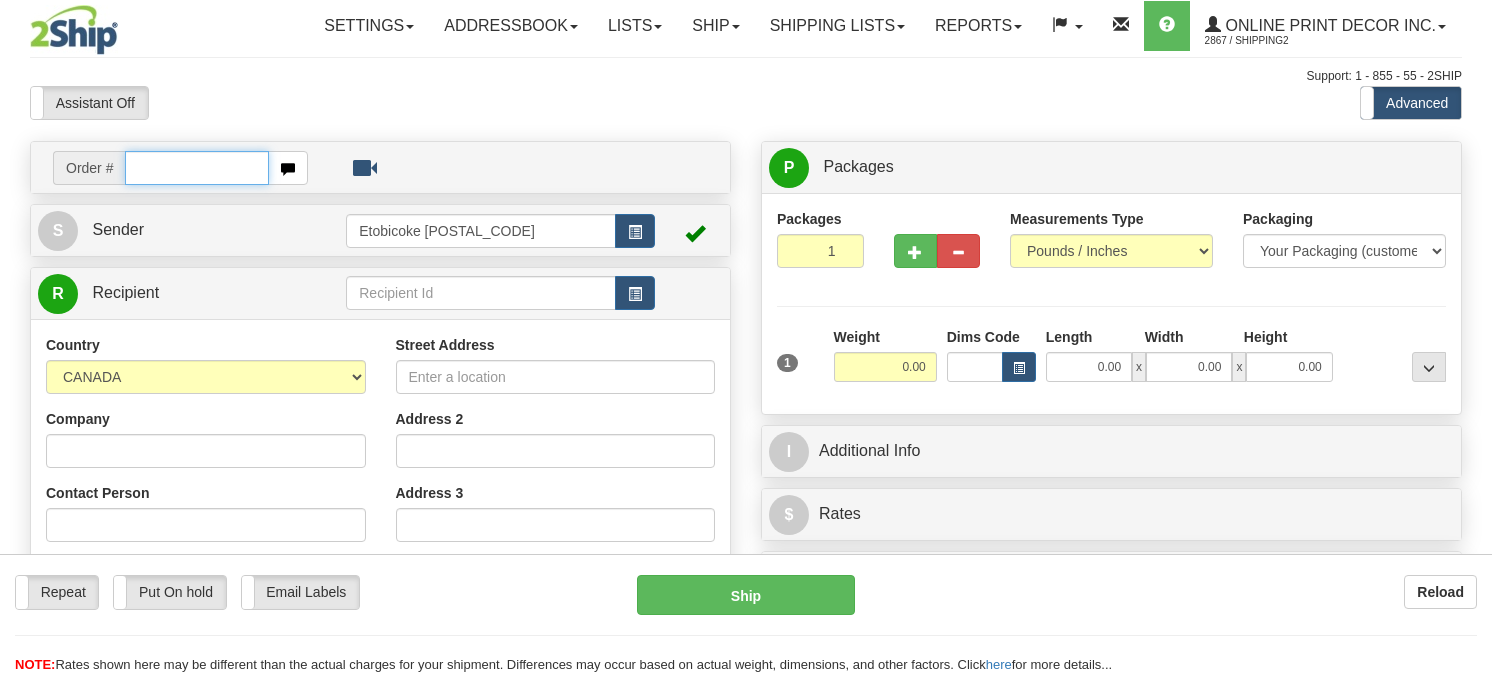 scroll, scrollTop: 0, scrollLeft: 0, axis: both 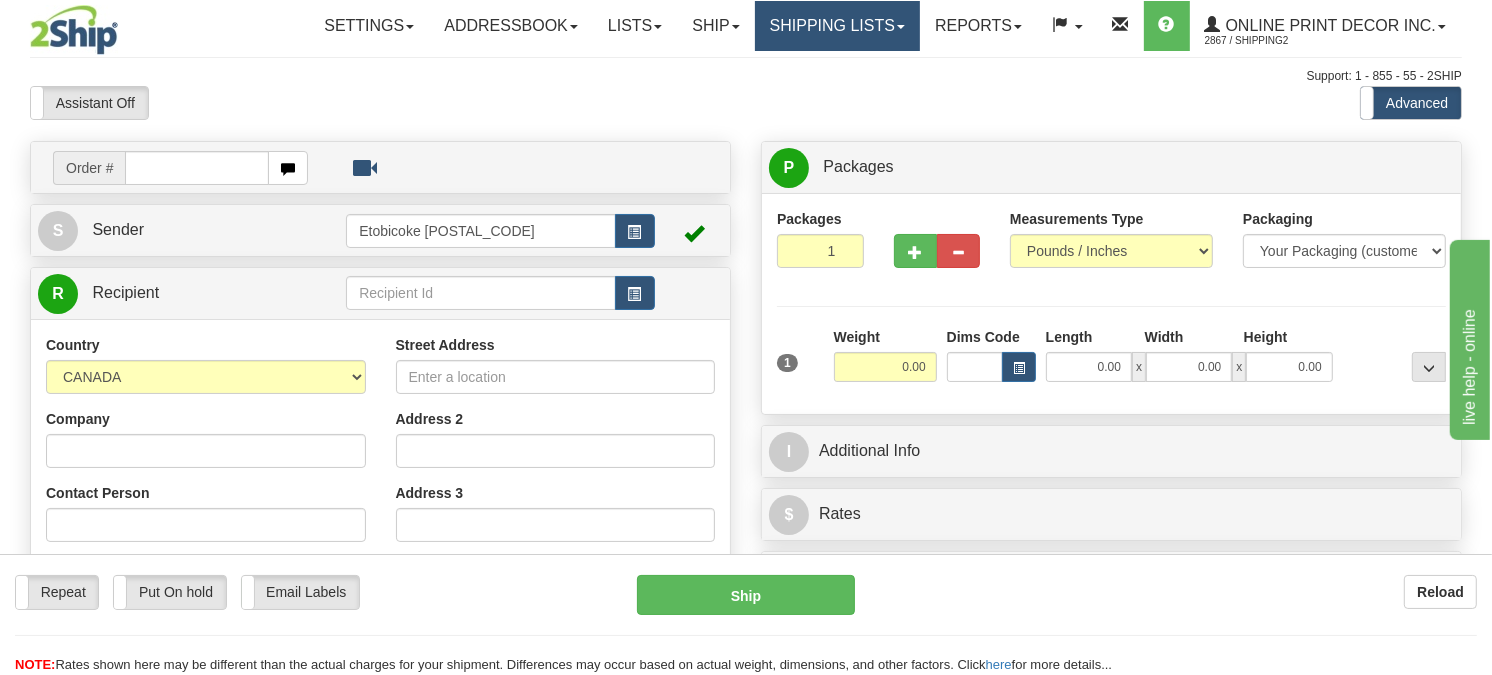 click on "Shipping lists" at bounding box center (837, 26) 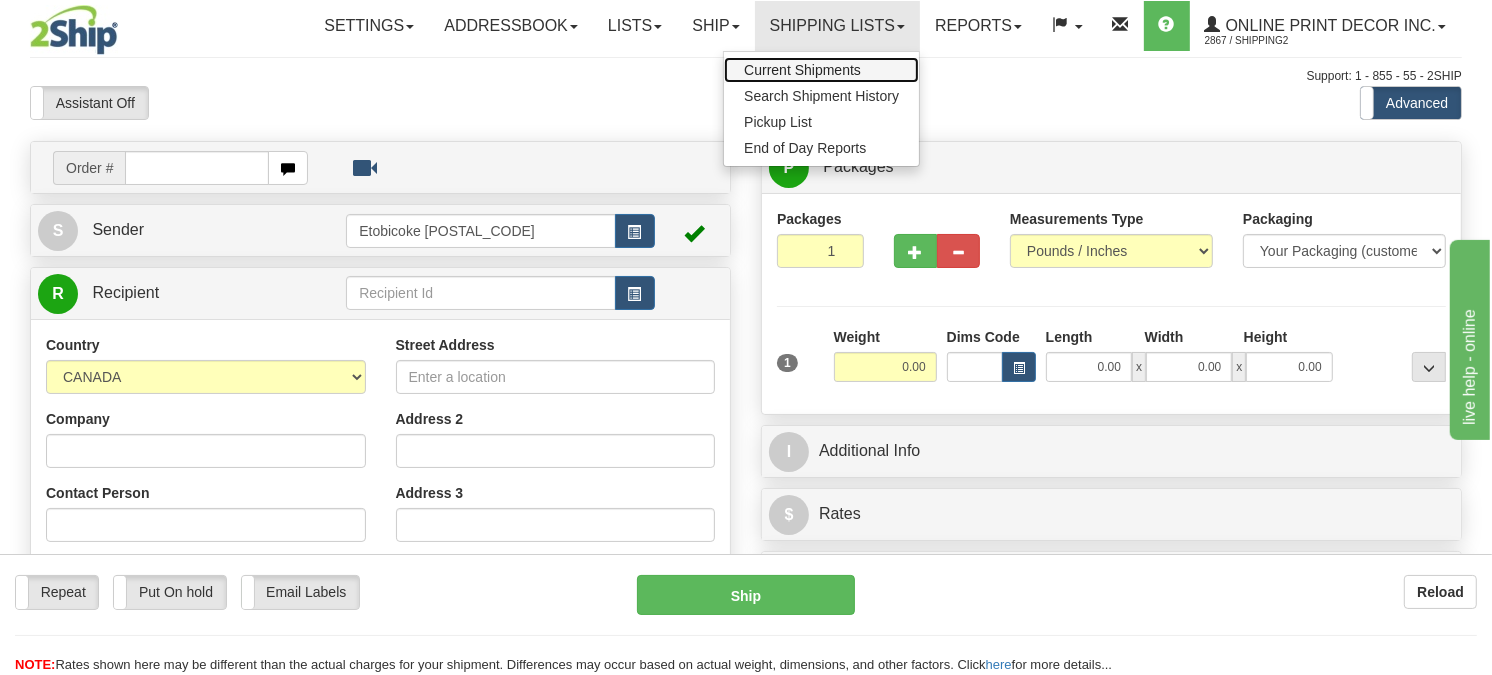 click on "Current Shipments" at bounding box center [821, 70] 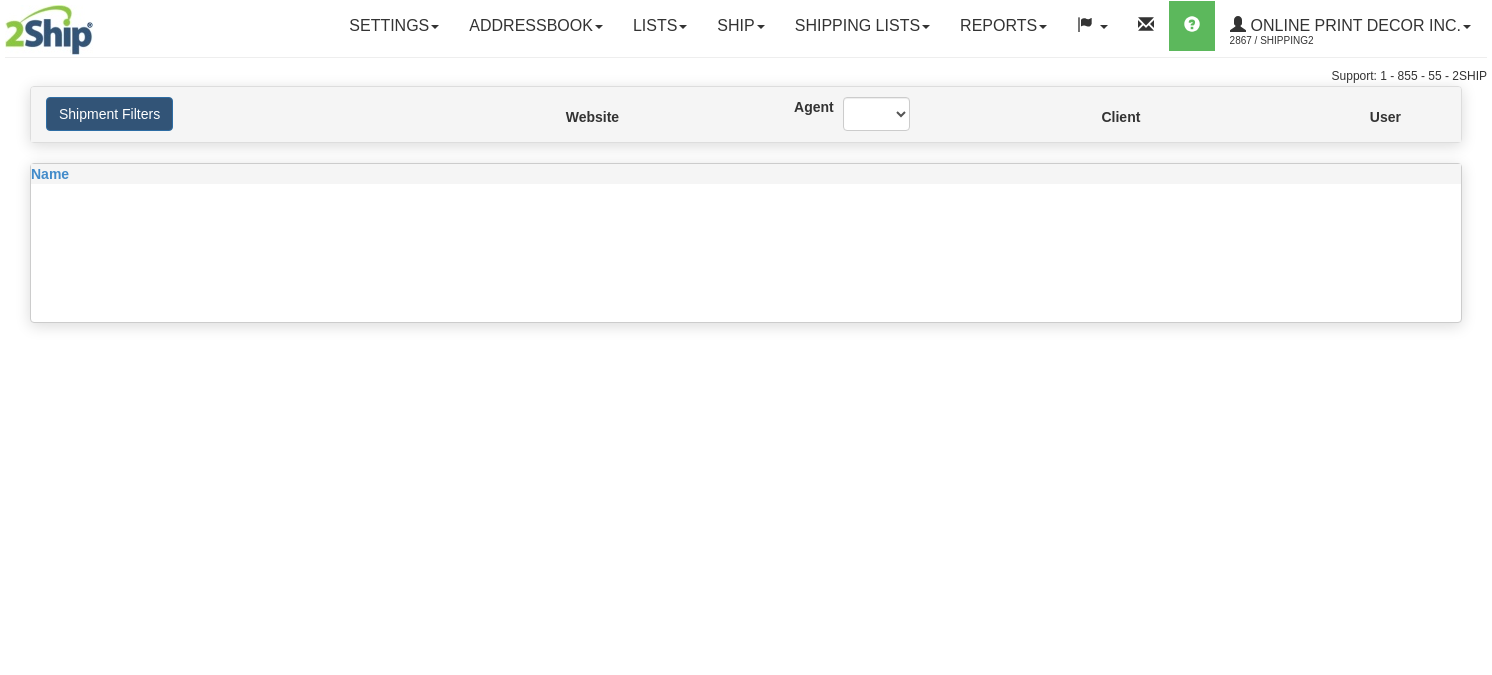 scroll, scrollTop: 0, scrollLeft: 0, axis: both 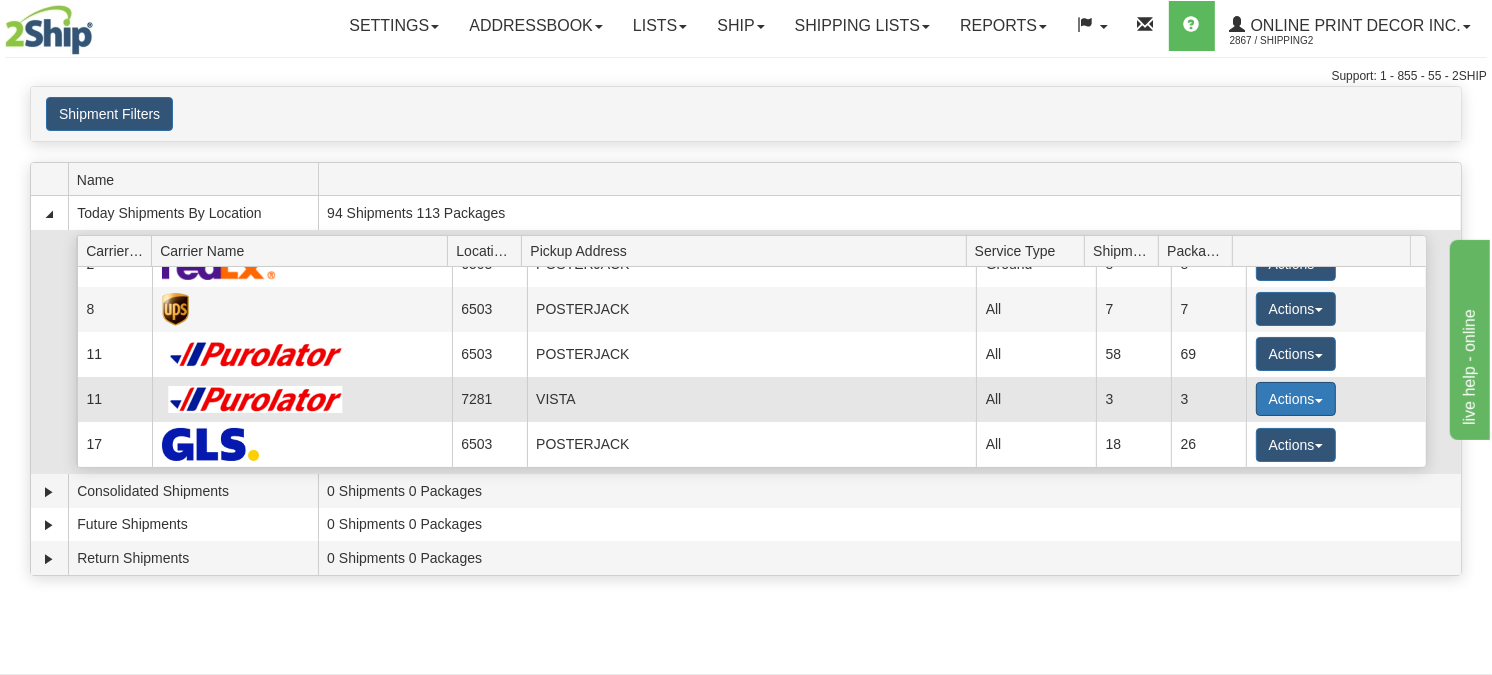 click on "Actions" at bounding box center [1296, 399] 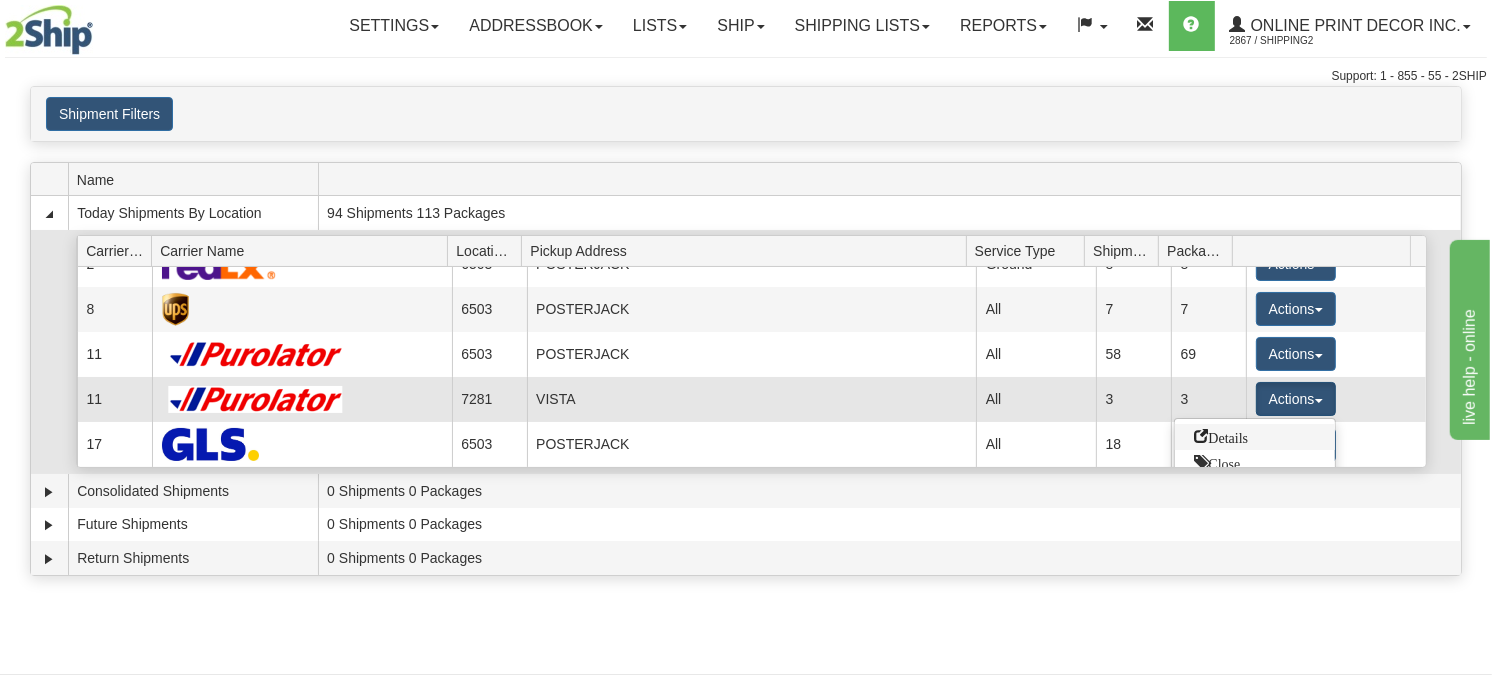 click on "Details" at bounding box center (1222, 436) 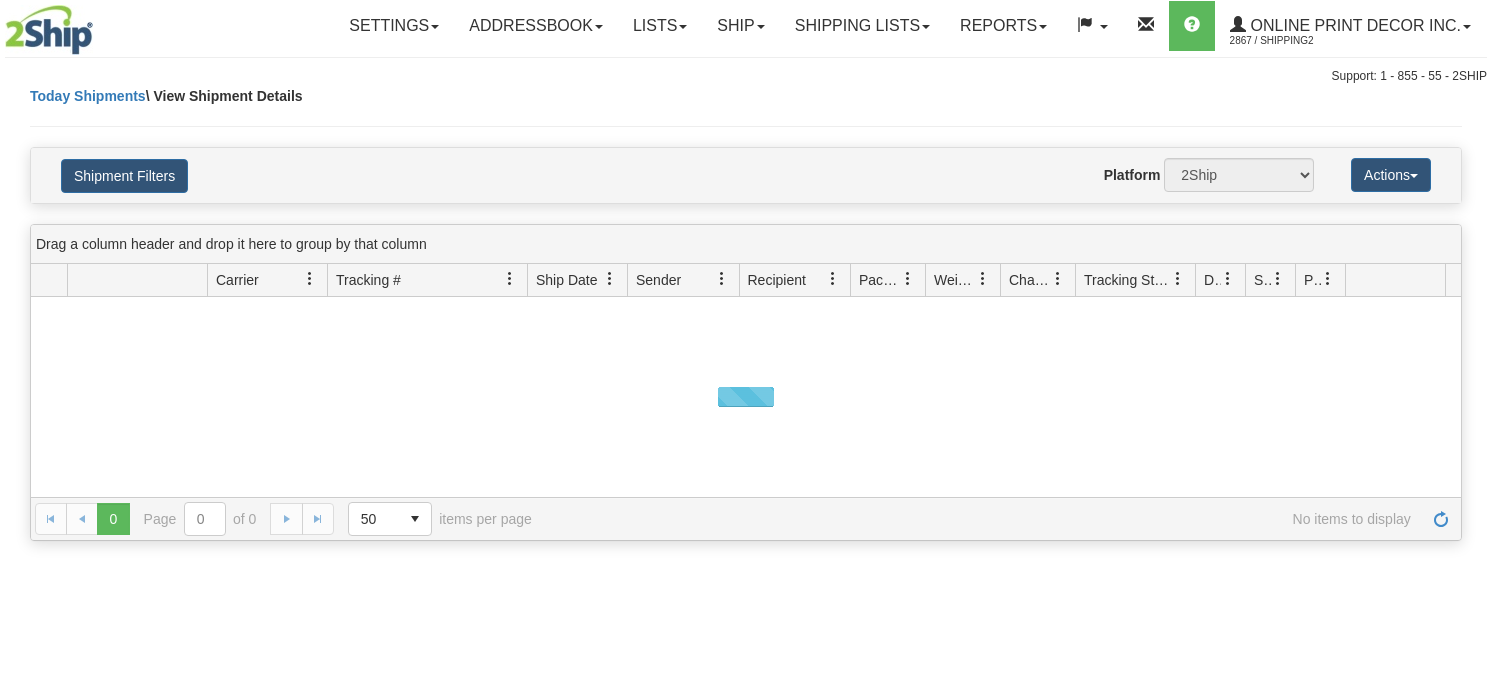 scroll, scrollTop: 222, scrollLeft: 0, axis: vertical 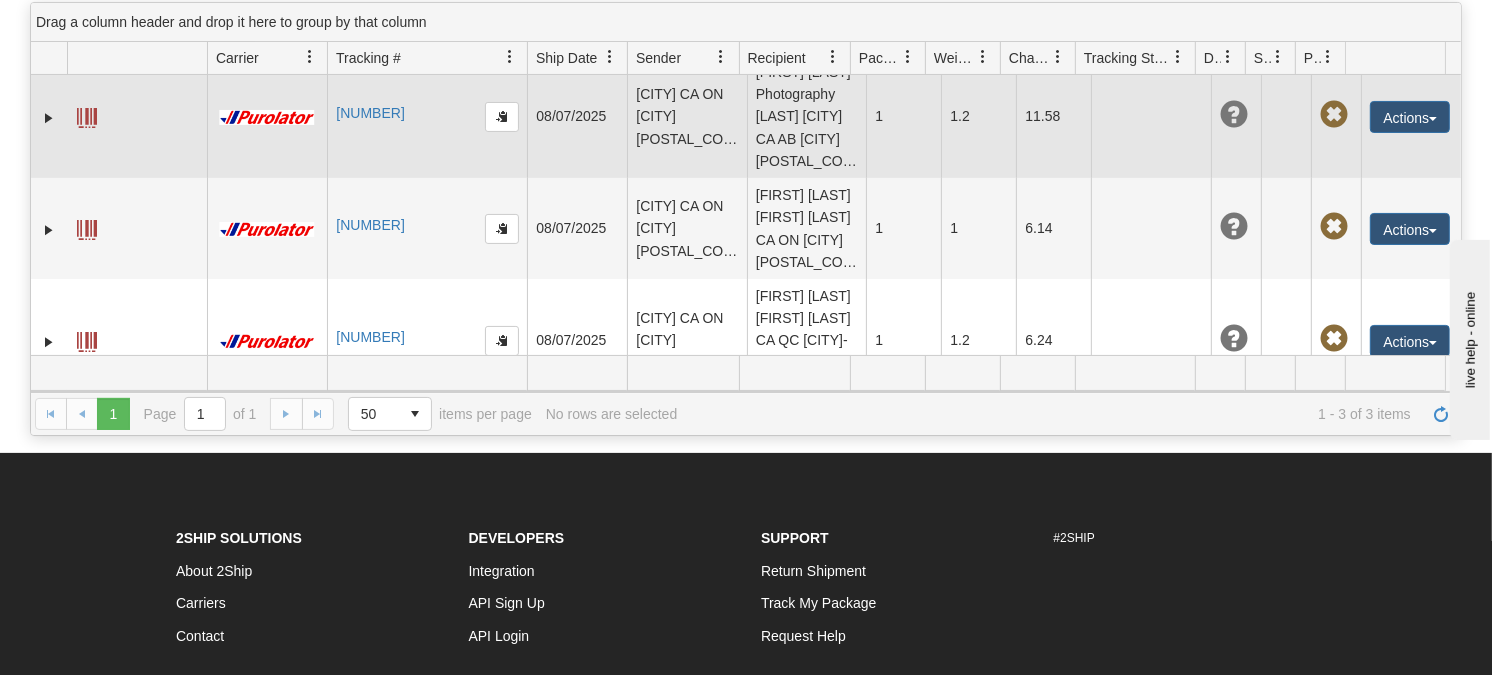 click on "[FIRST] [LAST] Photography [LAST] [CITY] CA AB [CITY] [POSTAL_CODE]" at bounding box center [807, 116] 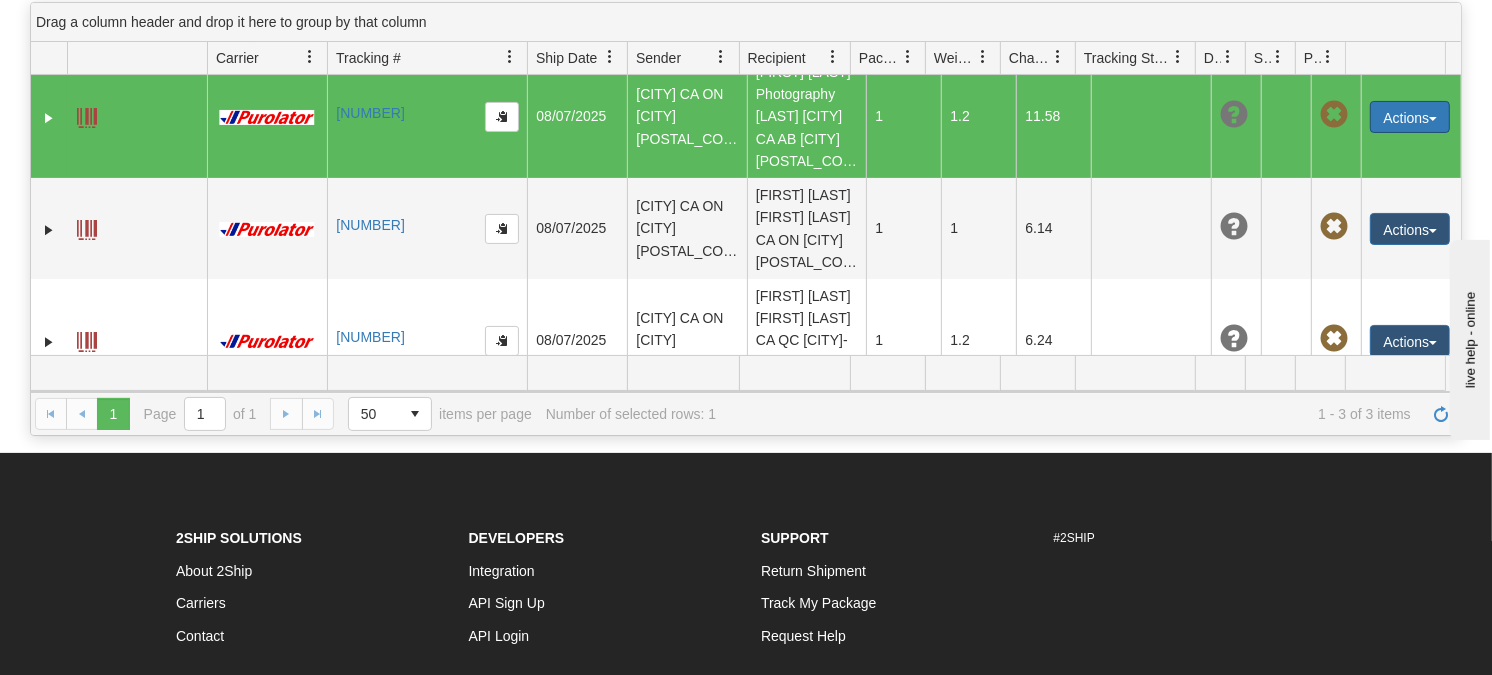 click on "Actions" at bounding box center [1410, 117] 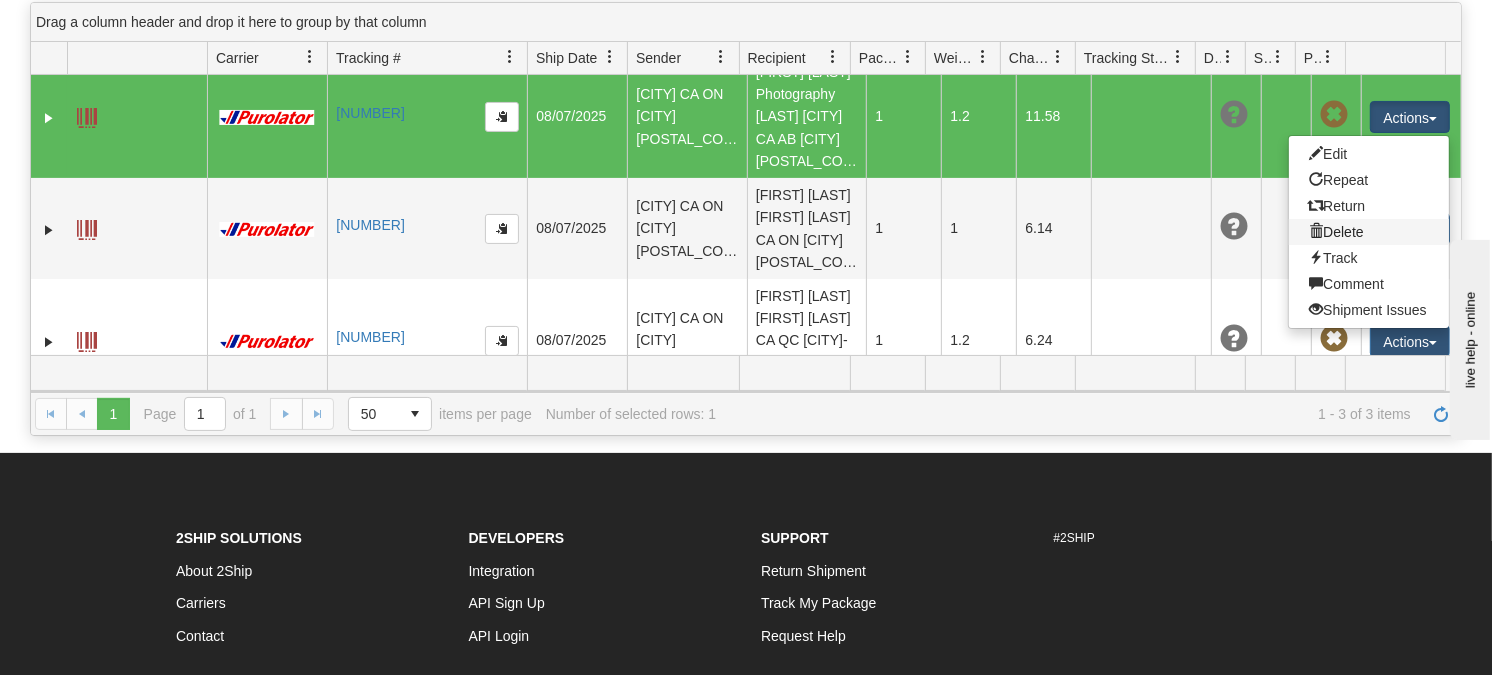 click on "Delete" at bounding box center [1369, 232] 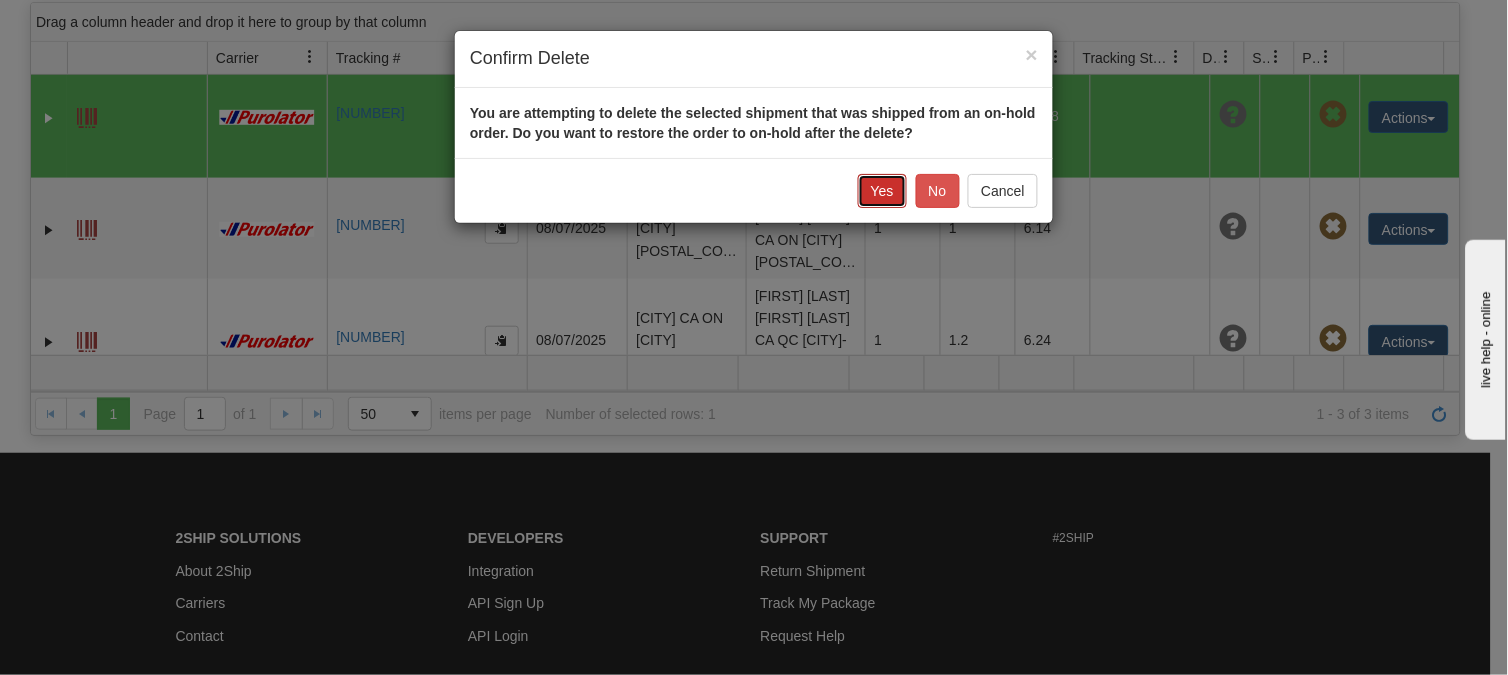 click on "Yes" at bounding box center [882, 191] 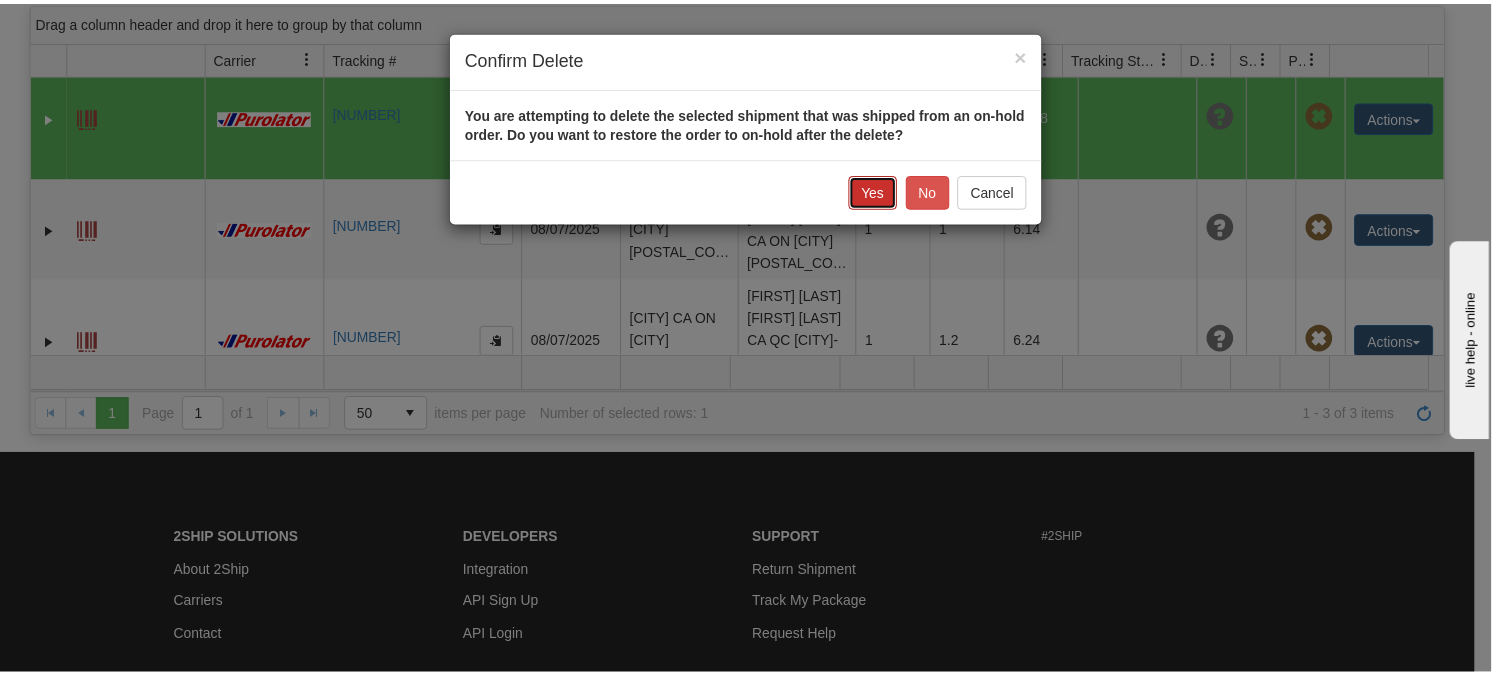 scroll, scrollTop: 157, scrollLeft: 0, axis: vertical 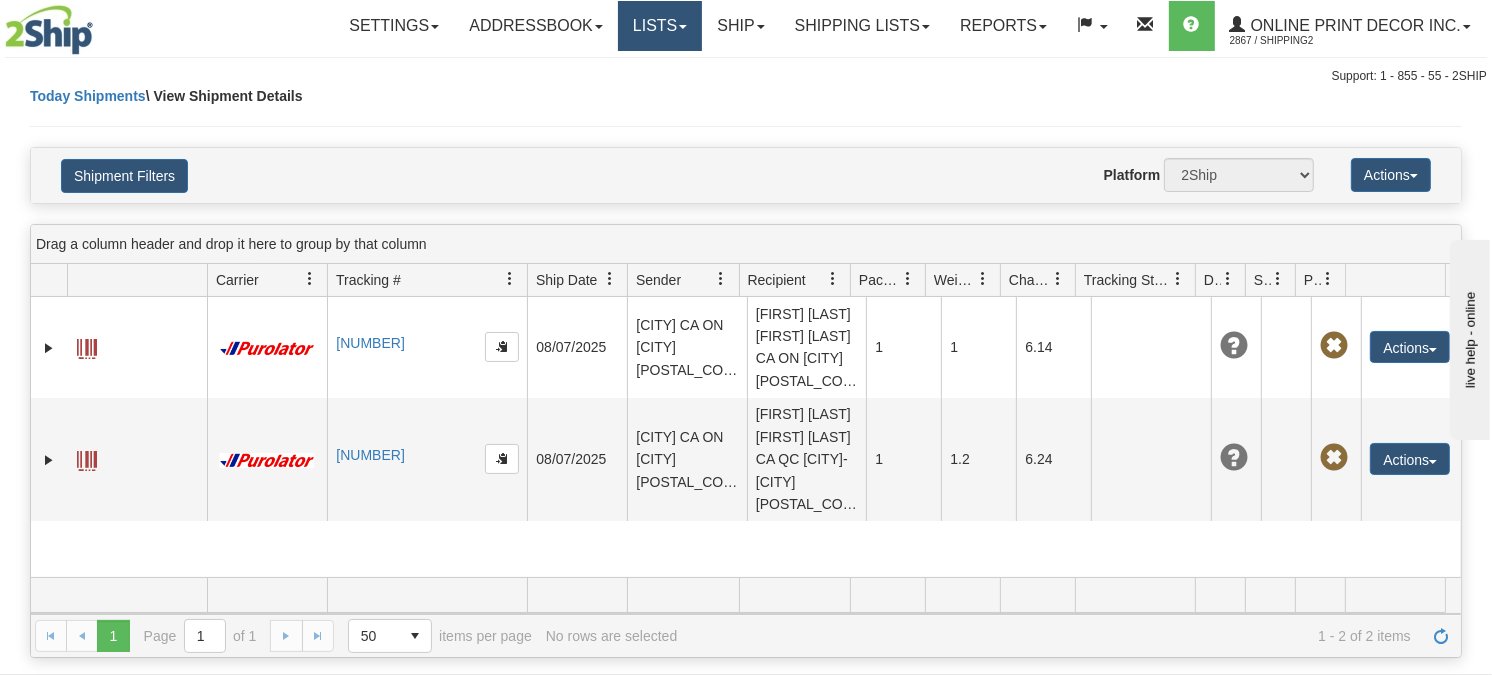 click on "Lists" at bounding box center (660, 26) 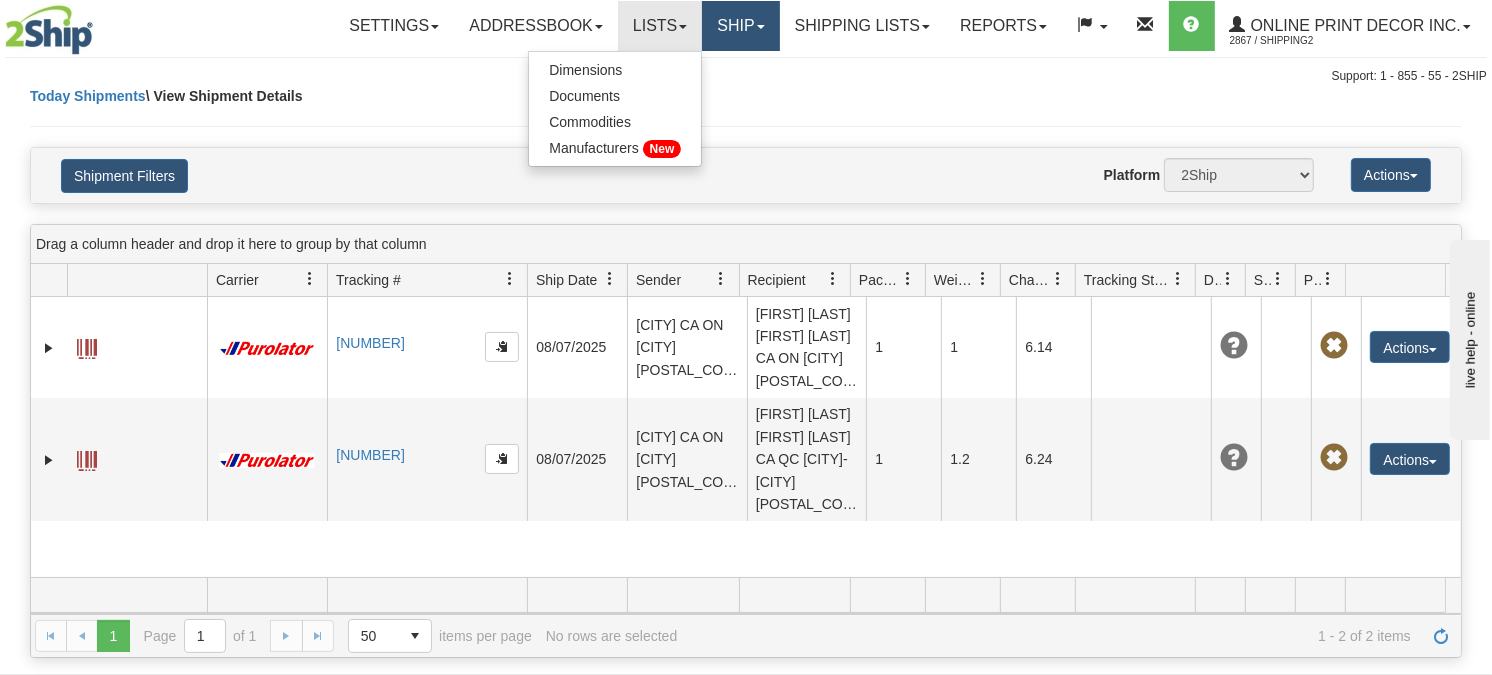 click on "Ship" at bounding box center [740, 26] 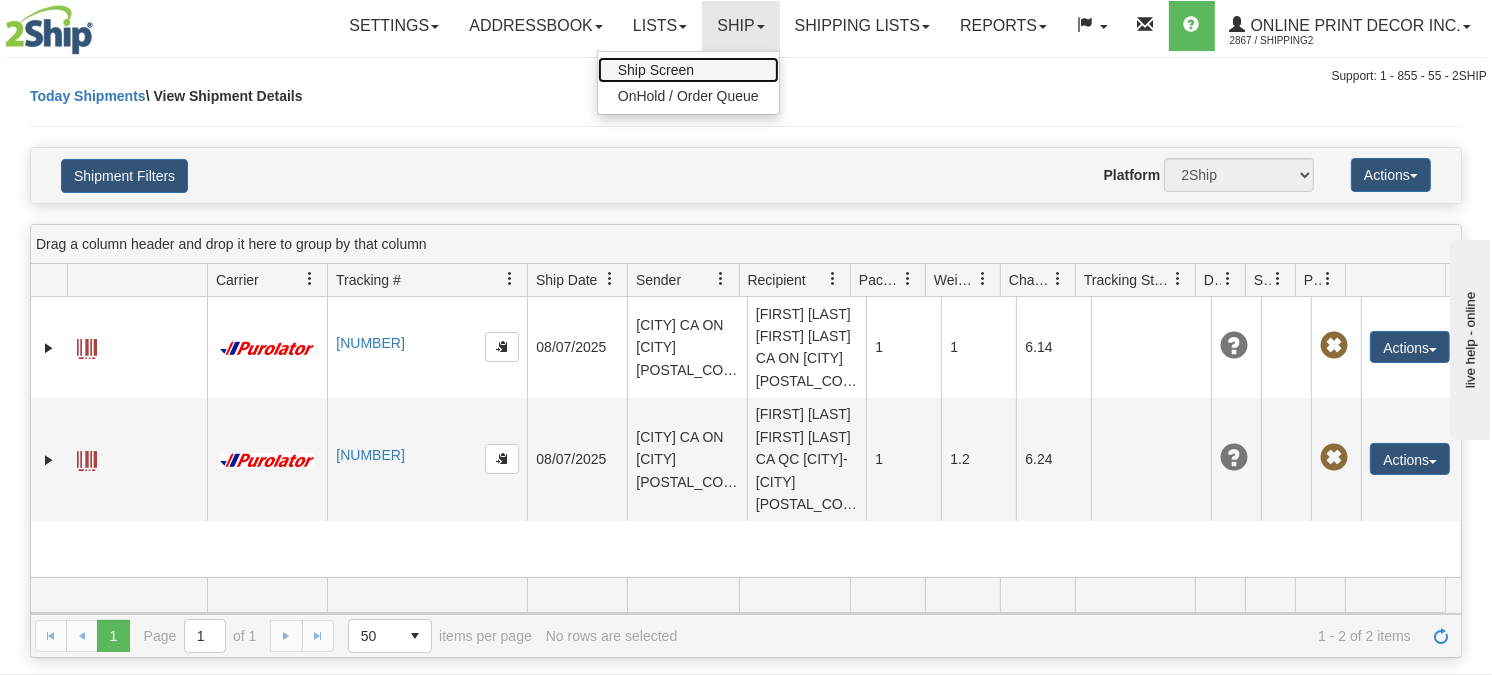 click on "Ship Screen" at bounding box center (688, 70) 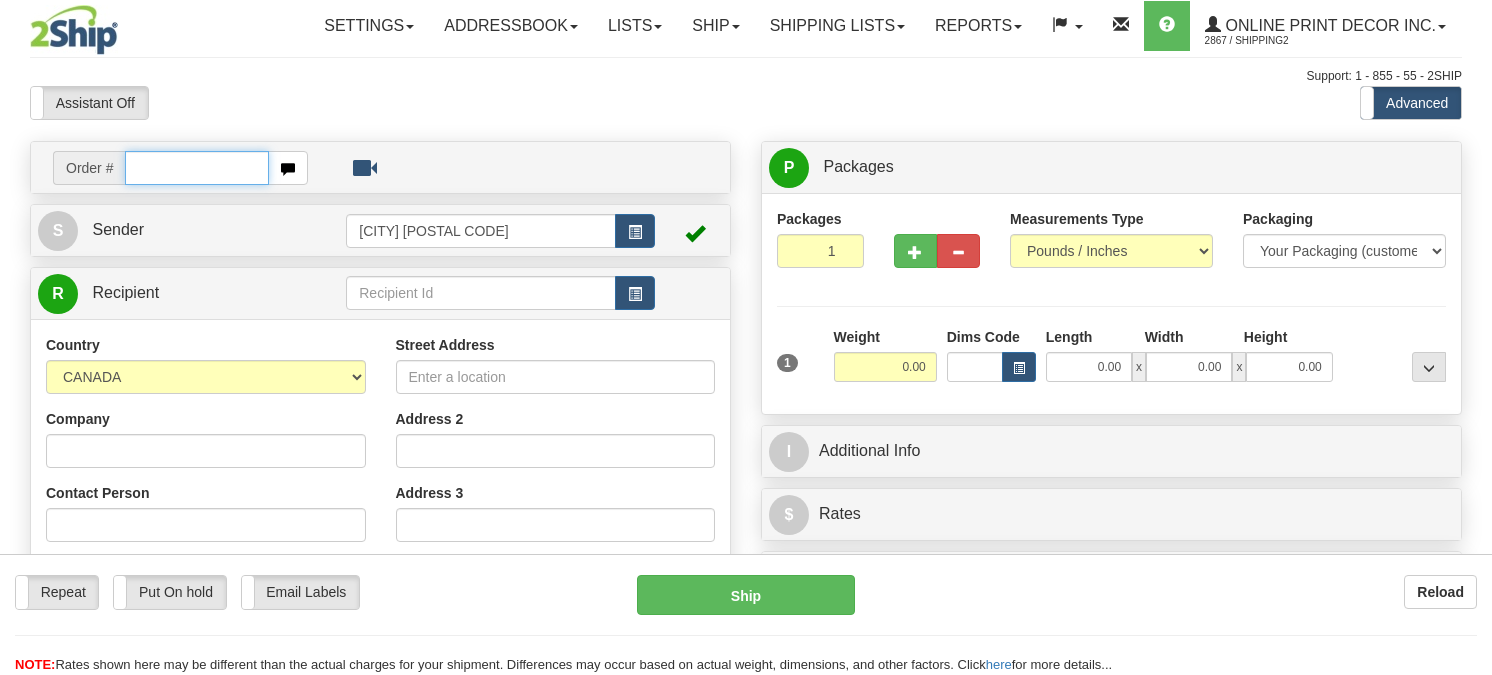 scroll, scrollTop: 0, scrollLeft: 0, axis: both 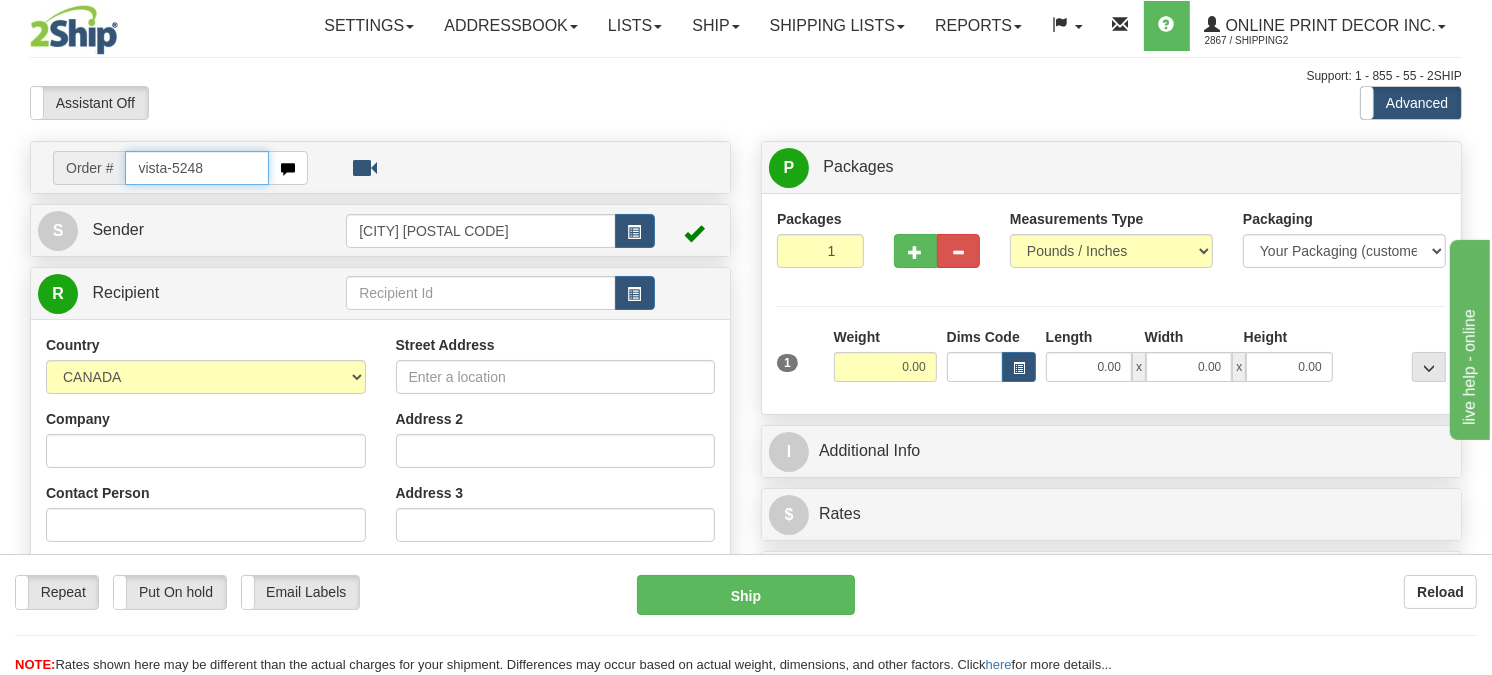 type on "vista-5248" 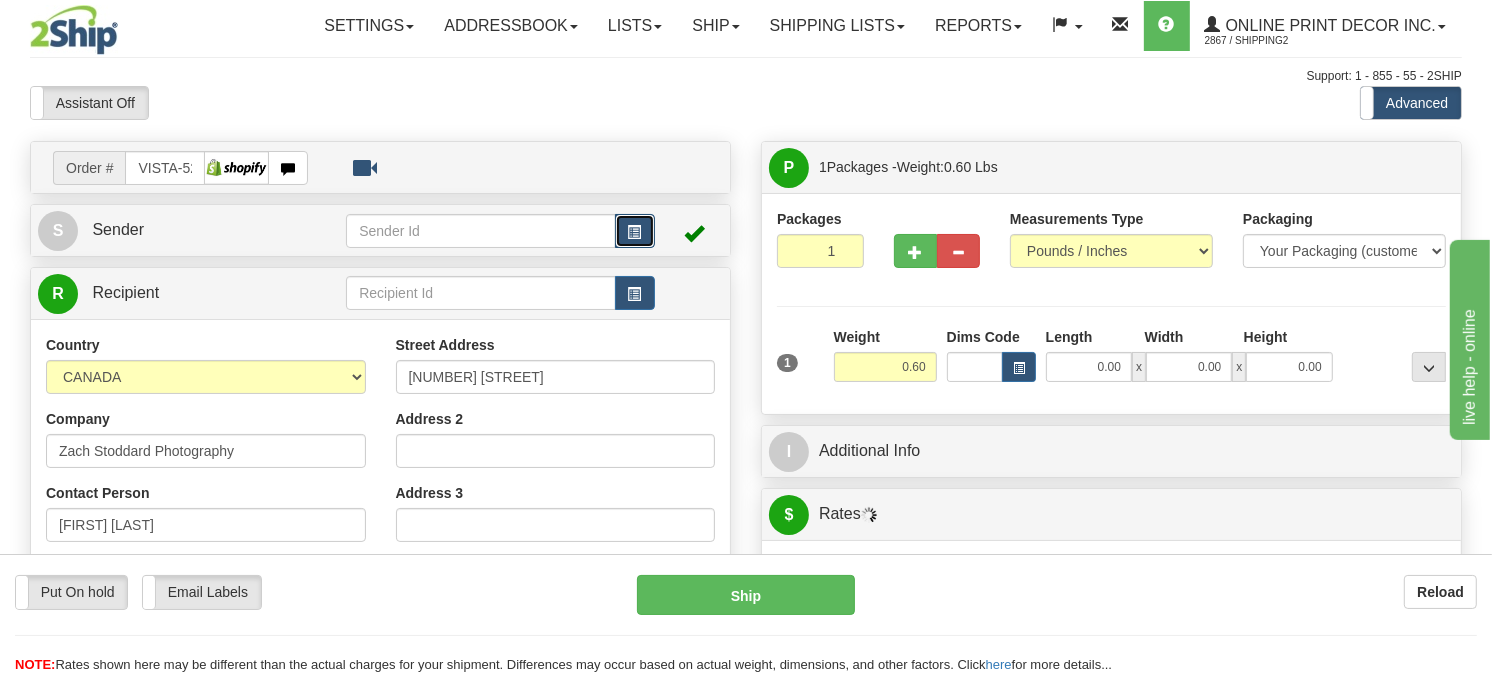 click at bounding box center [635, 231] 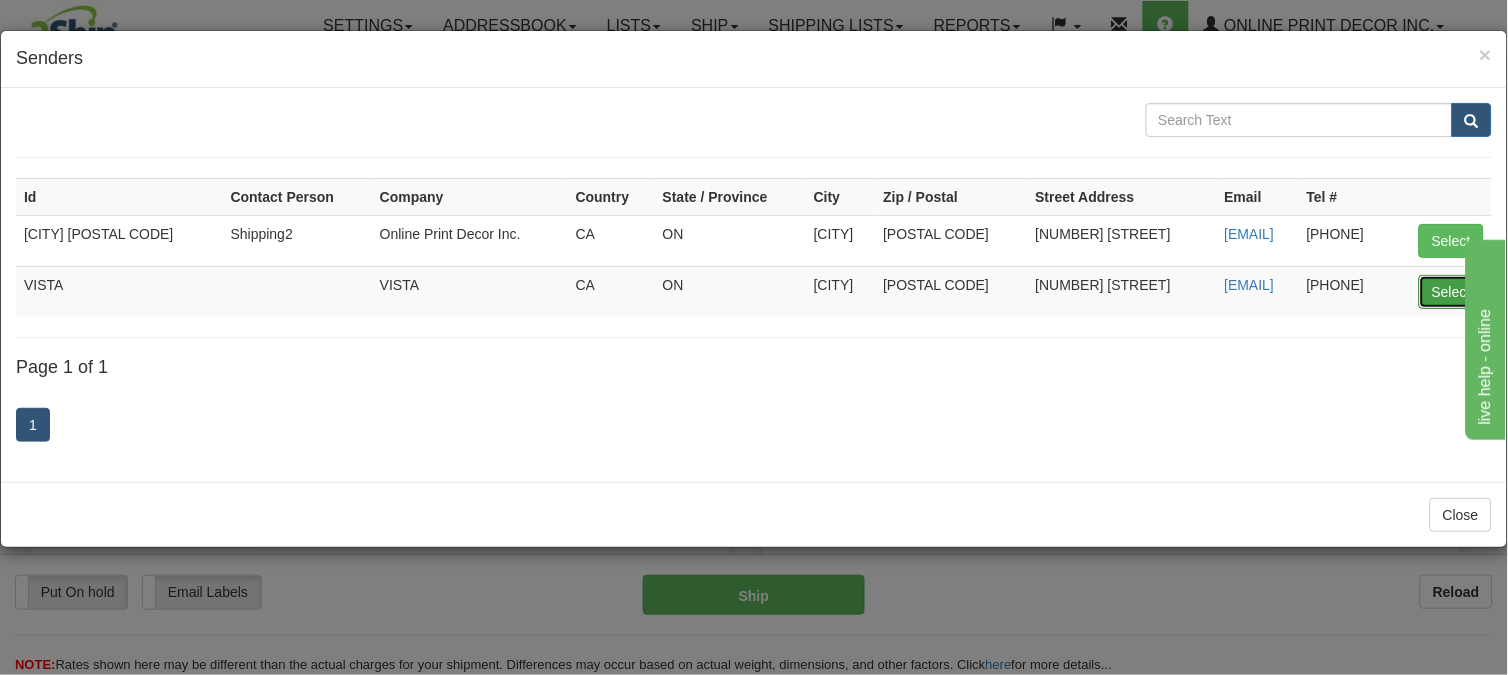click on "Select" at bounding box center [1451, 292] 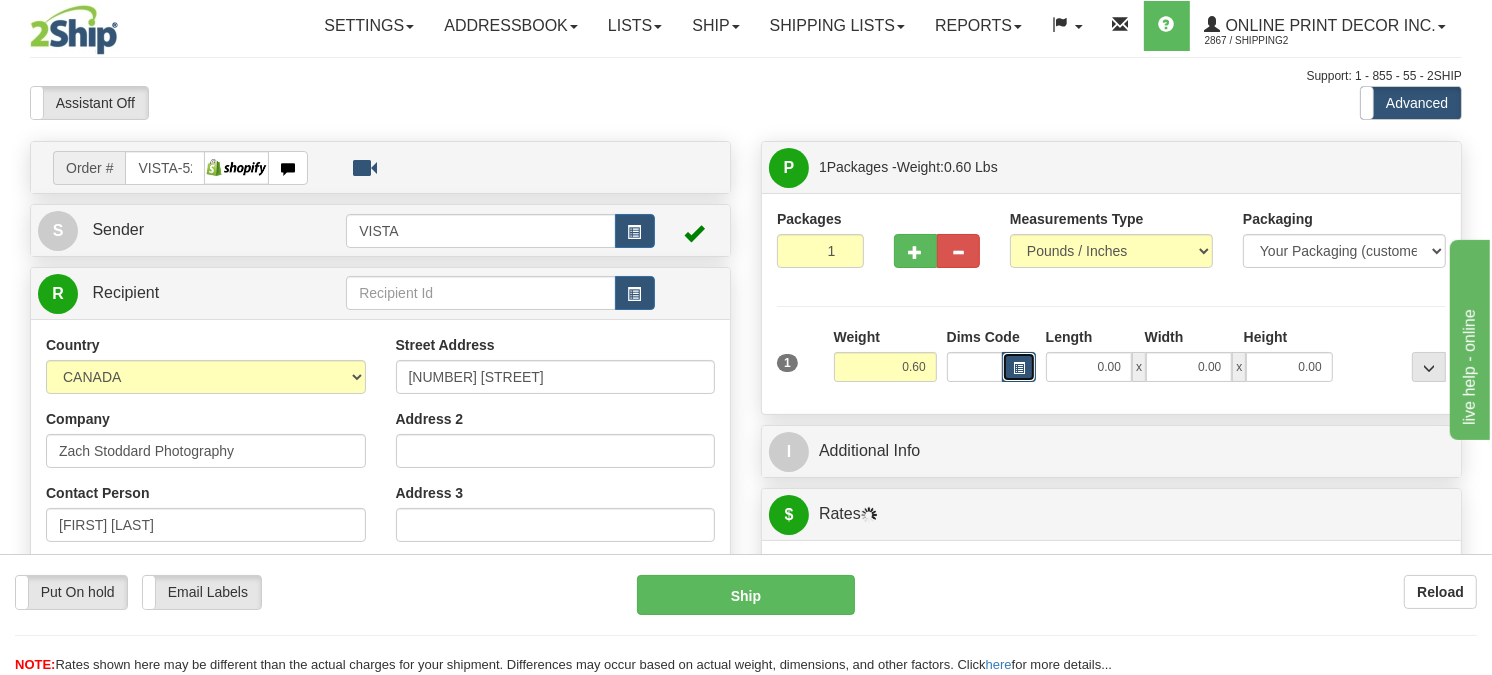 click at bounding box center (1019, 367) 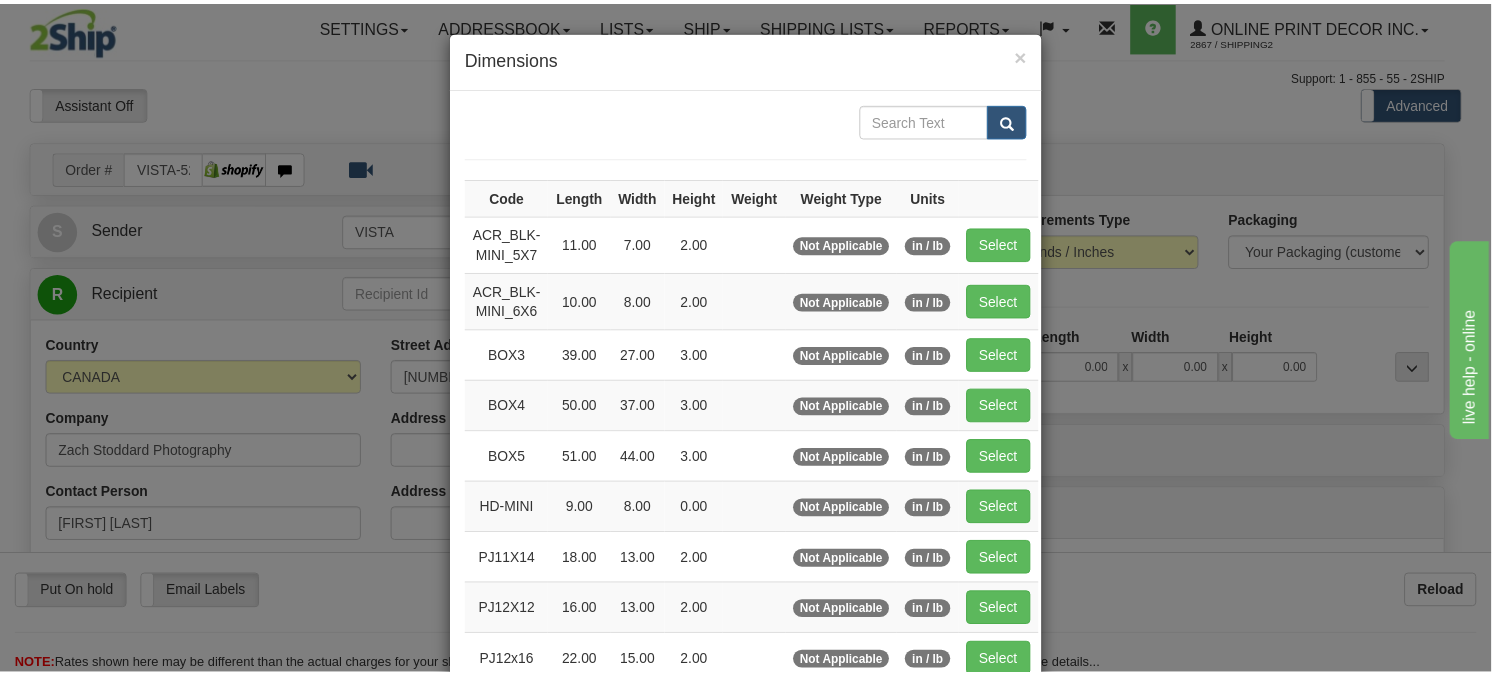 scroll, scrollTop: 222, scrollLeft: 0, axis: vertical 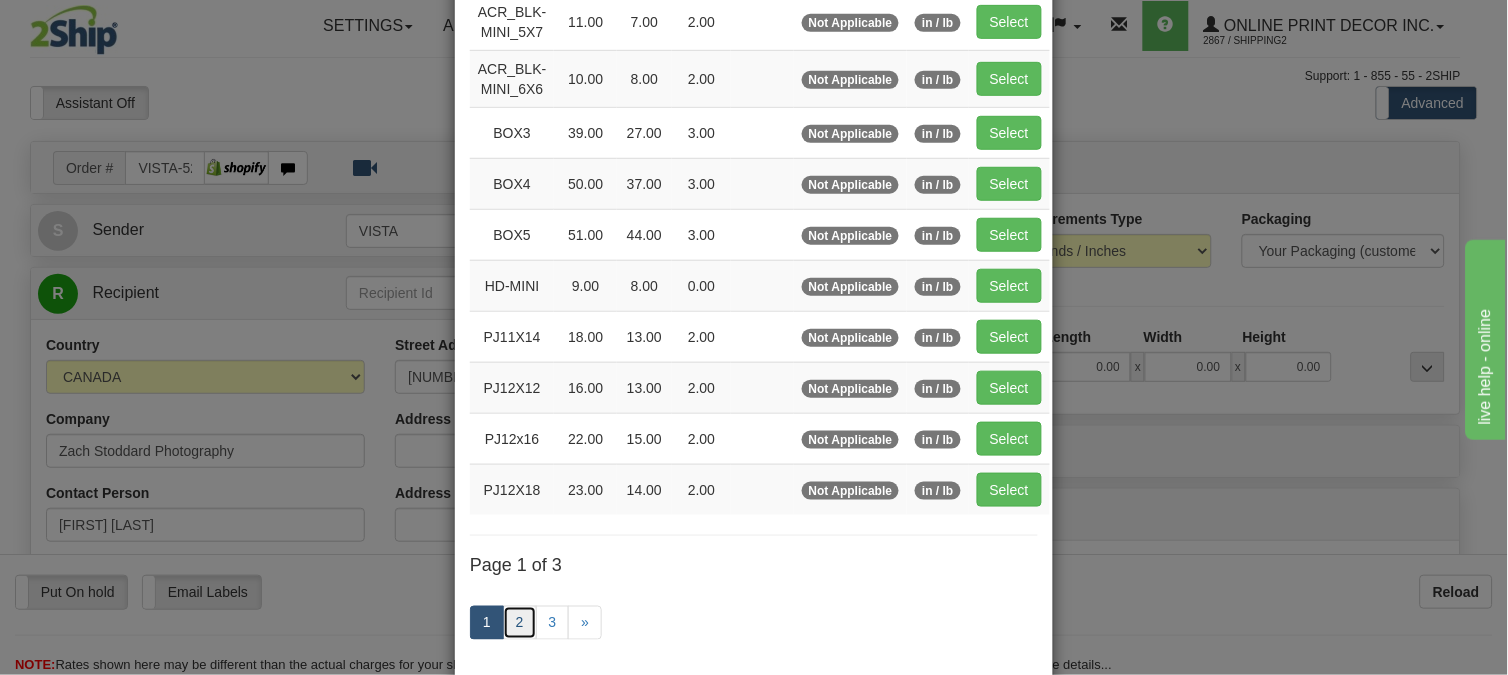 click on "2" at bounding box center (520, 623) 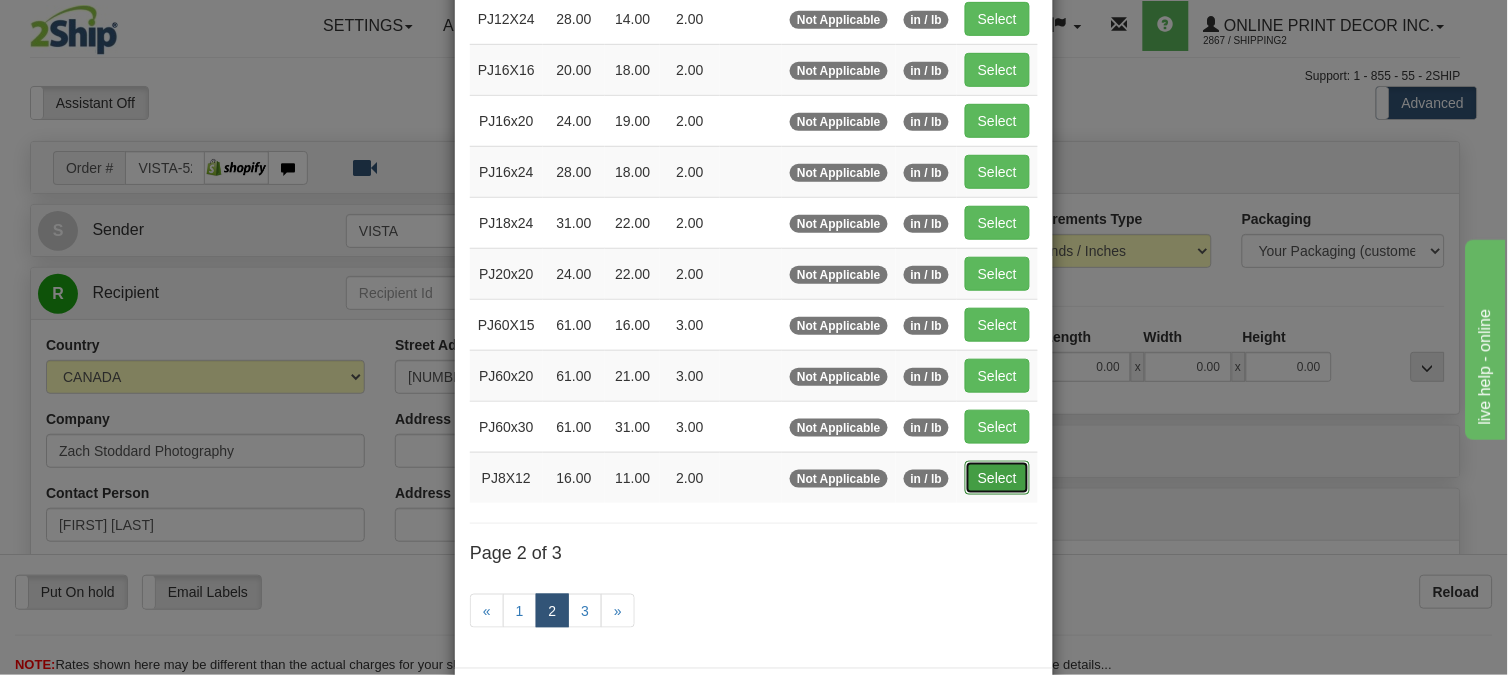 click on "Select" at bounding box center (997, 478) 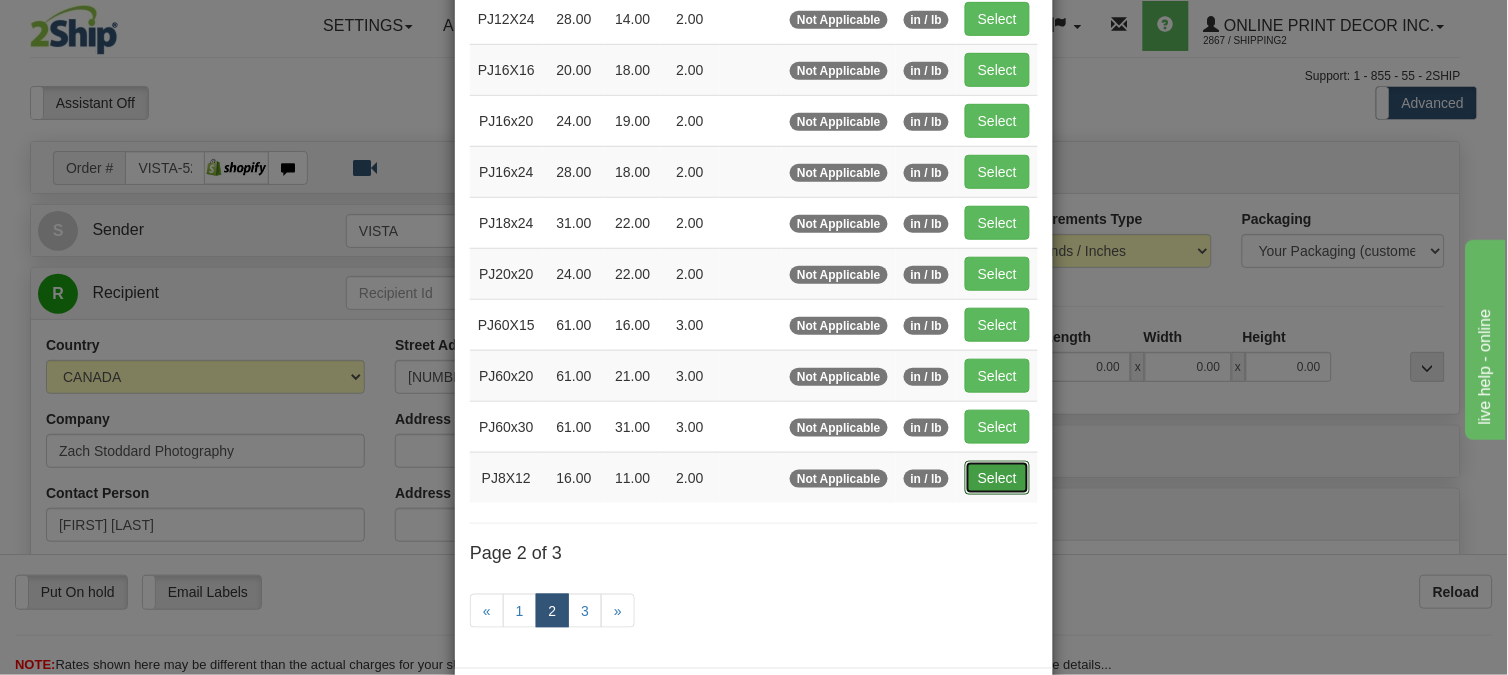 type on "16.00" 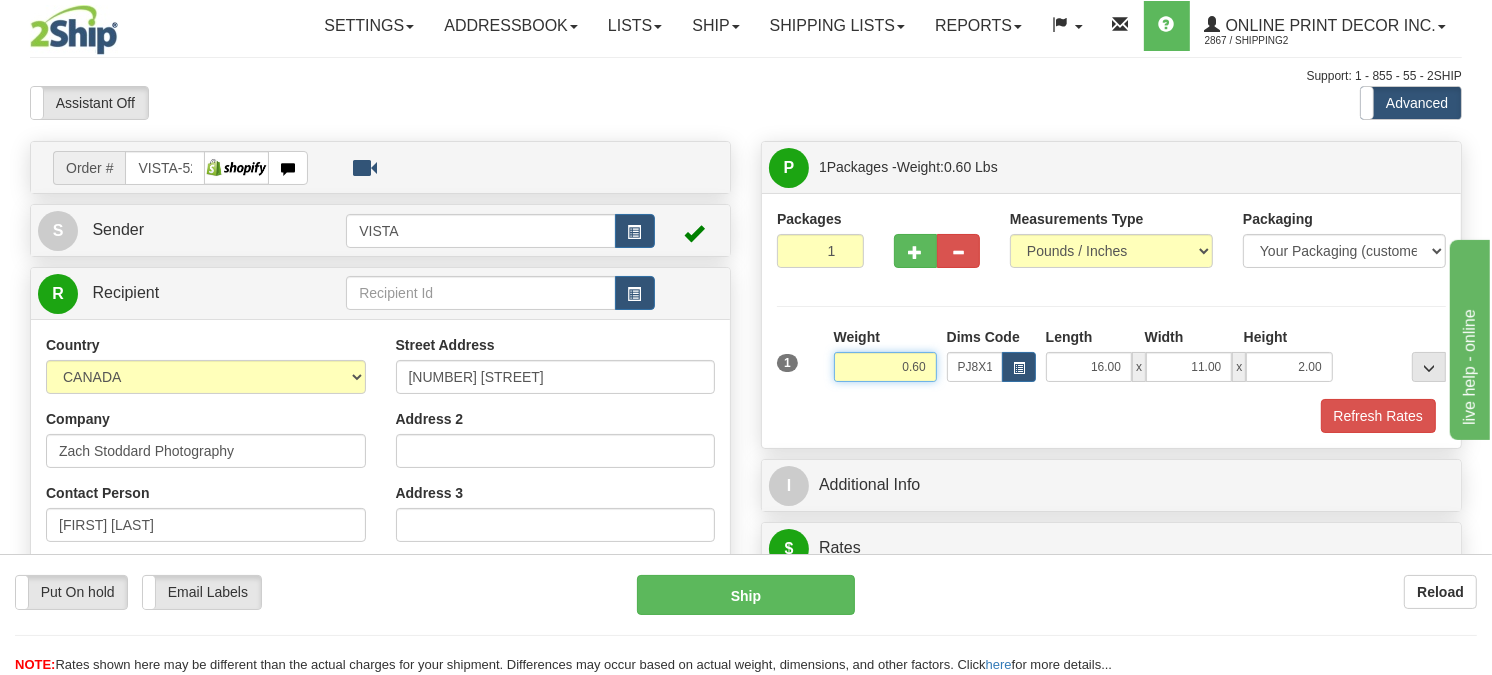 drag, startPoint x: 927, startPoint y: 413, endPoint x: 825, endPoint y: 385, distance: 105.773346 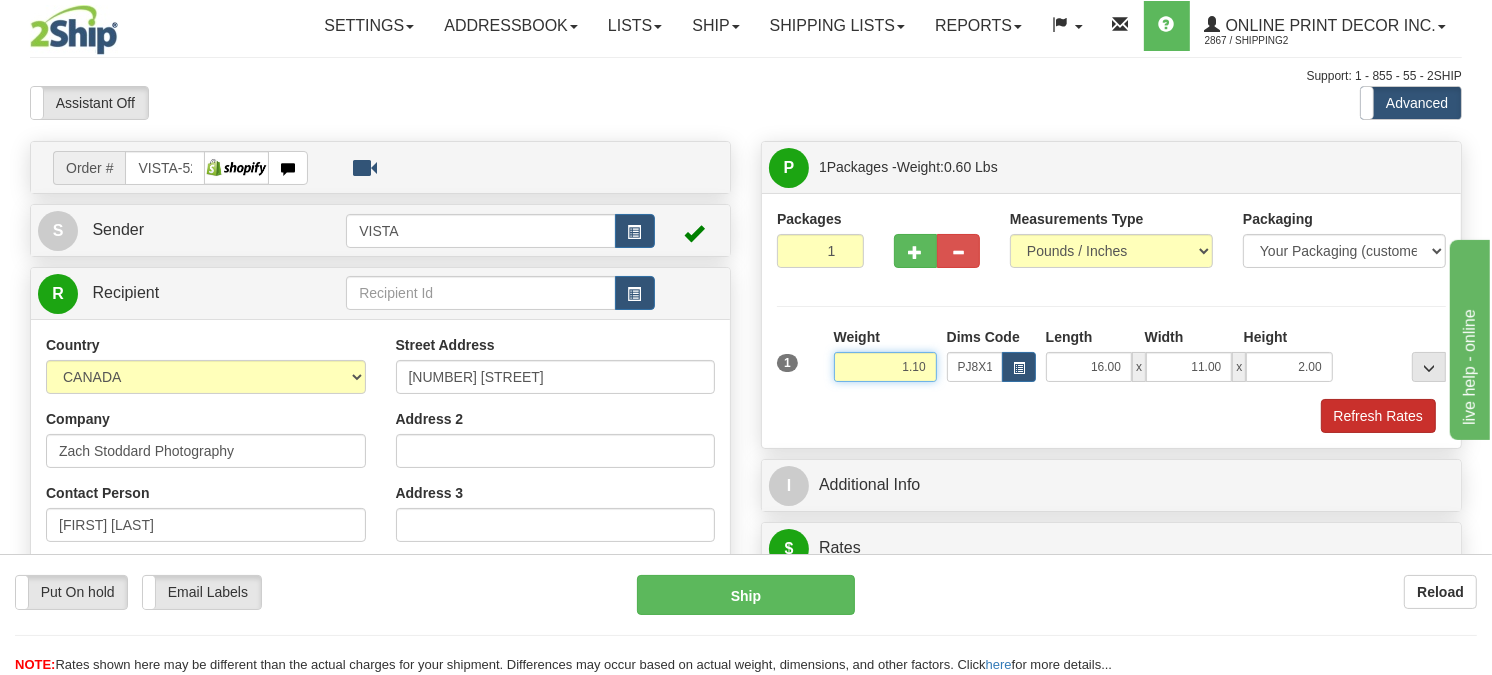 type on "1.10" 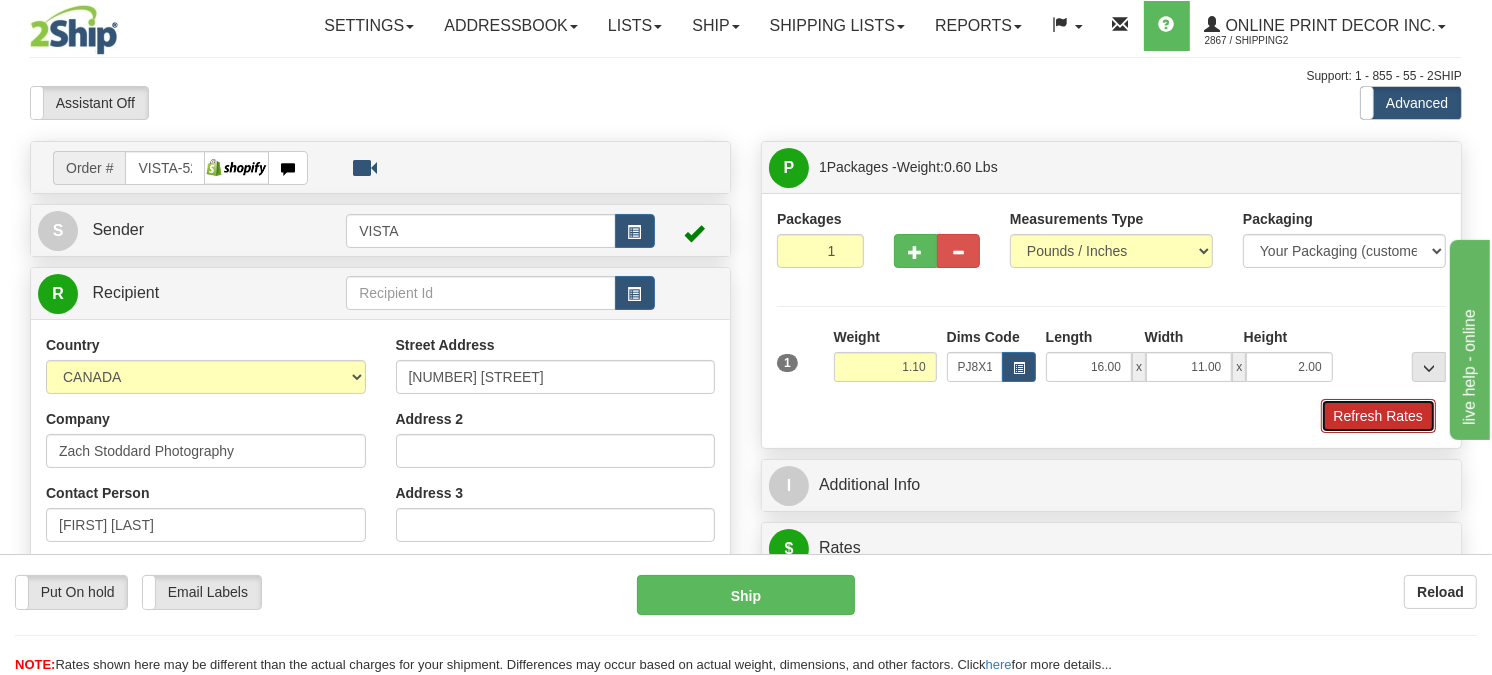 click on "Refresh Rates" at bounding box center (1378, 416) 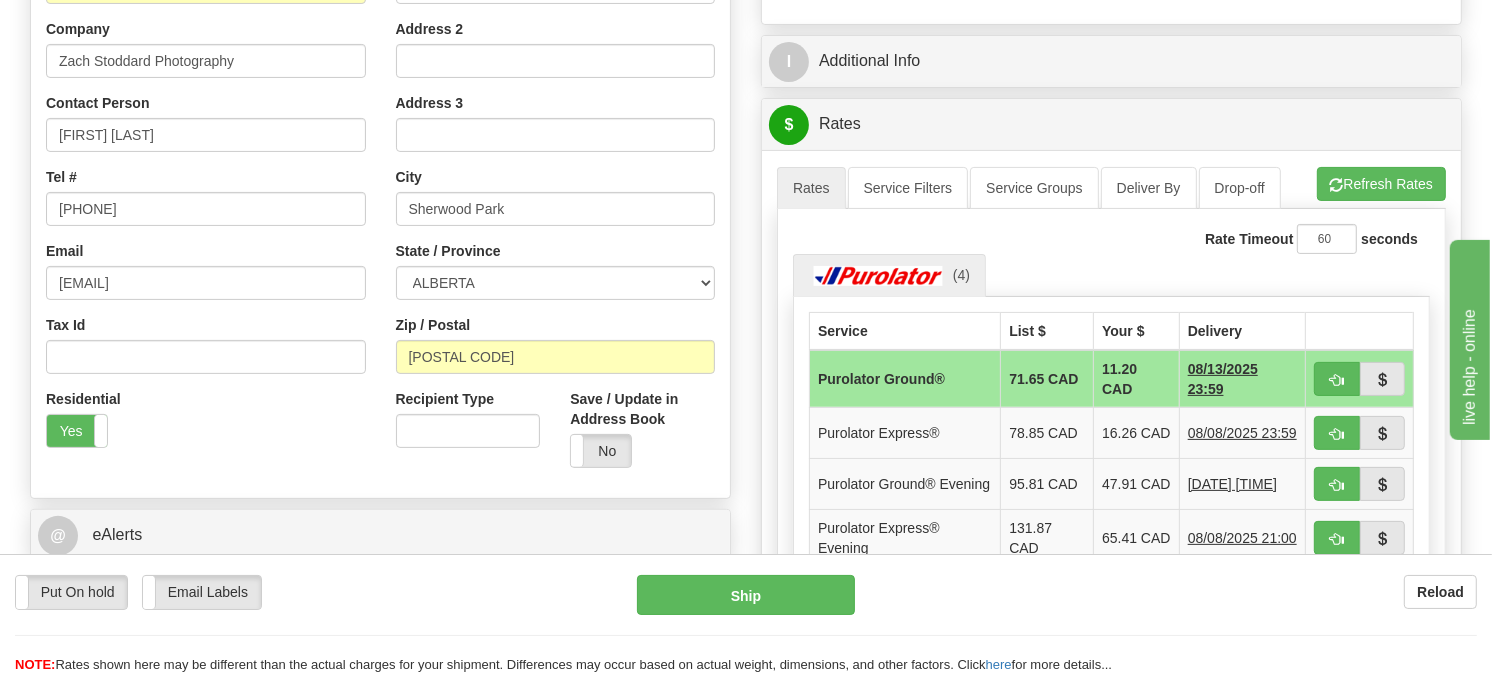 scroll, scrollTop: 444, scrollLeft: 0, axis: vertical 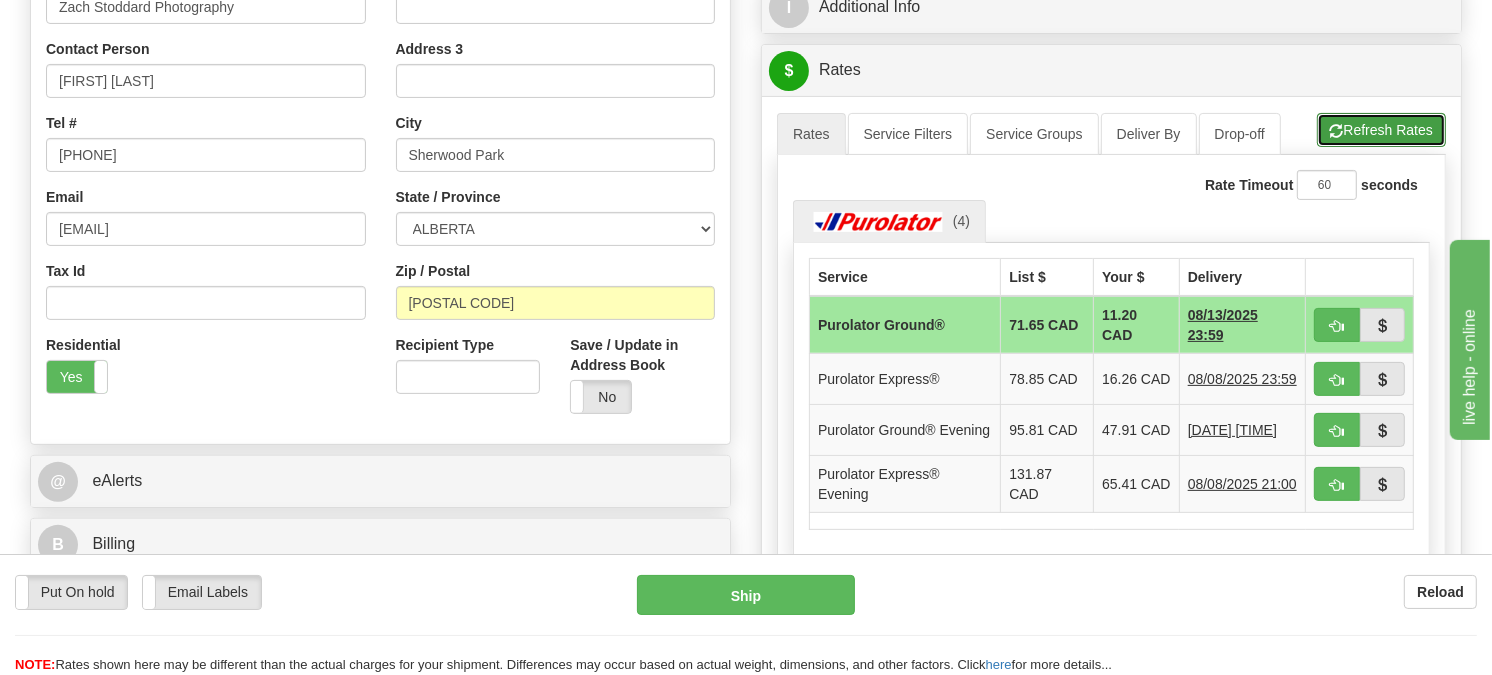 click on "Refresh Rates" at bounding box center [1381, 130] 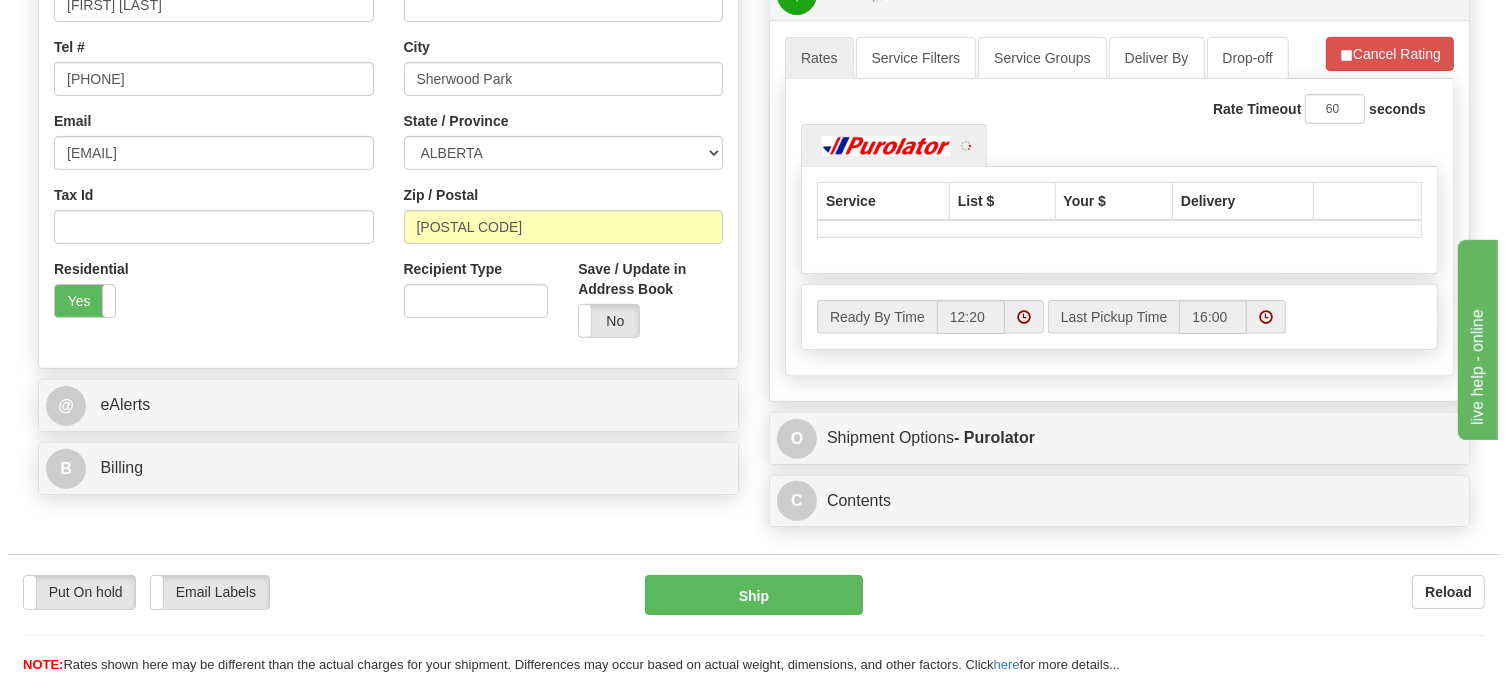 scroll, scrollTop: 555, scrollLeft: 0, axis: vertical 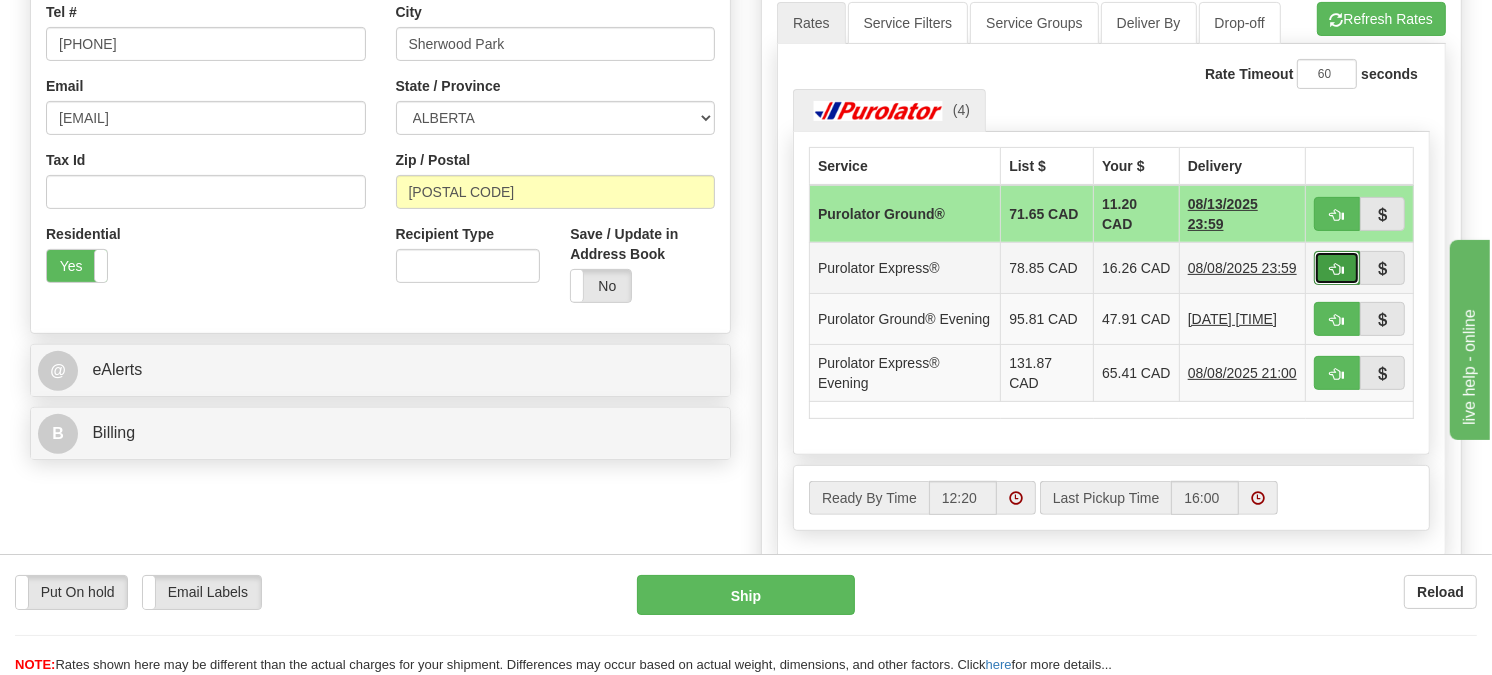 click at bounding box center (1337, 268) 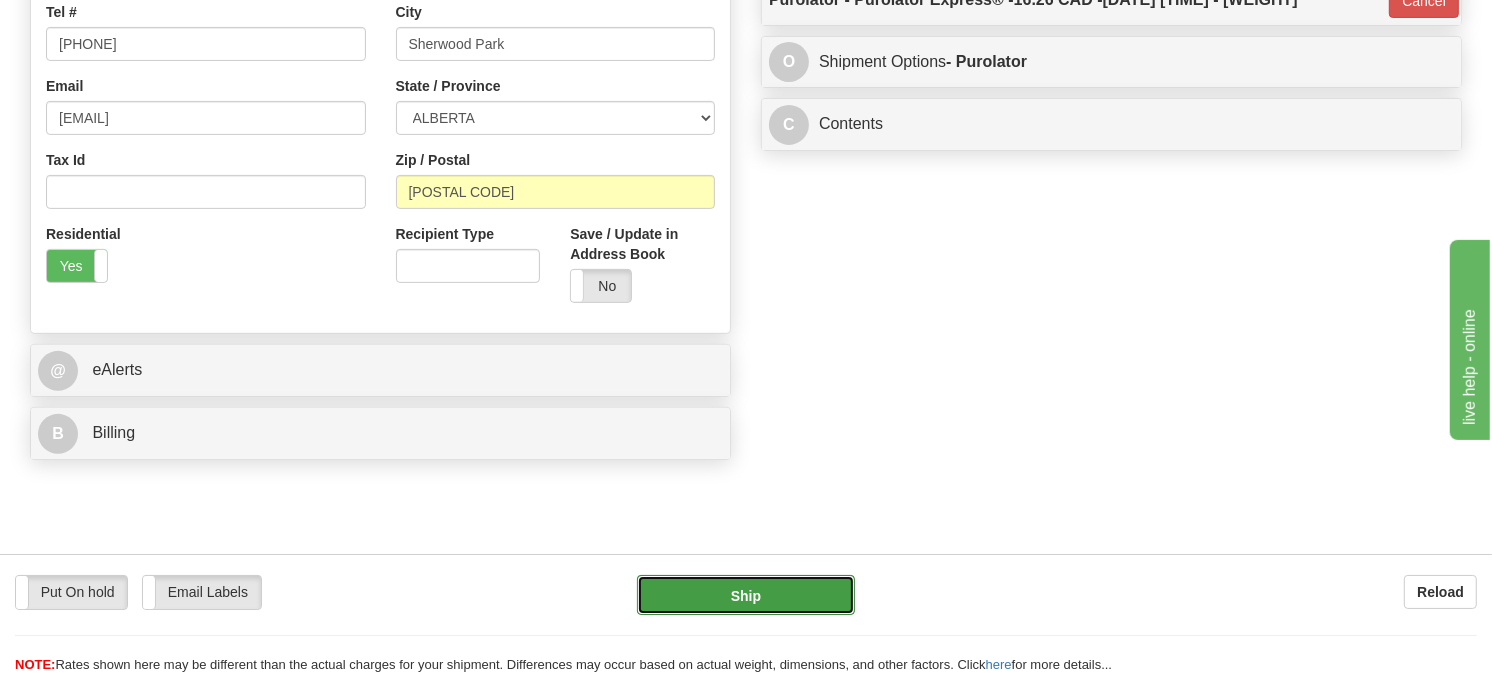 click on "Ship" at bounding box center [746, 595] 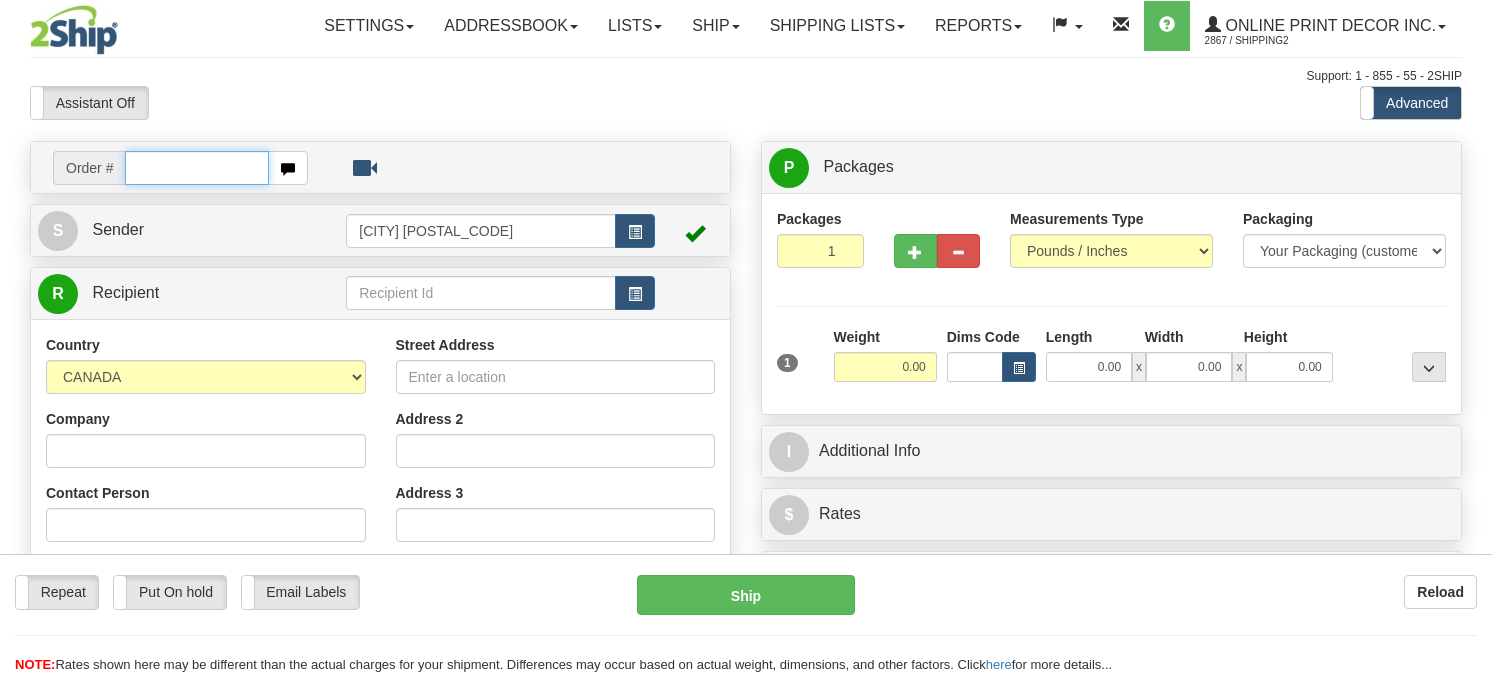 scroll, scrollTop: 0, scrollLeft: 0, axis: both 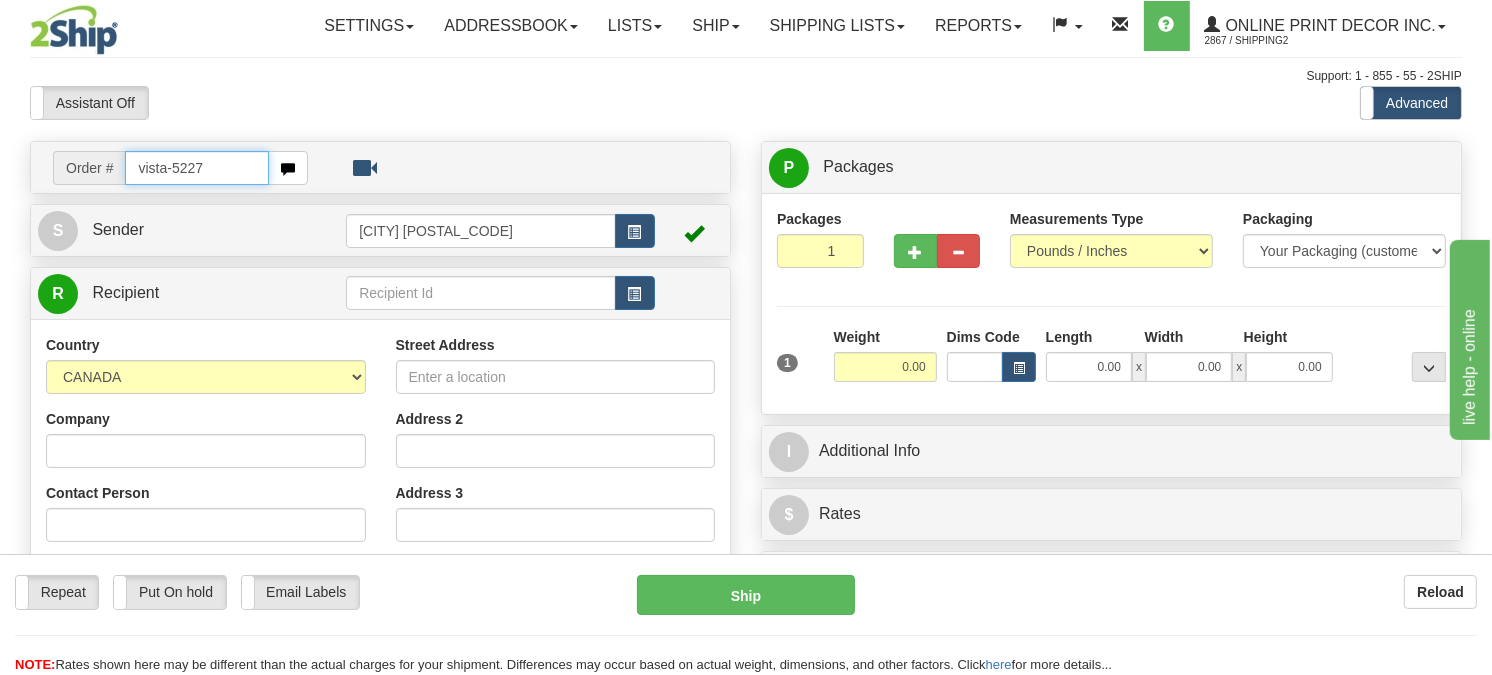 type on "vista-5227" 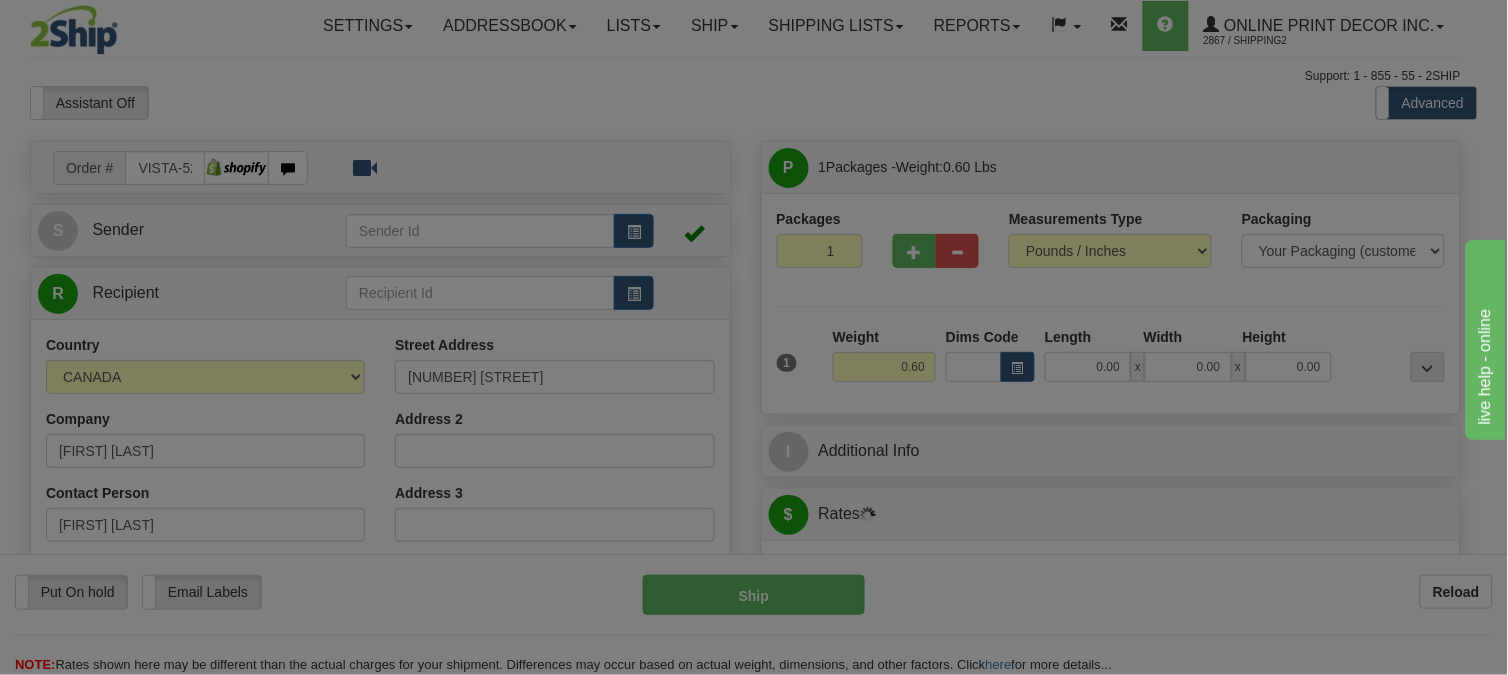 type on "NEPEAN" 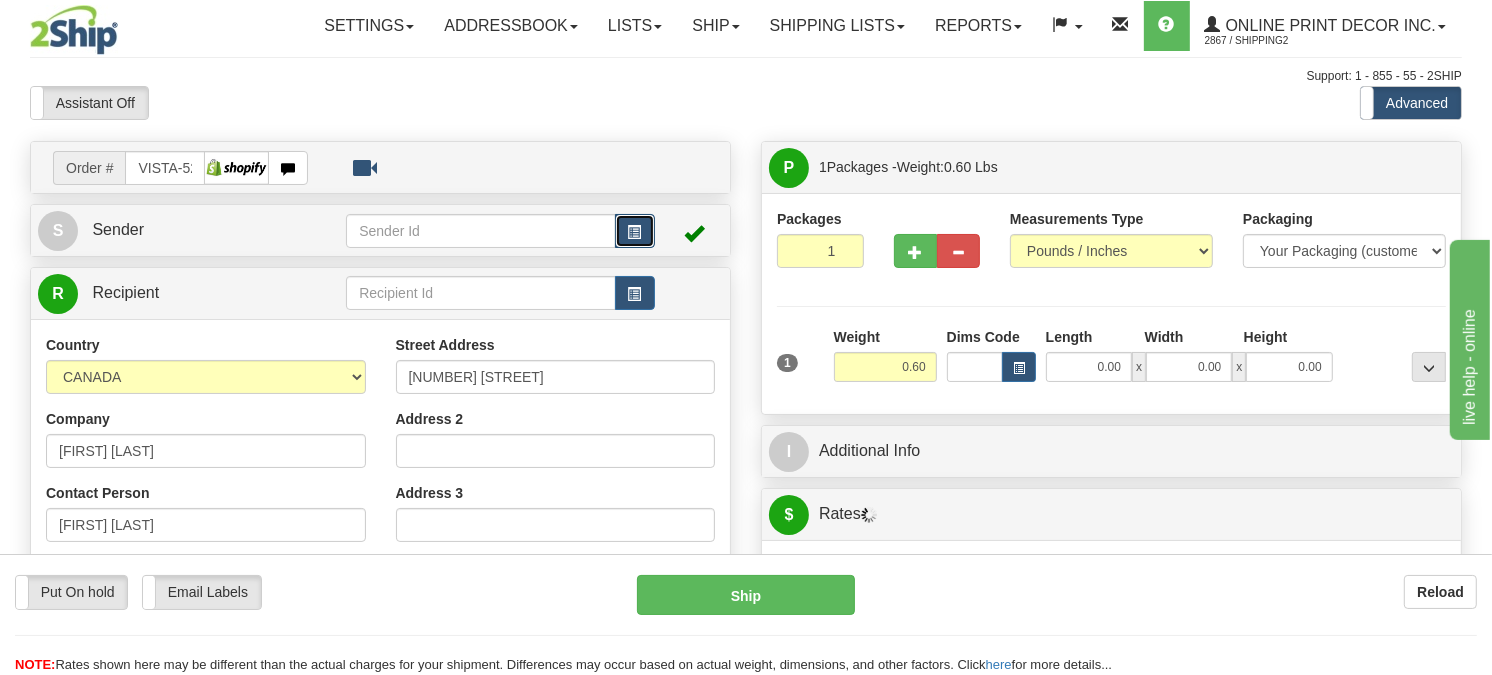 click at bounding box center (635, 231) 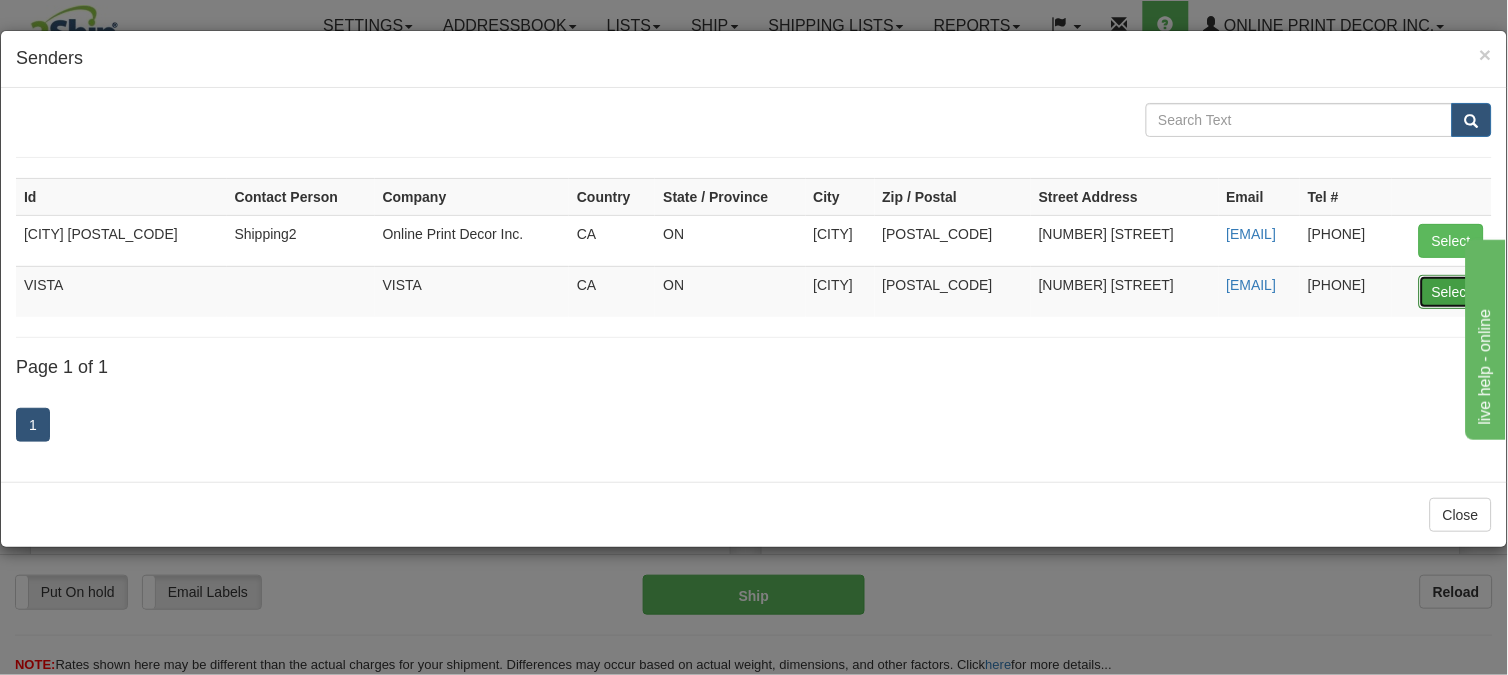 click on "Select" at bounding box center [1451, 292] 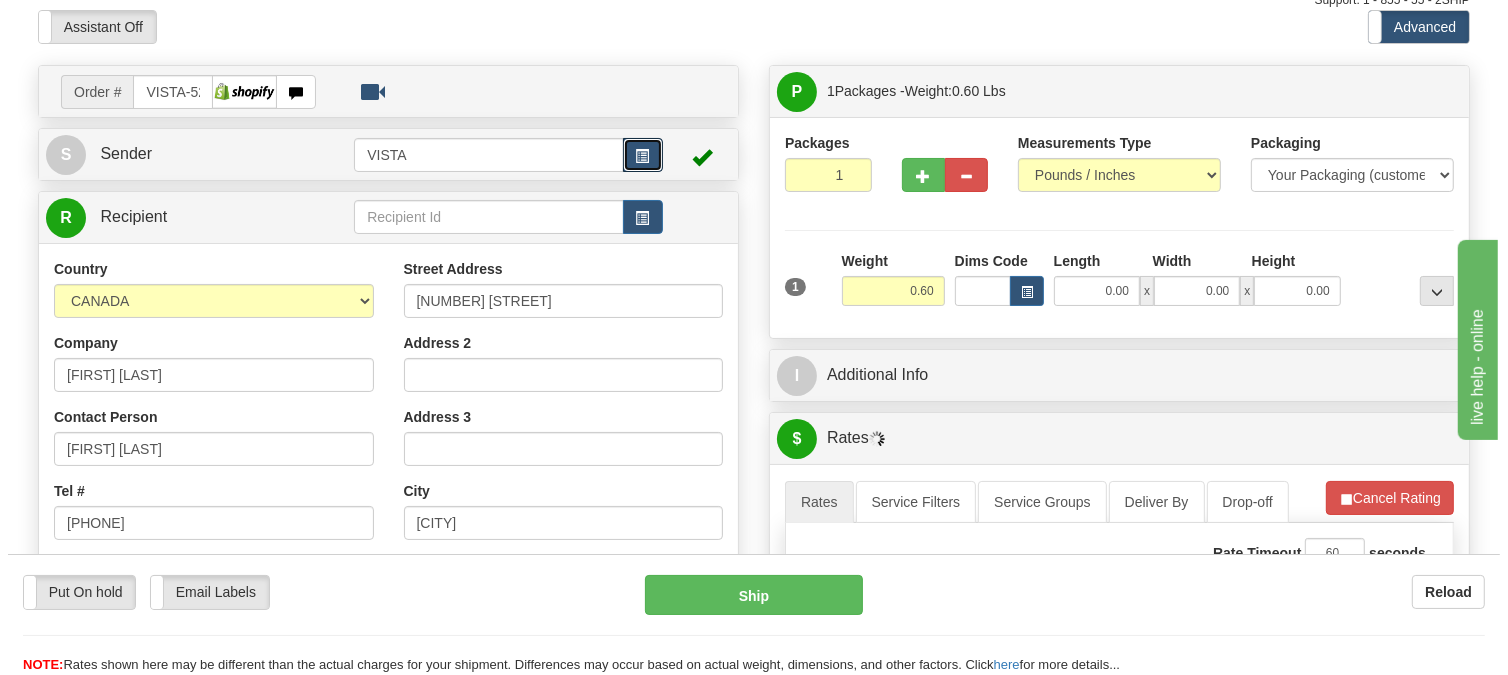 scroll, scrollTop: 111, scrollLeft: 0, axis: vertical 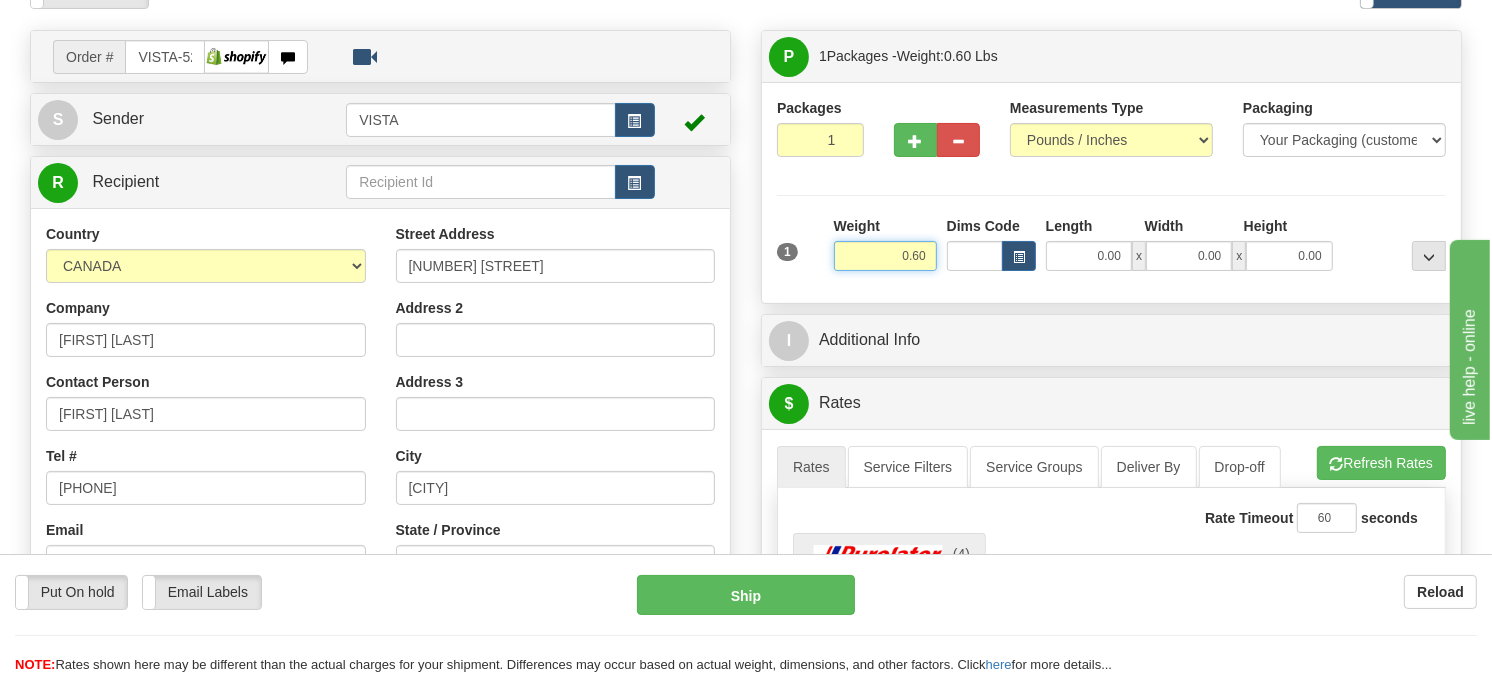 drag, startPoint x: 926, startPoint y: 297, endPoint x: 794, endPoint y: 294, distance: 132.03409 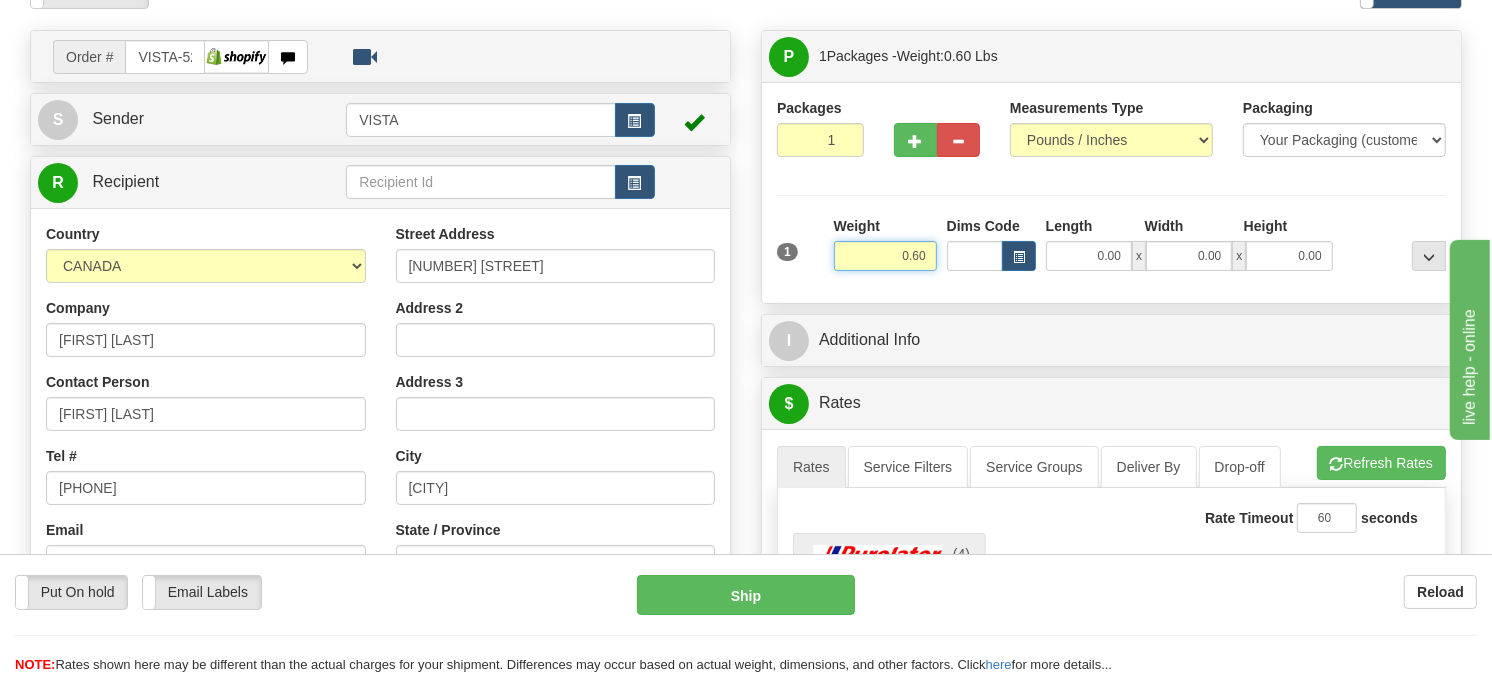 click on "1
Weight
0.60
Dims Code
0.00" at bounding box center [1111, 251] 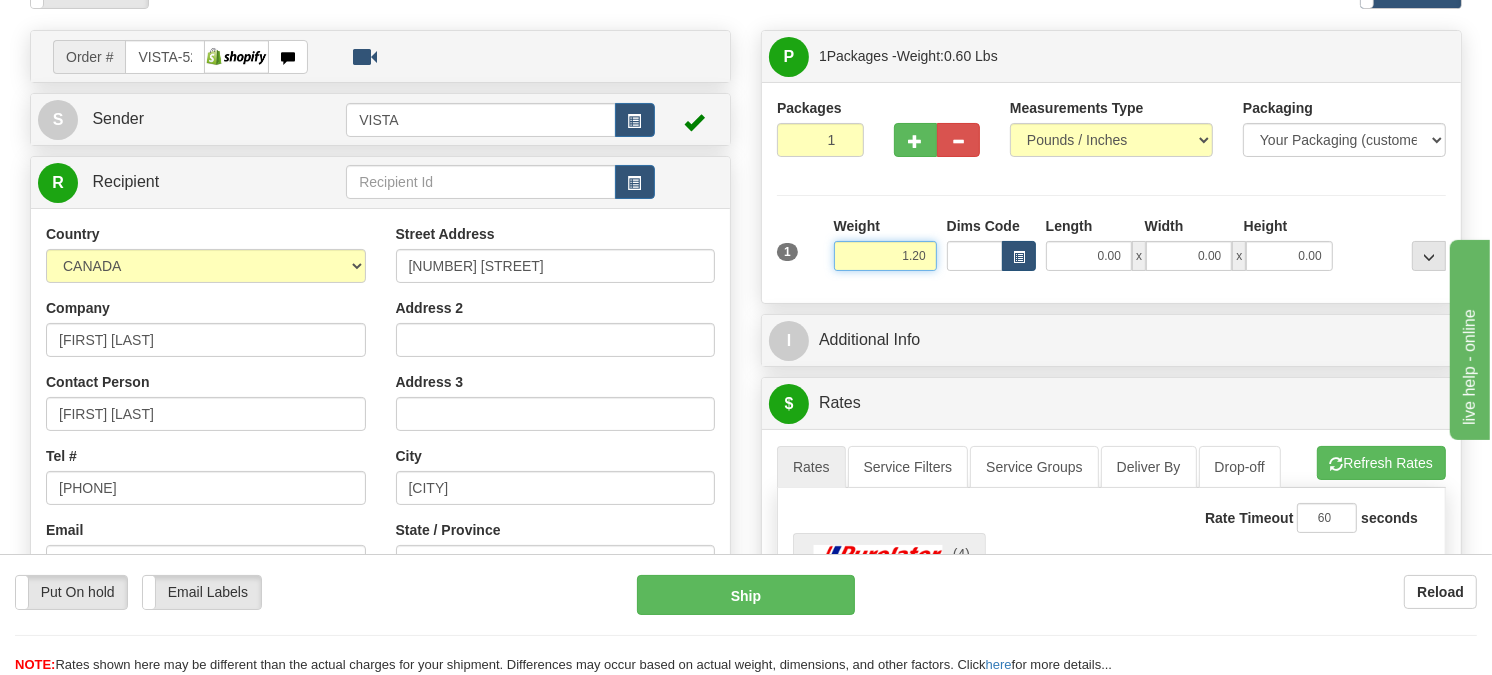 type on "1.20" 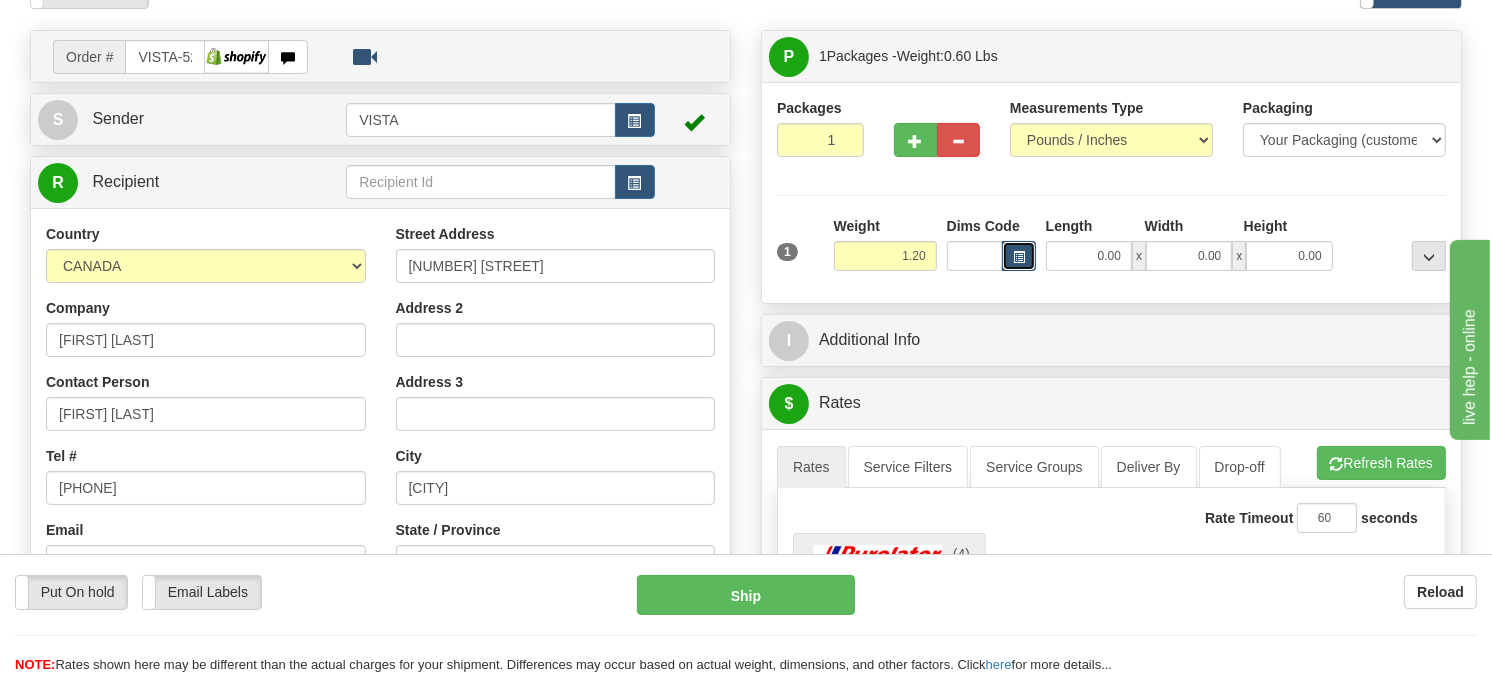 click at bounding box center (1019, 256) 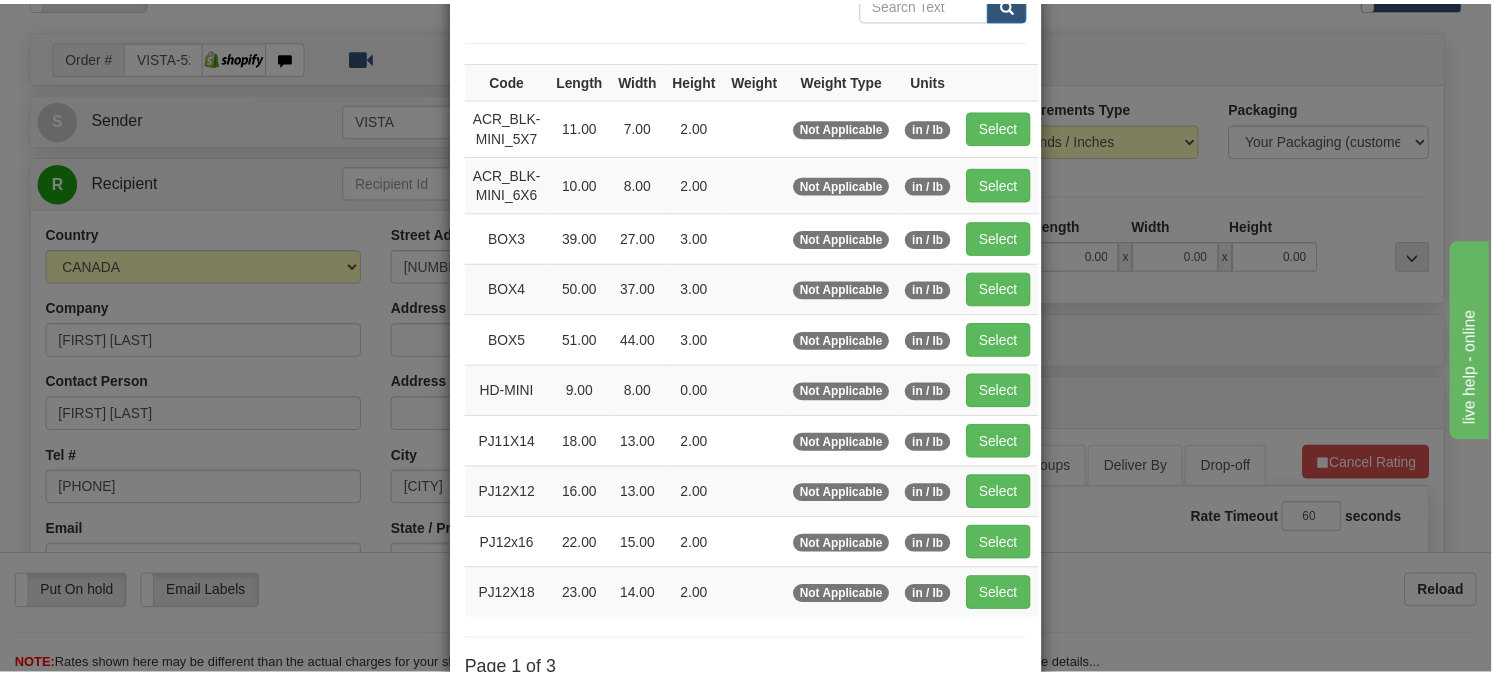 scroll, scrollTop: 222, scrollLeft: 0, axis: vertical 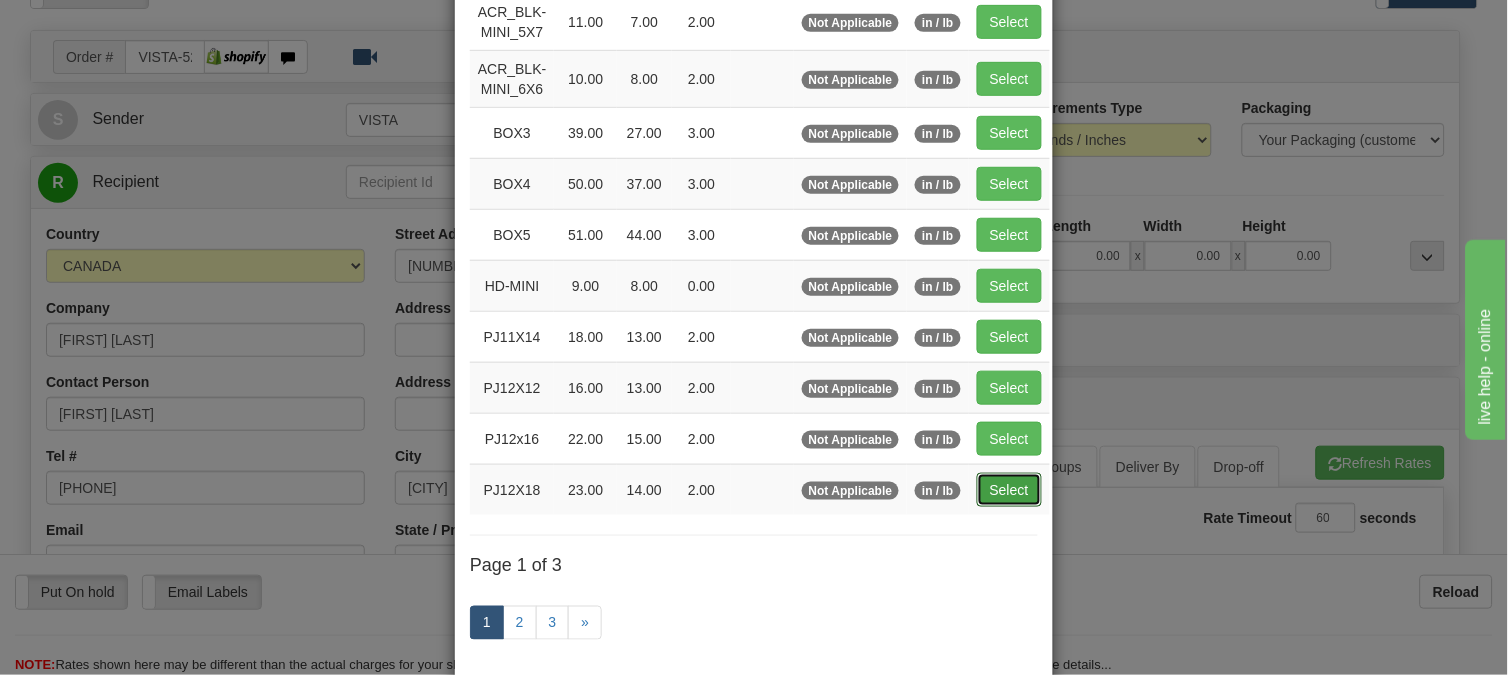 drag, startPoint x: 990, startPoint y: 484, endPoint x: 1022, endPoint y: 486, distance: 32.06244 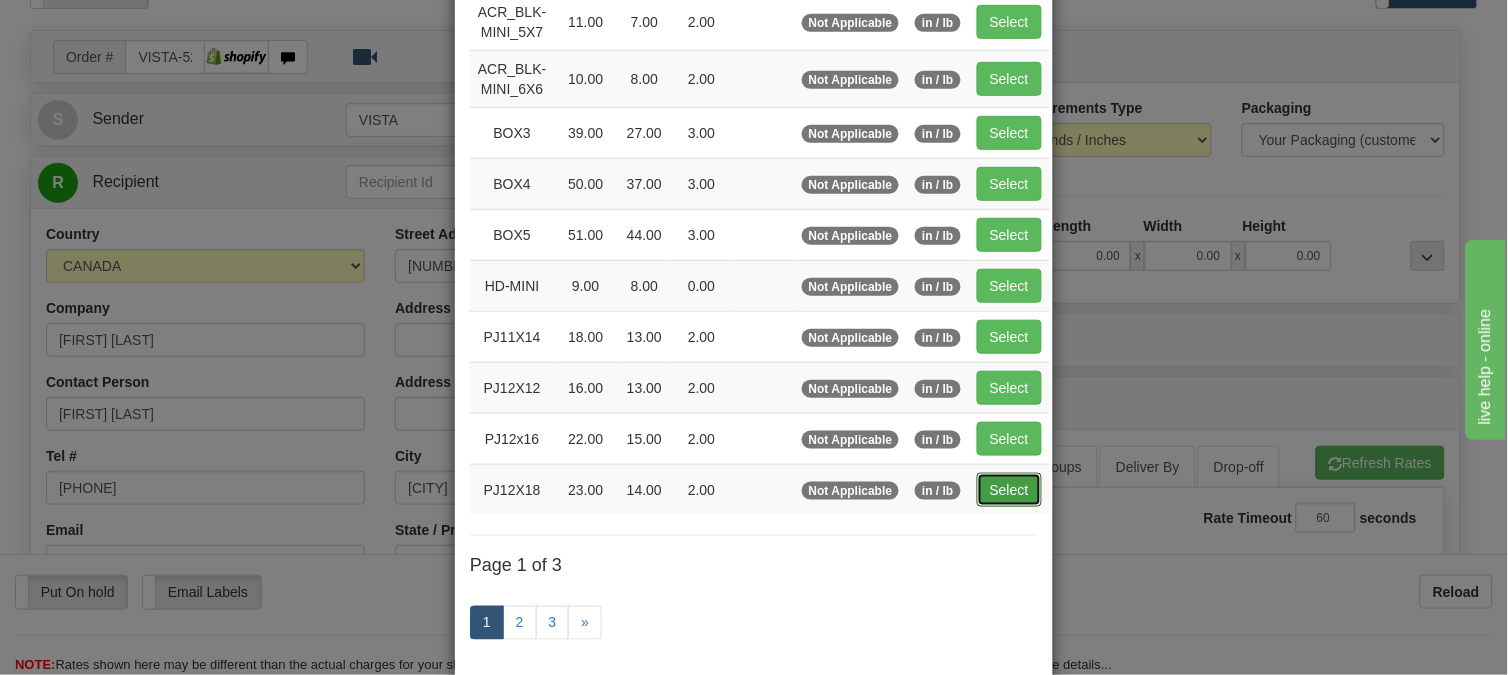 click on "Select" at bounding box center (1009, 490) 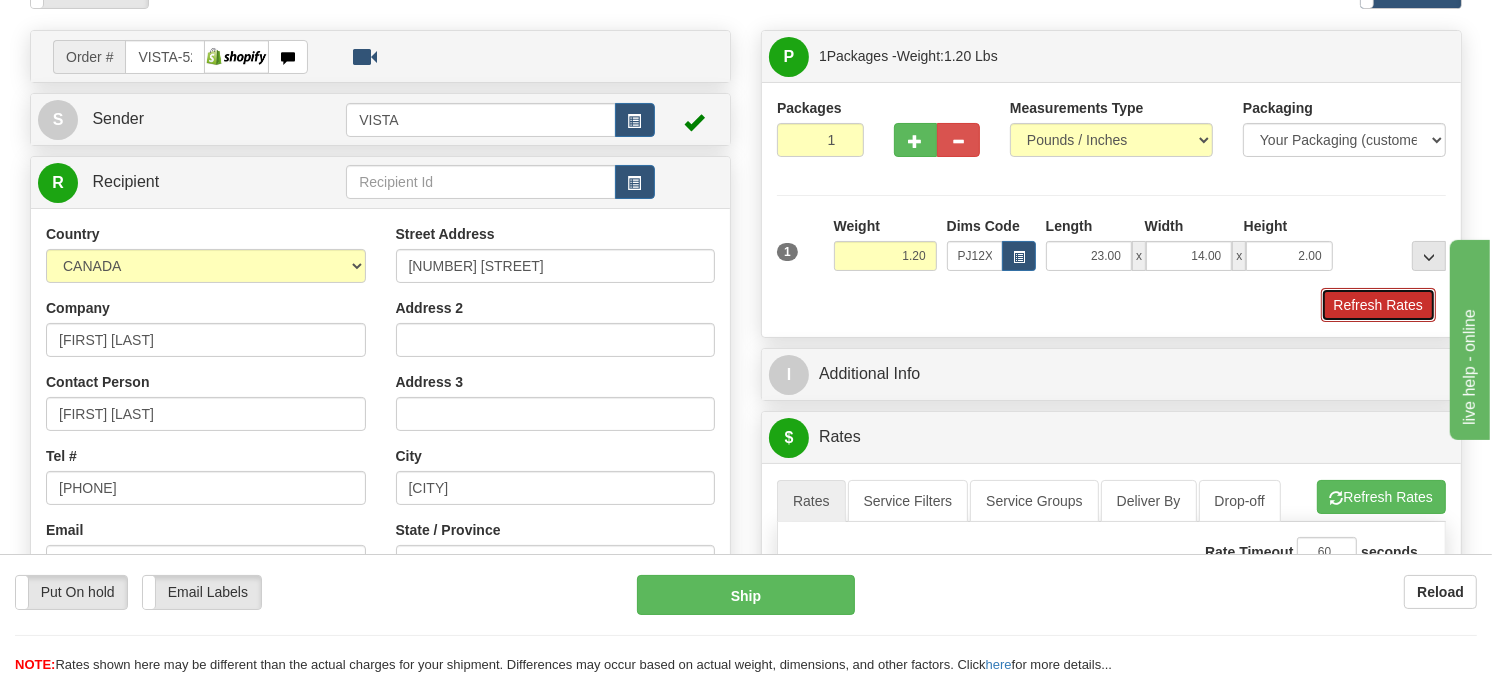 click on "Refresh Rates" at bounding box center (1378, 305) 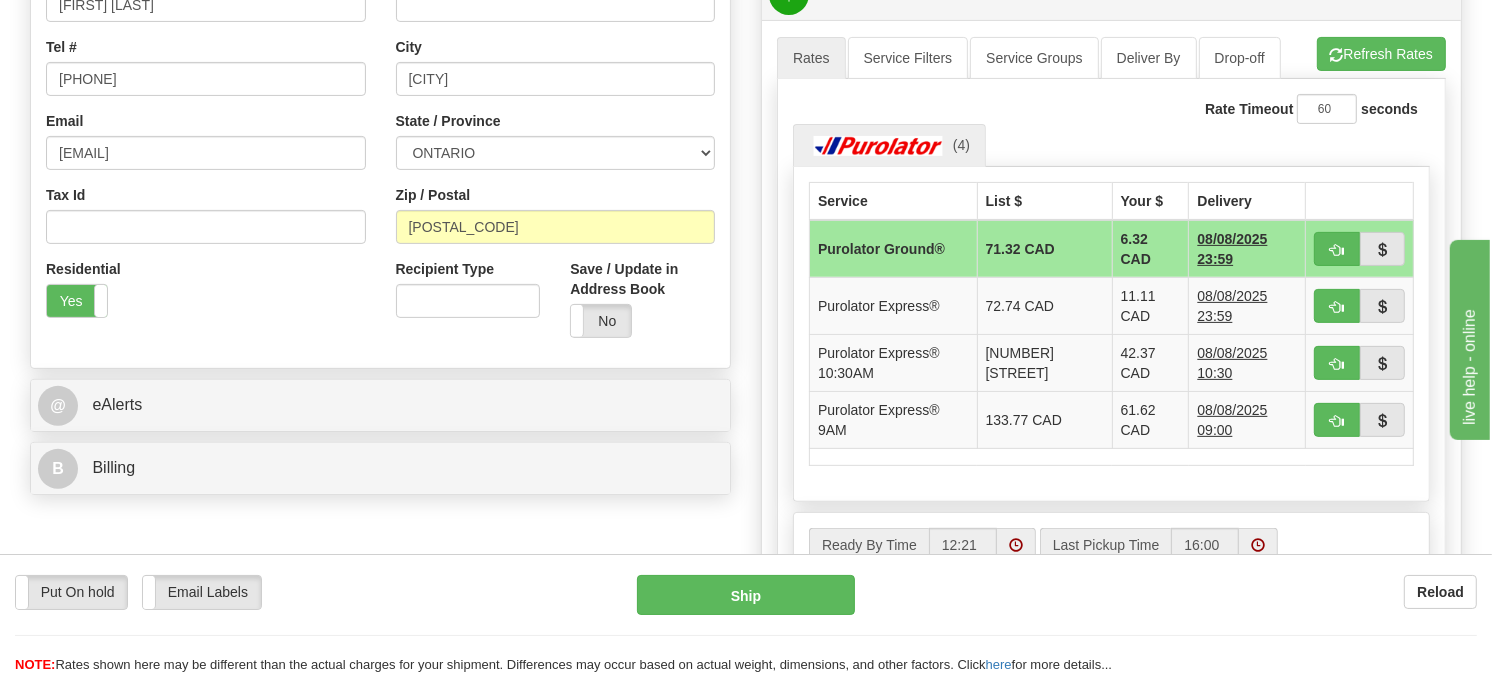 scroll, scrollTop: 555, scrollLeft: 0, axis: vertical 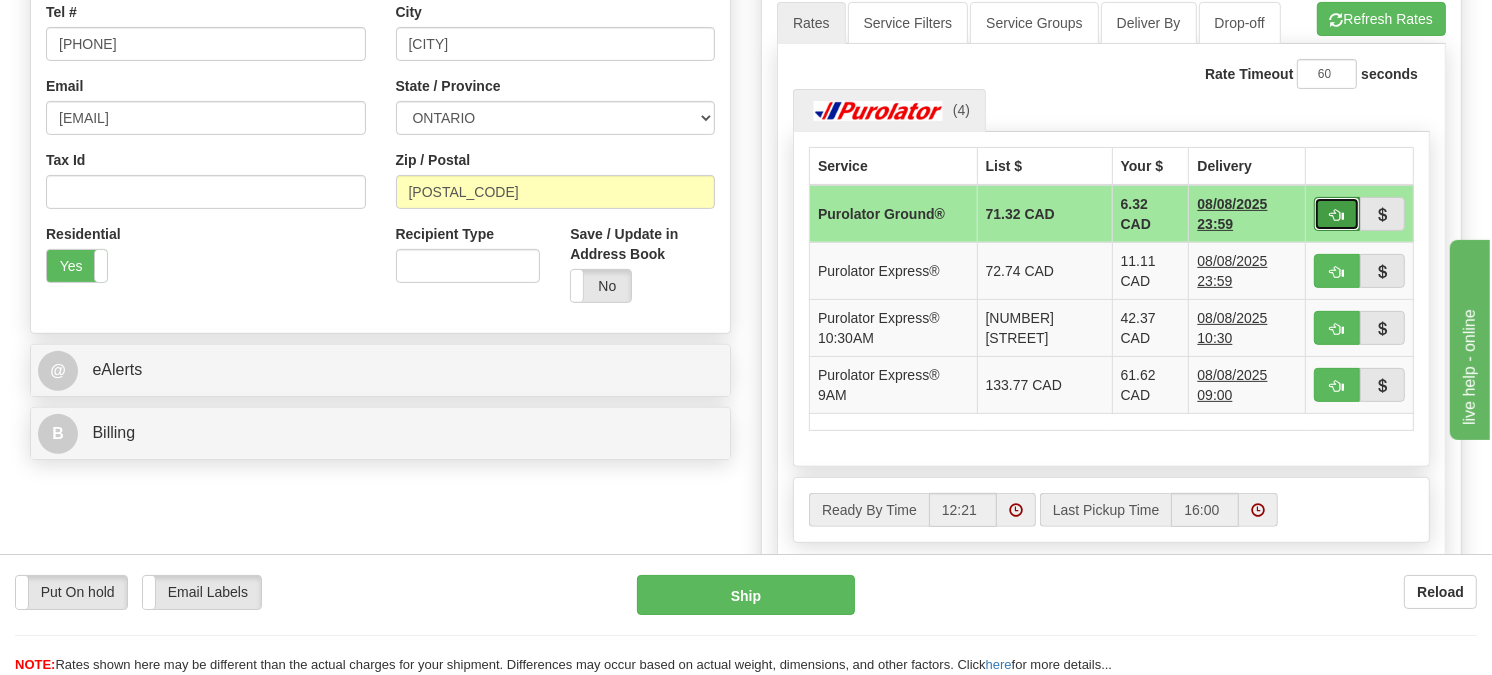 click at bounding box center (1337, 215) 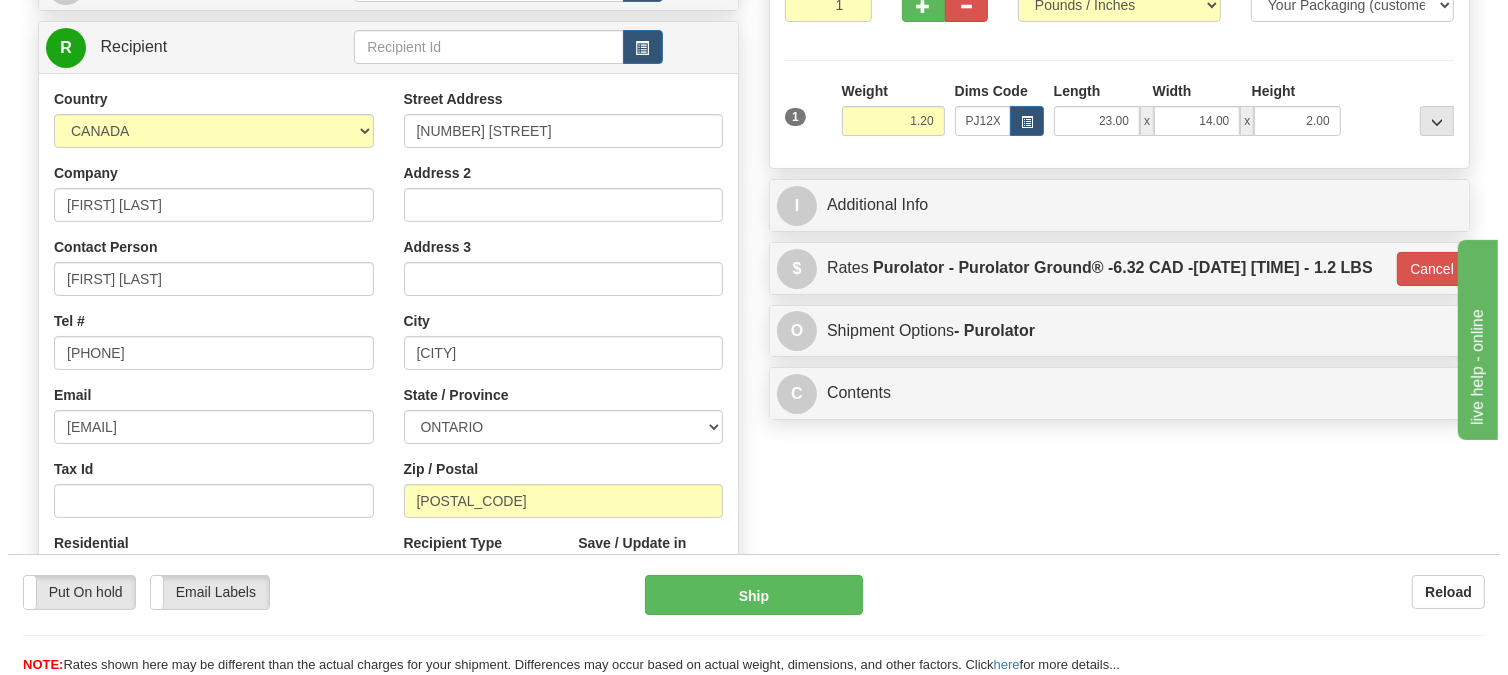 scroll, scrollTop: 222, scrollLeft: 0, axis: vertical 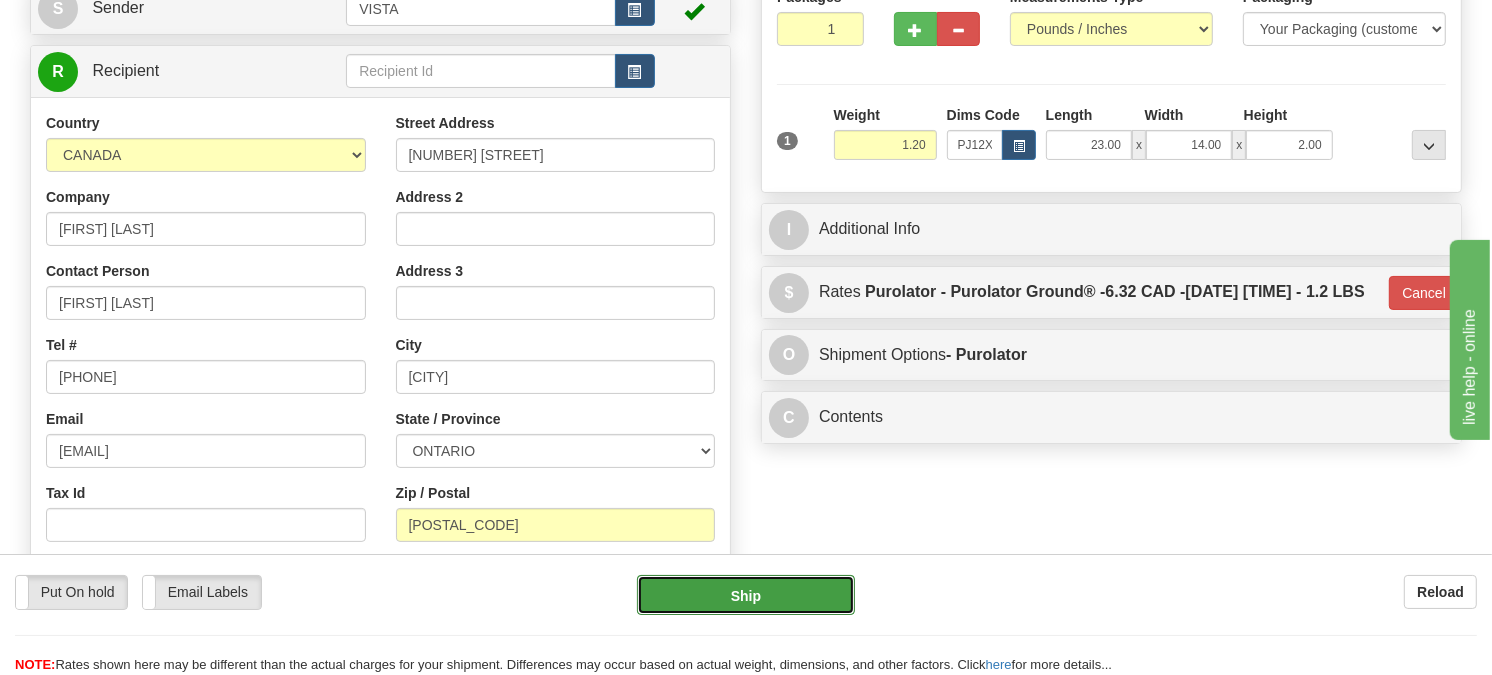 click on "Ship" at bounding box center [746, 595] 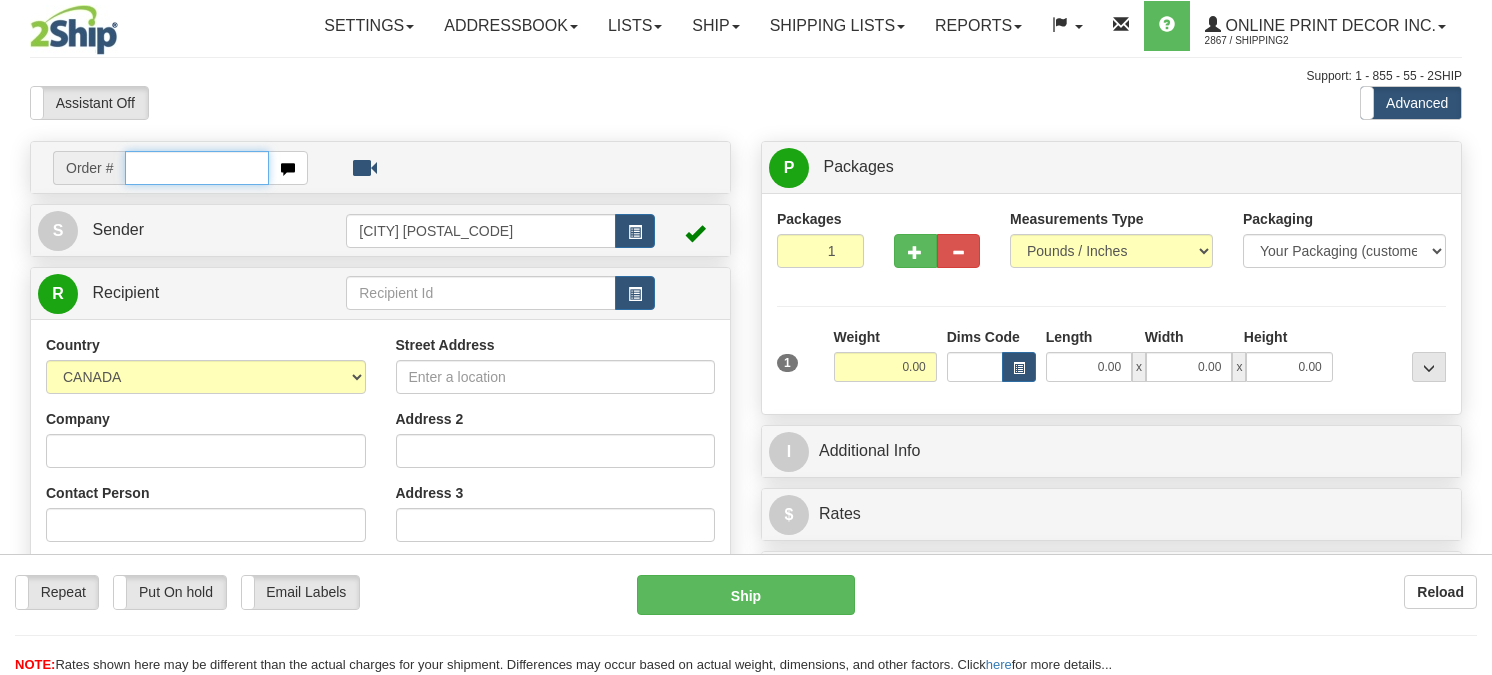 scroll, scrollTop: 0, scrollLeft: 0, axis: both 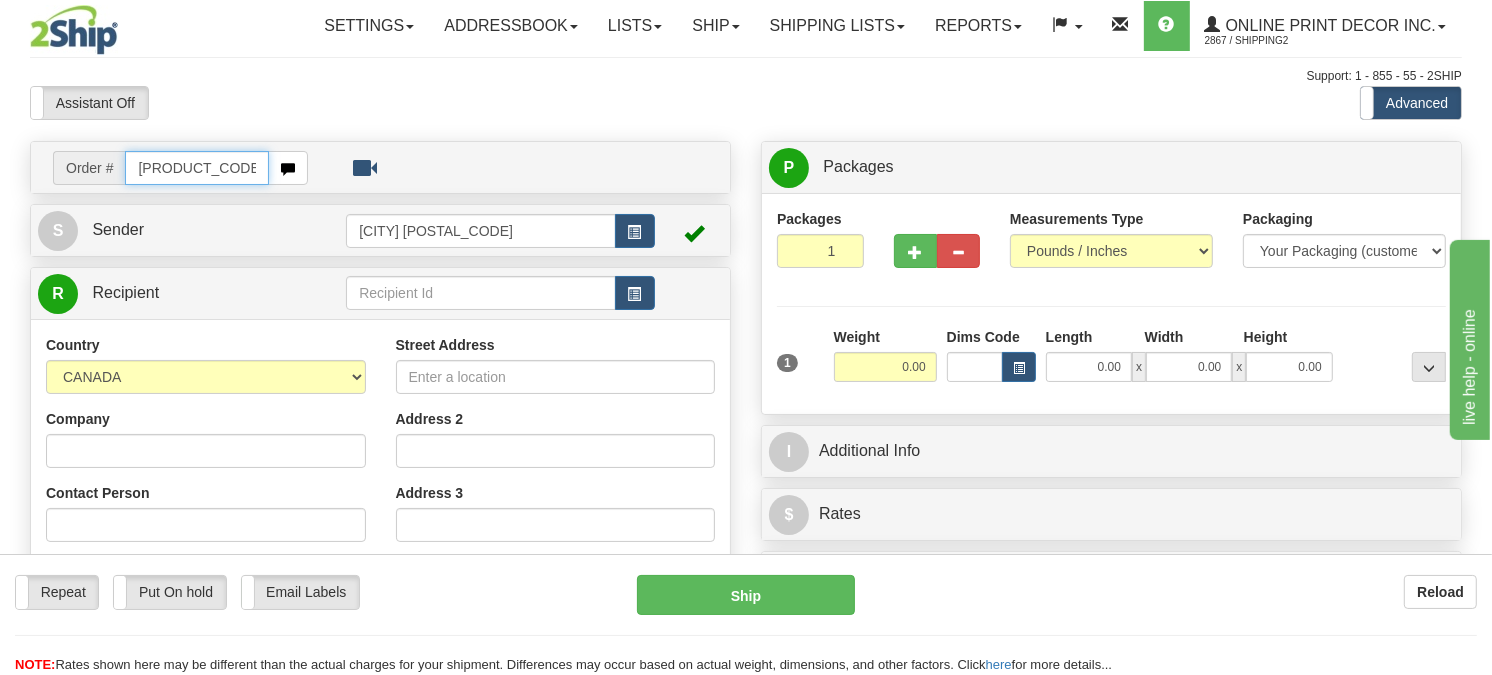 type on "[PRODUCT_CODE]" 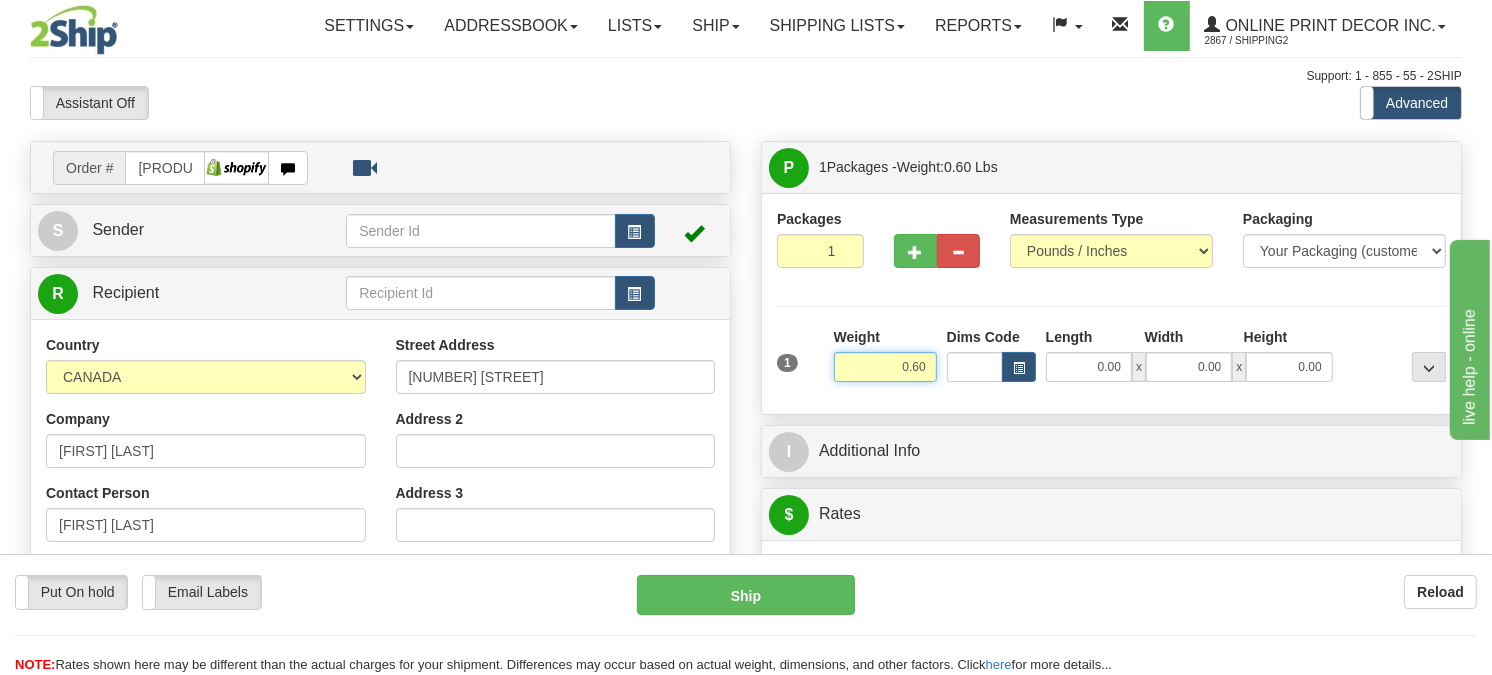 drag, startPoint x: 906, startPoint y: 406, endPoint x: 807, endPoint y: 413, distance: 99.24717 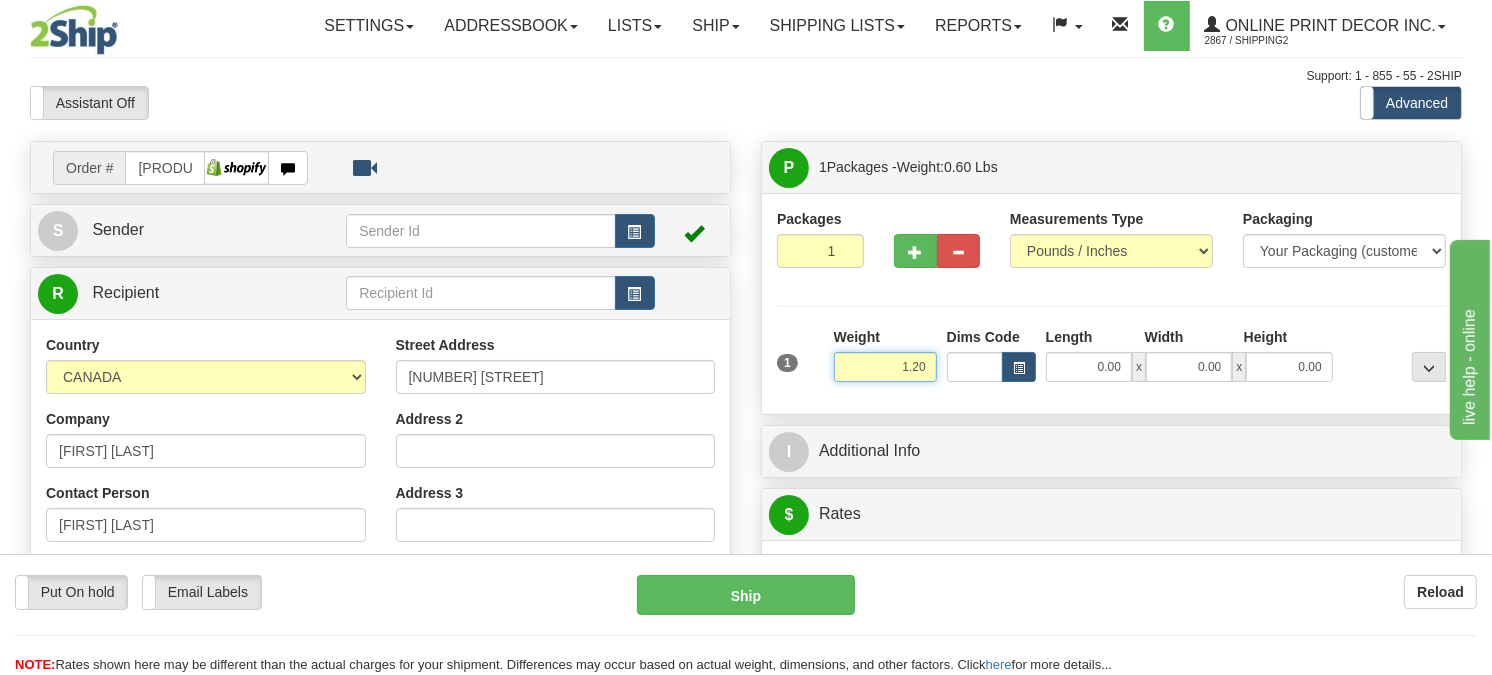 type on "1.20" 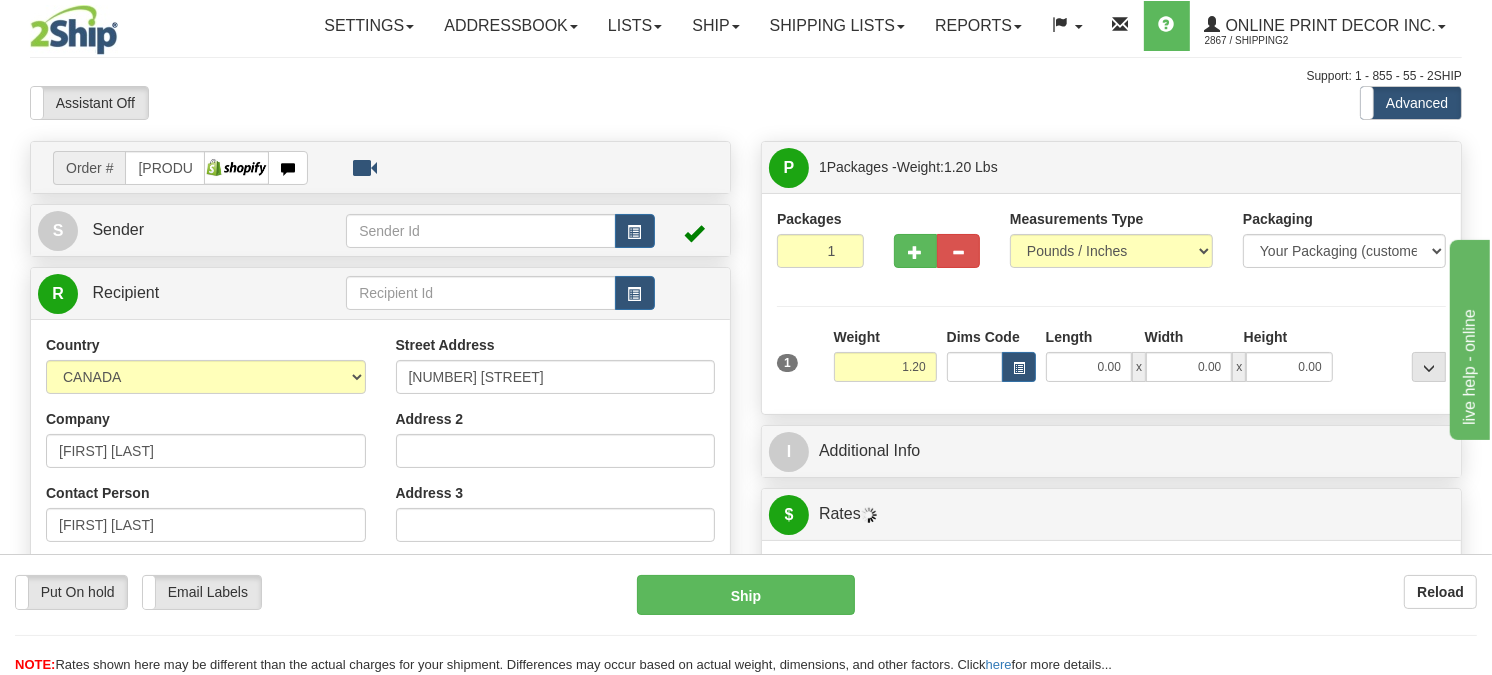 click on "0.00
x
0.00
x
0.00" at bounding box center (1189, 367) 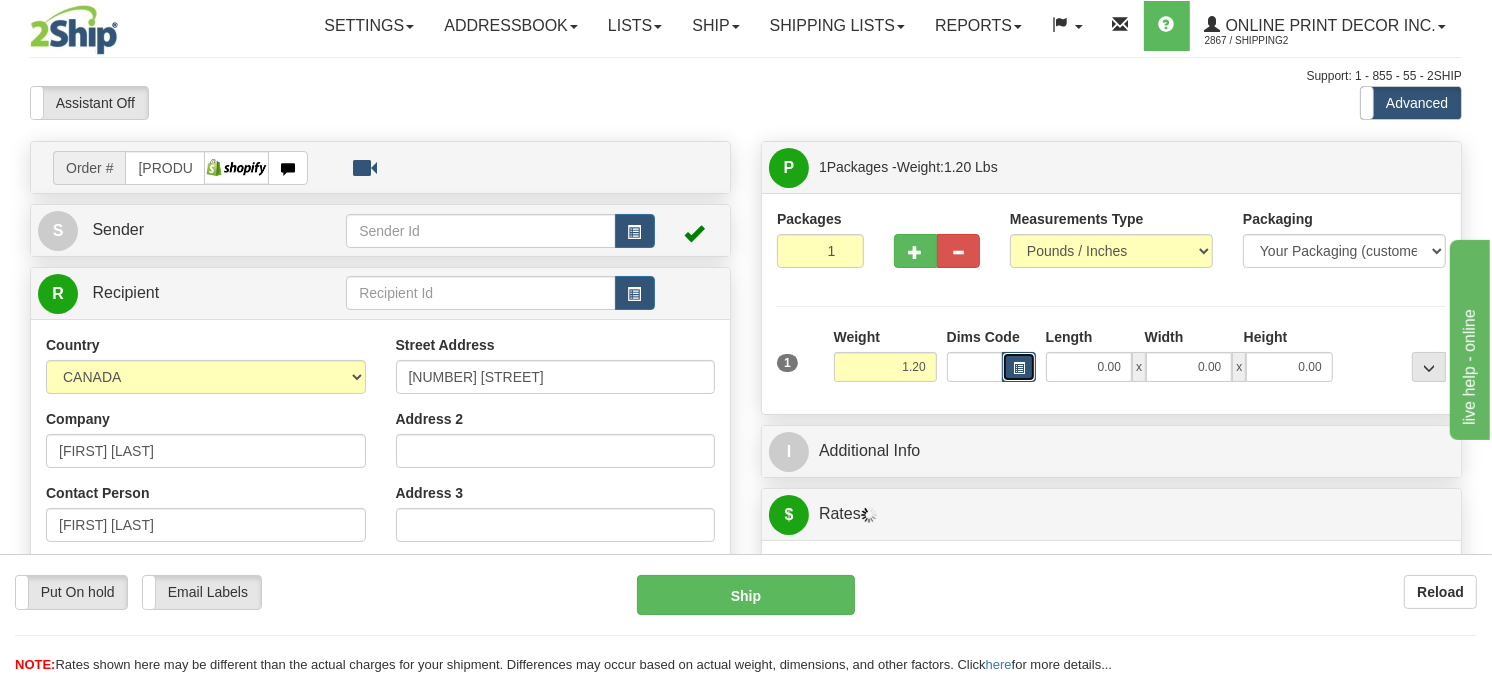 click at bounding box center (1019, 368) 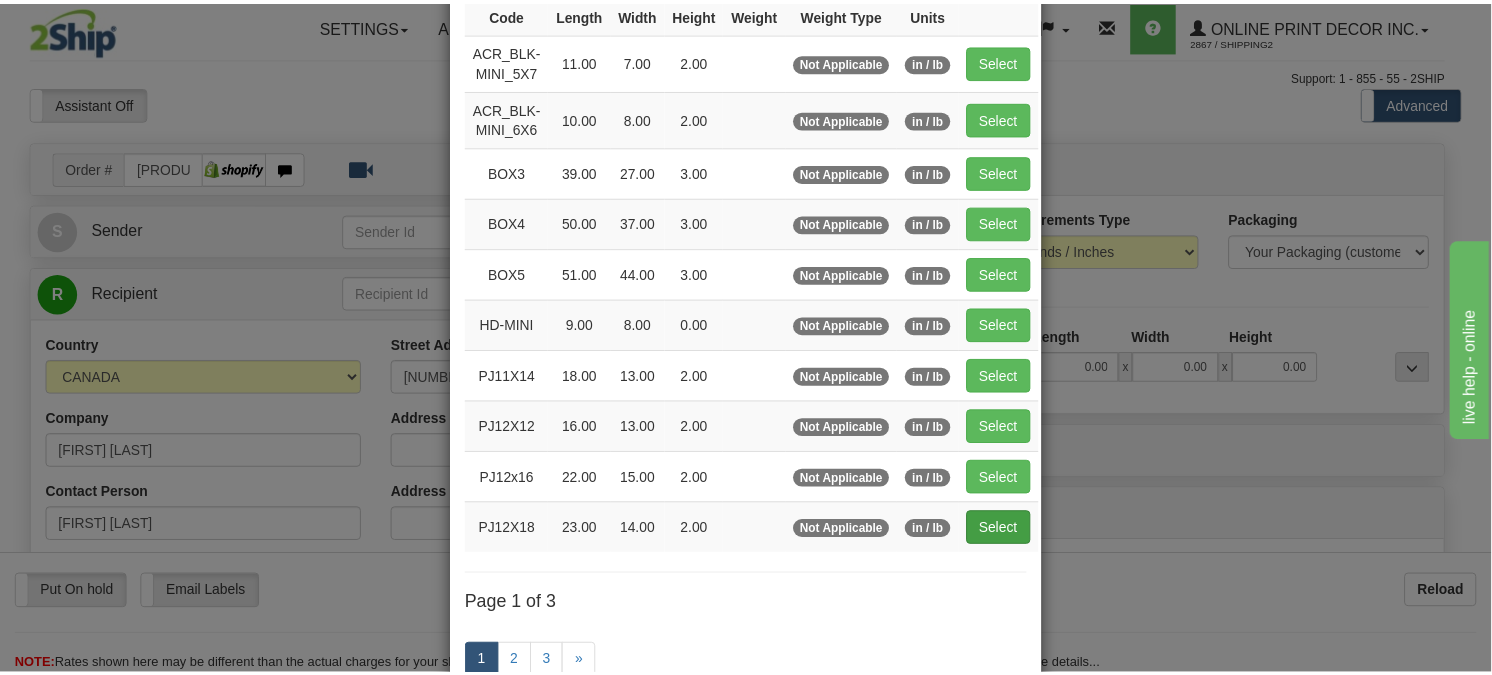 scroll, scrollTop: 222, scrollLeft: 0, axis: vertical 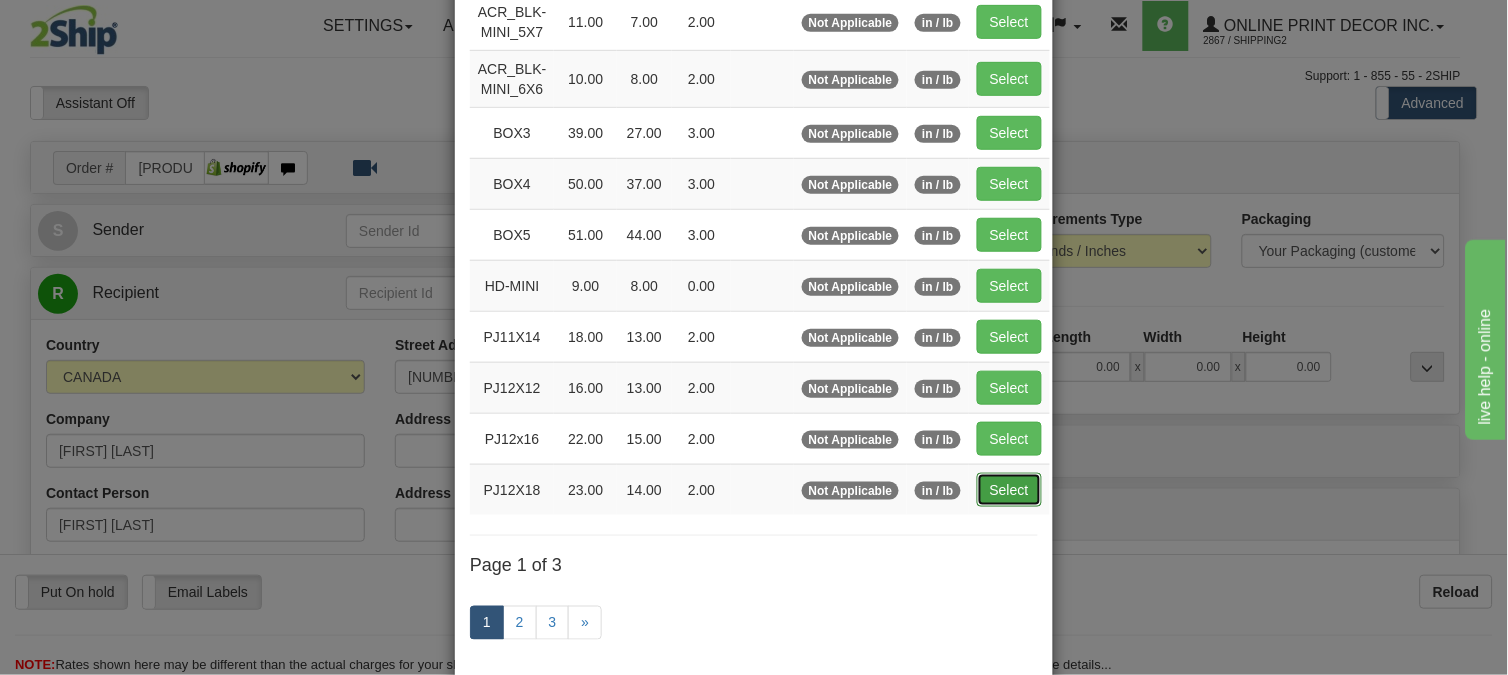 click on "Select" at bounding box center [1009, 490] 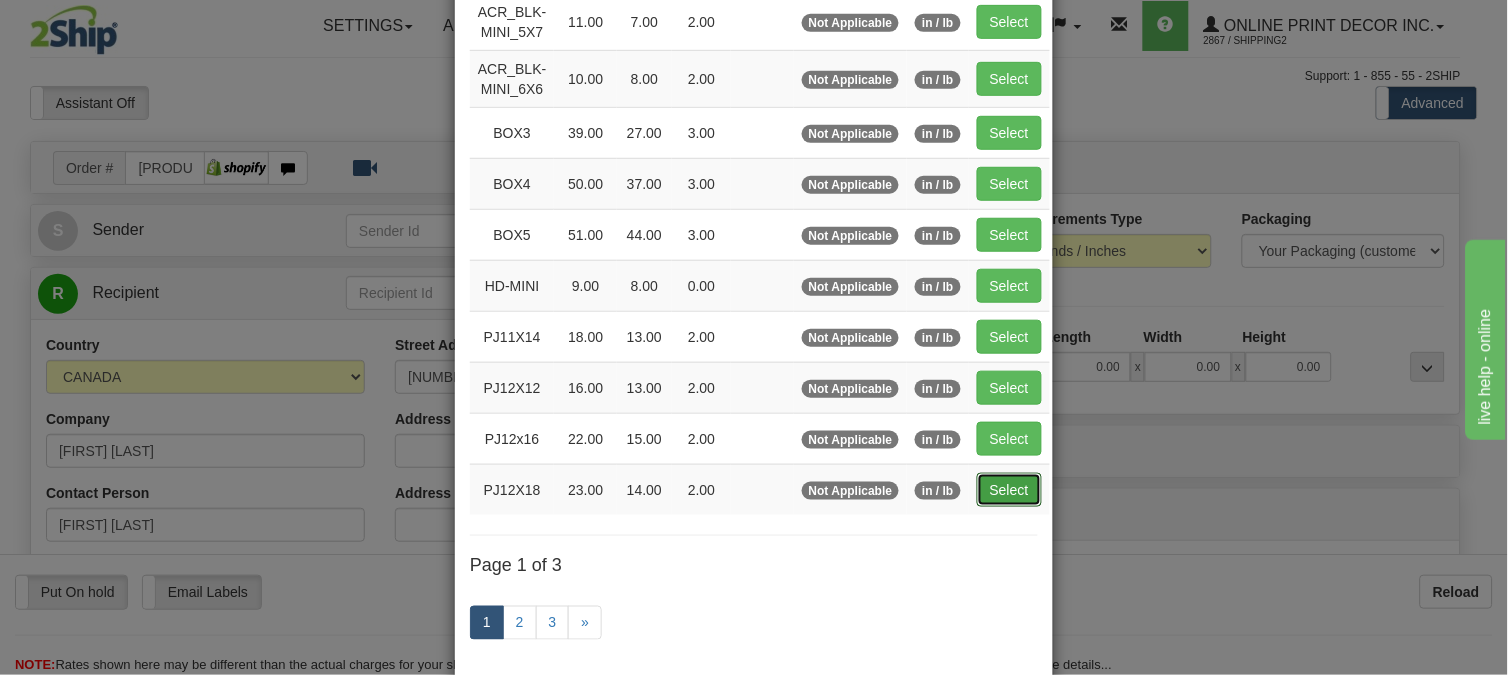 type on "23.00" 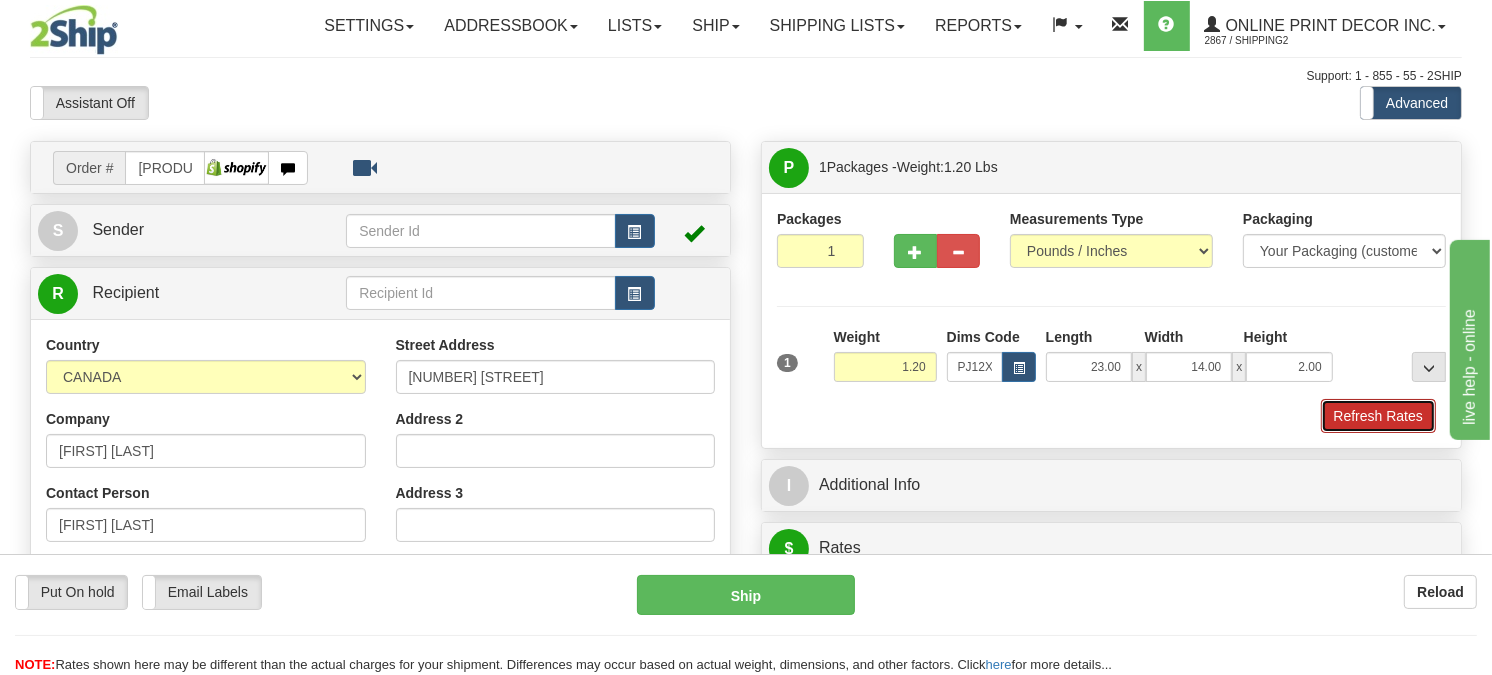 click on "Refresh Rates" at bounding box center [1378, 416] 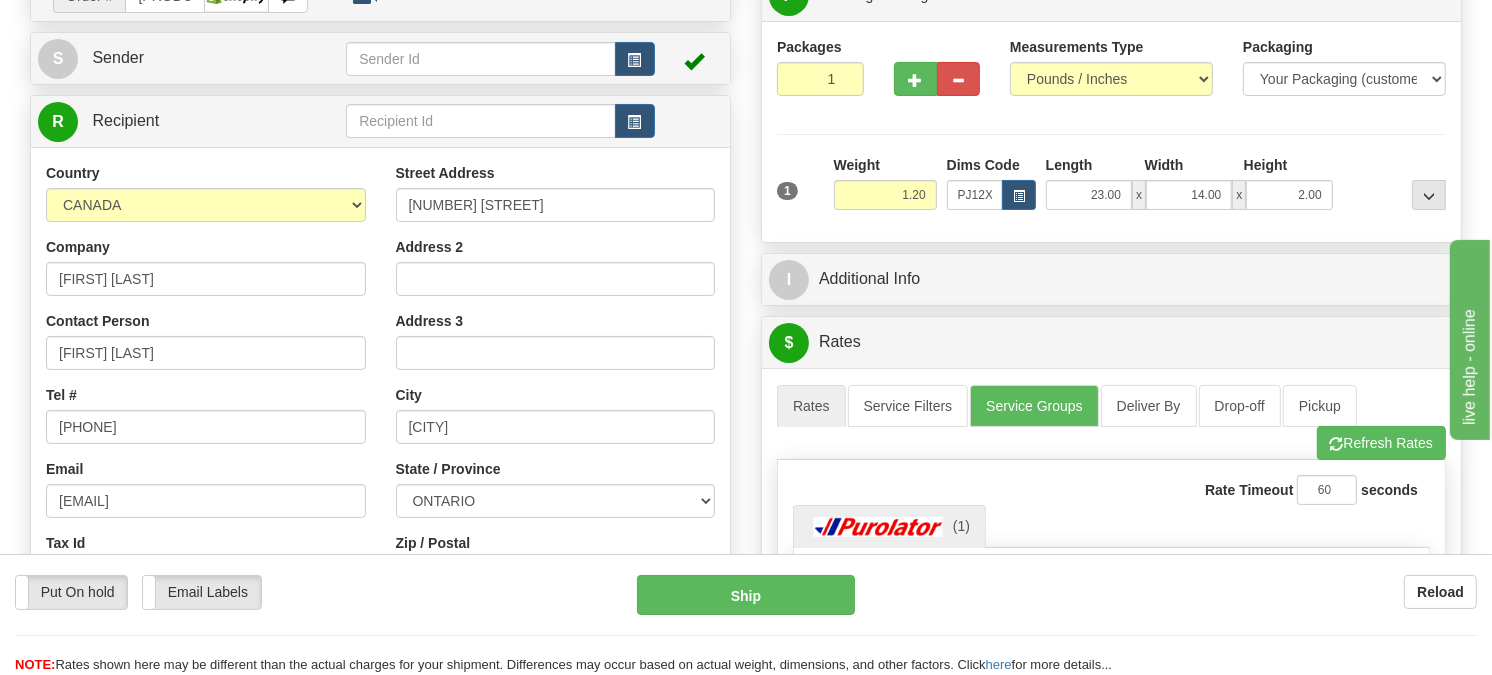 scroll, scrollTop: 111, scrollLeft: 0, axis: vertical 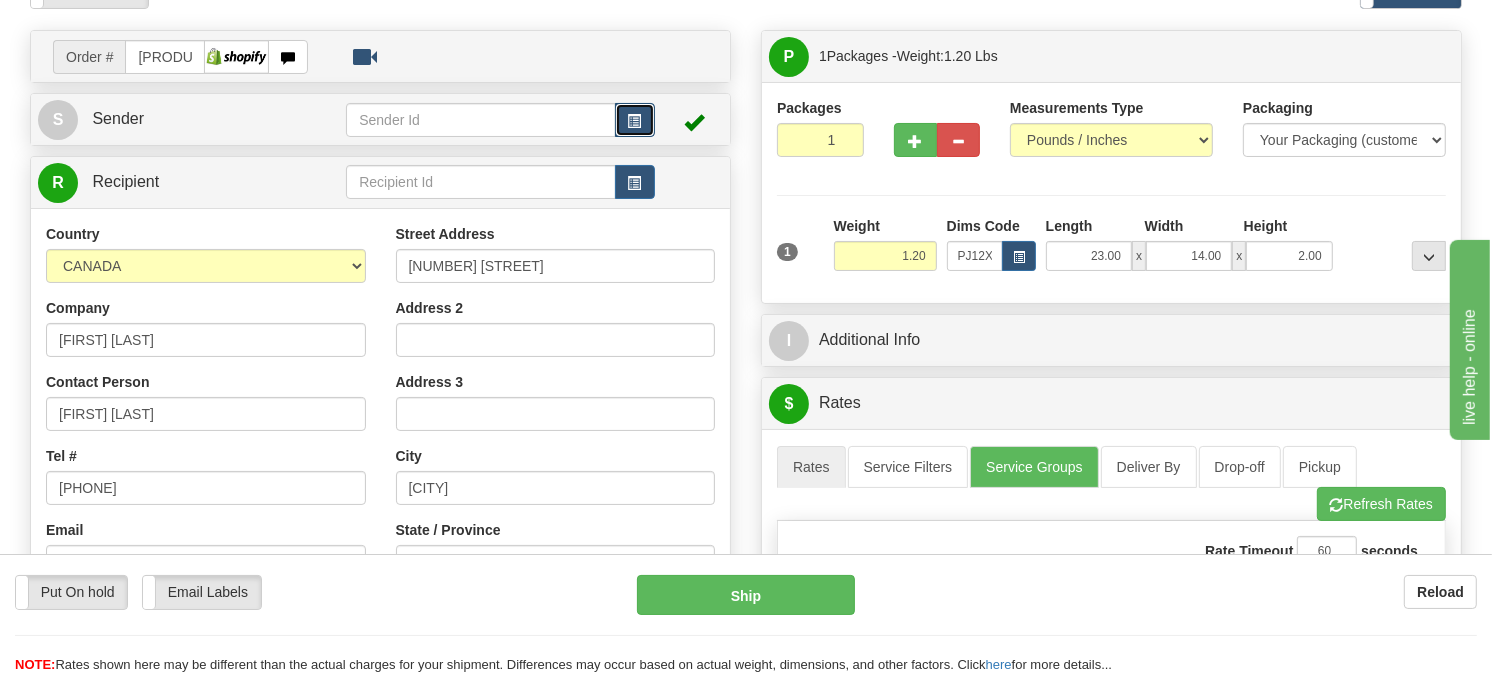click at bounding box center [635, 121] 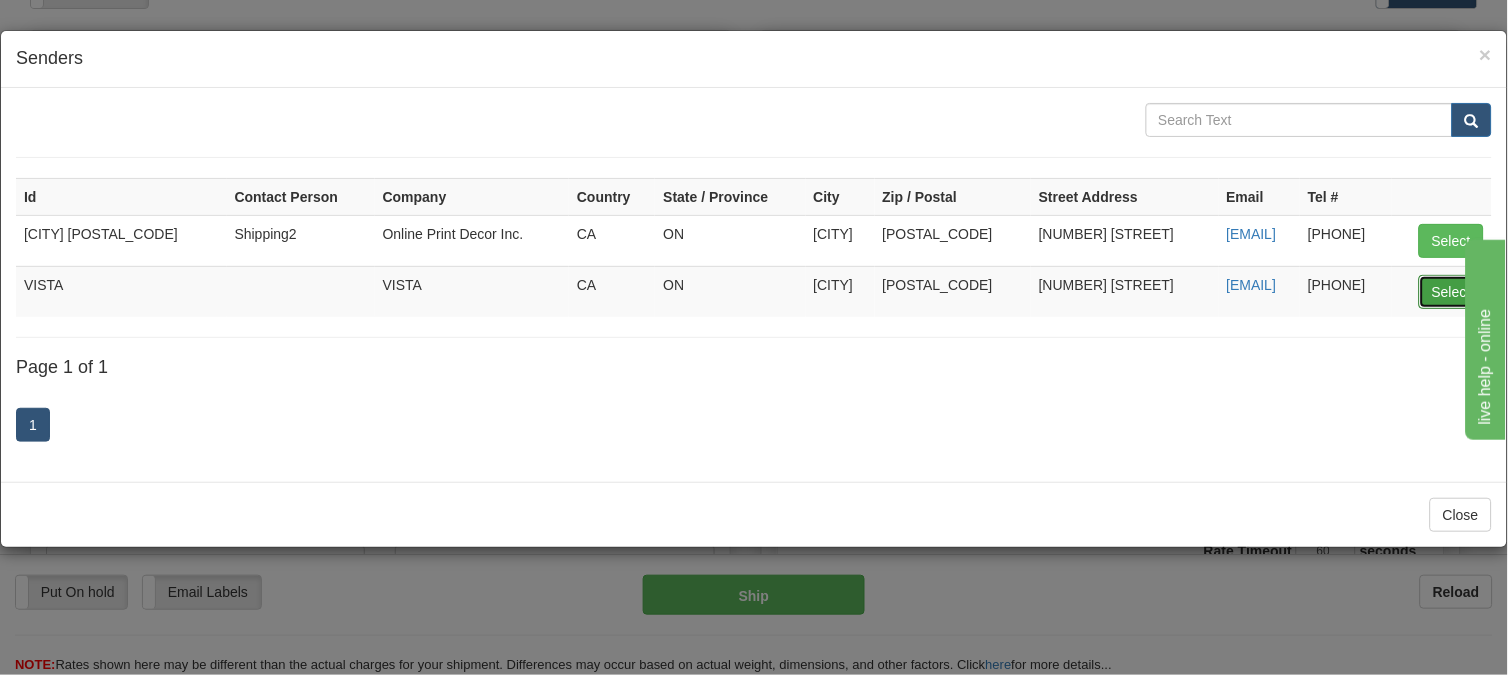 click on "Select" at bounding box center (1451, 292) 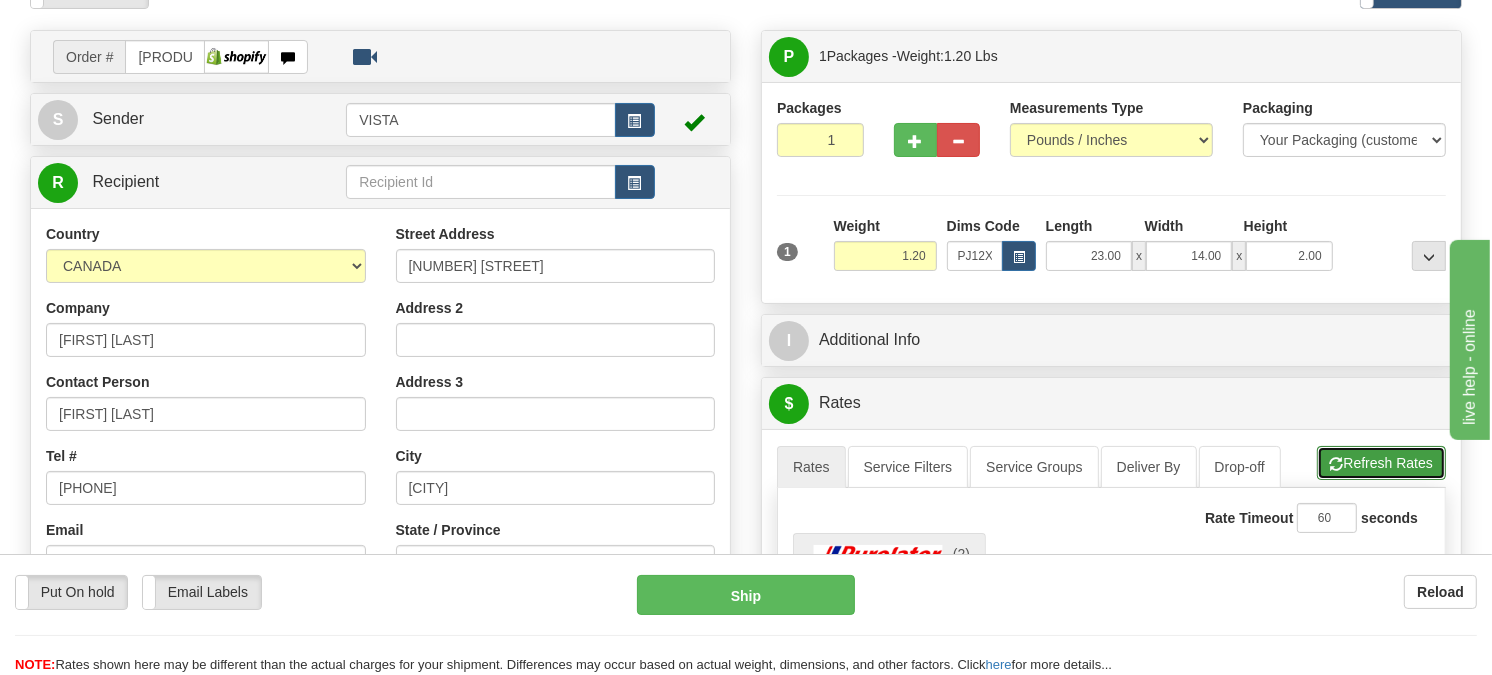 click on "Refresh Rates" at bounding box center [1381, 463] 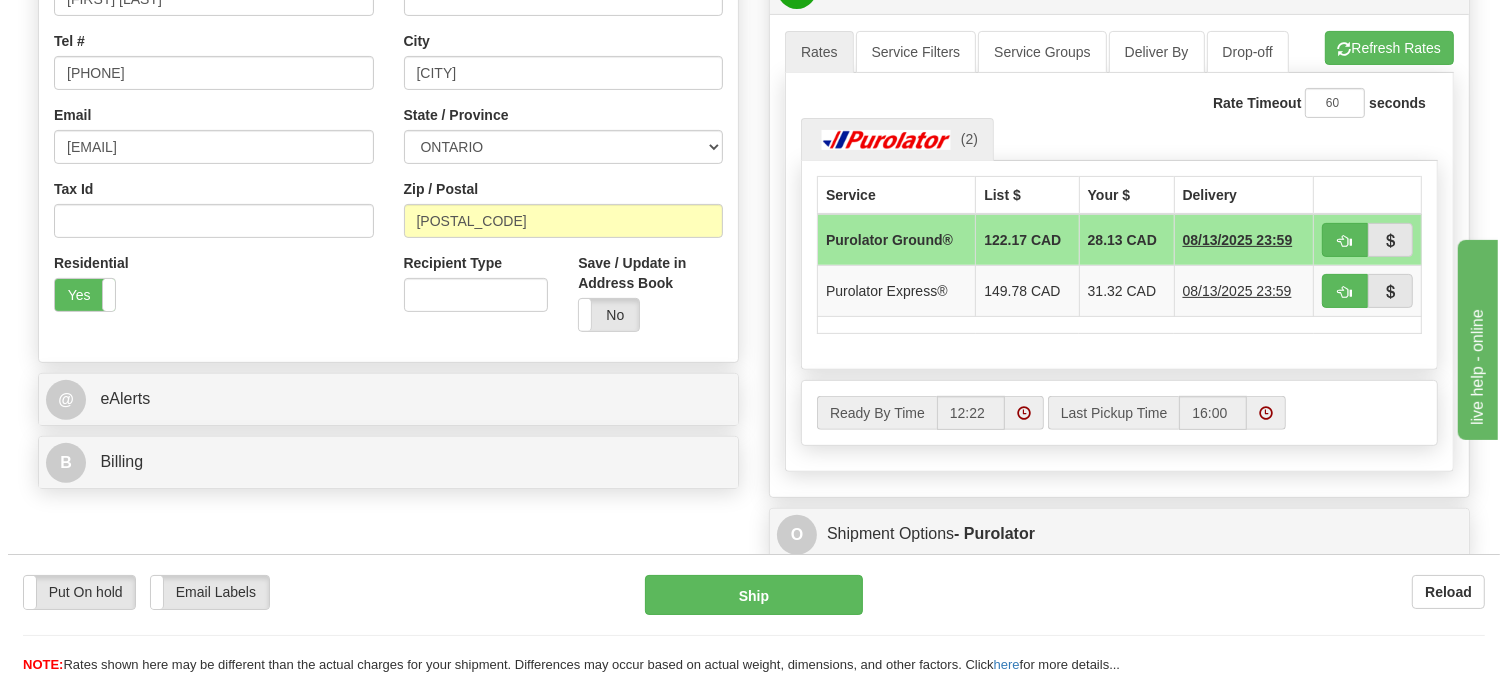 scroll, scrollTop: 555, scrollLeft: 0, axis: vertical 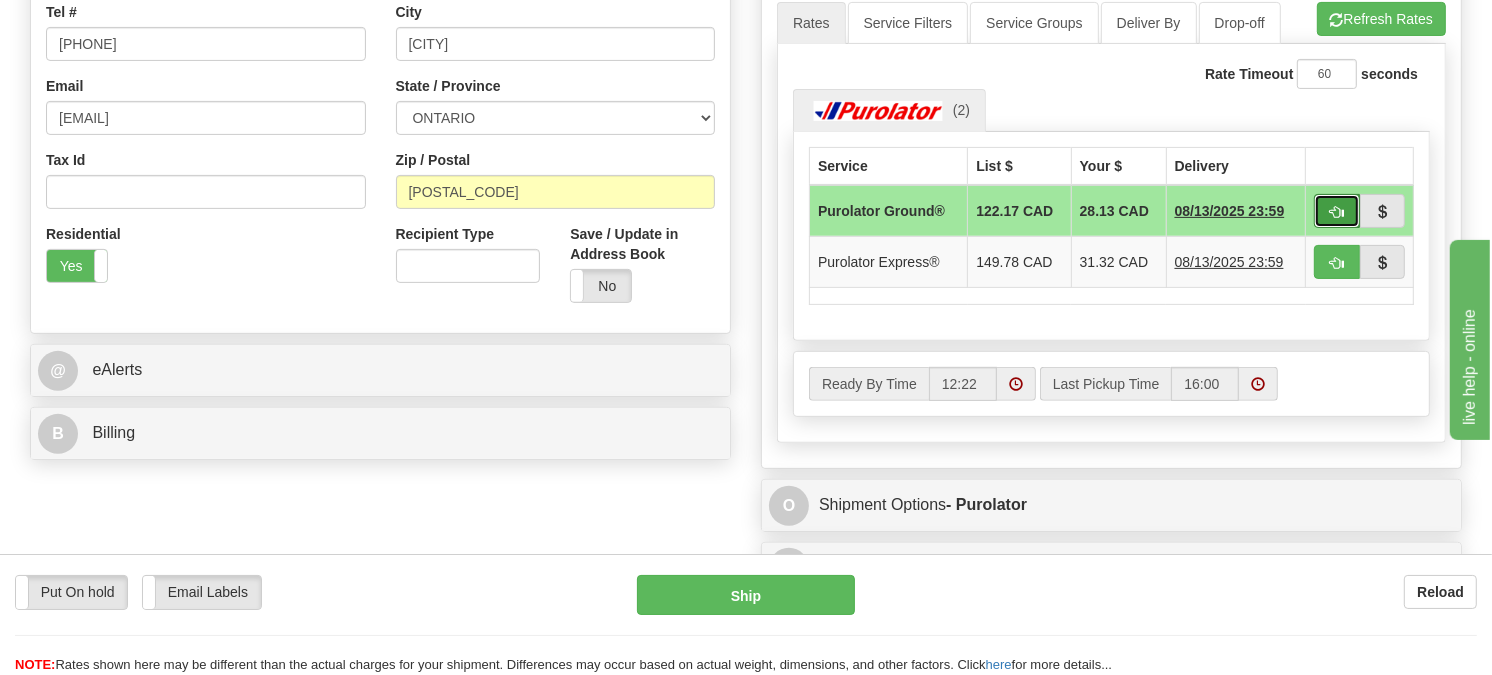 click at bounding box center (1337, 212) 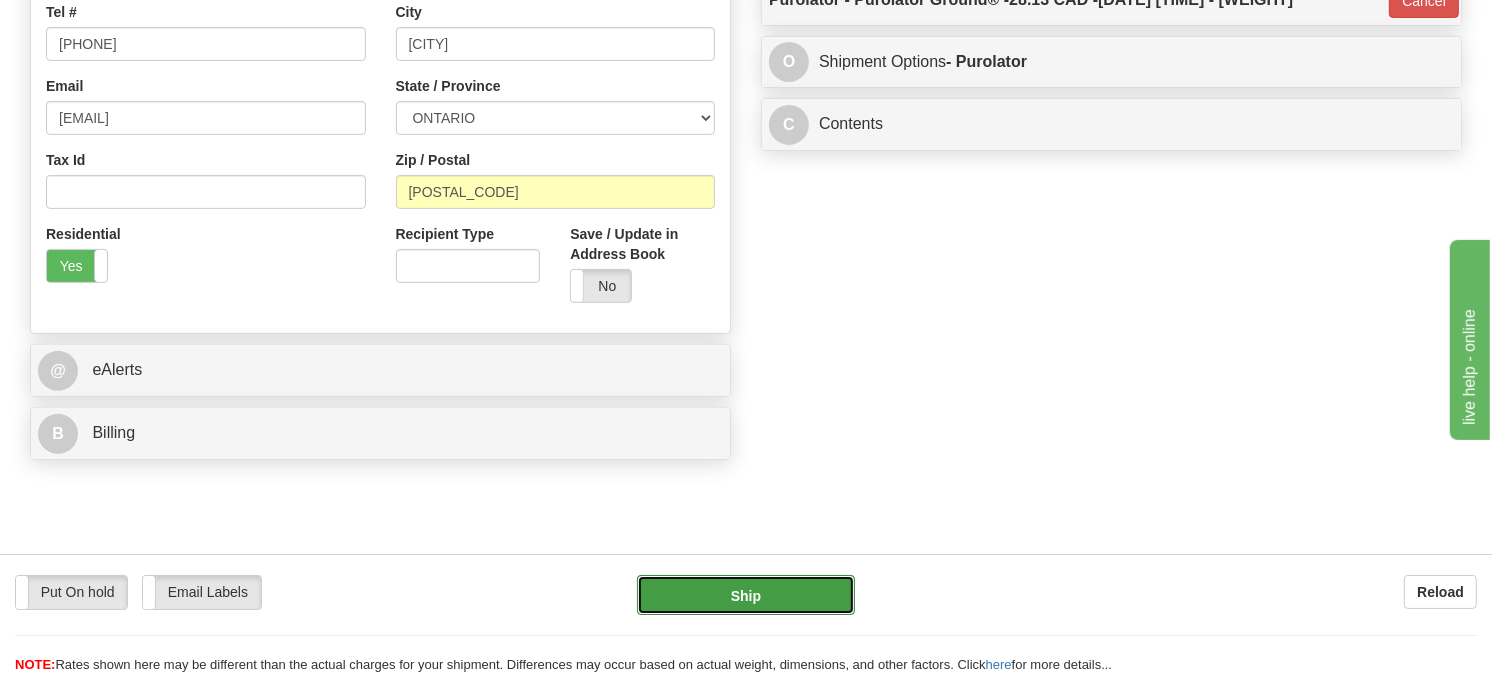 click on "Ship" at bounding box center [746, 595] 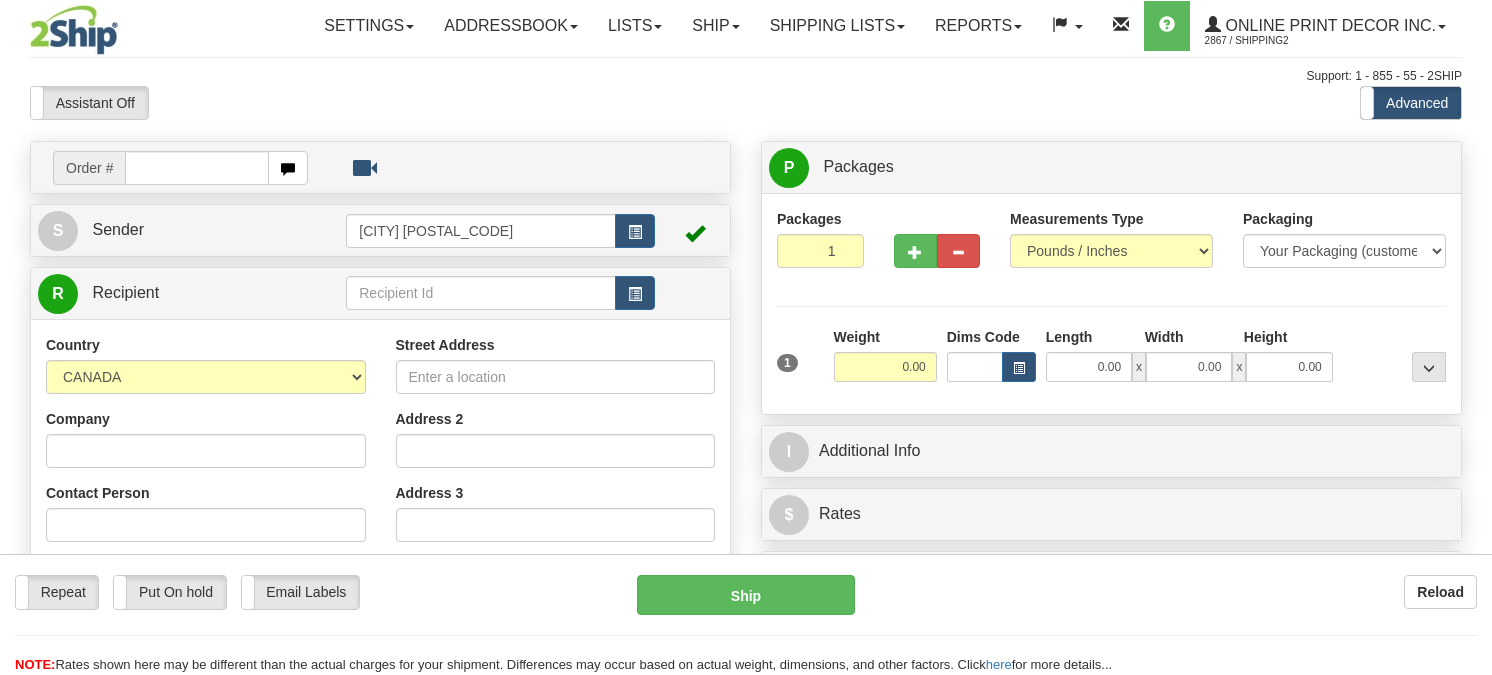 scroll, scrollTop: 0, scrollLeft: 0, axis: both 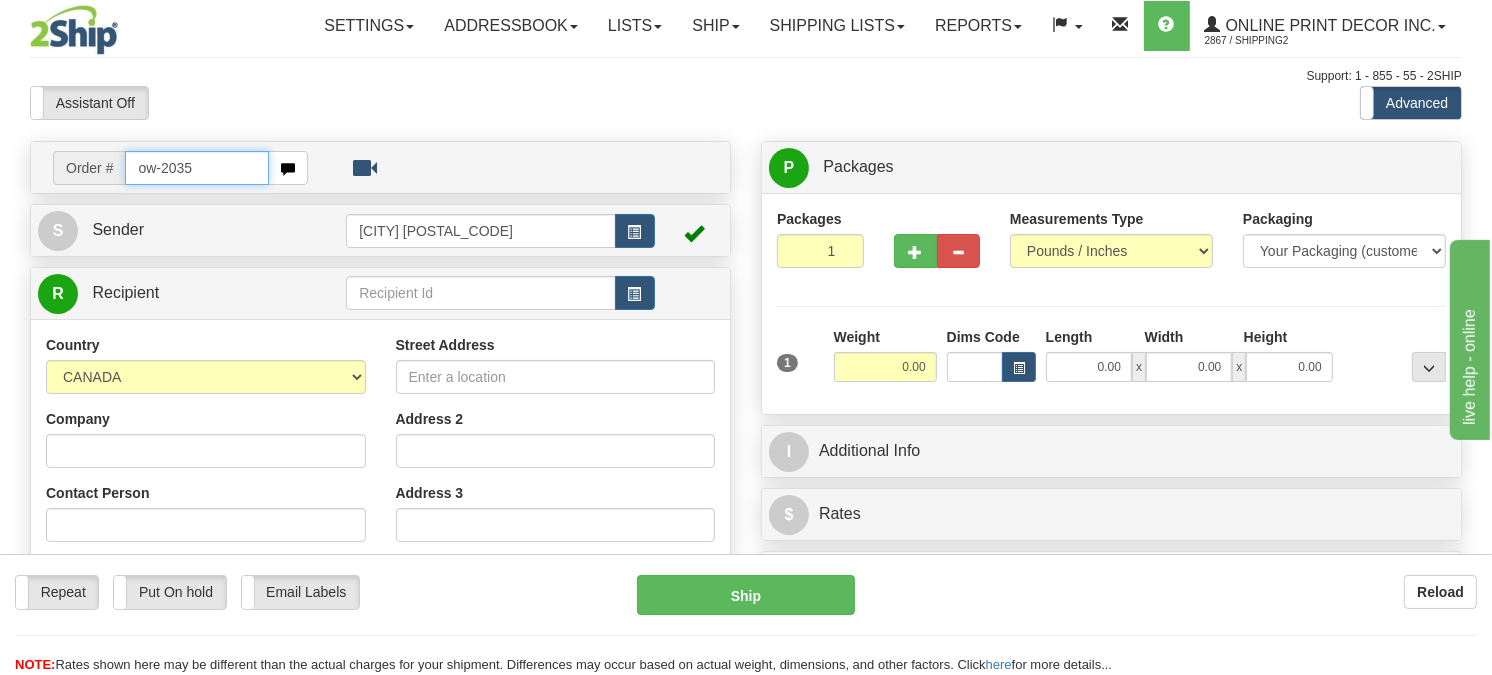 type on "ow-2035" 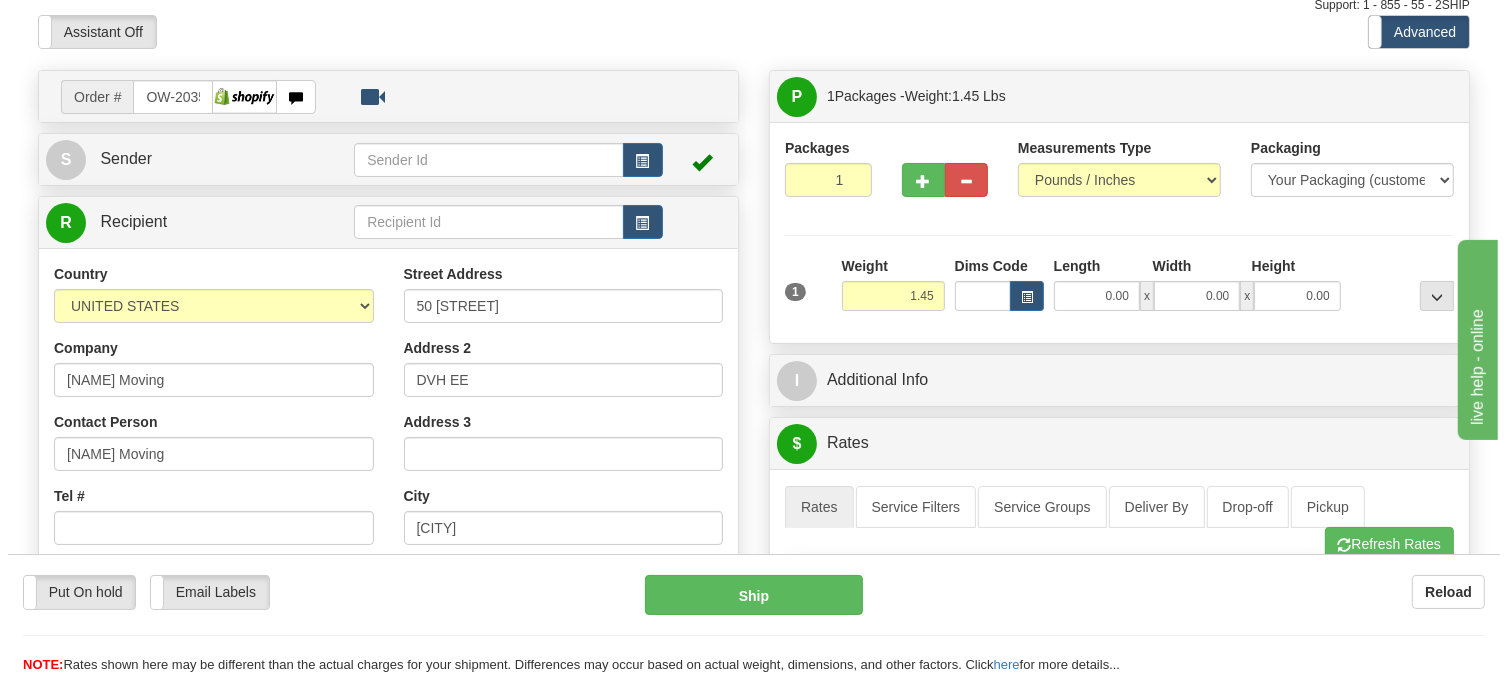scroll, scrollTop: 111, scrollLeft: 0, axis: vertical 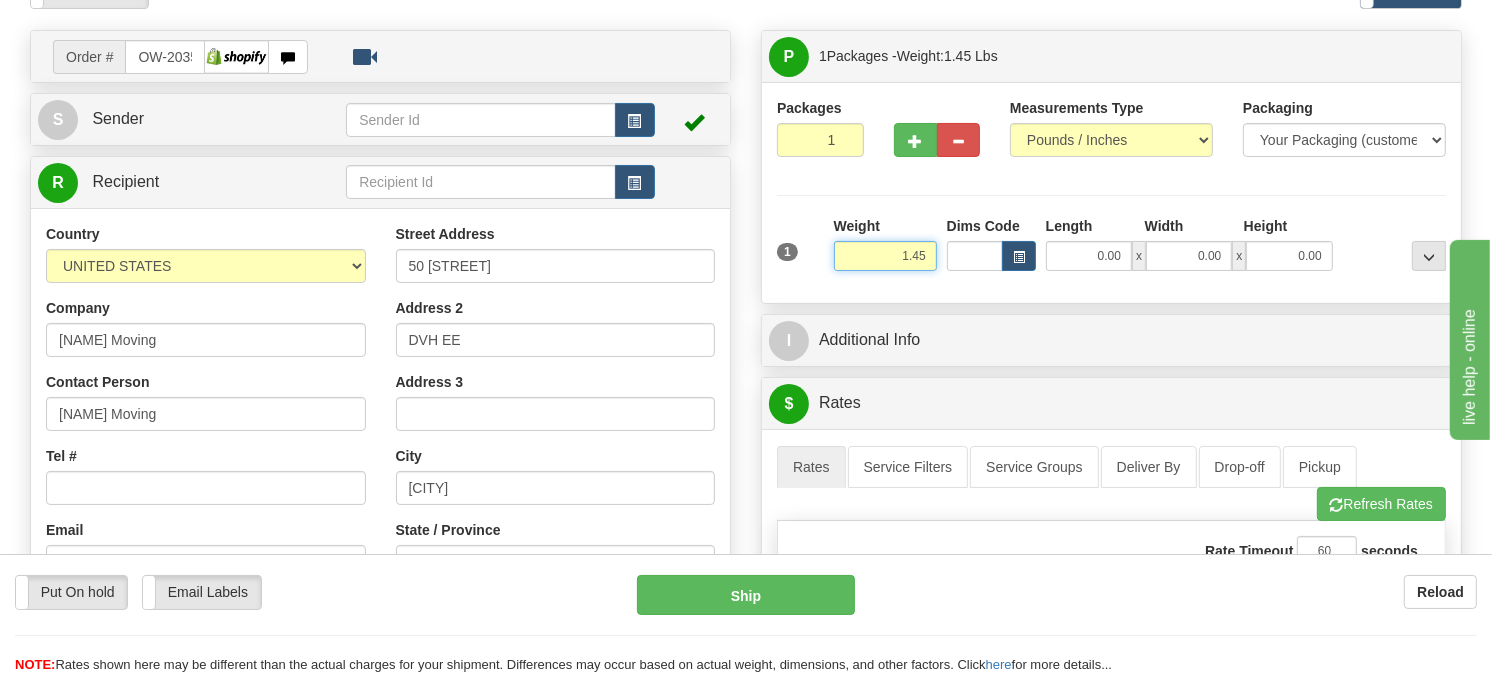 drag, startPoint x: 931, startPoint y: 302, endPoint x: 768, endPoint y: 316, distance: 163.60013 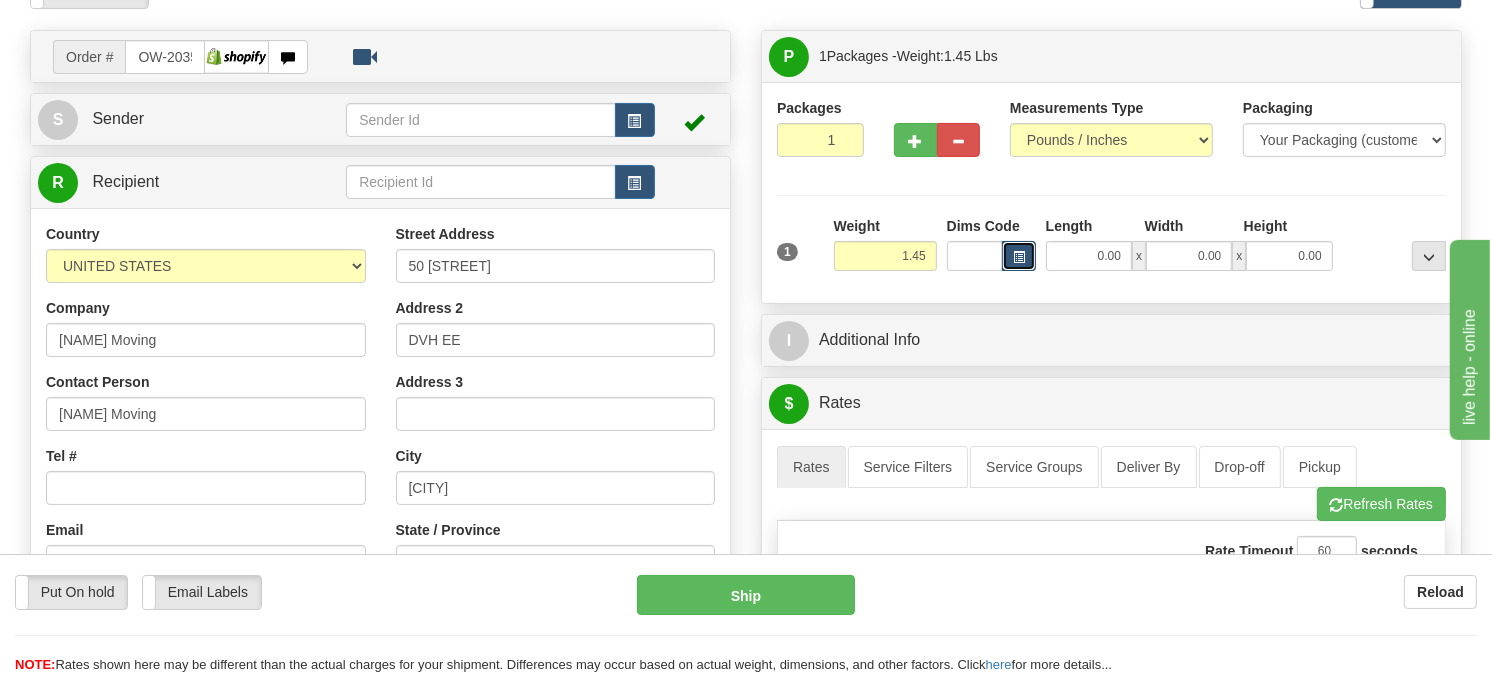 click at bounding box center (1019, 257) 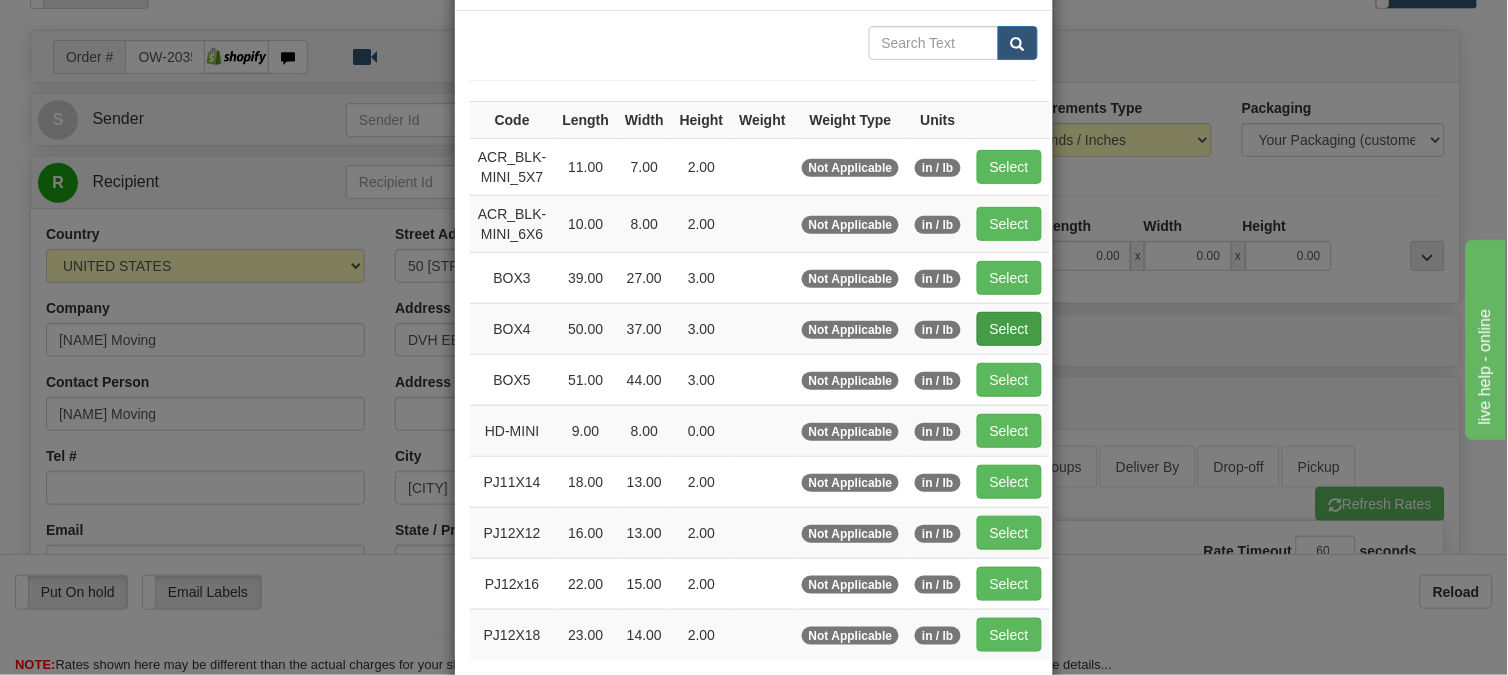 scroll, scrollTop: 111, scrollLeft: 0, axis: vertical 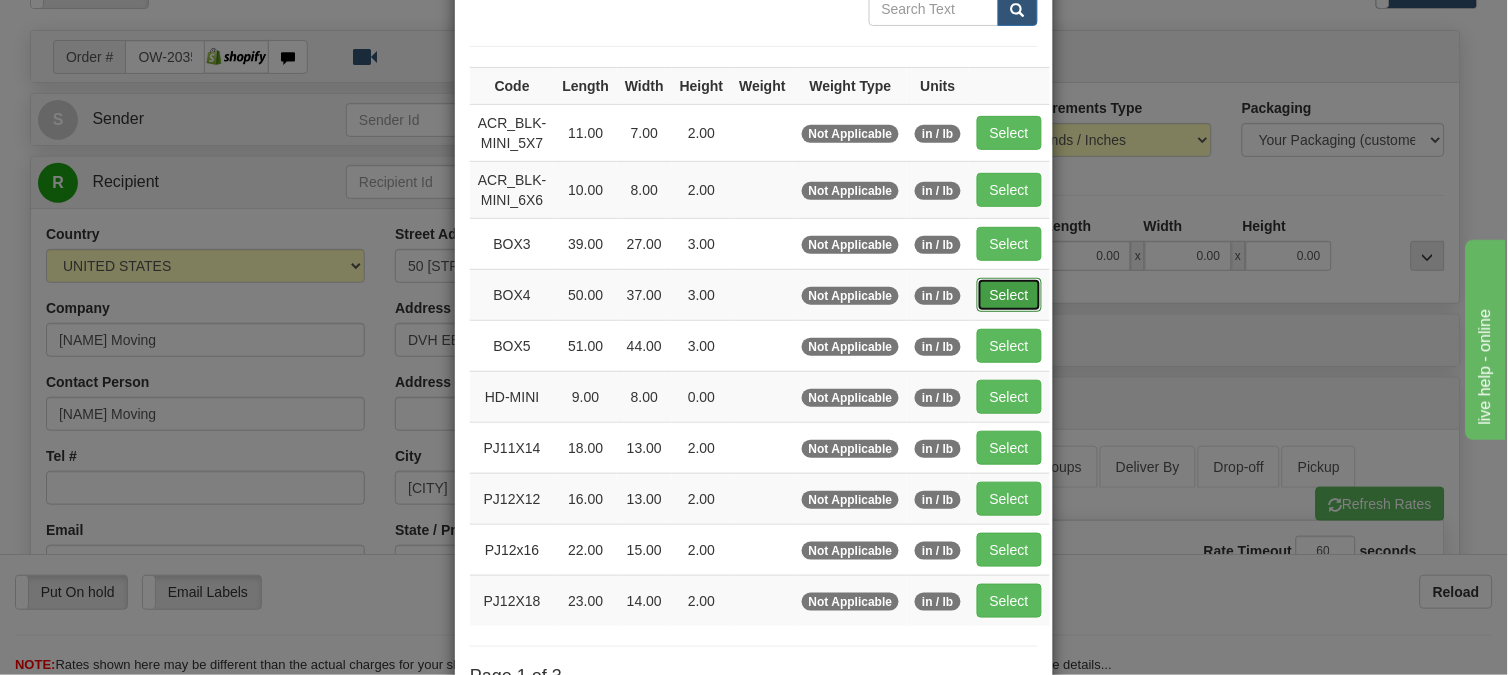 click on "Select" at bounding box center (1009, 295) 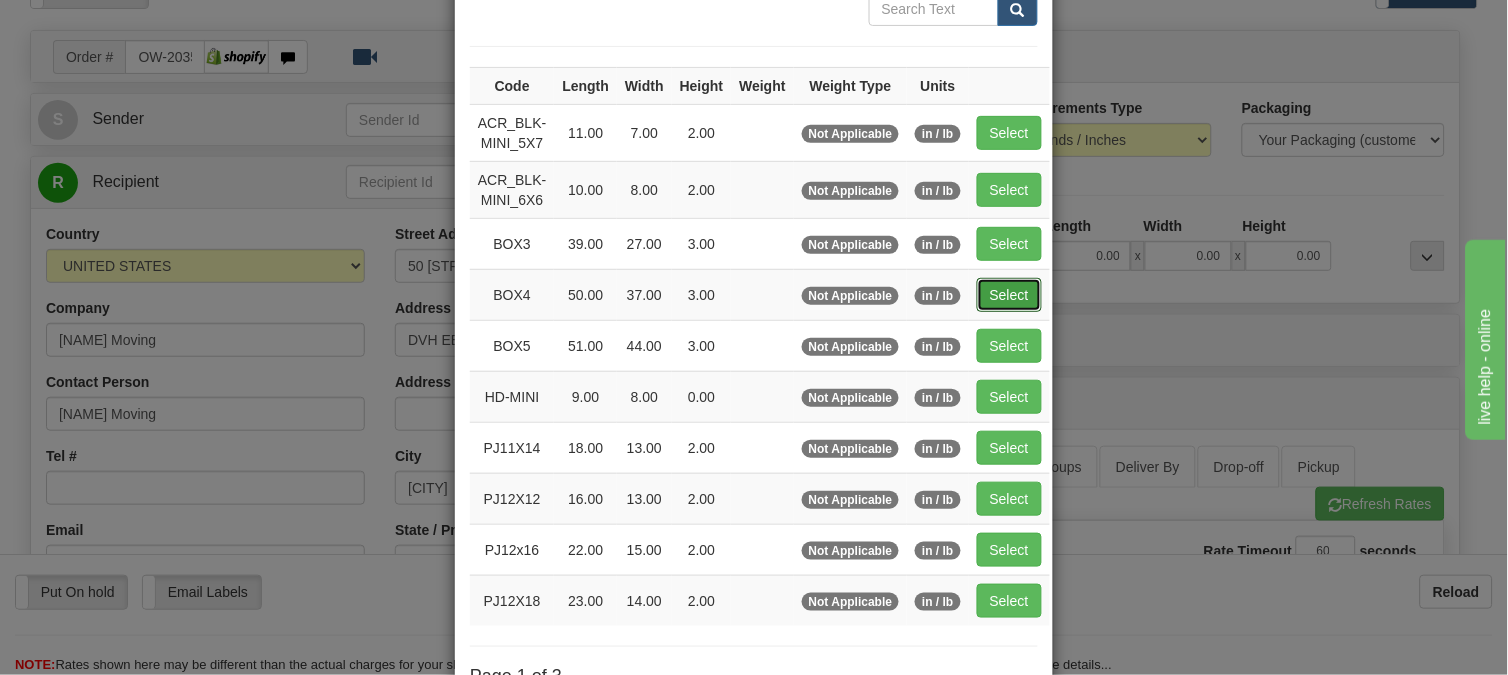 type on "50.00" 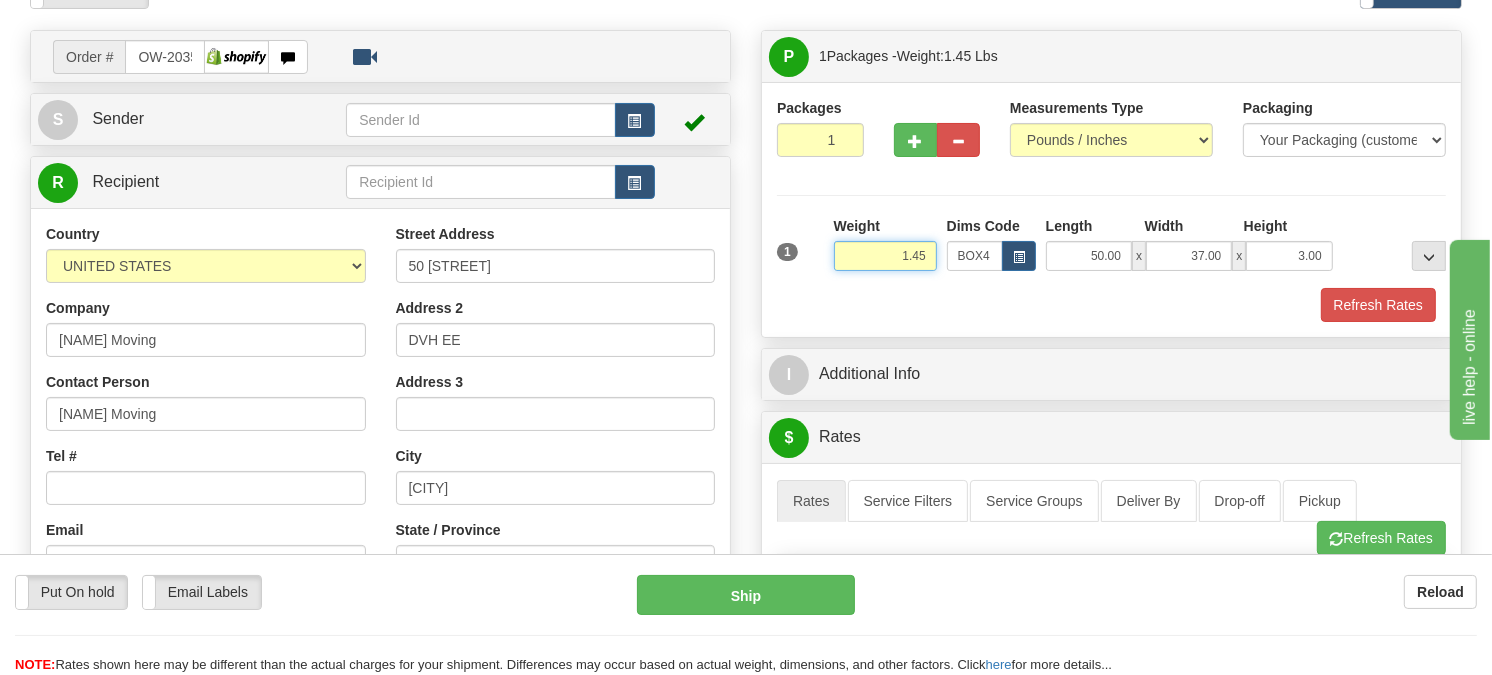click on "1.45" at bounding box center (885, 256) 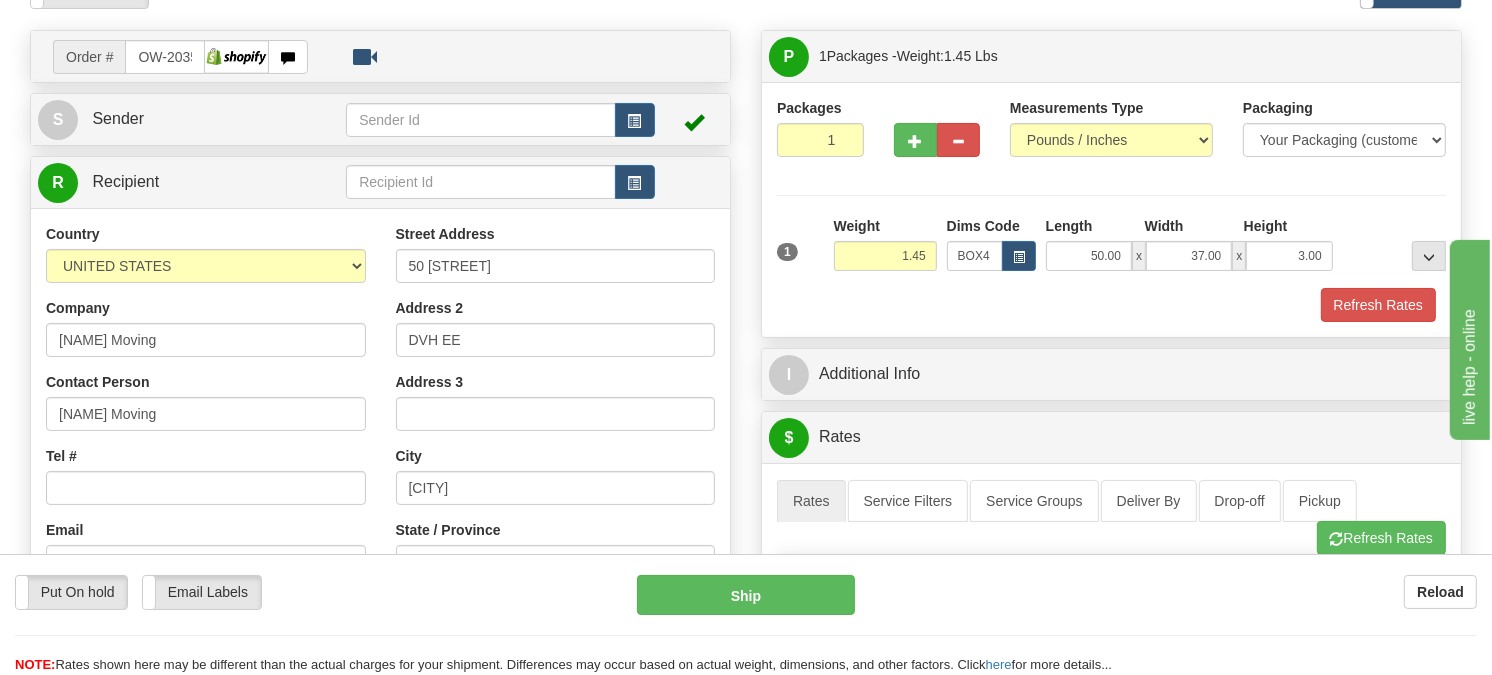 click on "Packages                                              1
1
Measurements Type" at bounding box center (1111, 210) 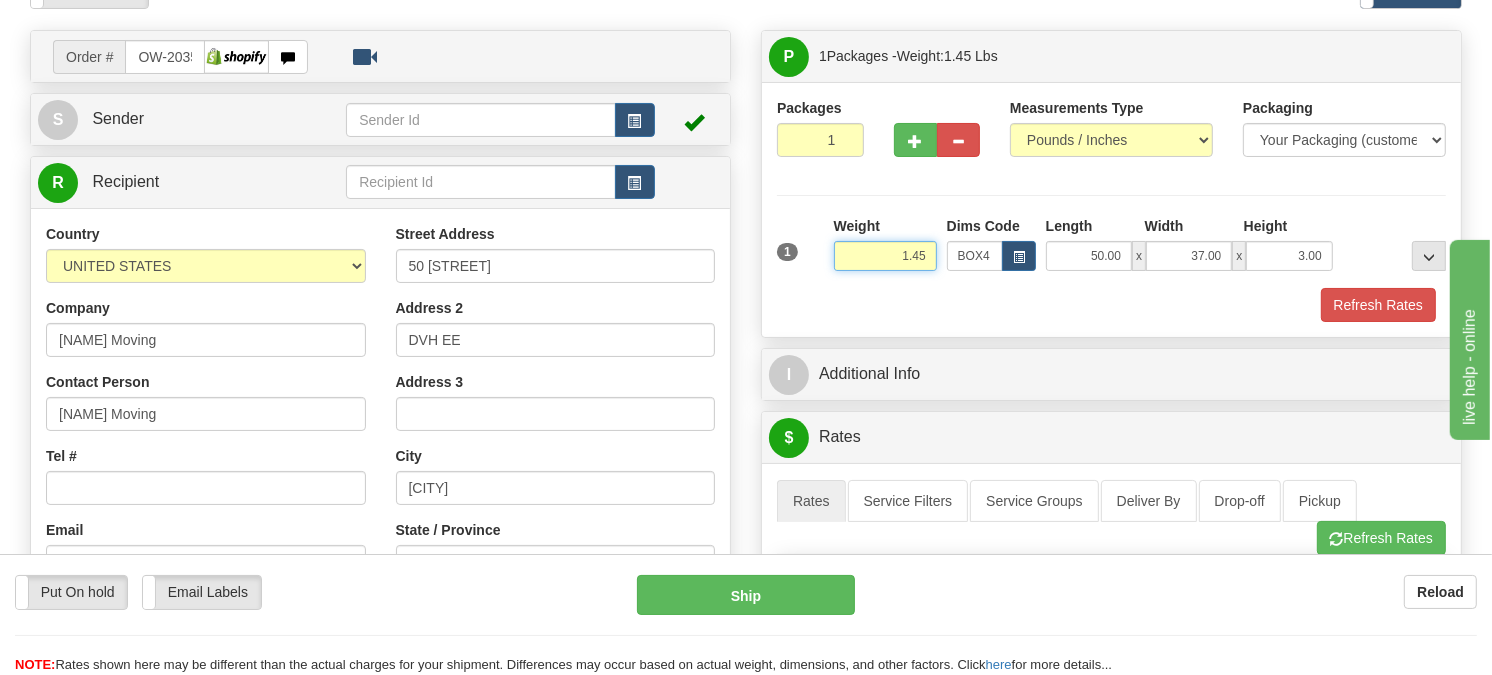 drag, startPoint x: 926, startPoint y: 306, endPoint x: 847, endPoint y: 322, distance: 80.60397 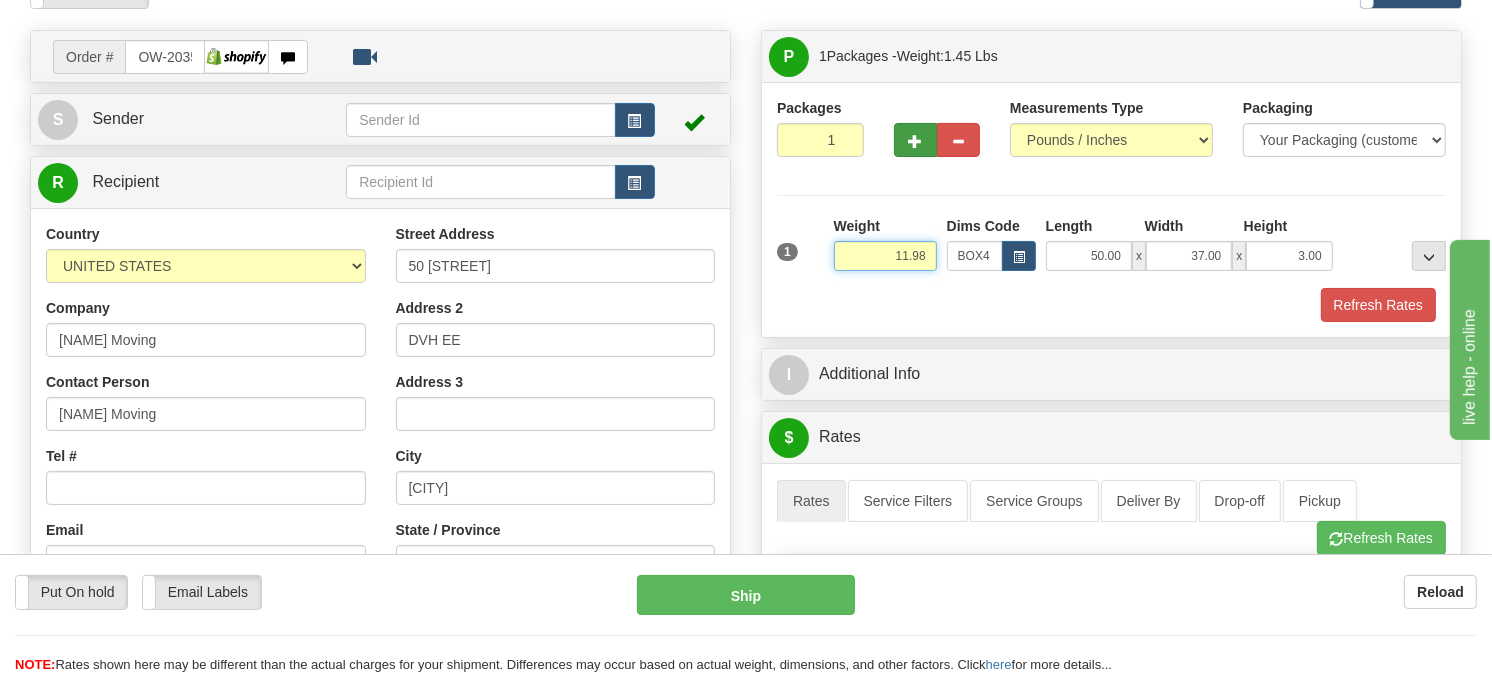 type on "11.98" 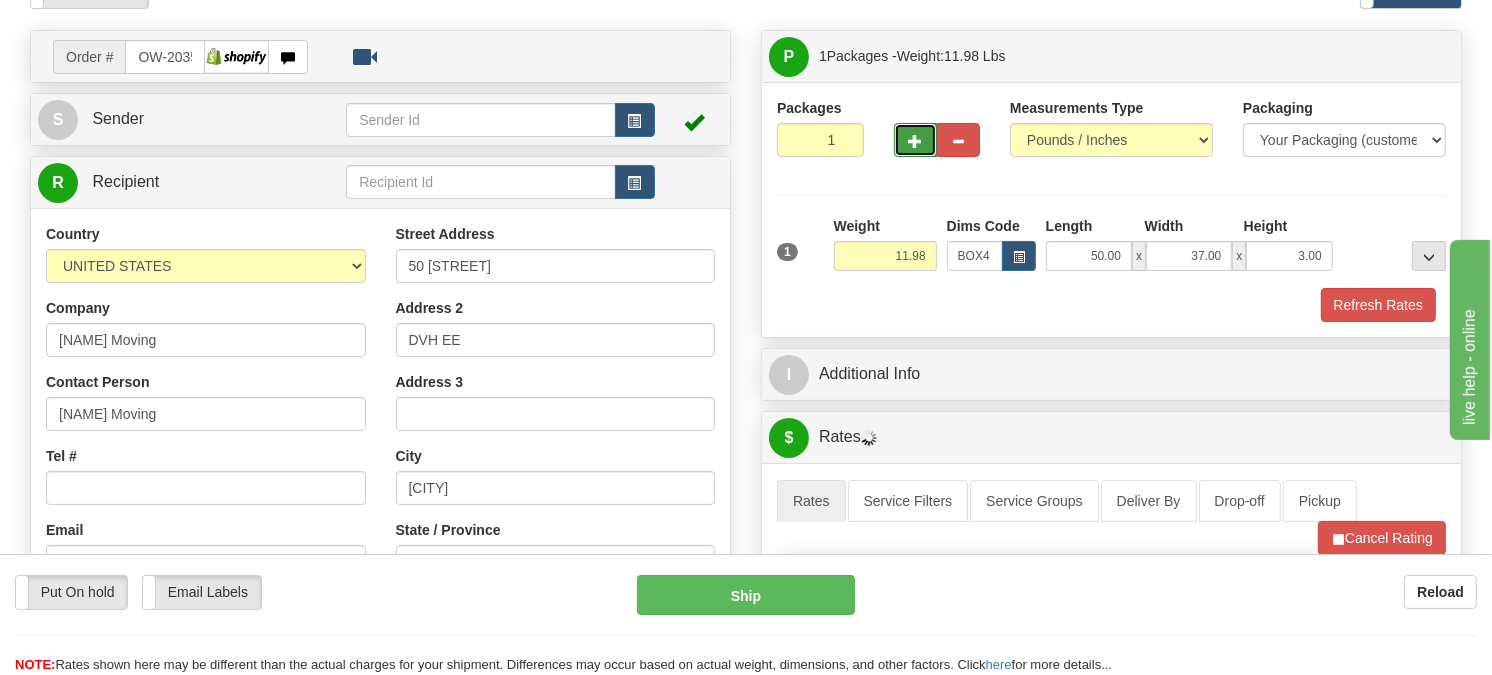 click at bounding box center (915, 141) 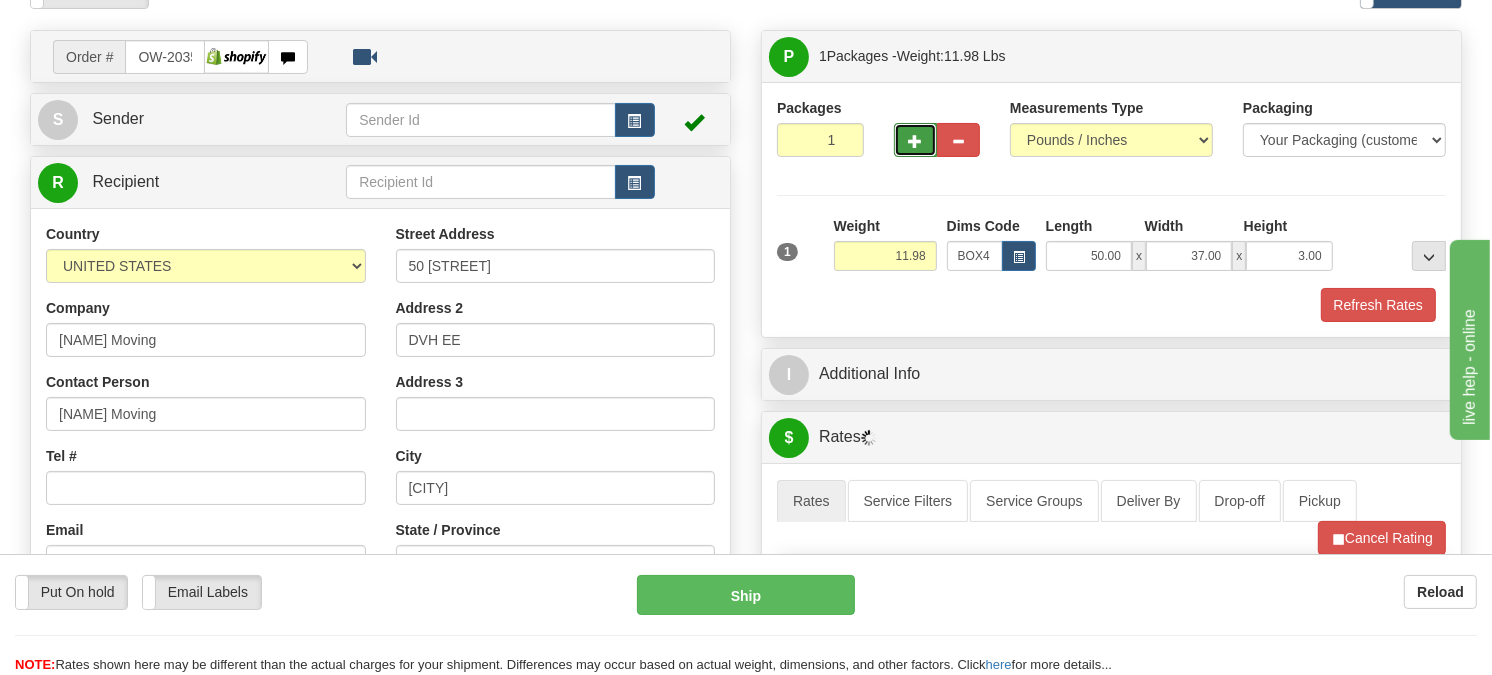radio on "true" 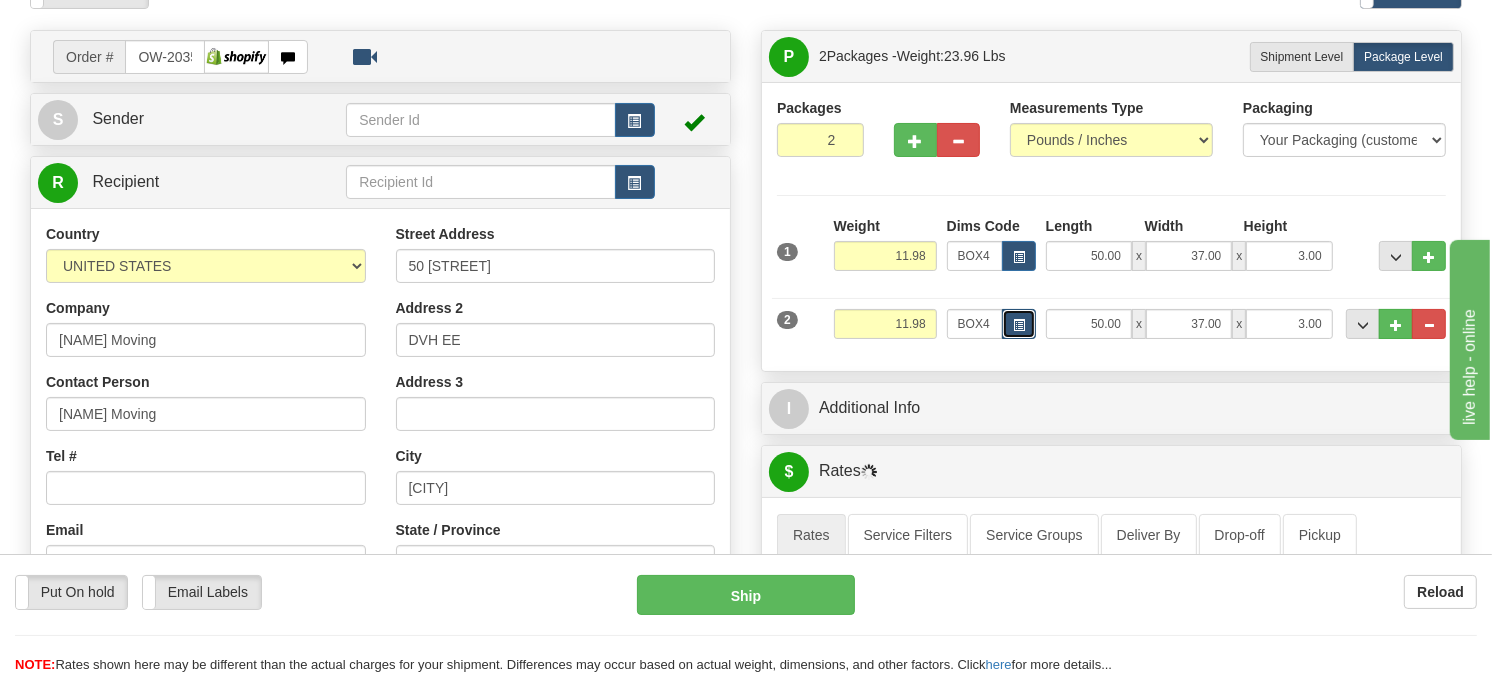 click at bounding box center (1019, 324) 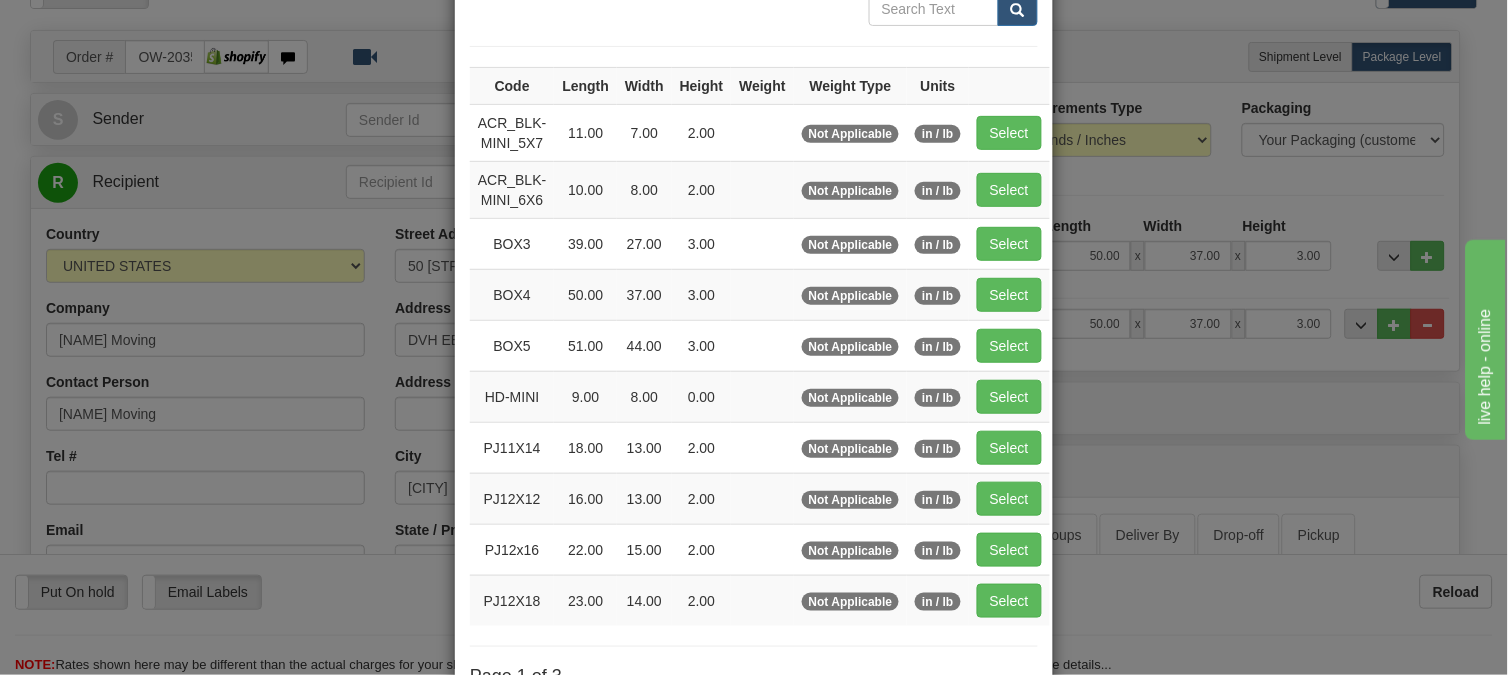 scroll, scrollTop: 0, scrollLeft: 0, axis: both 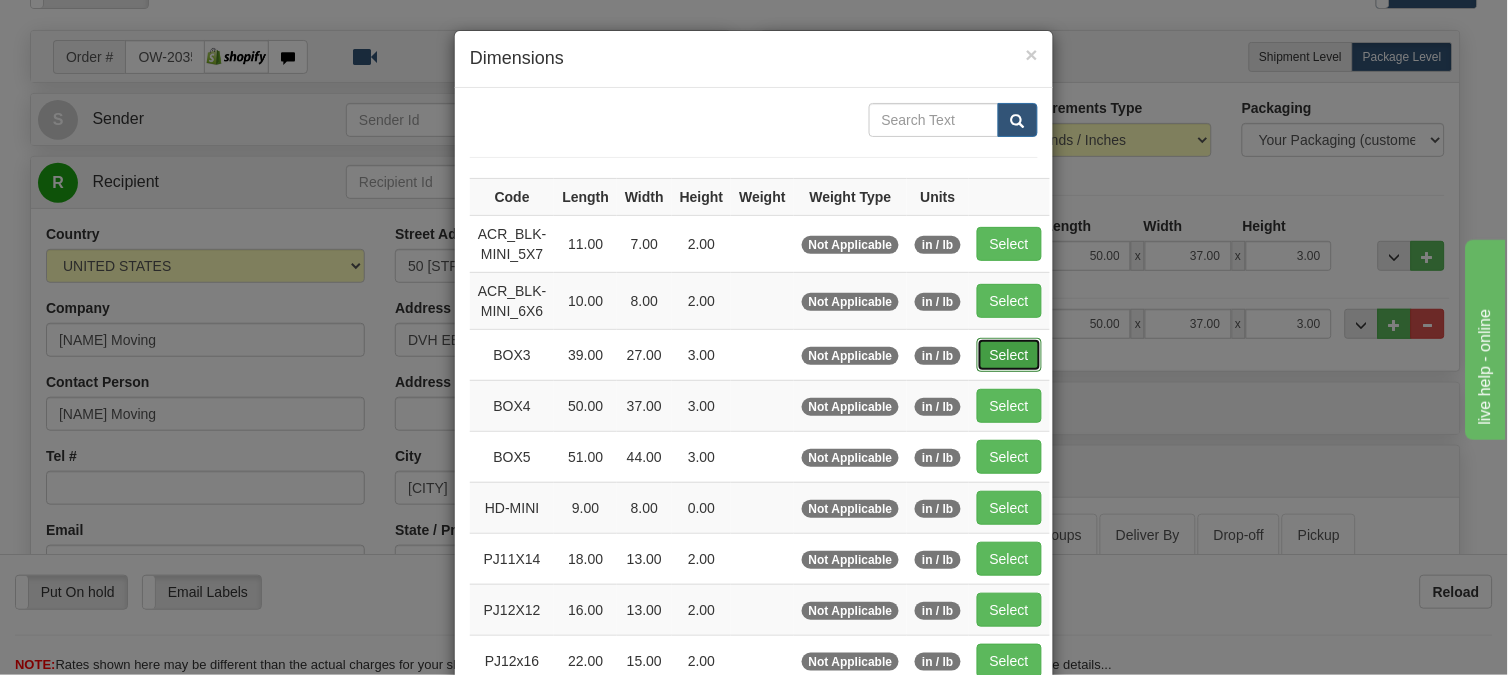 click on "Select" at bounding box center (1009, 355) 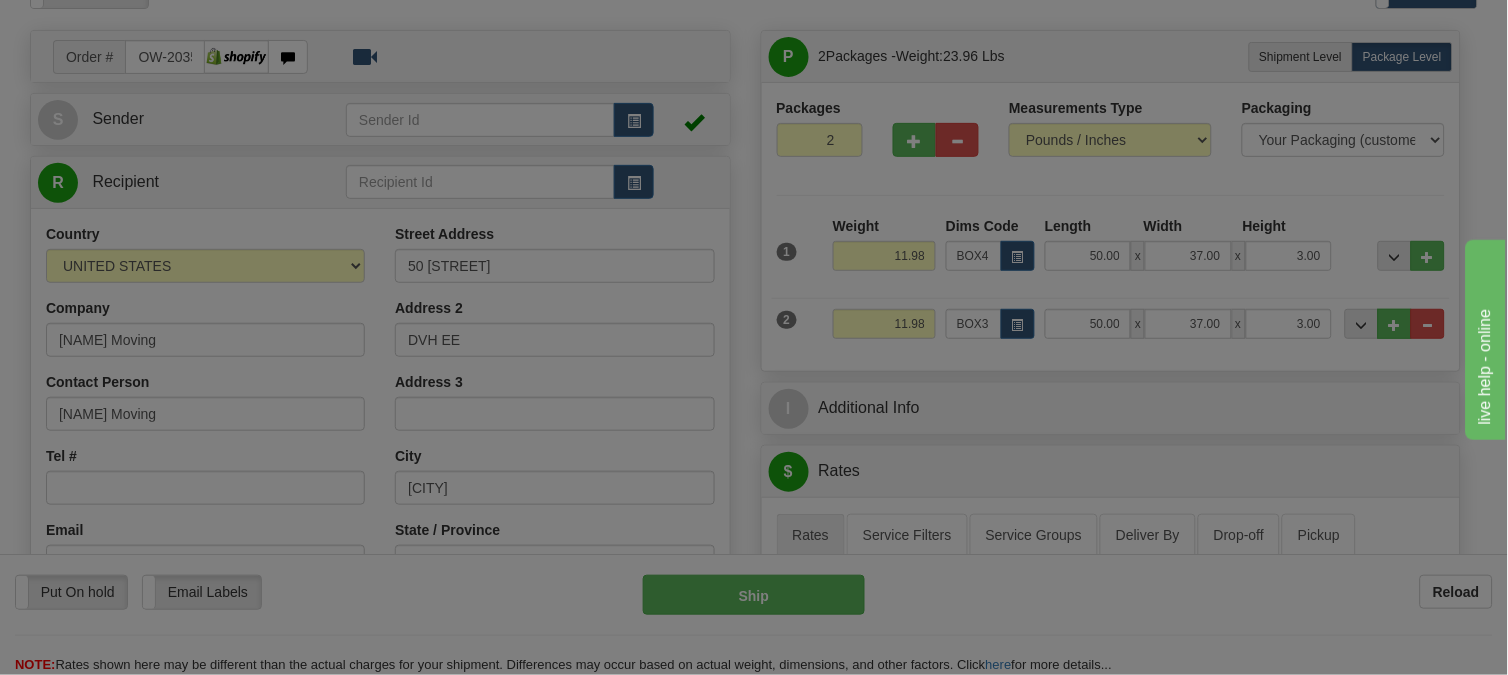 type on "39.00" 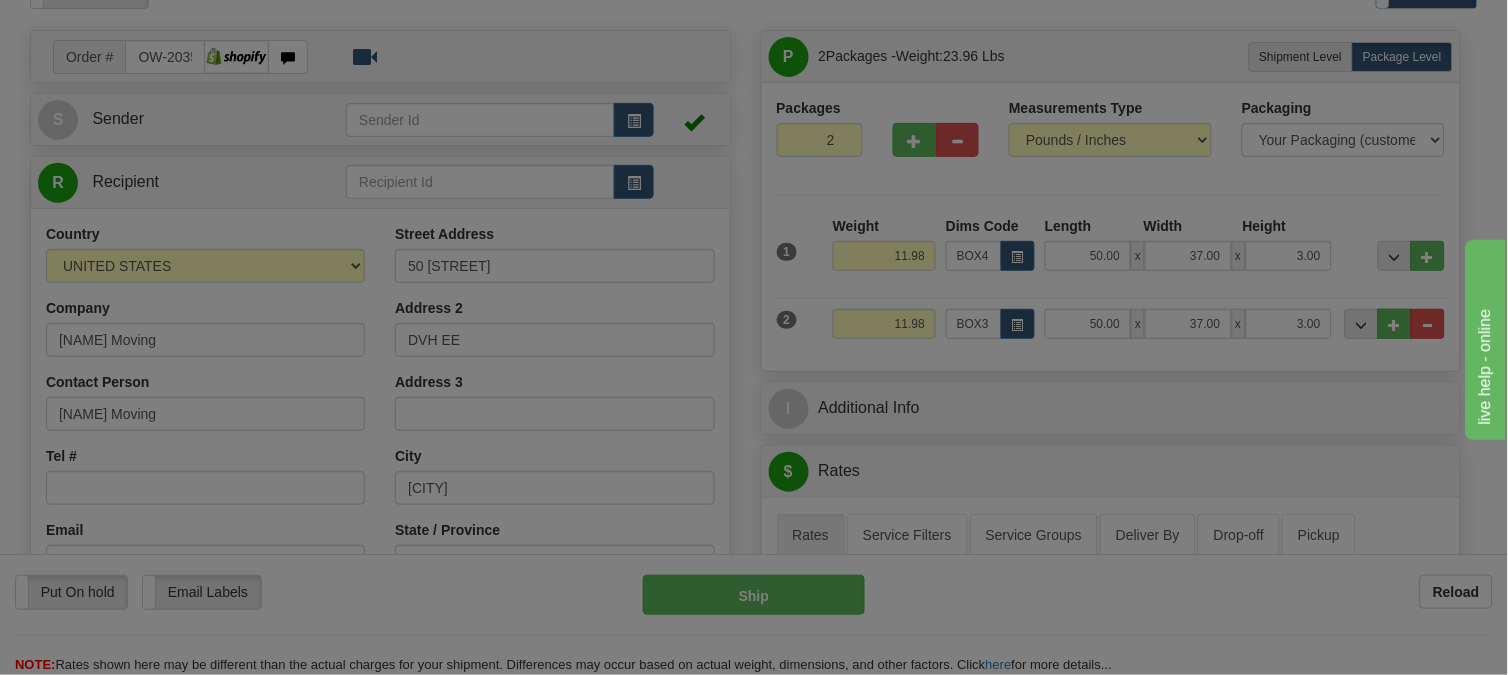 type on "27.00" 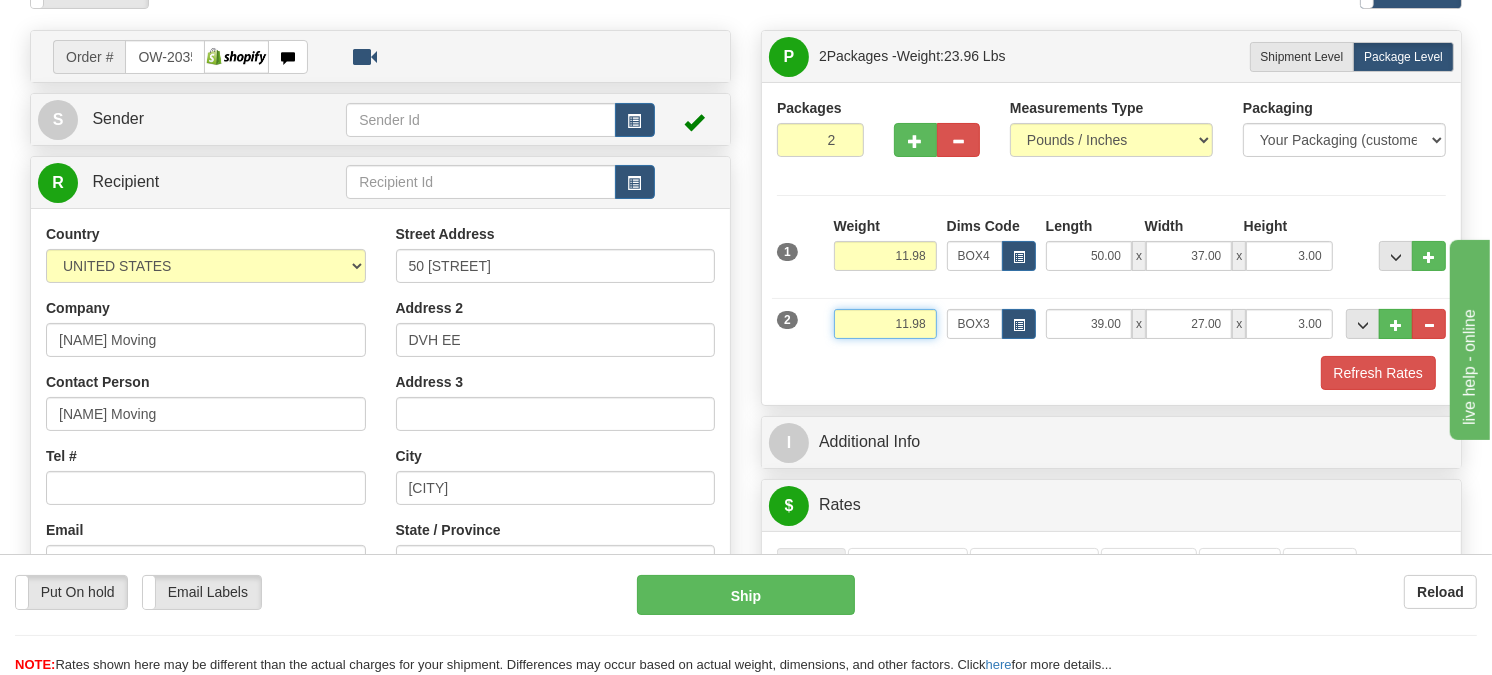 drag, startPoint x: 926, startPoint y: 373, endPoint x: 831, endPoint y: 374, distance: 95.005264 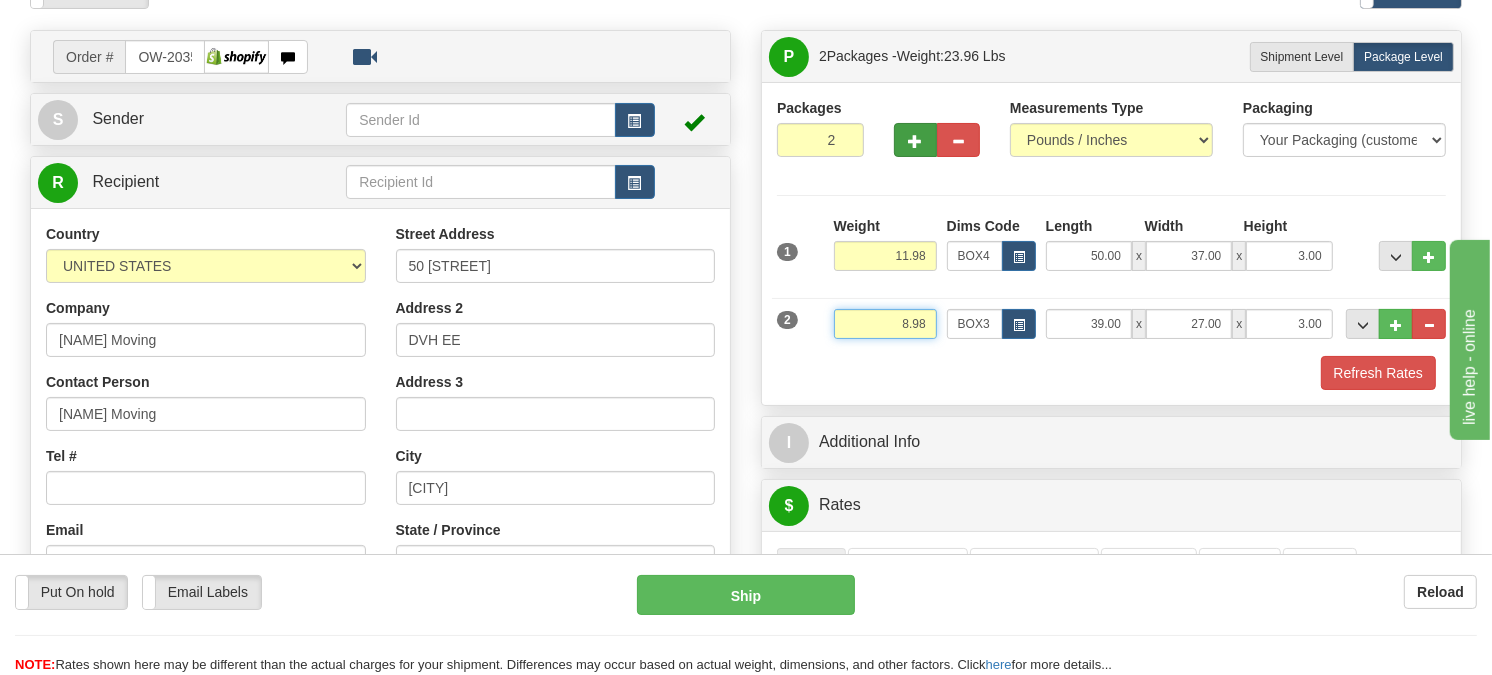 type on "8.98" 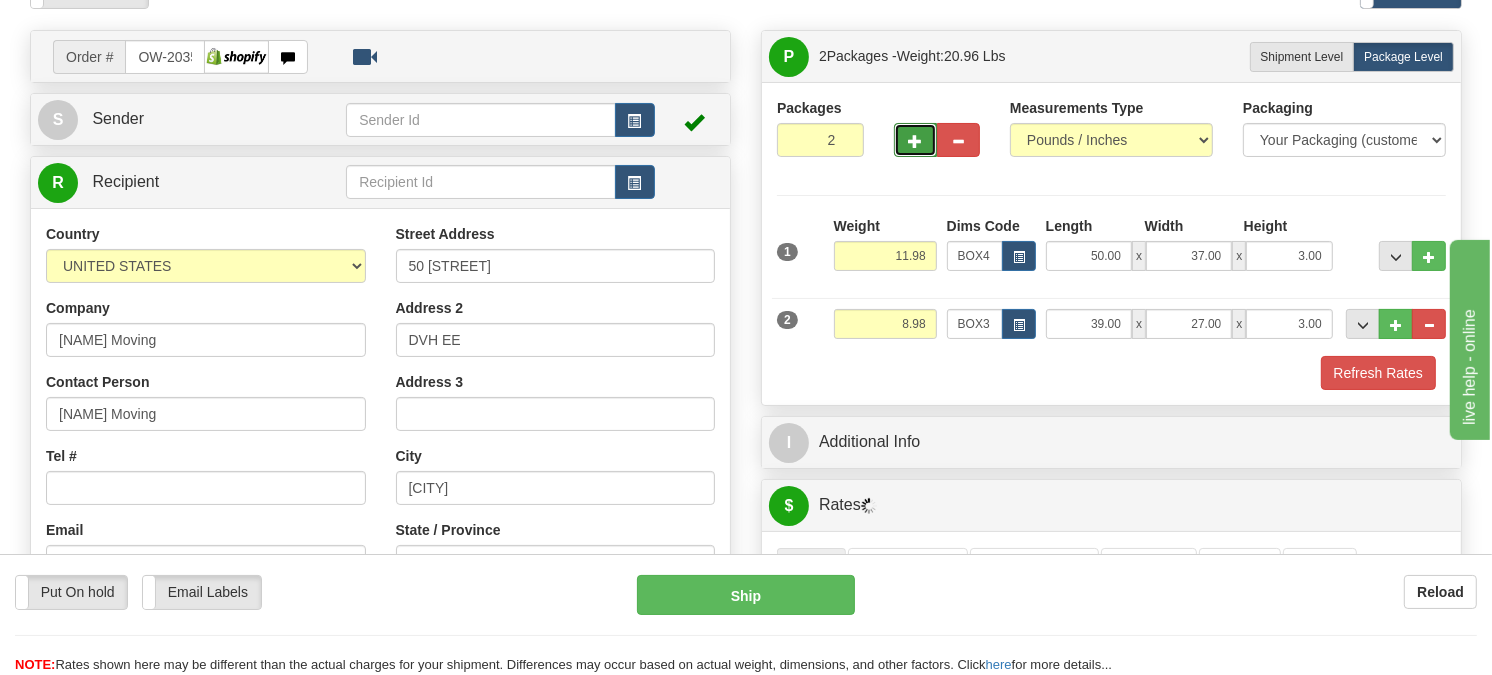 click at bounding box center [915, 140] 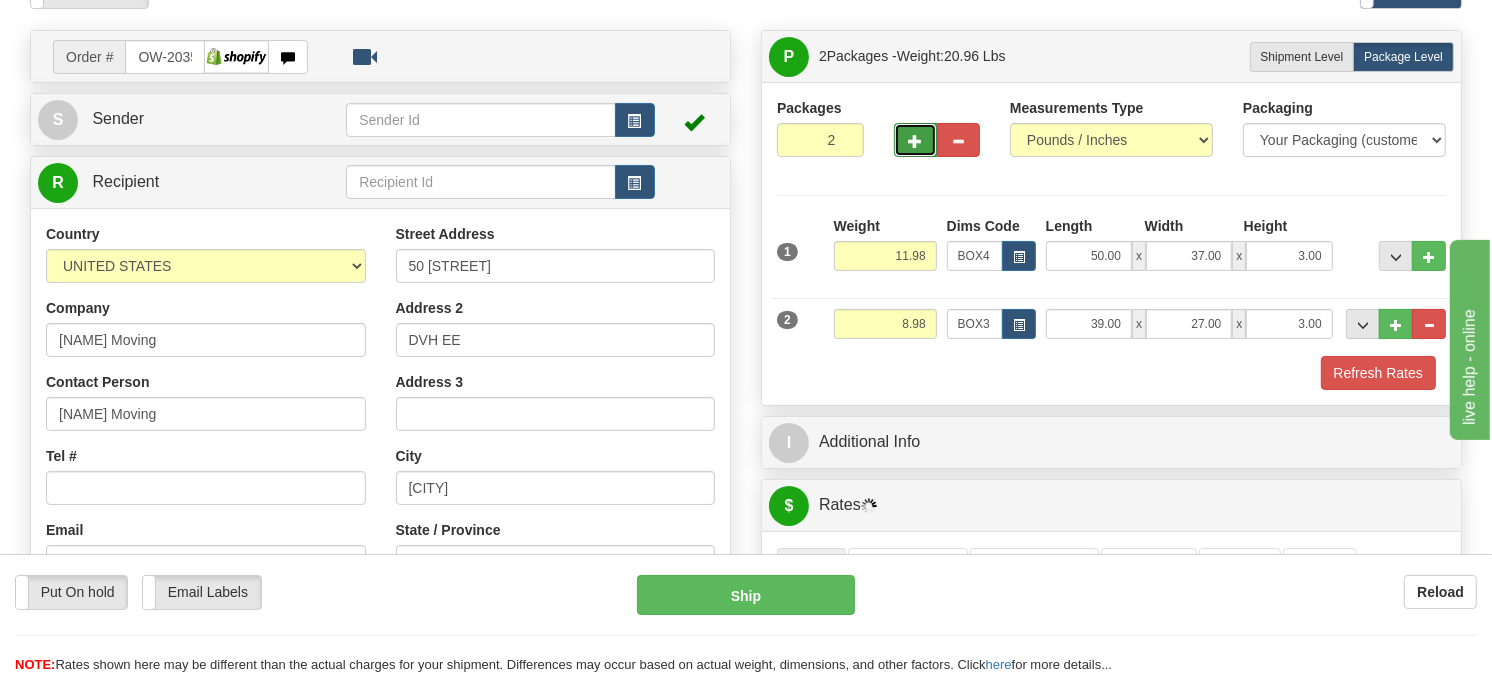type on "3" 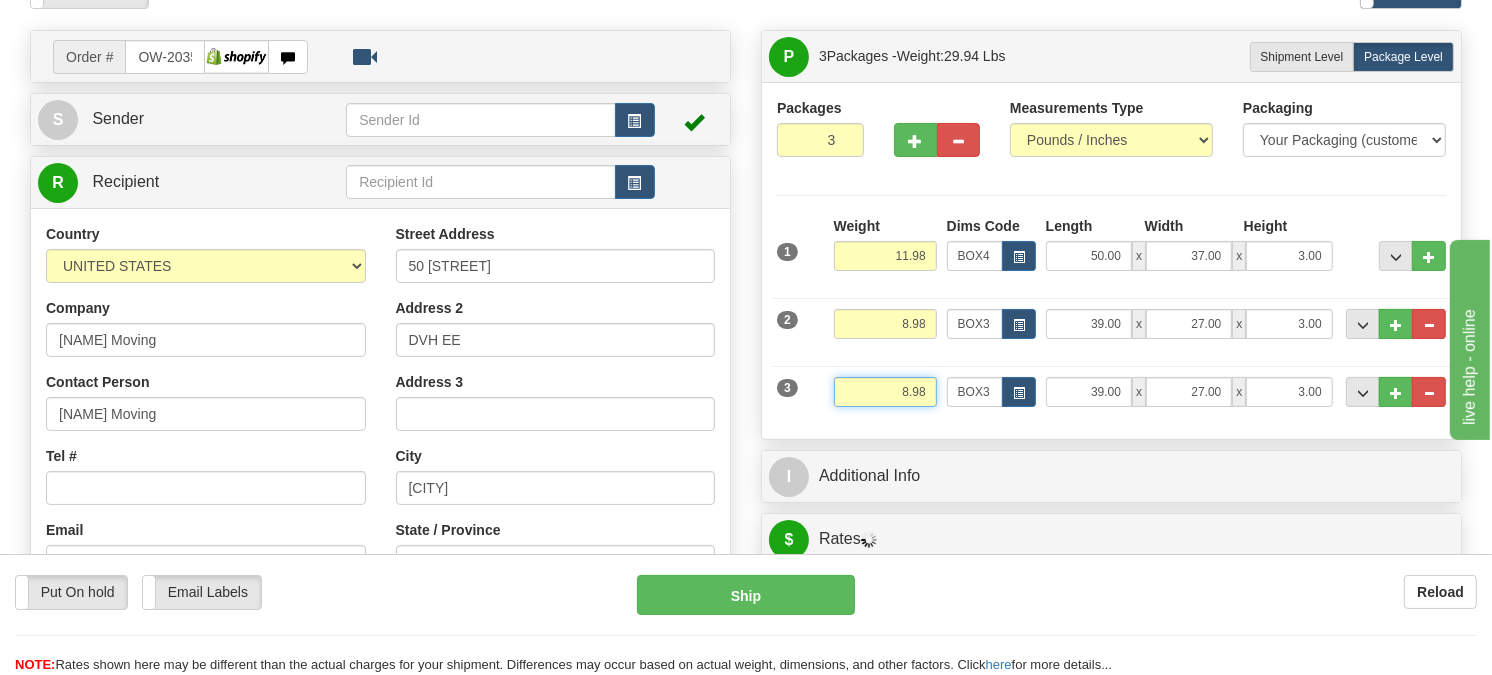 drag, startPoint x: 885, startPoint y: 444, endPoint x: 756, endPoint y: 474, distance: 132.44244 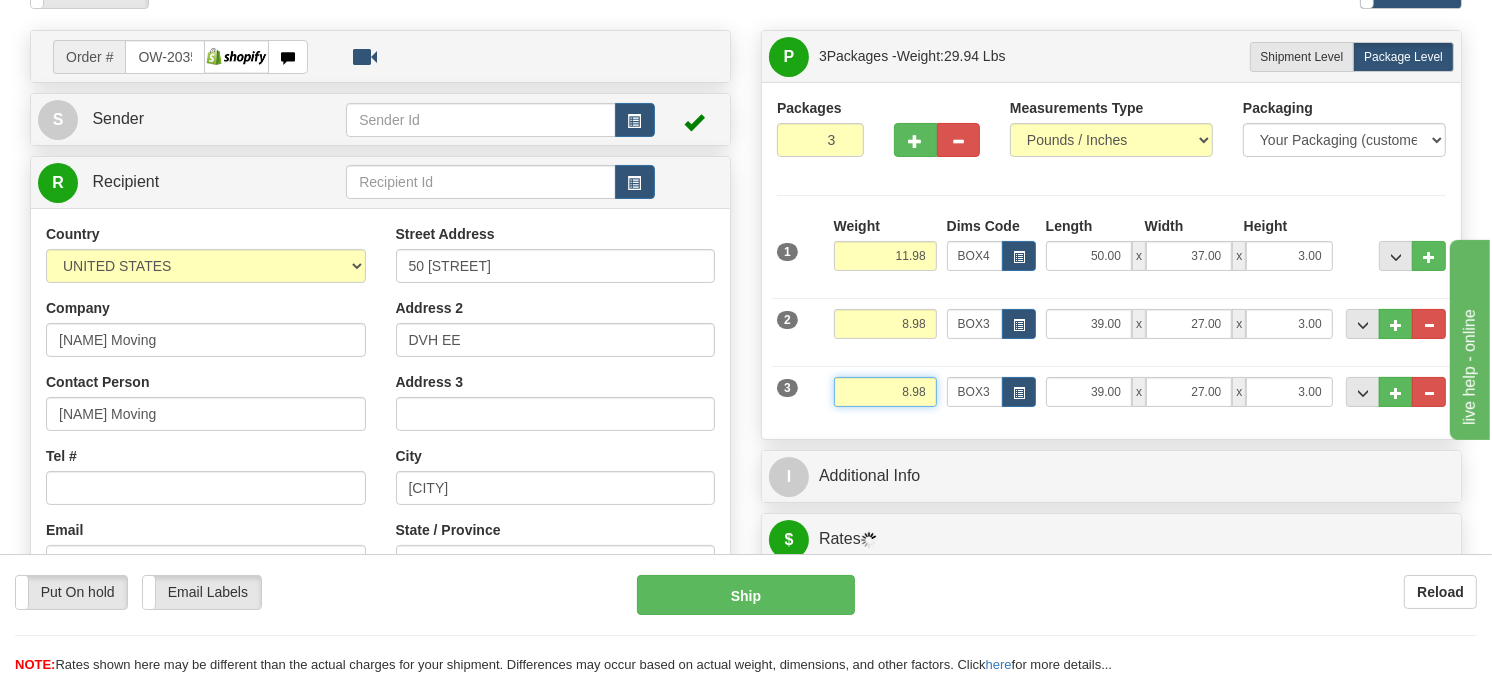 click on "P
Packages
3
Packages -
Weight:  29.94   Lbs
Shipment Level
Shipm.
Package Level
Pack.." at bounding box center (1111, 651) 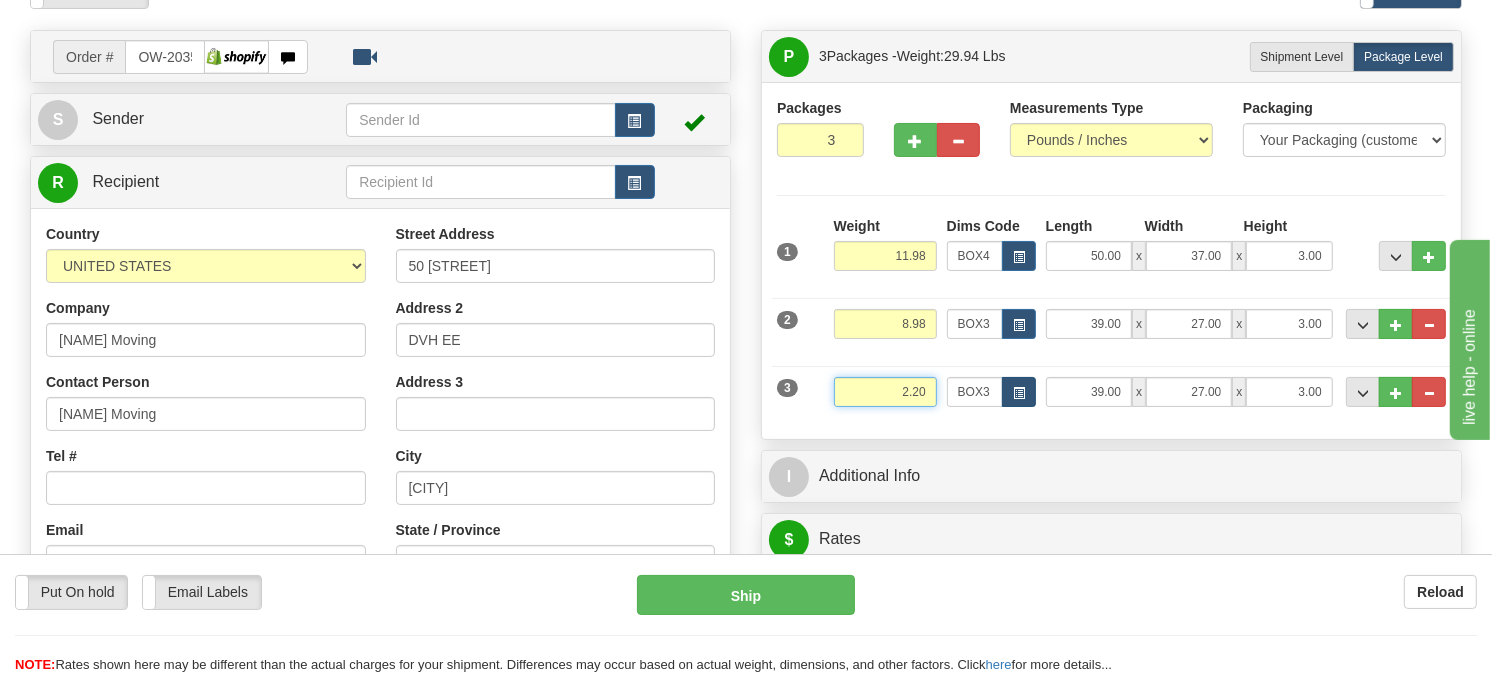 type on "2.20" 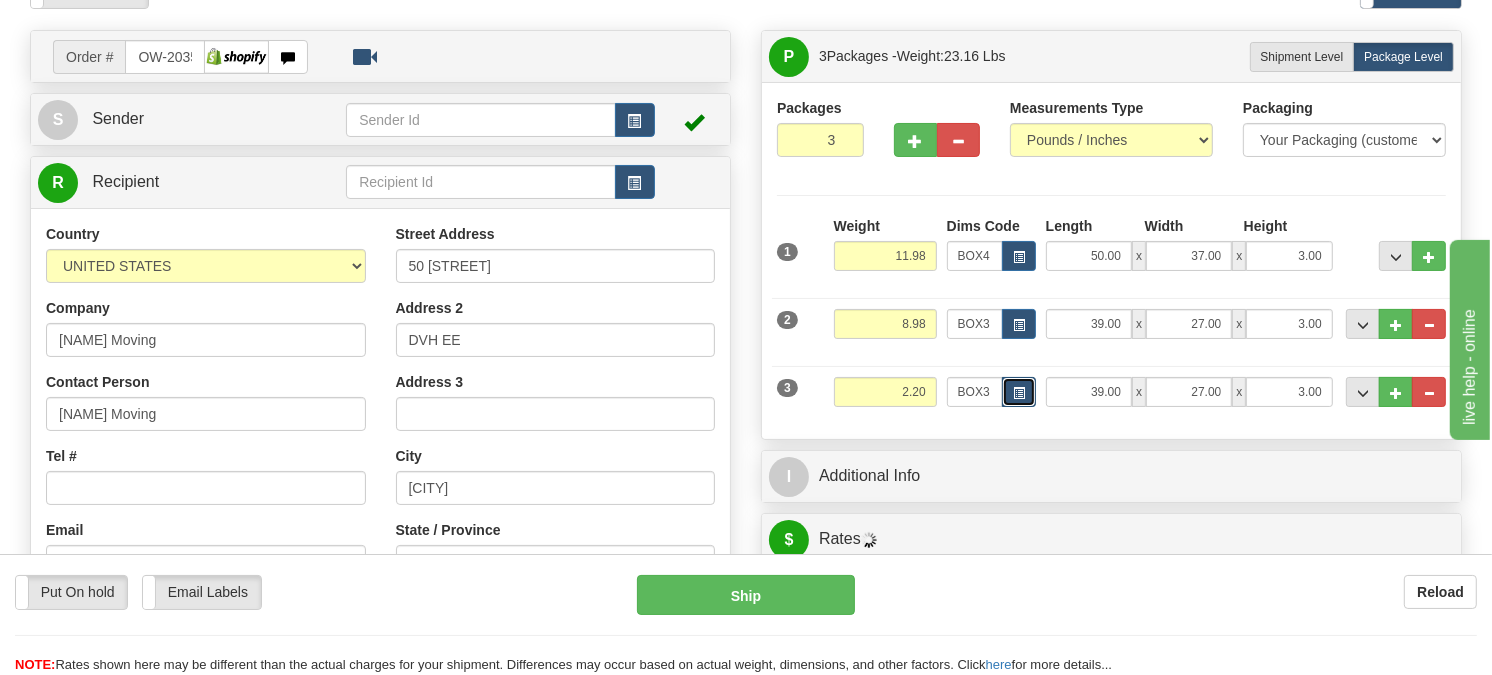 click at bounding box center [1019, 392] 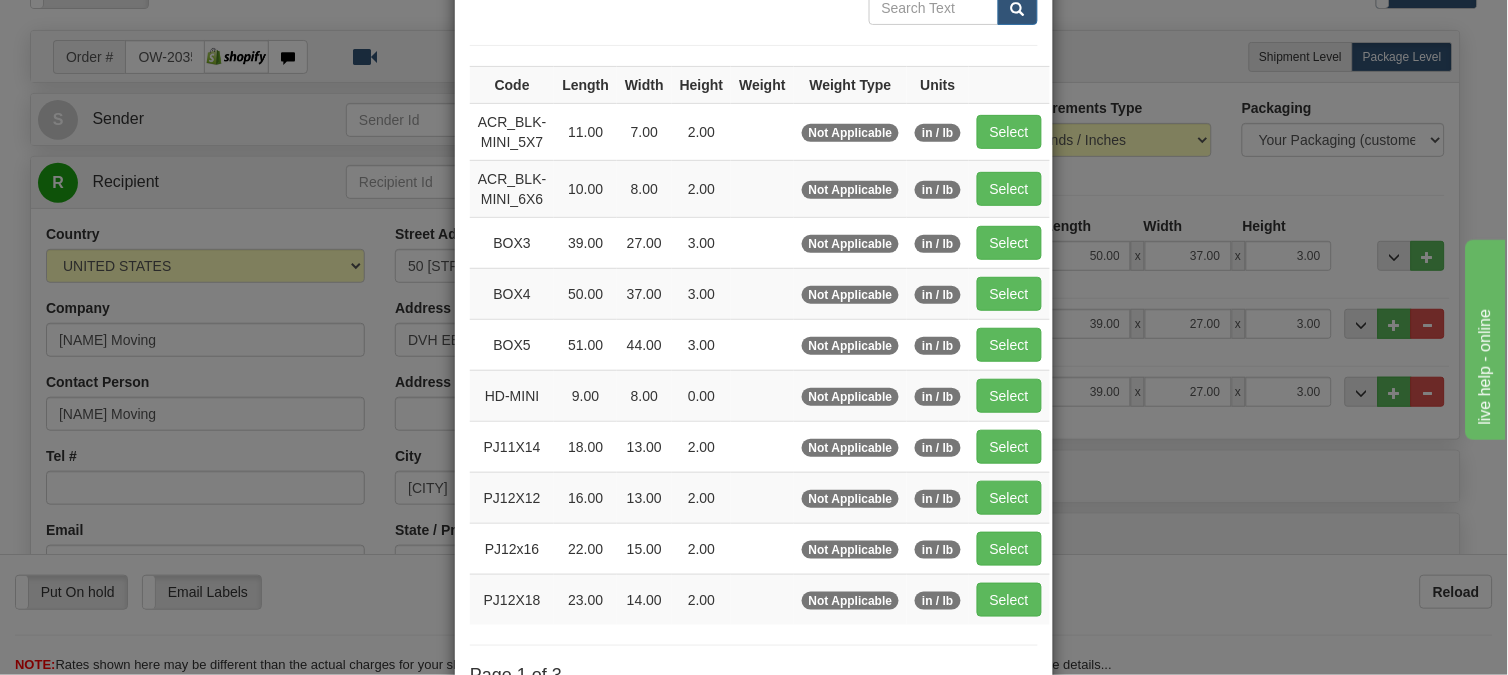 scroll, scrollTop: 222, scrollLeft: 0, axis: vertical 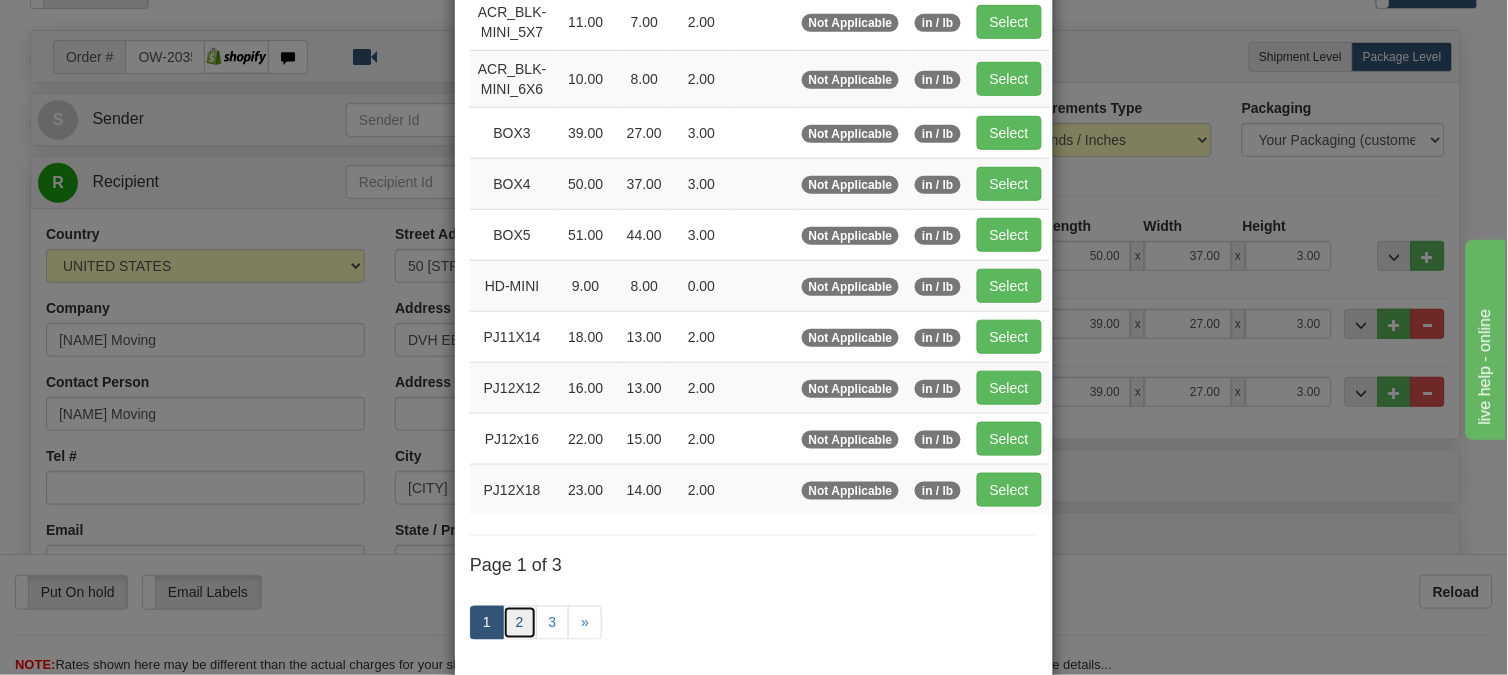 click on "2" at bounding box center (520, 623) 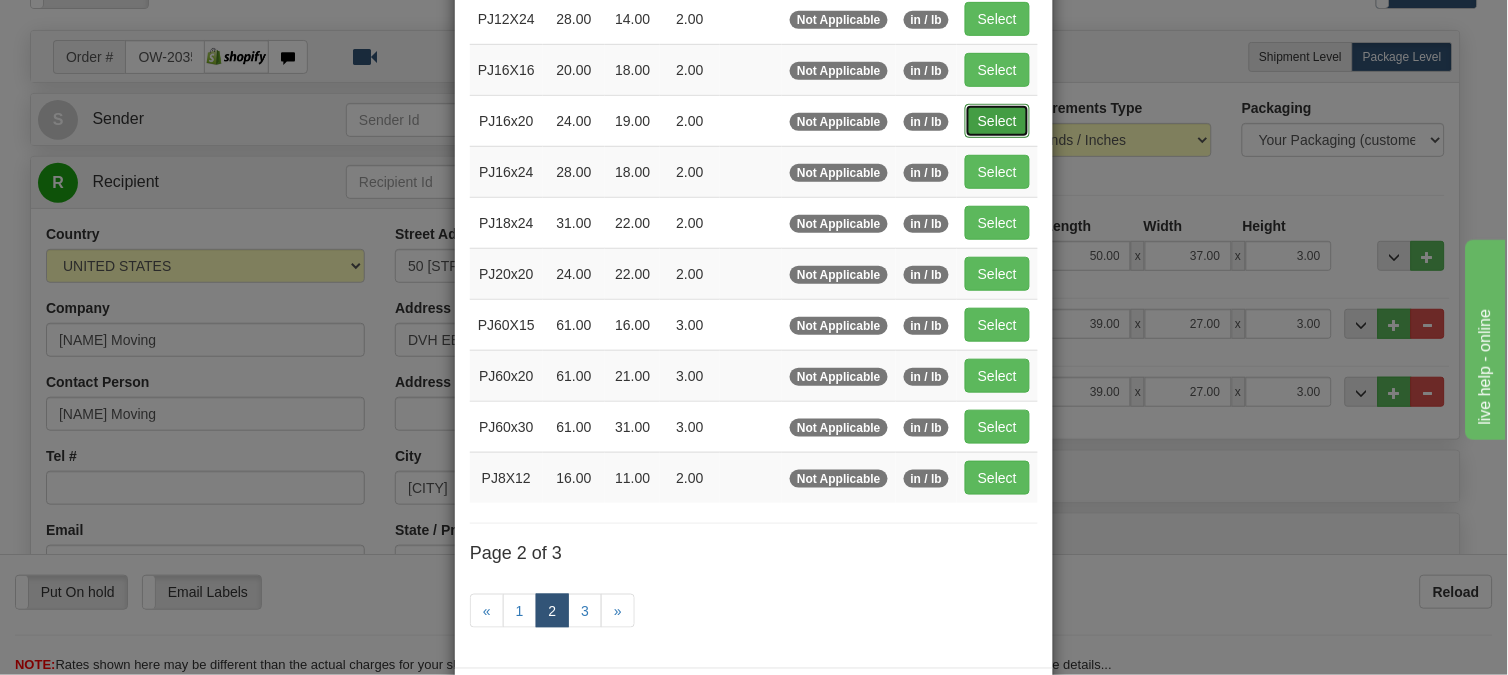 click on "Select" at bounding box center (997, 121) 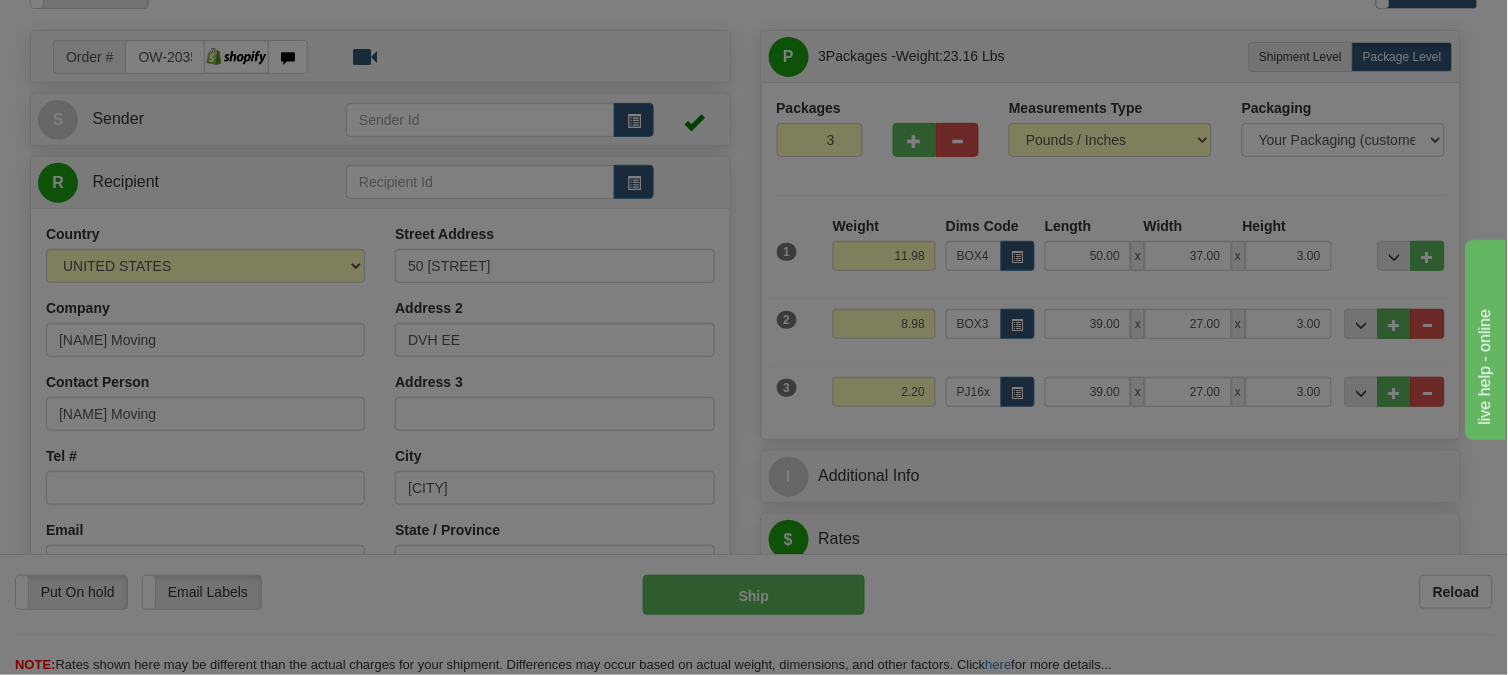 type on "24.00" 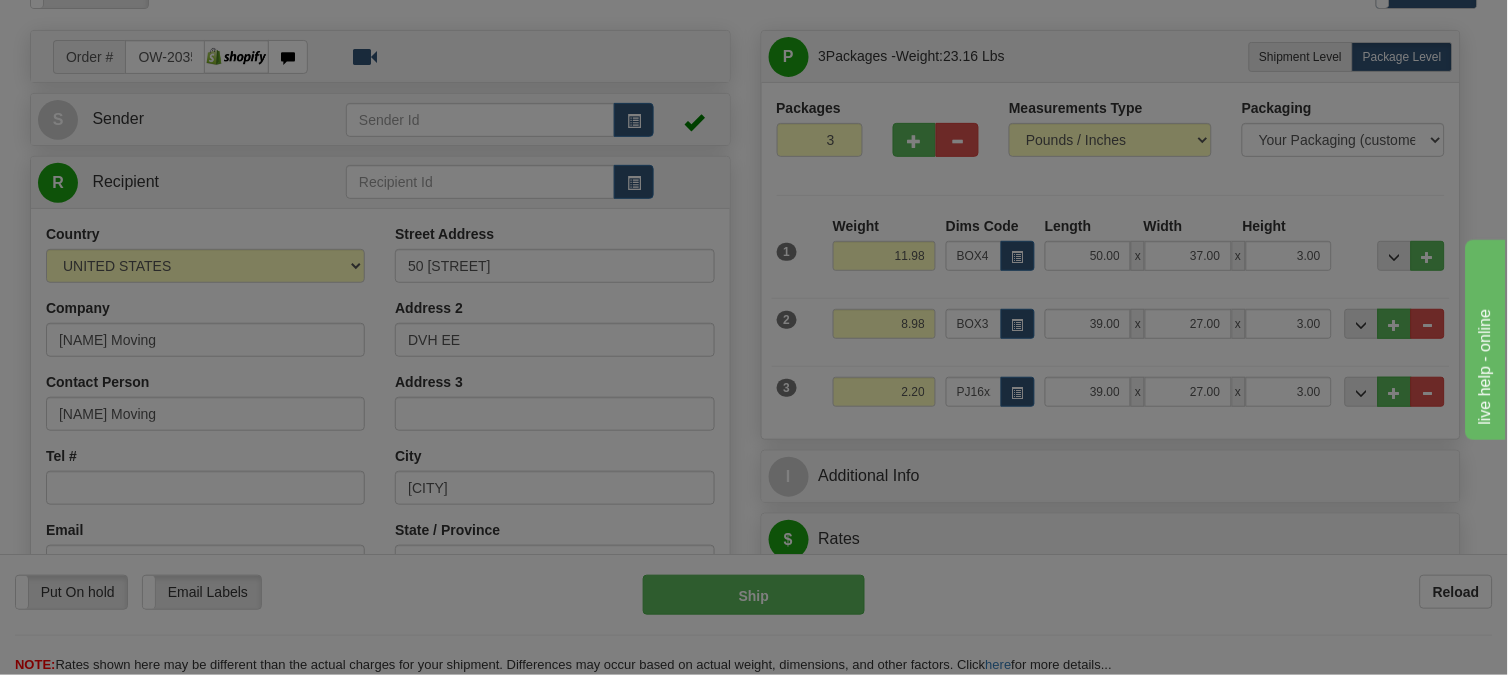 type on "19.00" 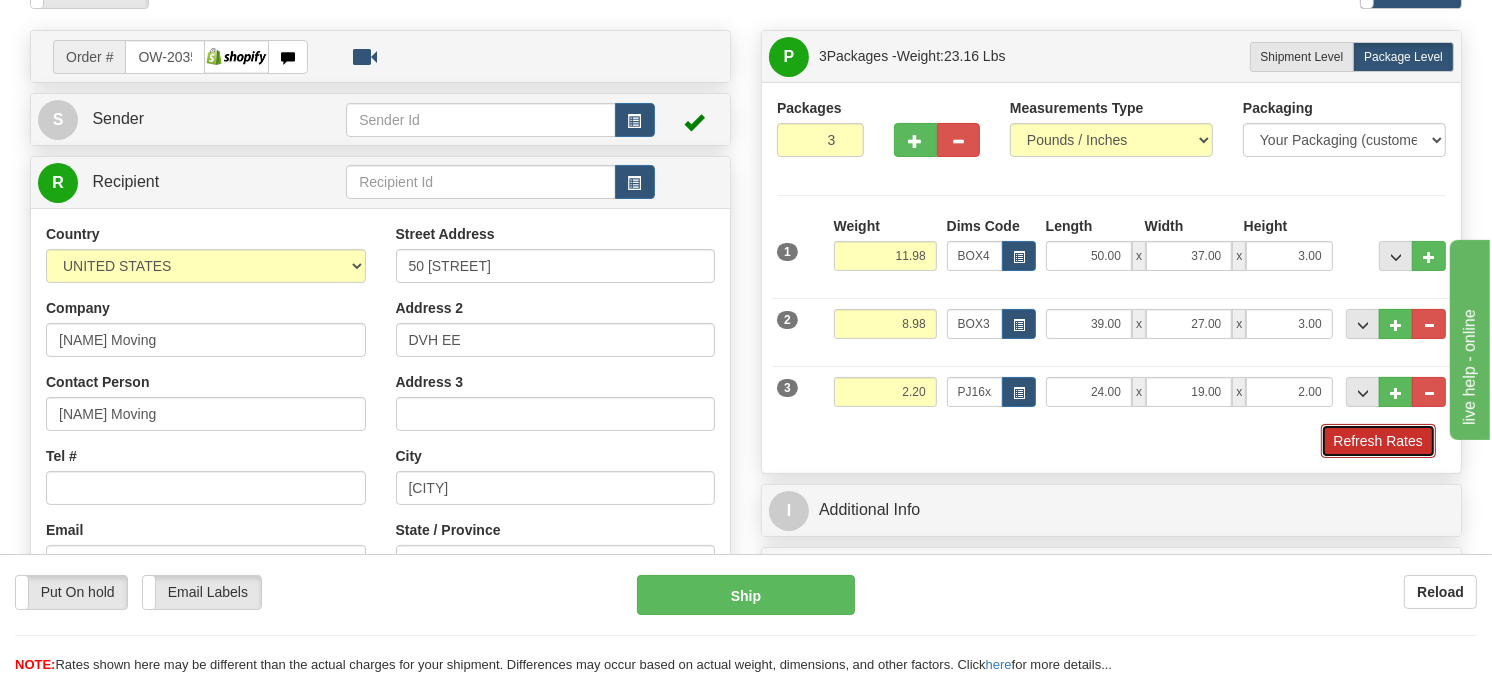 click on "Refresh Rates" at bounding box center [1378, 441] 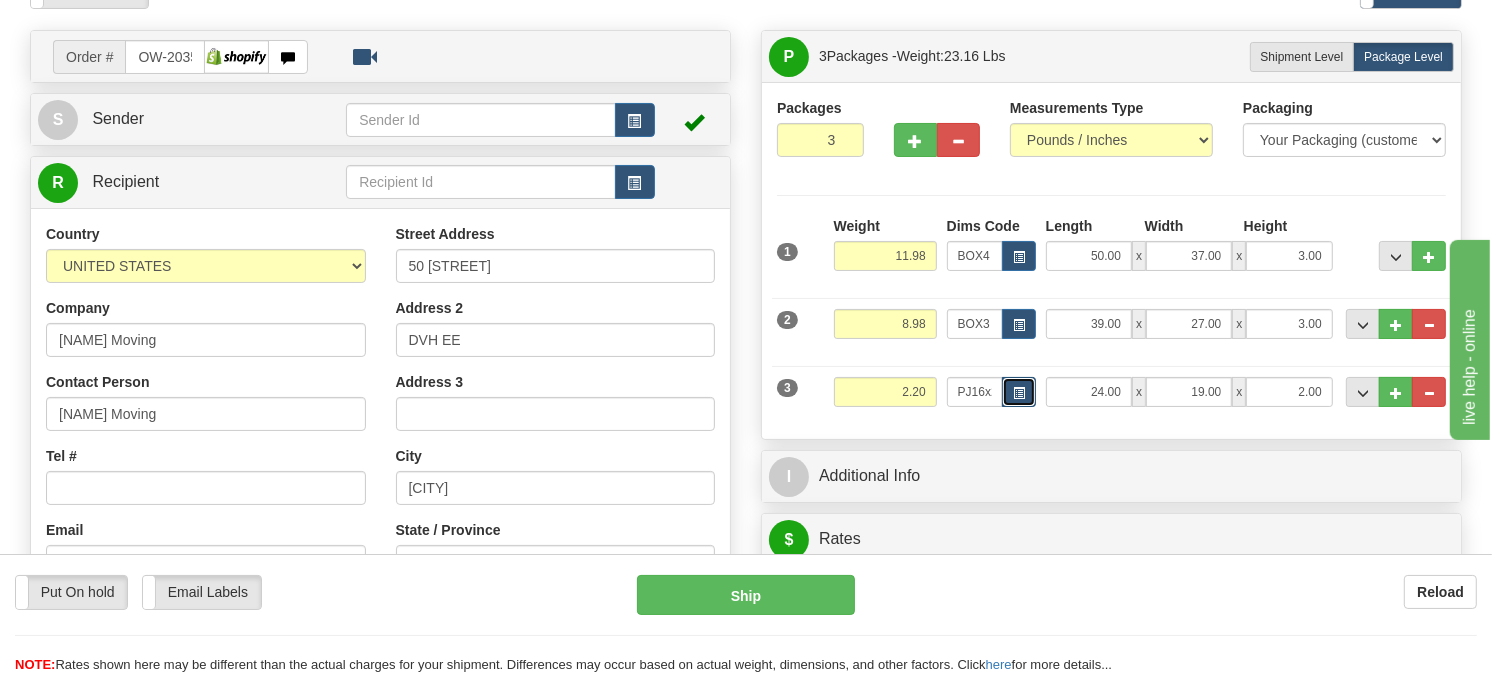 click at bounding box center (1019, 392) 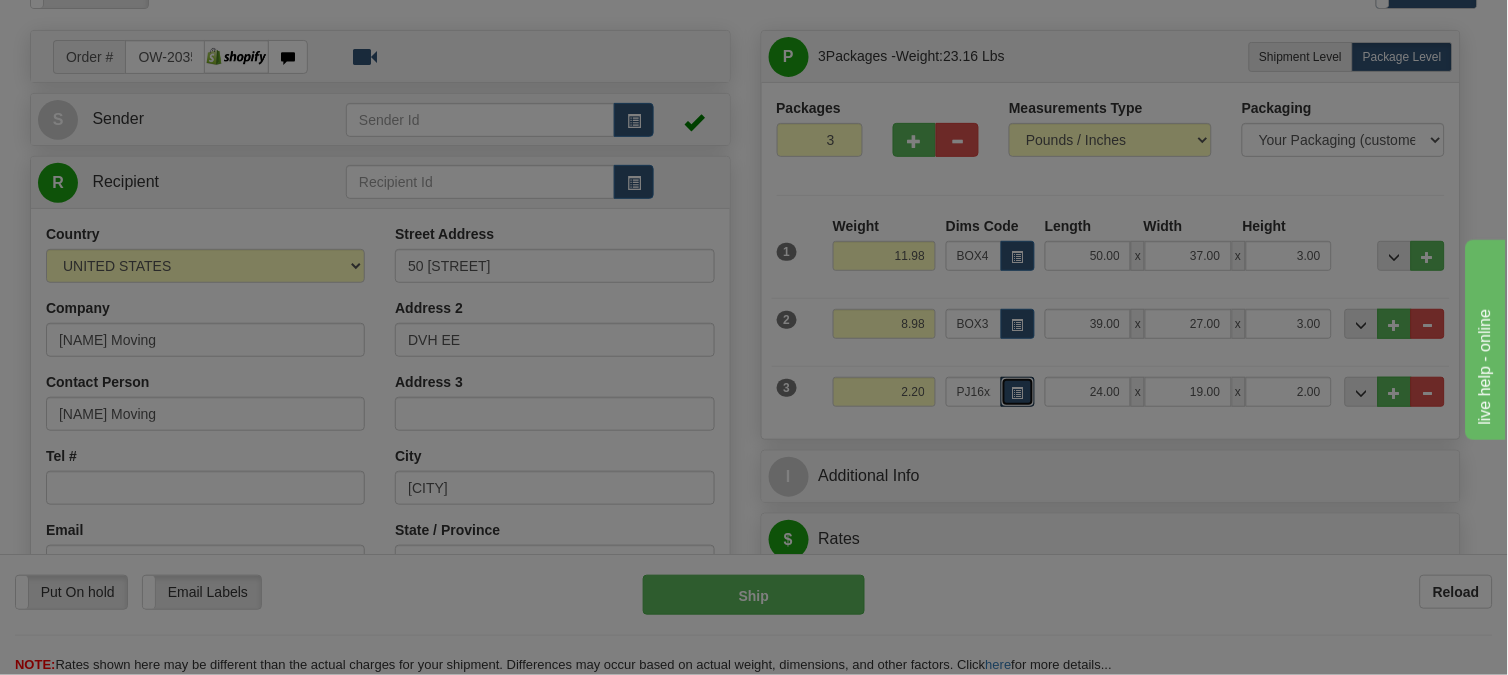 scroll, scrollTop: 0, scrollLeft: 0, axis: both 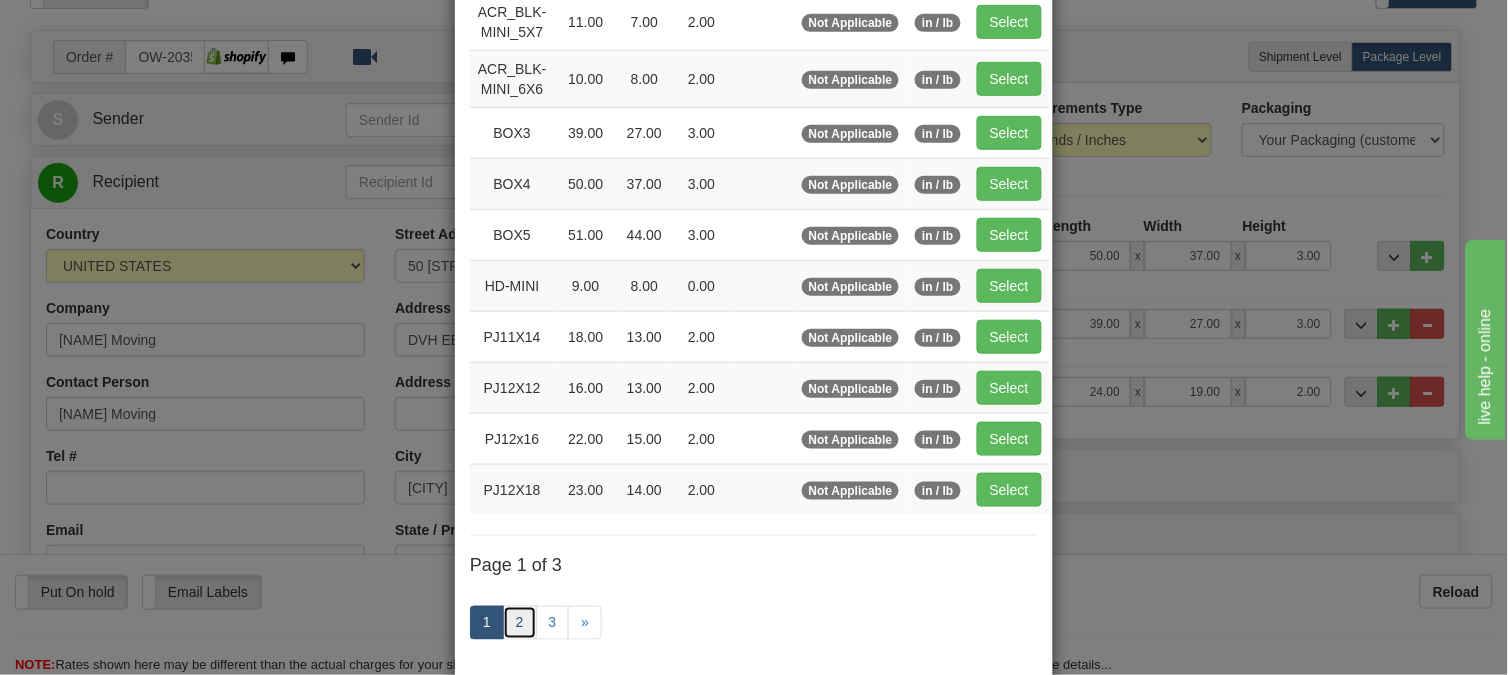 click on "2" at bounding box center [520, 623] 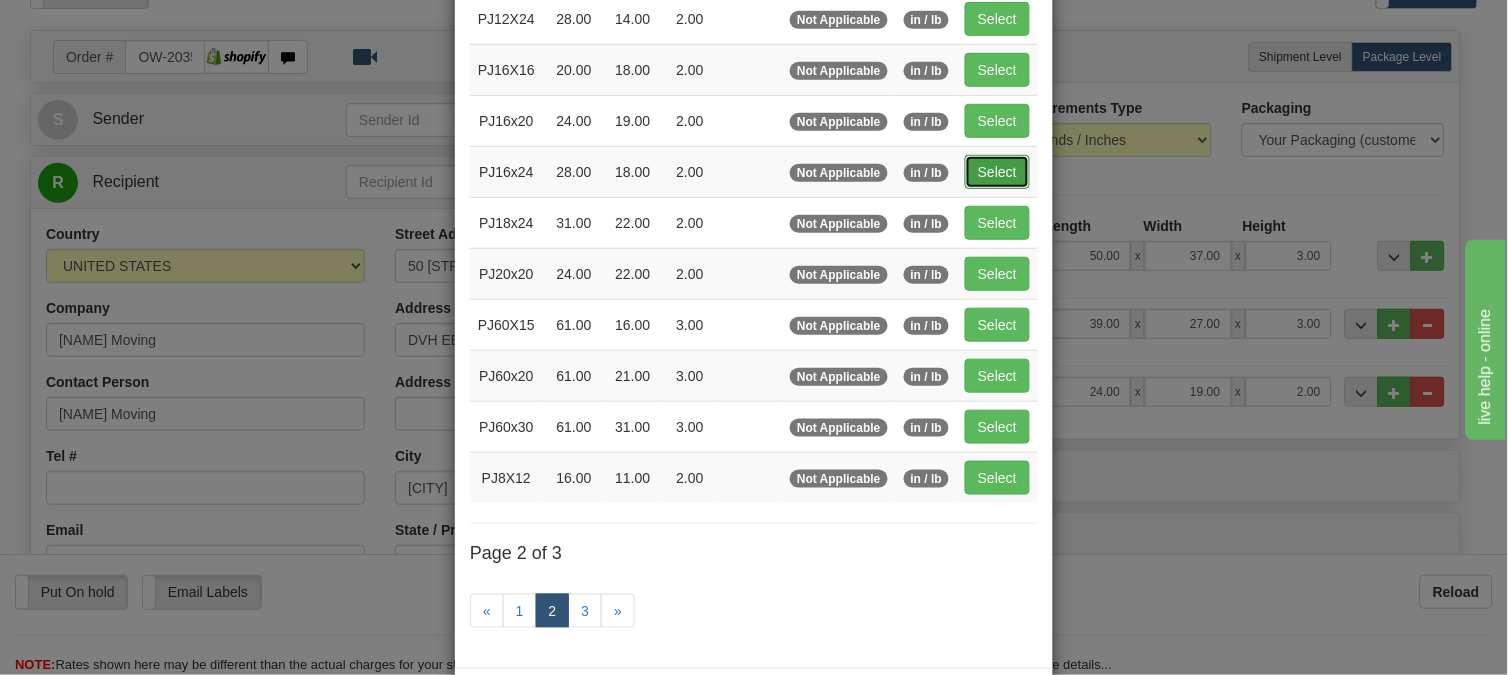 click on "Select" at bounding box center [997, 172] 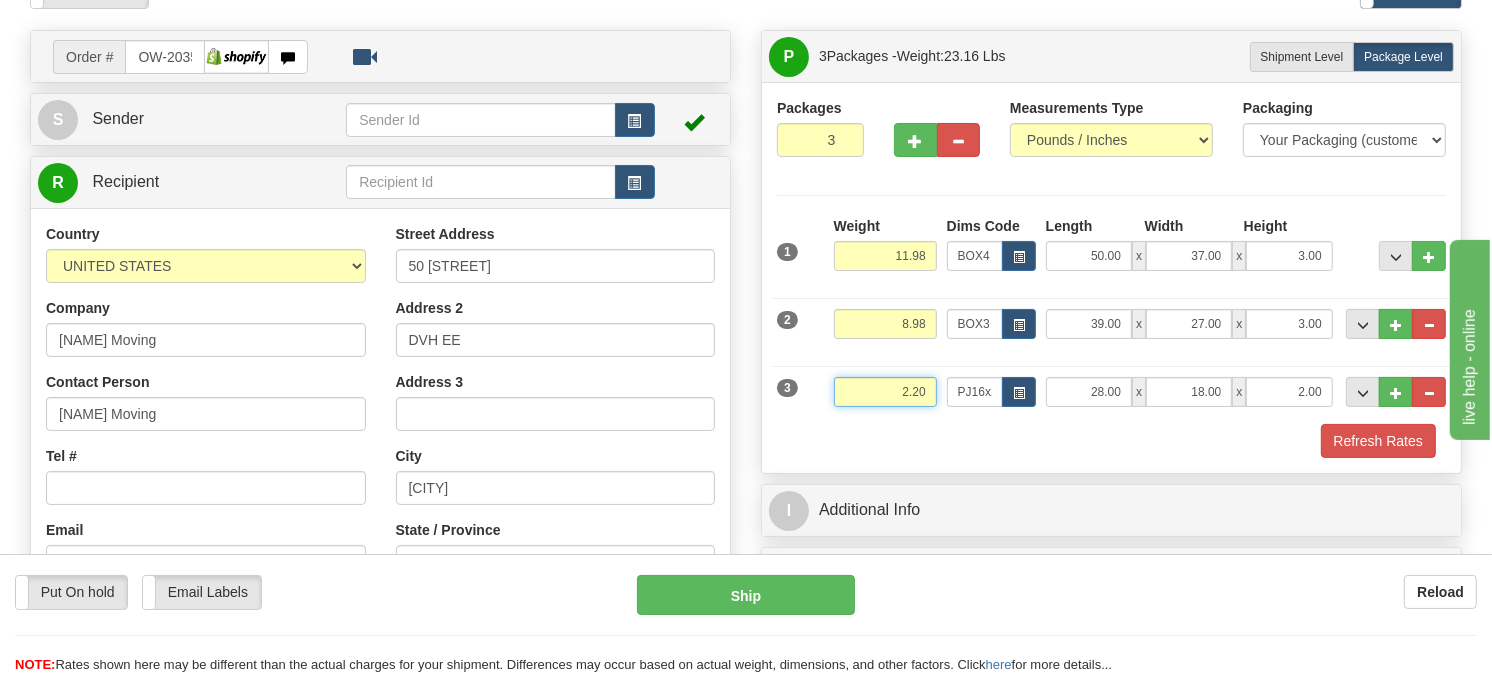 drag, startPoint x: 851, startPoint y: 433, endPoint x: 817, endPoint y: 433, distance: 34 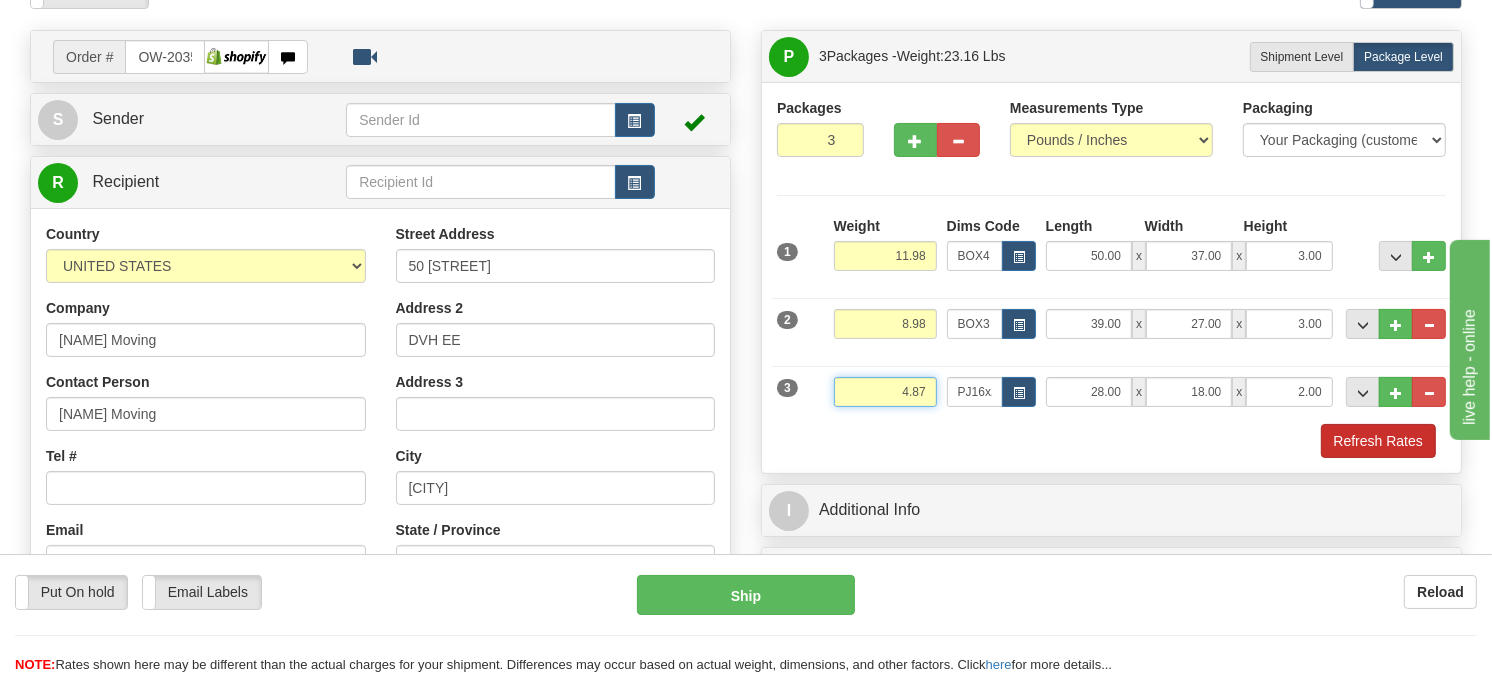 type on "4.87" 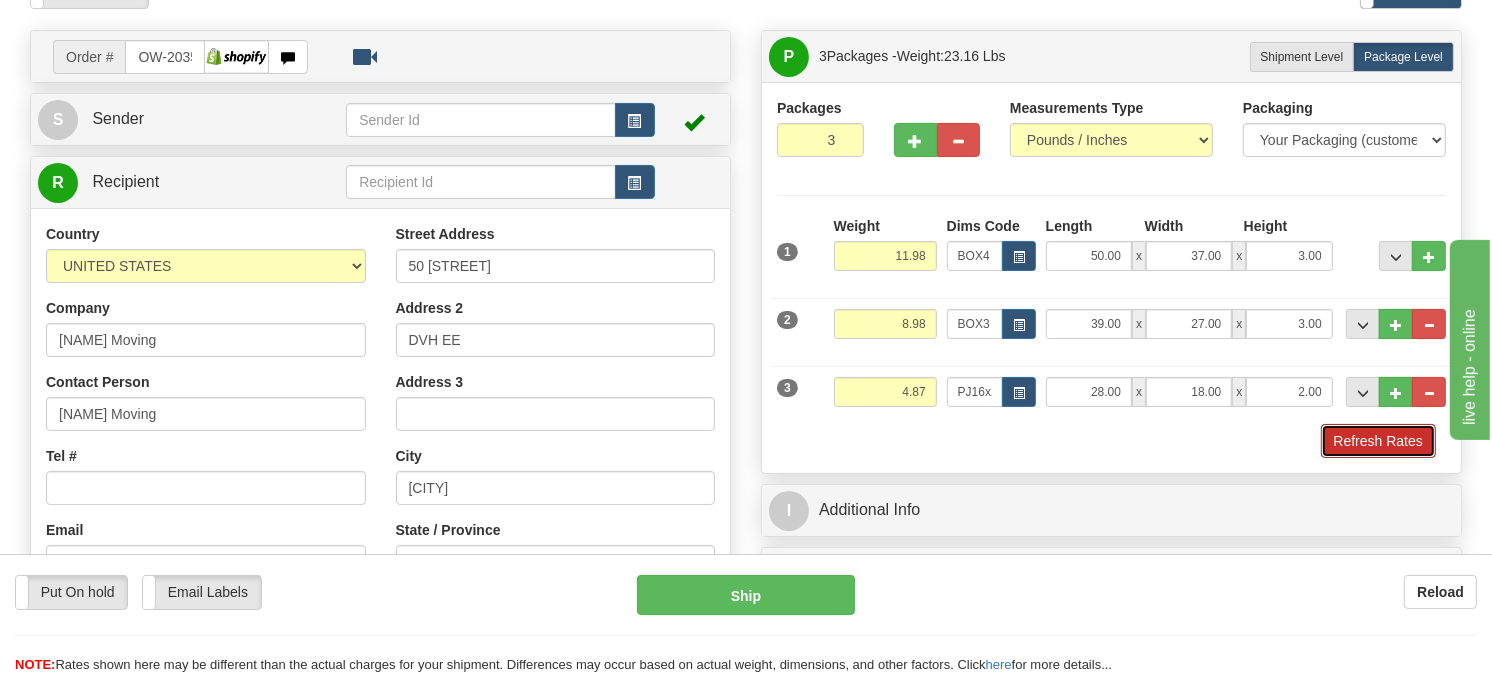 click on "Refresh Rates" at bounding box center (1378, 441) 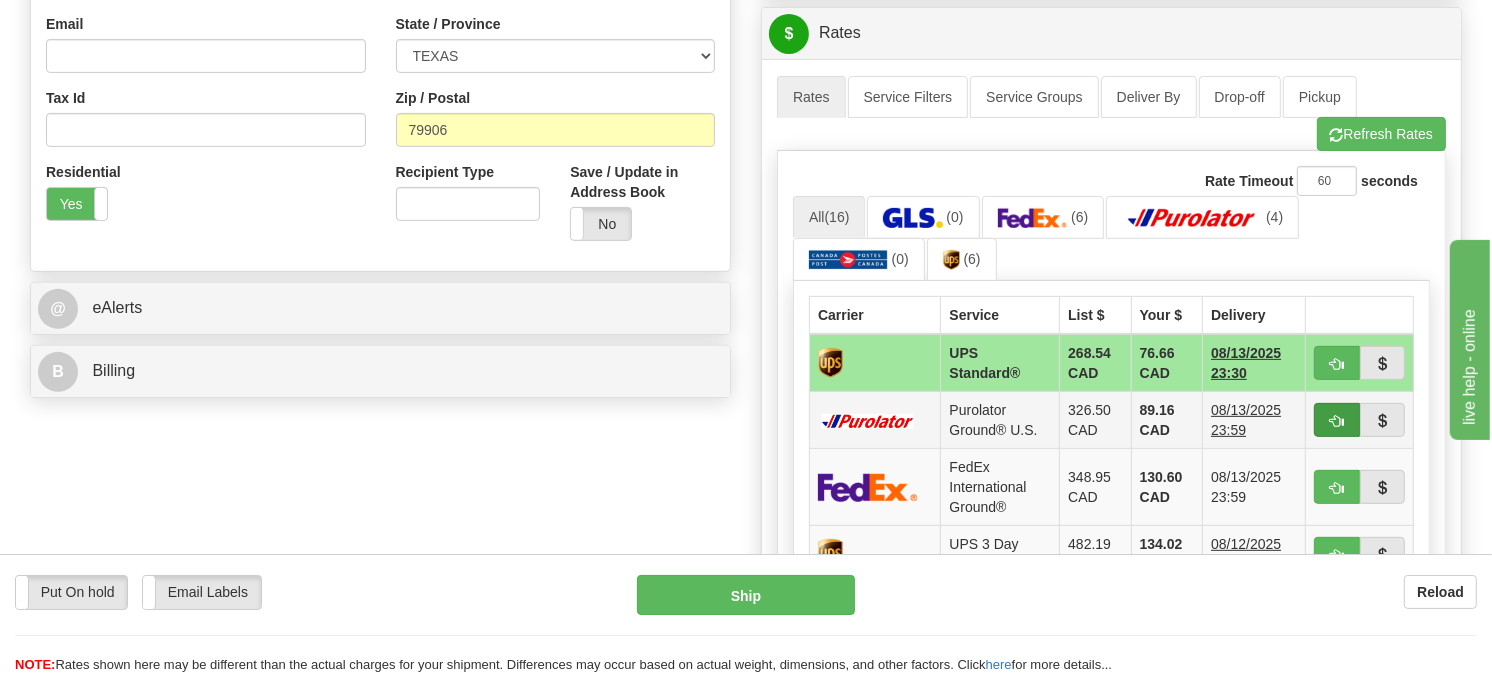 scroll, scrollTop: 666, scrollLeft: 0, axis: vertical 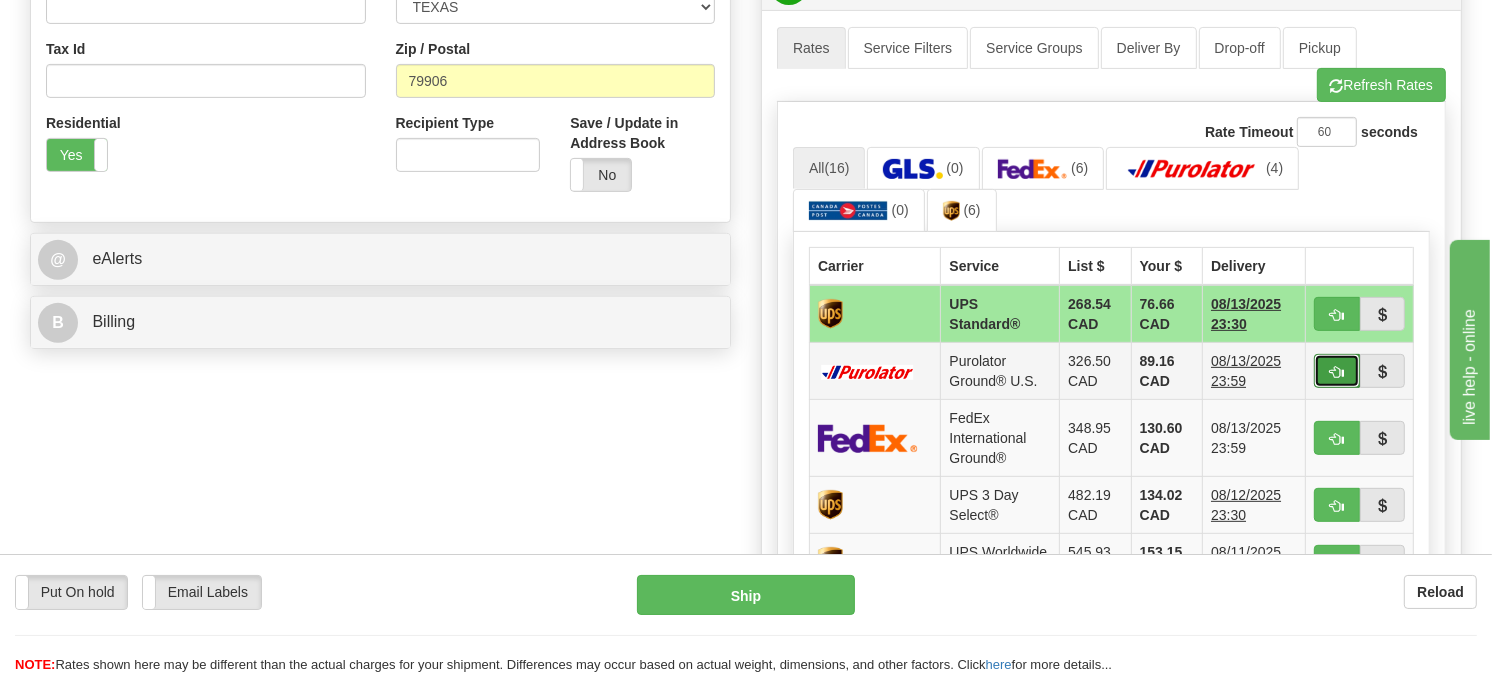 click at bounding box center [1337, 372] 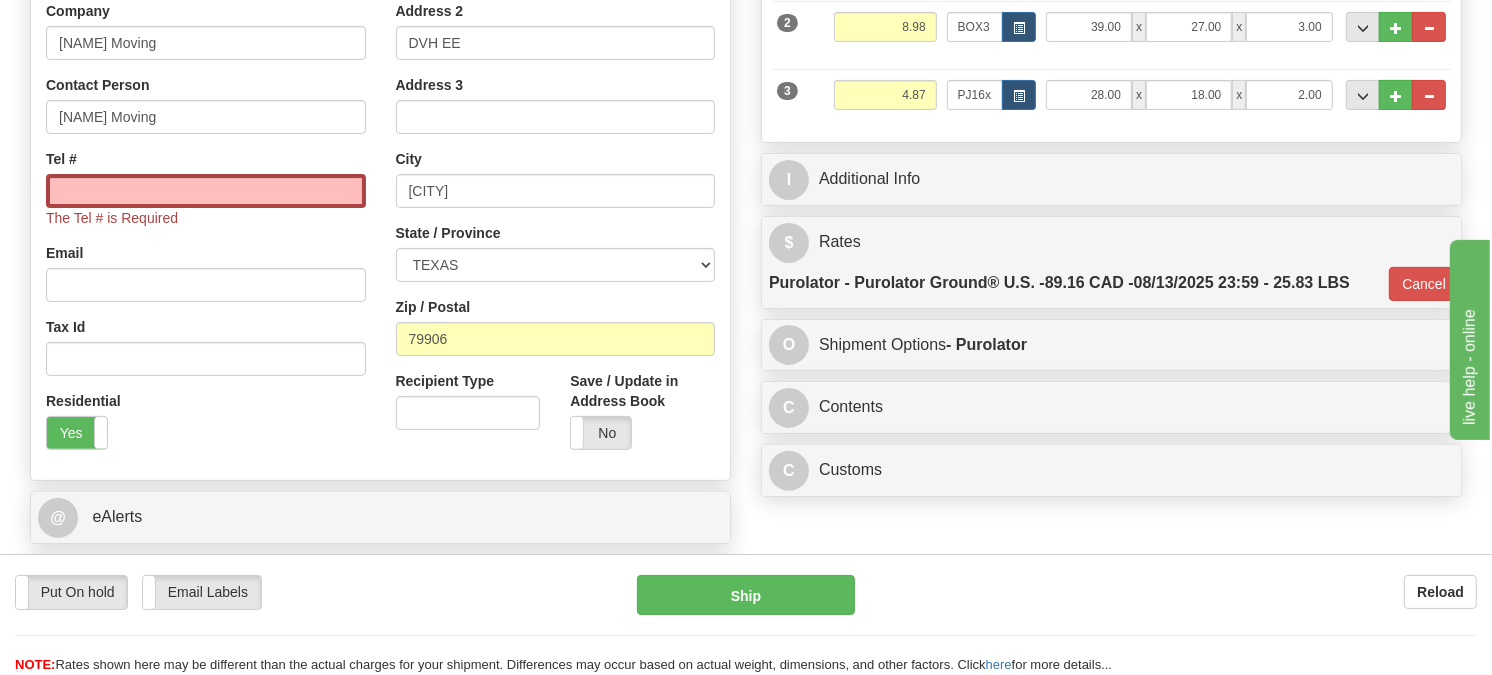 scroll, scrollTop: 353, scrollLeft: 0, axis: vertical 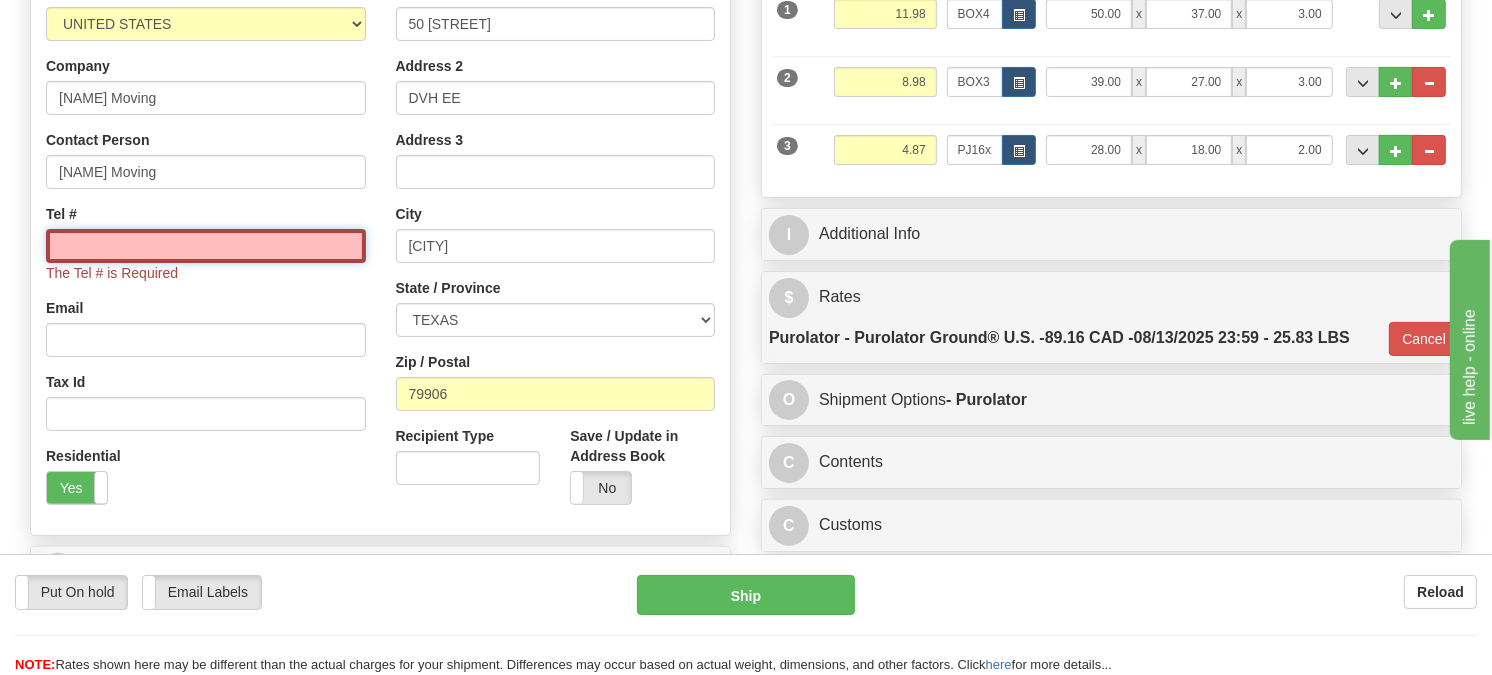click on "Tel #" at bounding box center [206, 246] 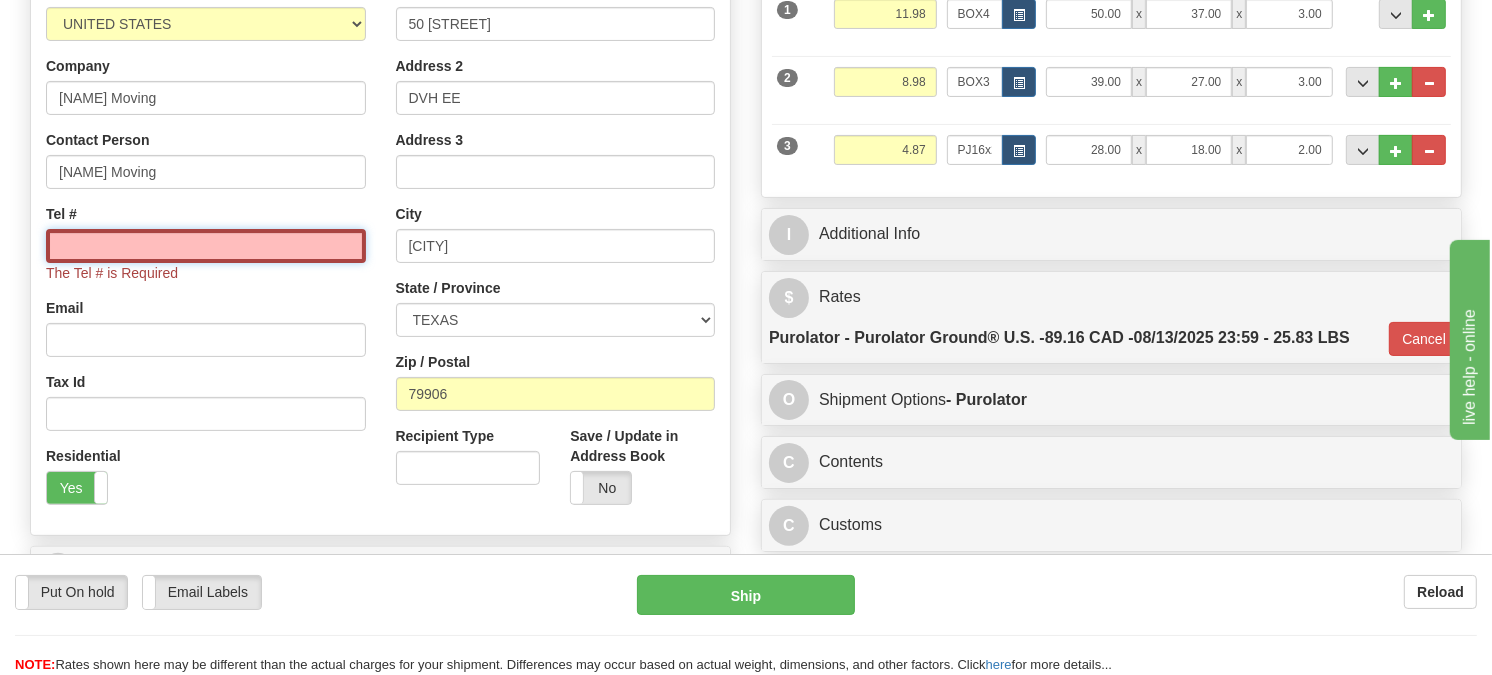 type on "1 905-809-7106" 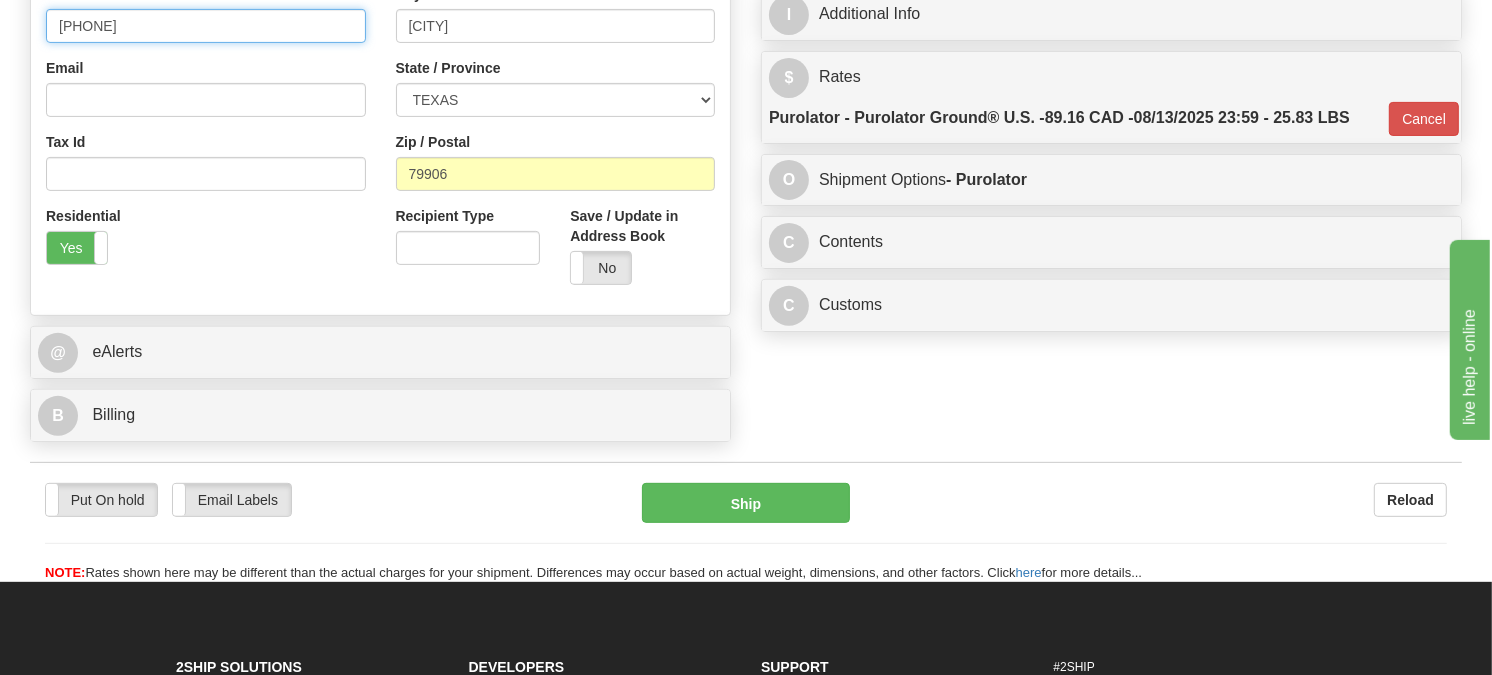 scroll, scrollTop: 575, scrollLeft: 0, axis: vertical 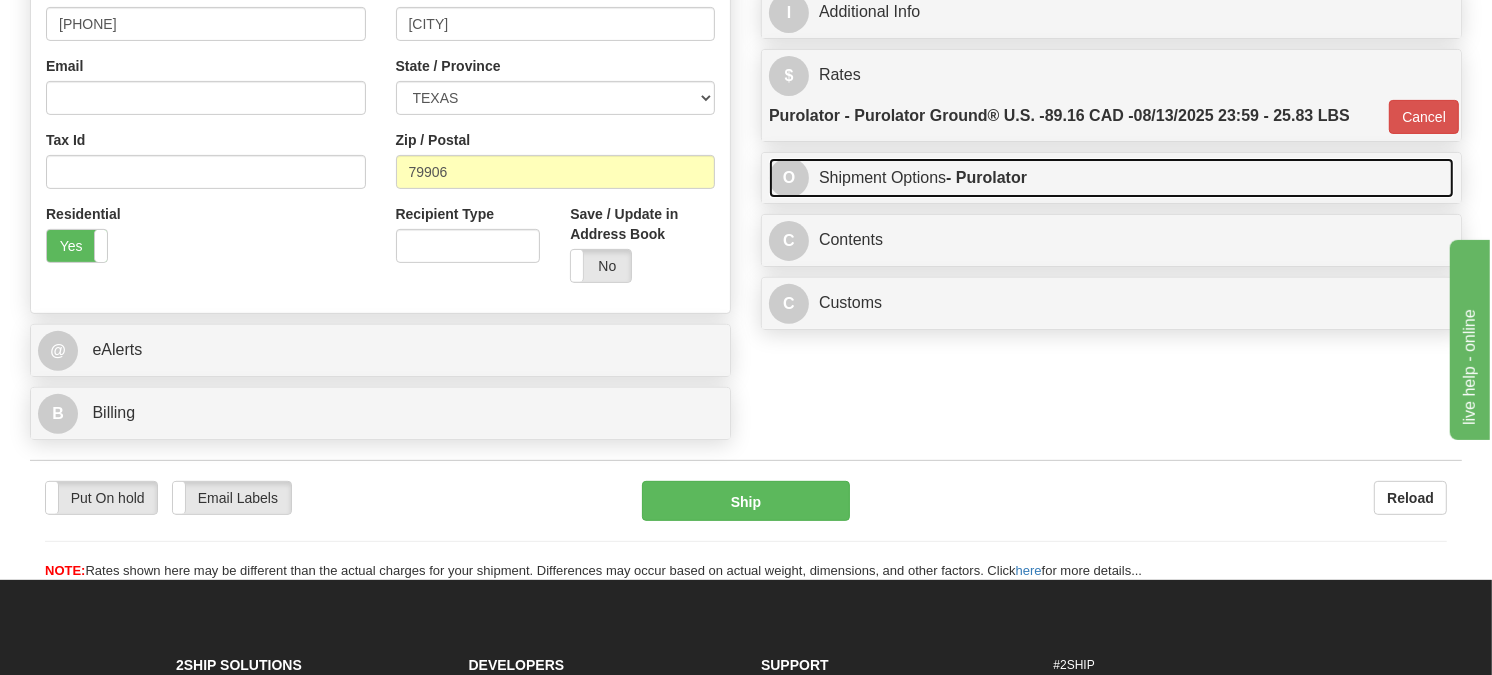 click on "O Shipment Options
- Purolator" at bounding box center [1111, 178] 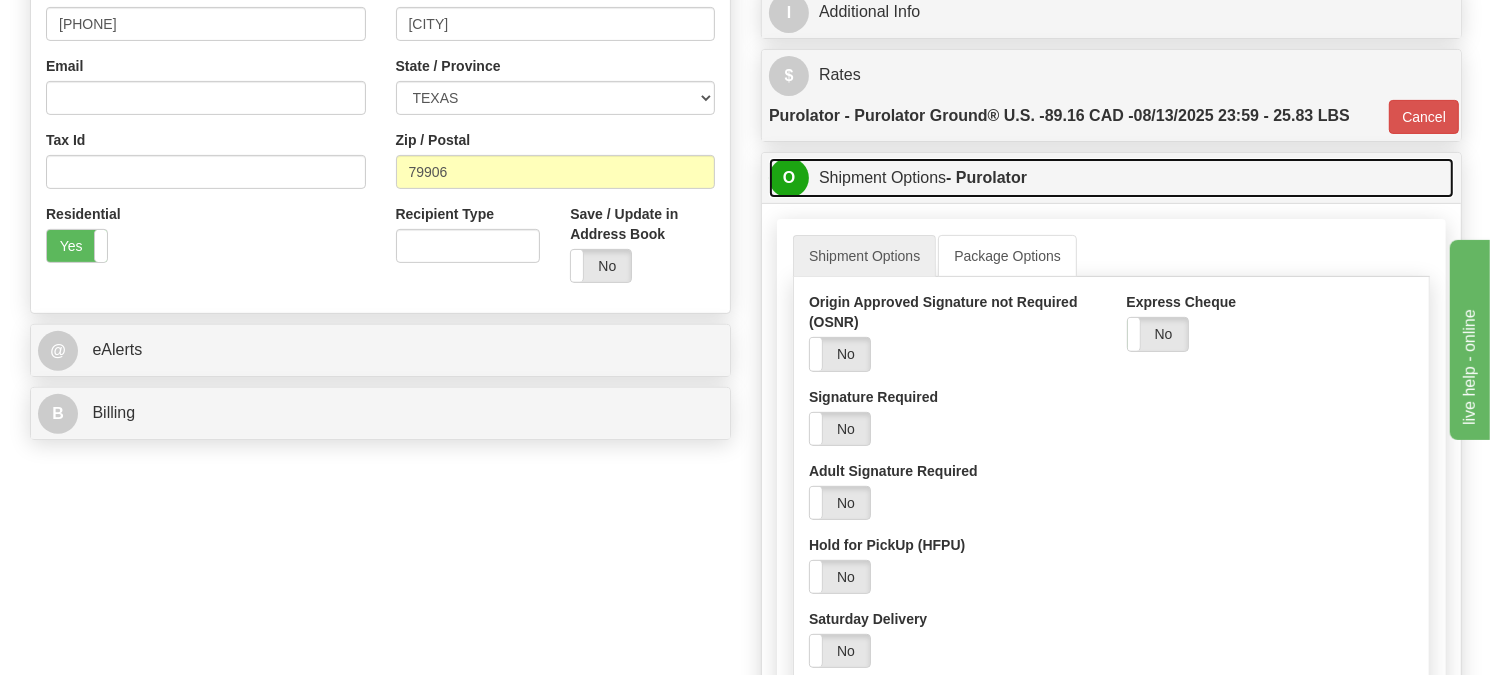click on "O Shipment Options
- Purolator" at bounding box center [1111, 178] 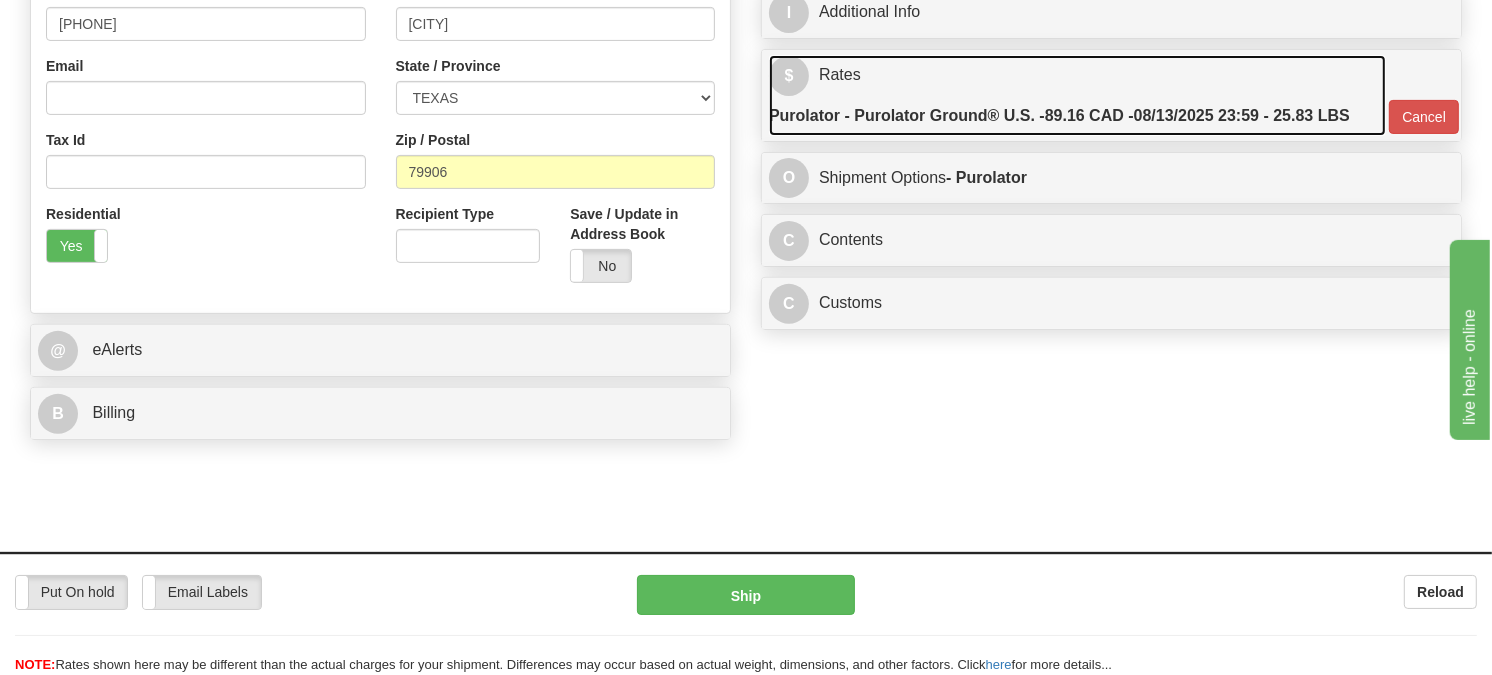 click on "89.16 CAD -" at bounding box center [1089, 115] 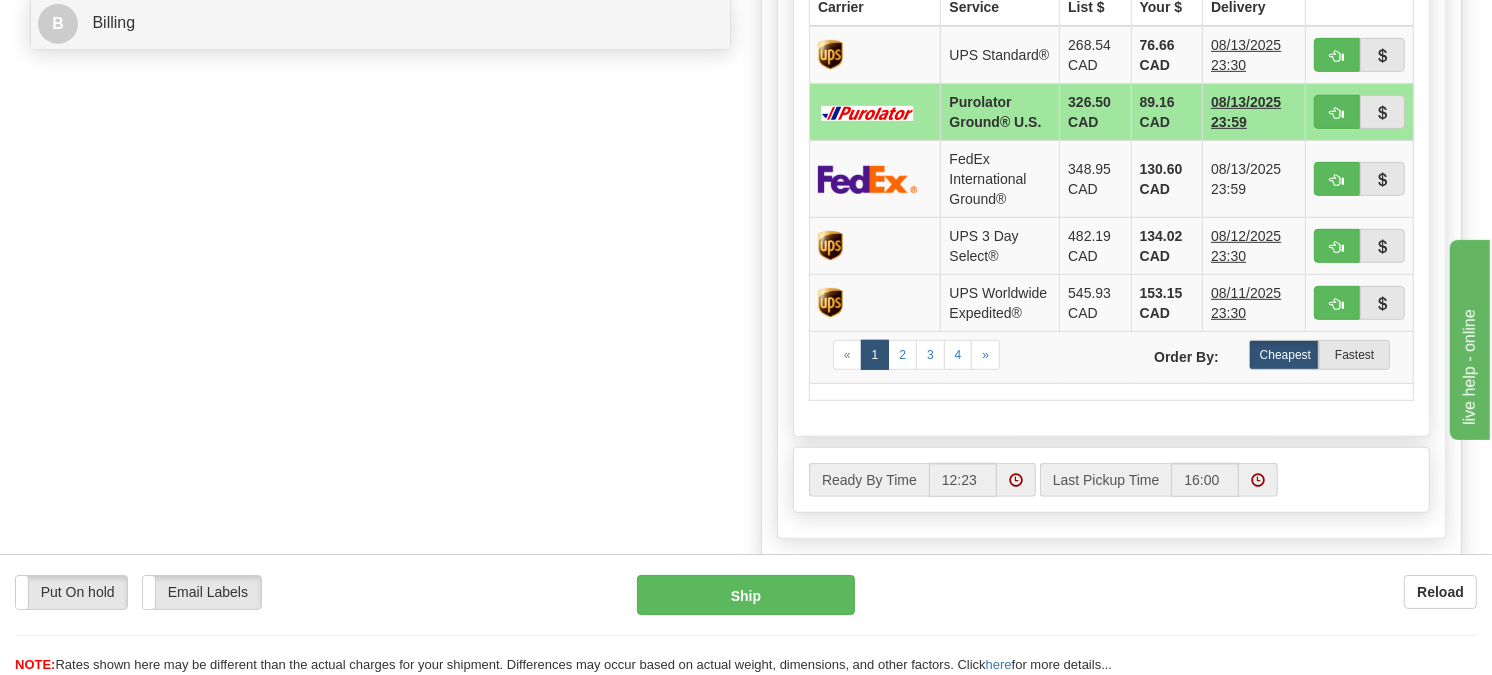 scroll, scrollTop: 1020, scrollLeft: 0, axis: vertical 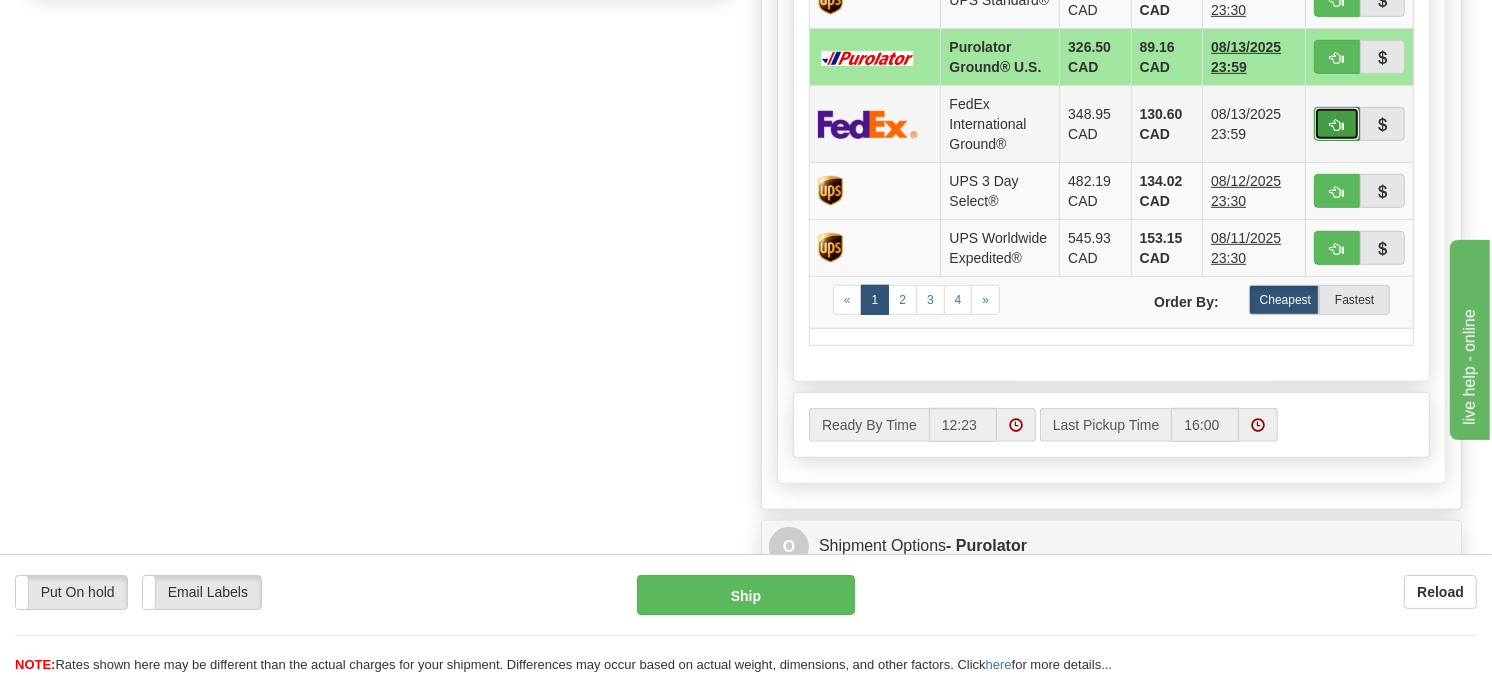 click at bounding box center (1337, 124) 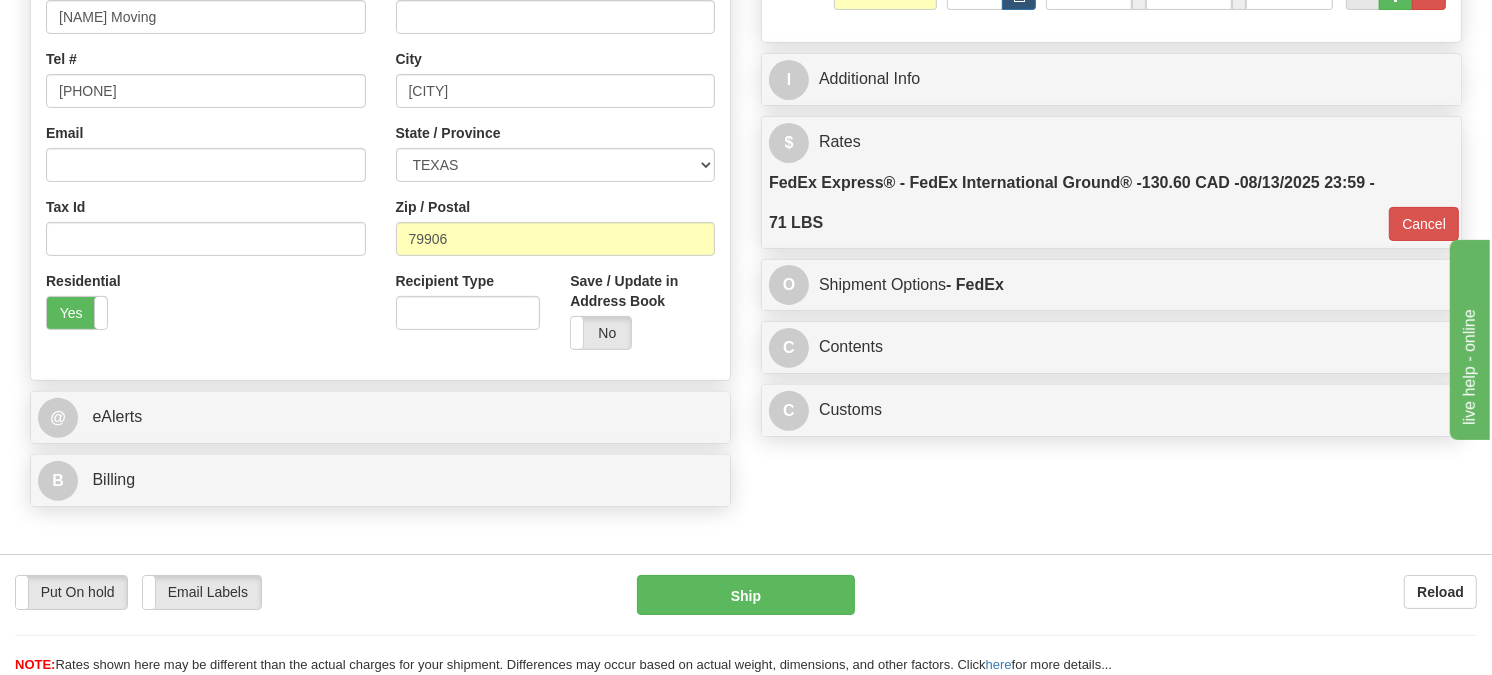 scroll, scrollTop: 500, scrollLeft: 0, axis: vertical 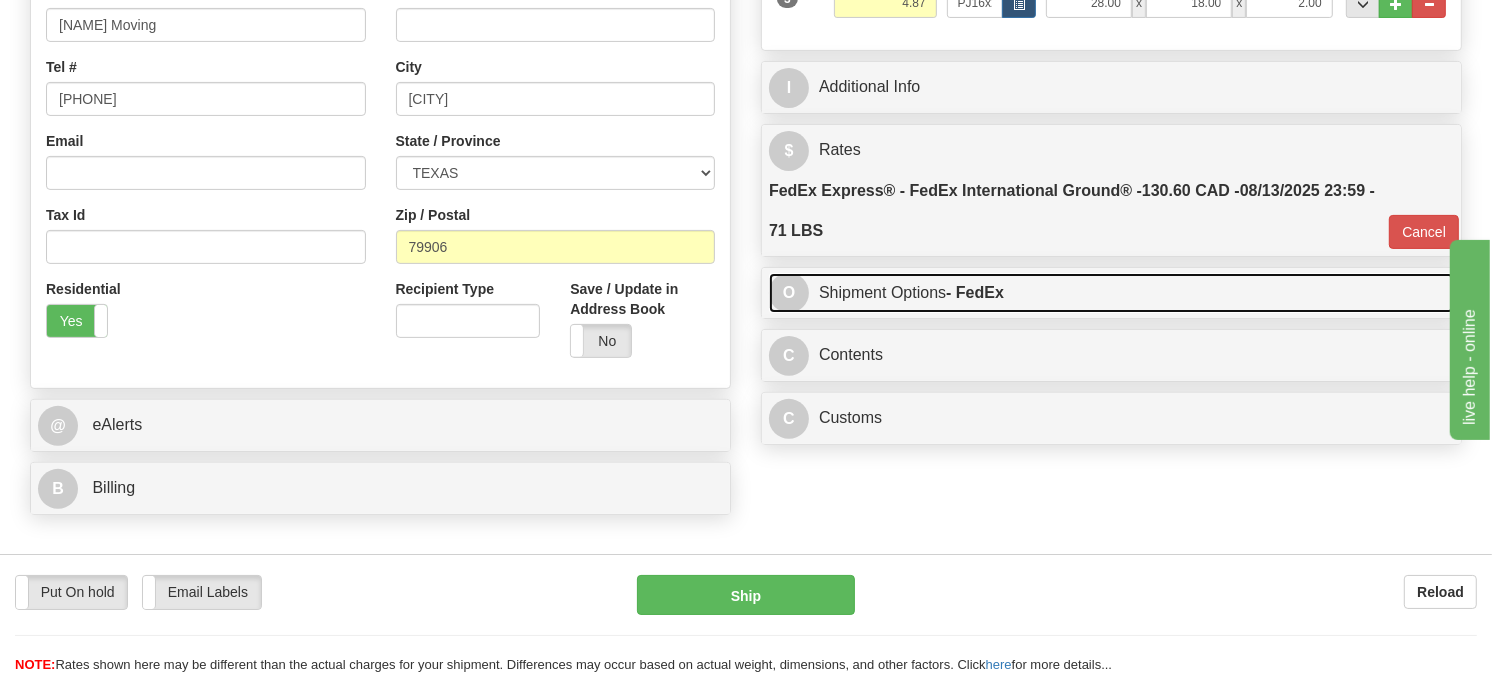 click on "O Shipment Options
- FedEx" at bounding box center [1111, 293] 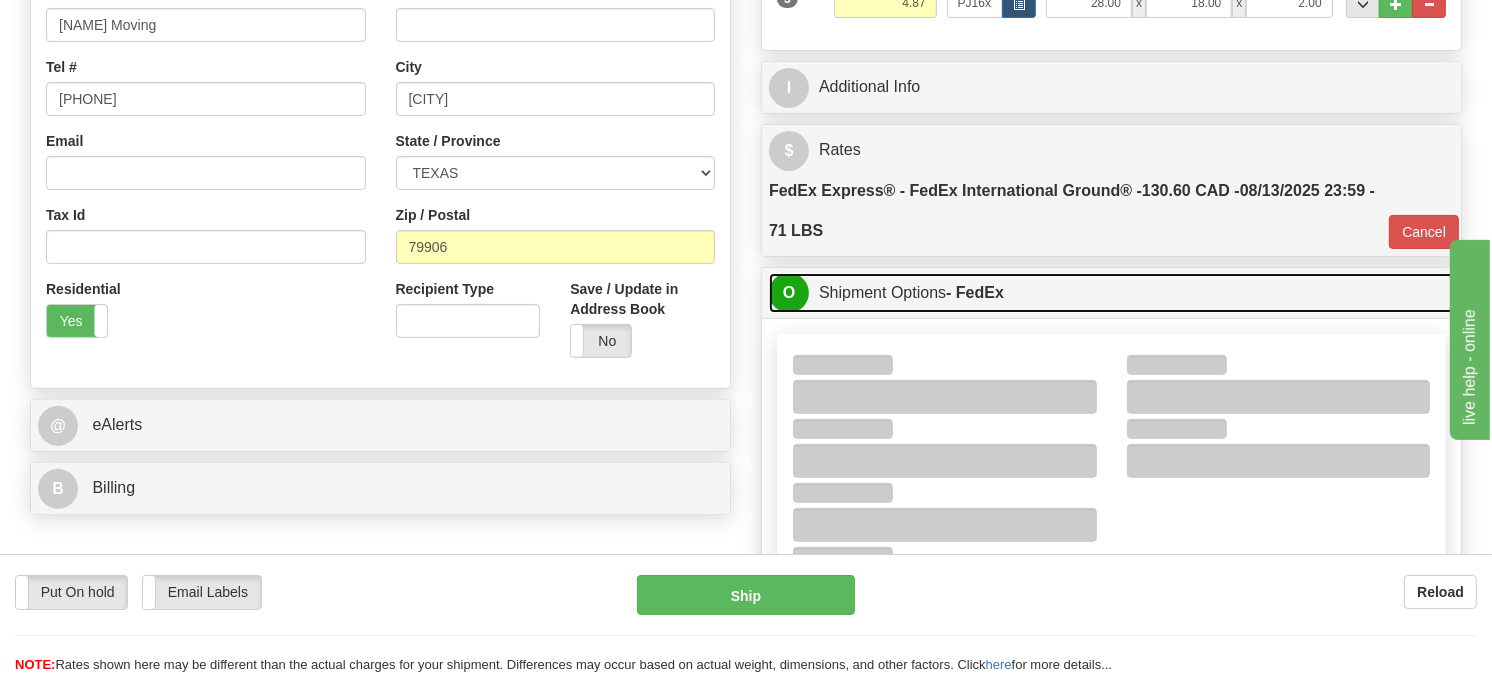 click on "- FedEx" at bounding box center [975, 292] 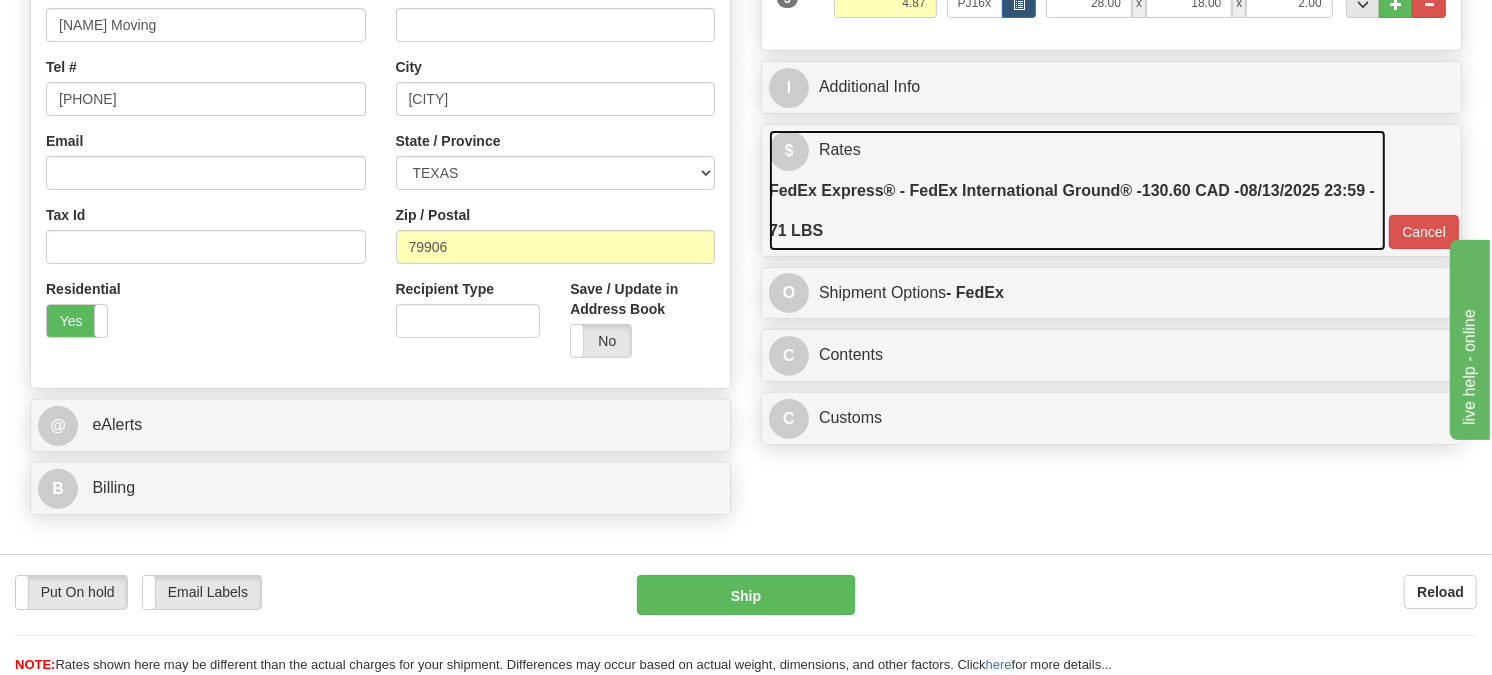 click on "FedEx Express® - FedEx International Ground® -  130.60 CAD -  08/13/2025 23:59 - 71 LBS" at bounding box center (1077, 211) 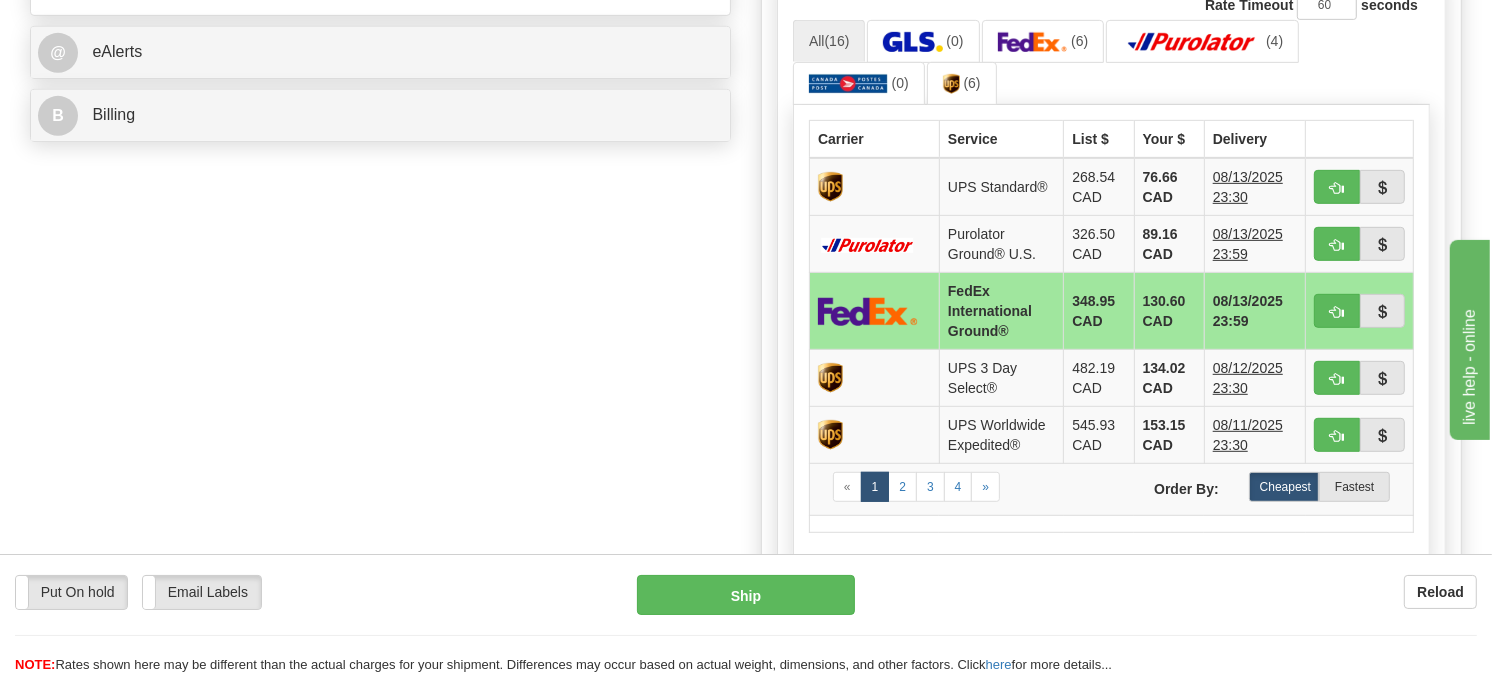 scroll, scrollTop: 944, scrollLeft: 0, axis: vertical 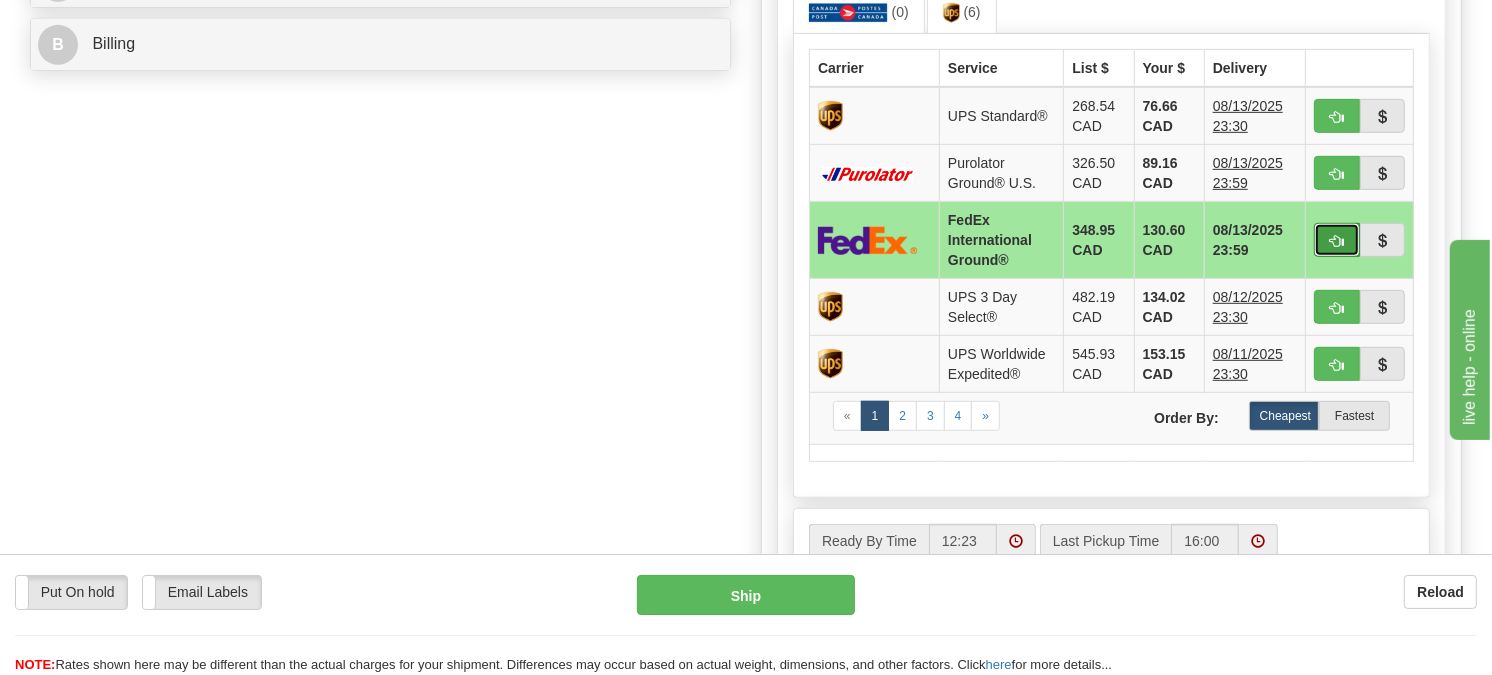 click at bounding box center (1337, 241) 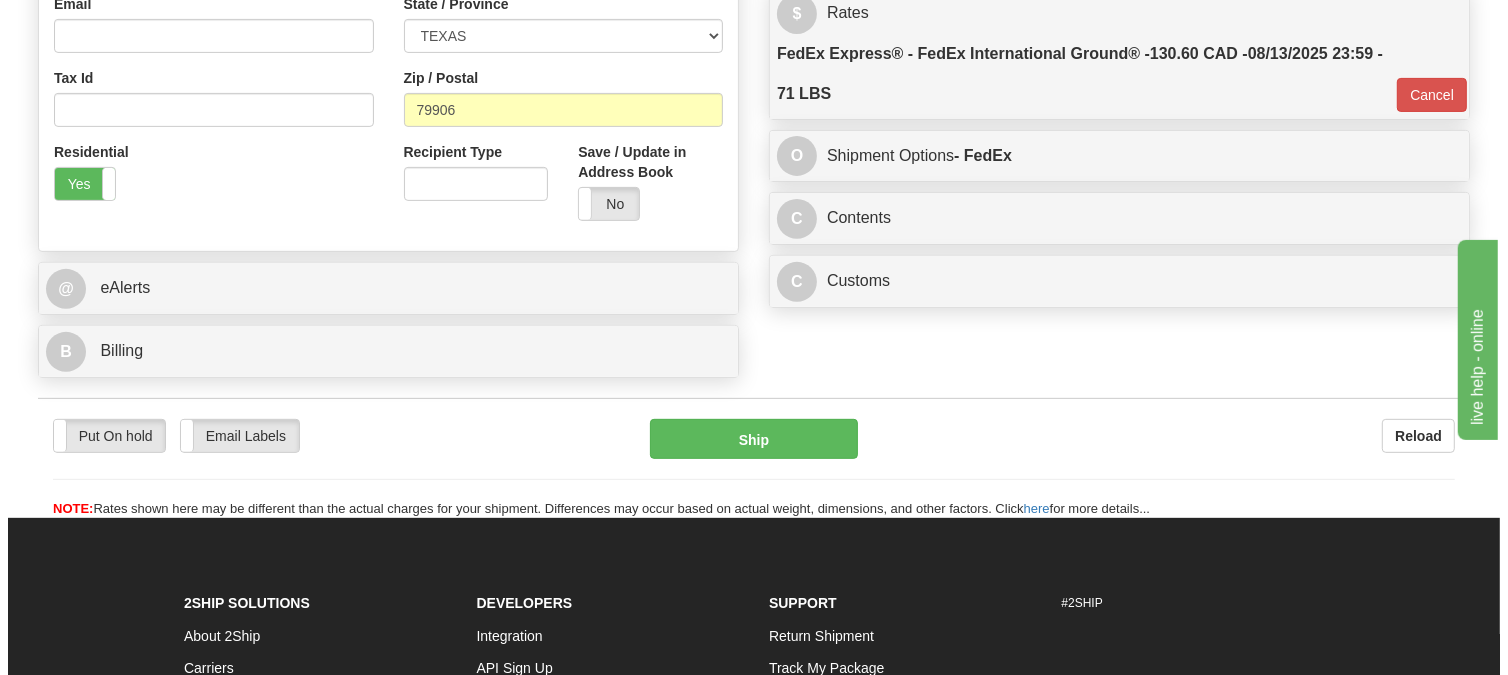 scroll, scrollTop: 598, scrollLeft: 0, axis: vertical 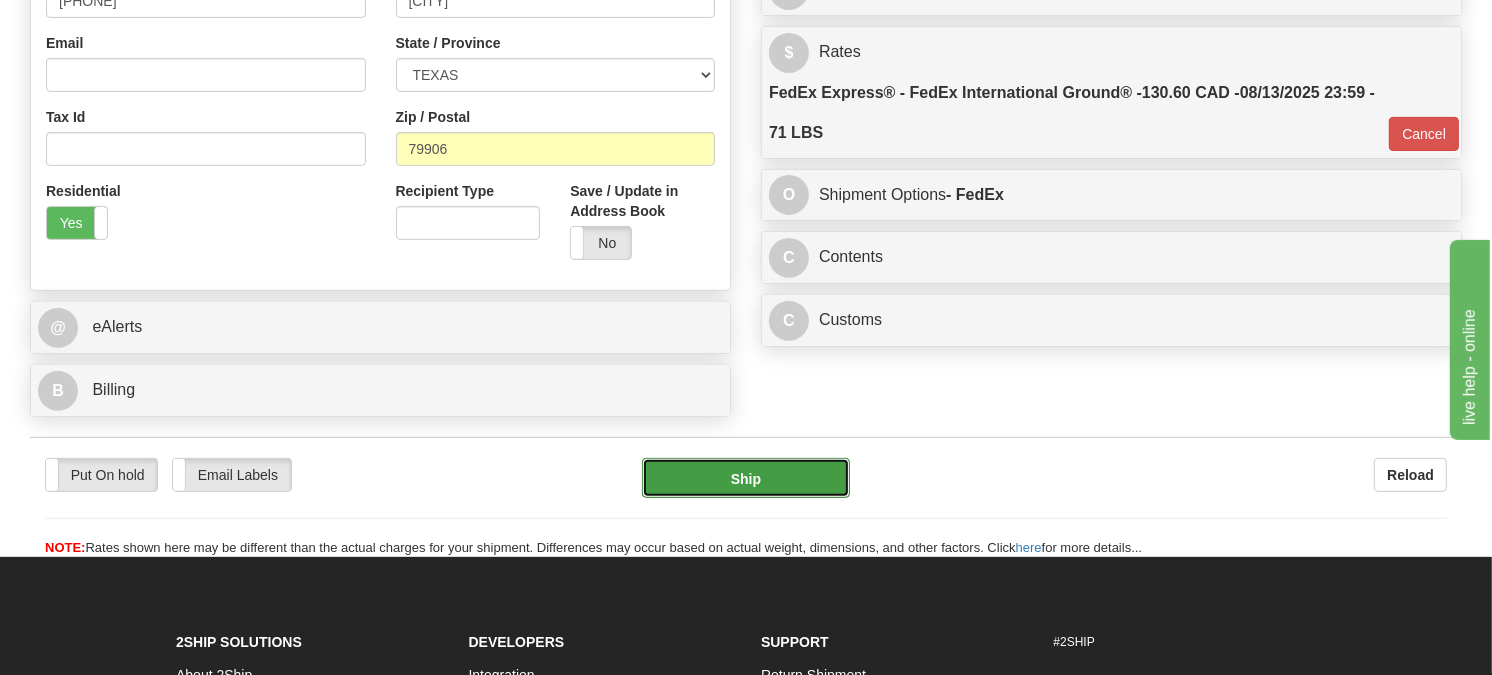click on "Ship" at bounding box center (746, 478) 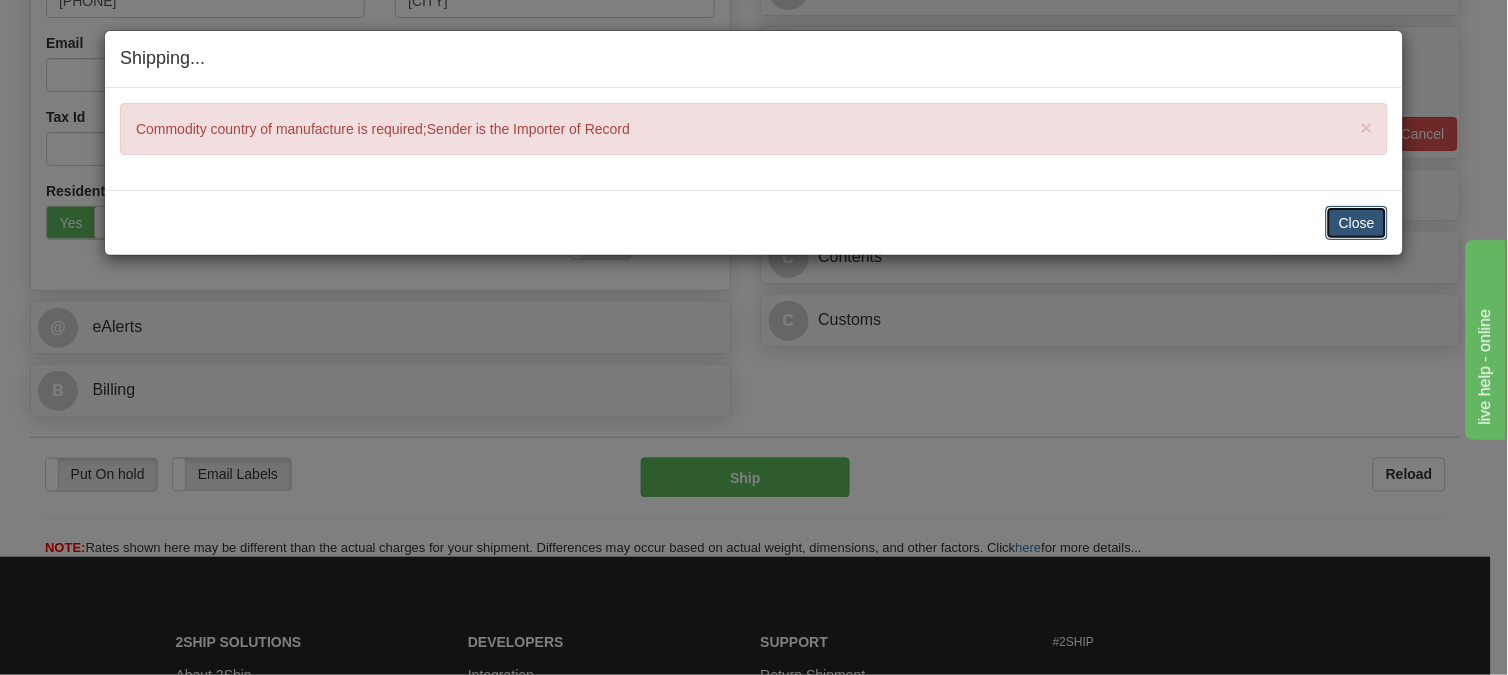 click on "Close" at bounding box center [1357, 223] 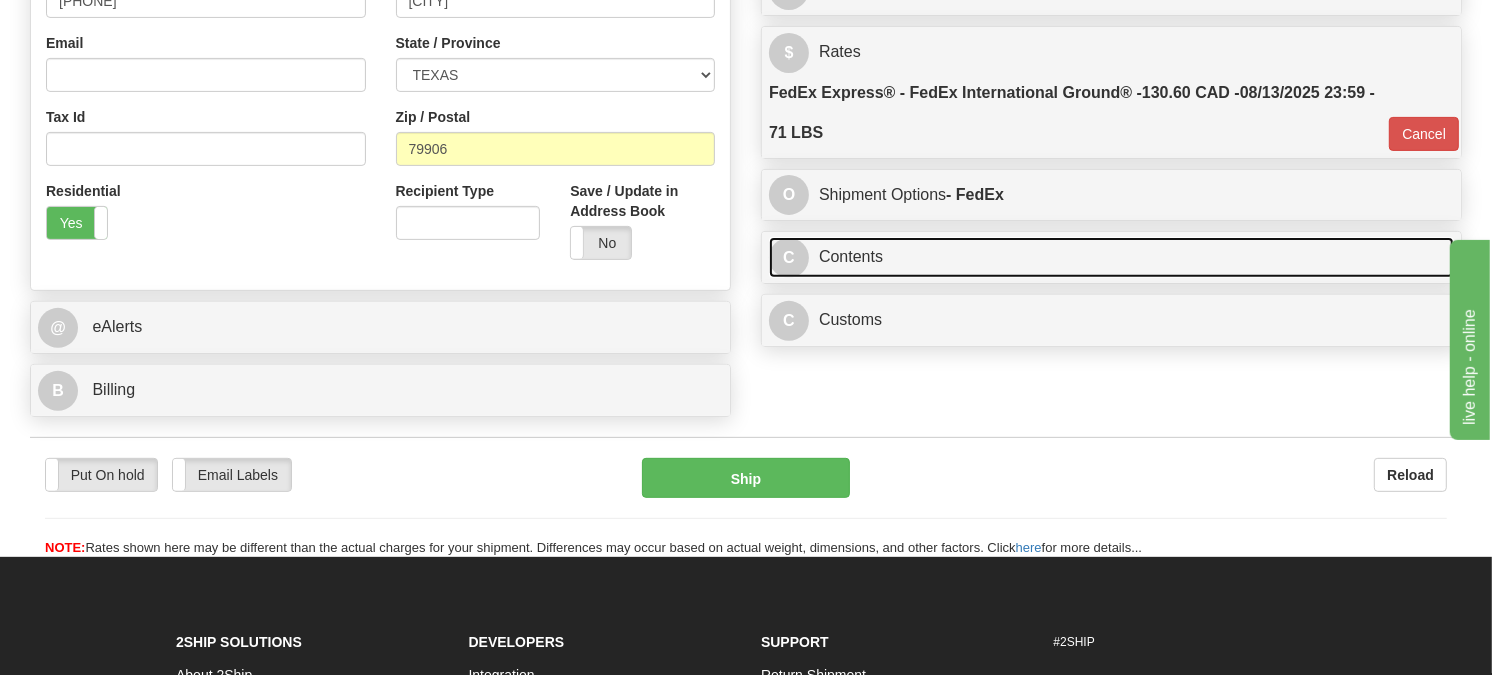 click on "C Contents" at bounding box center (1111, 257) 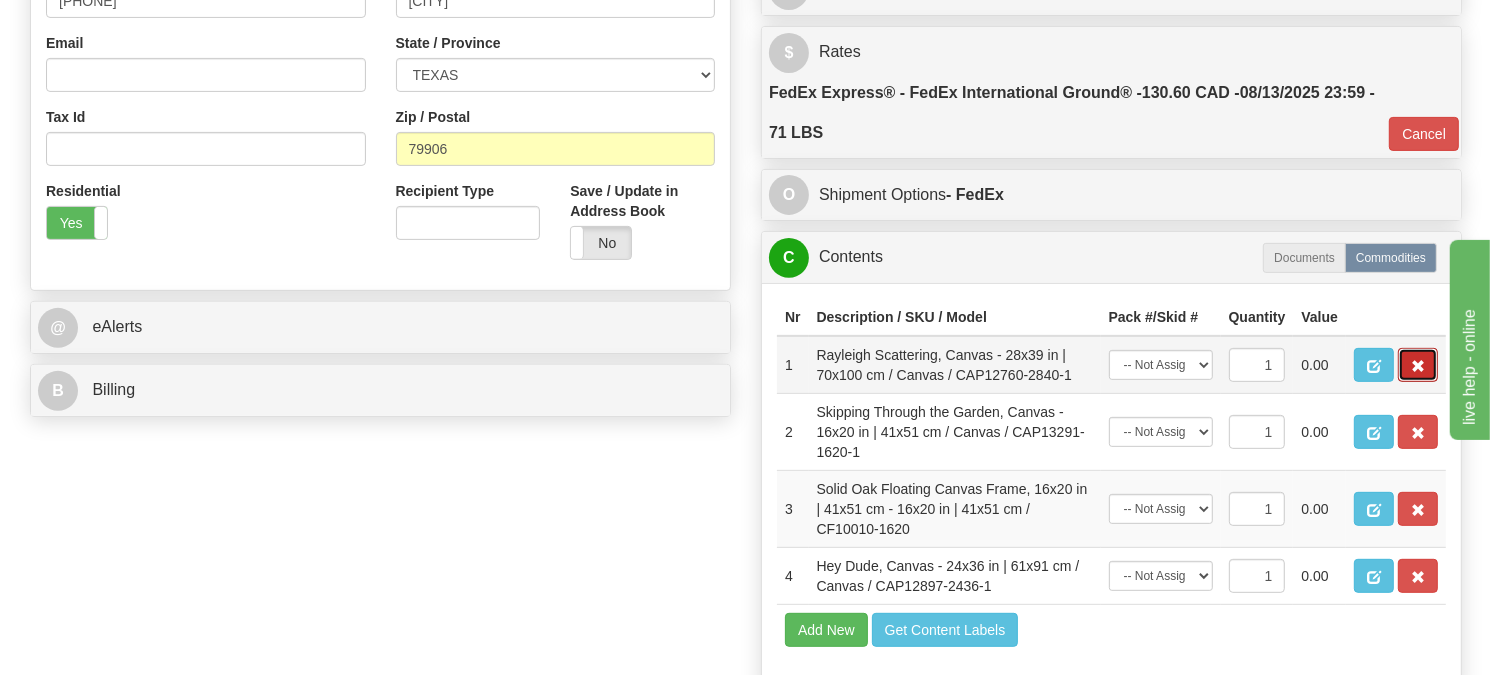 click at bounding box center (1418, 365) 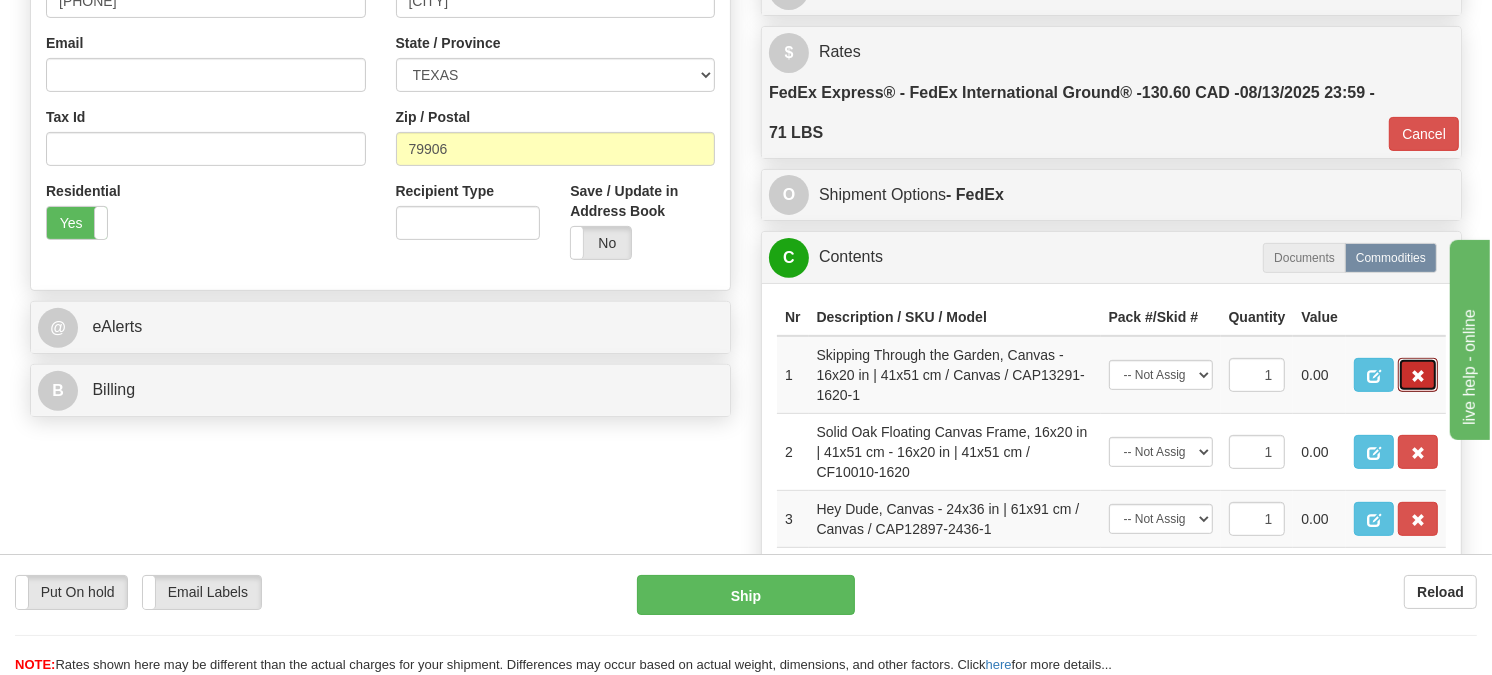 click at bounding box center (1418, 375) 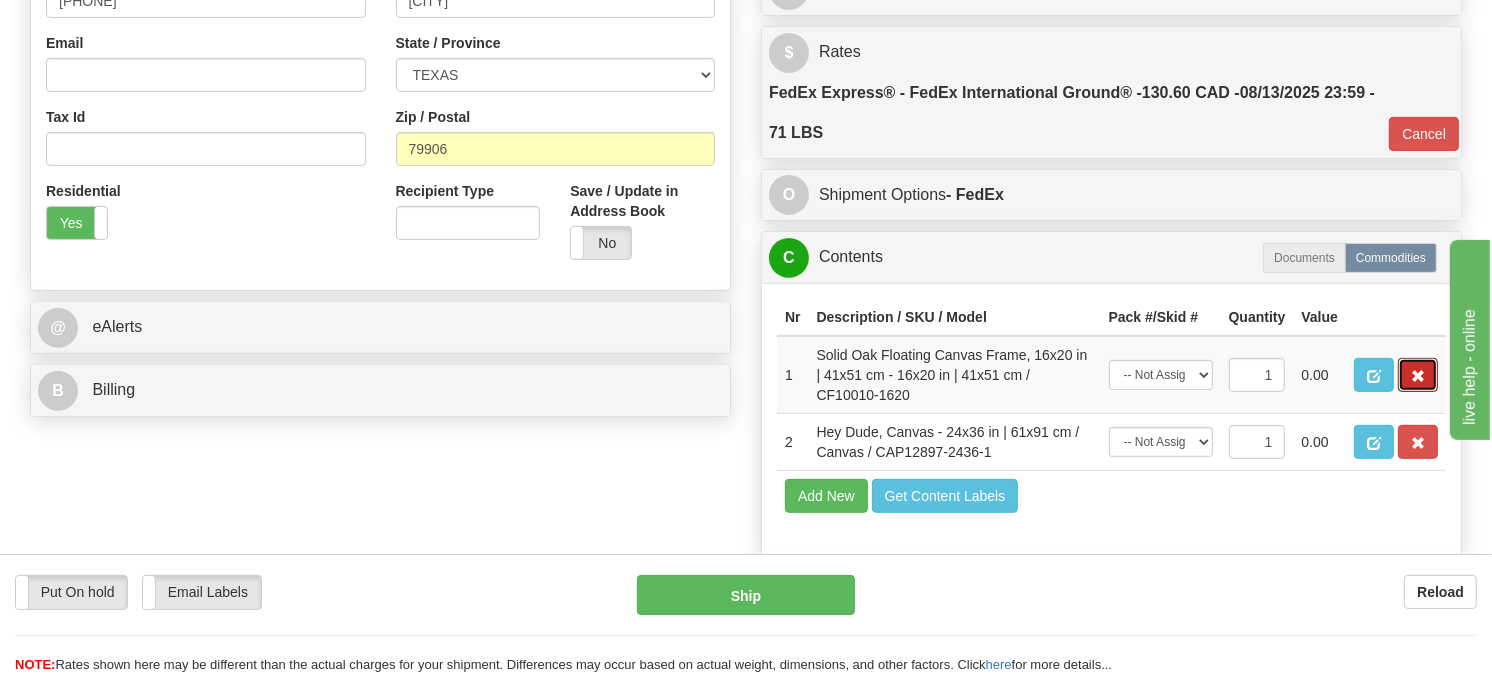 click at bounding box center (1418, 375) 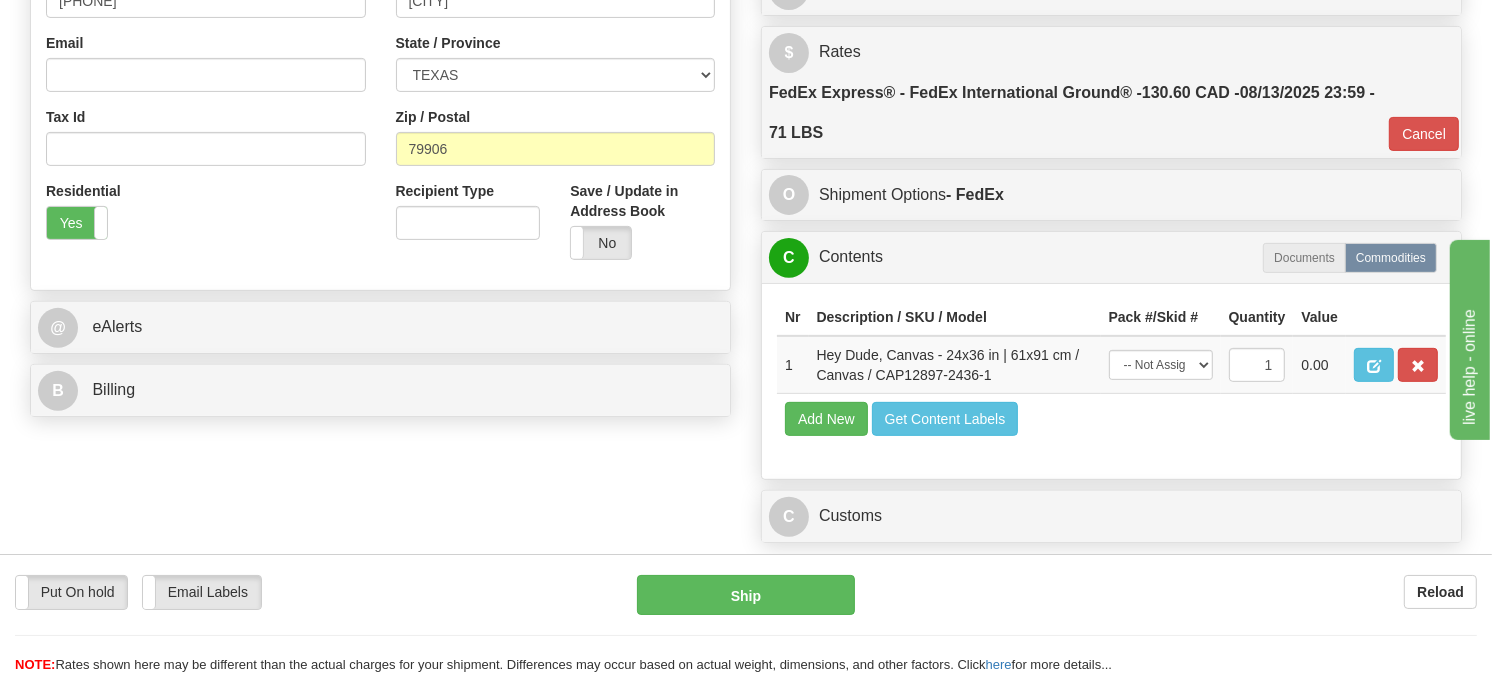 click at bounding box center (1418, 365) 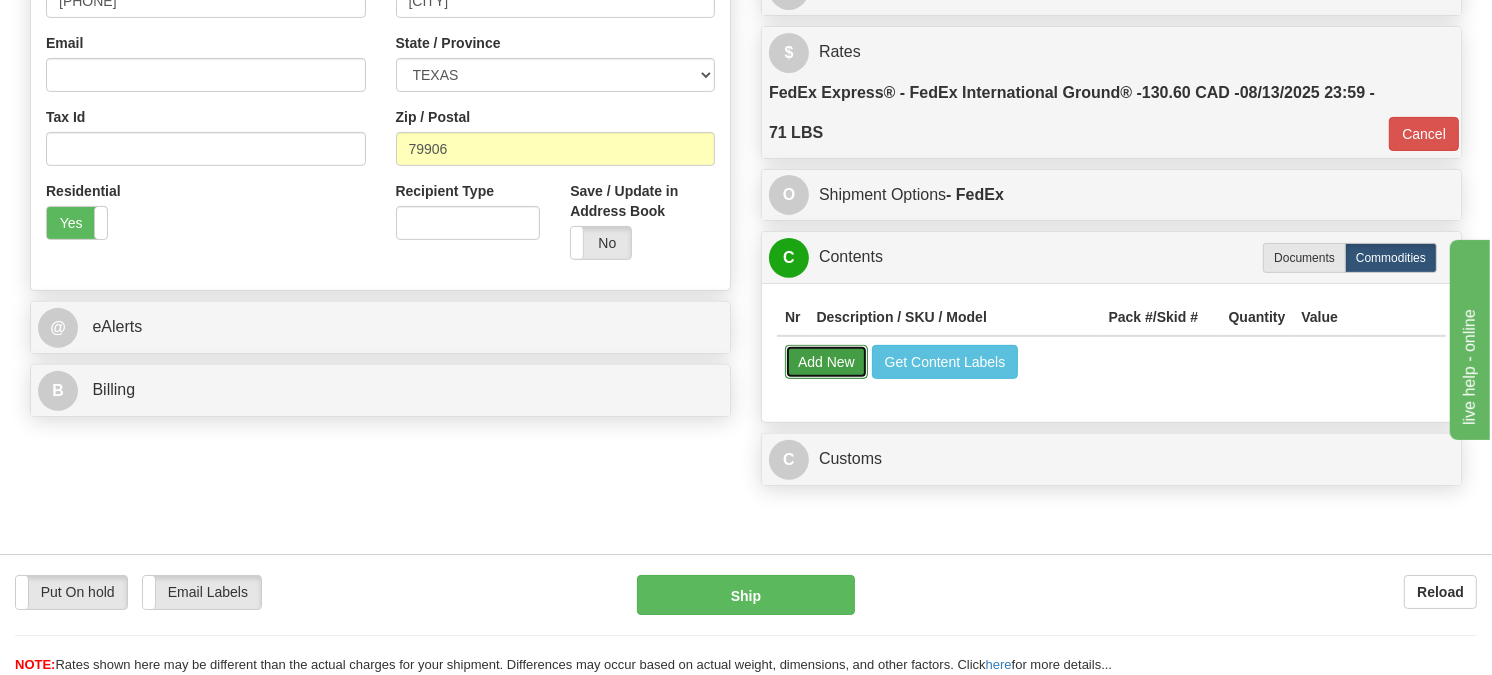 click on "Add New" at bounding box center (826, 362) 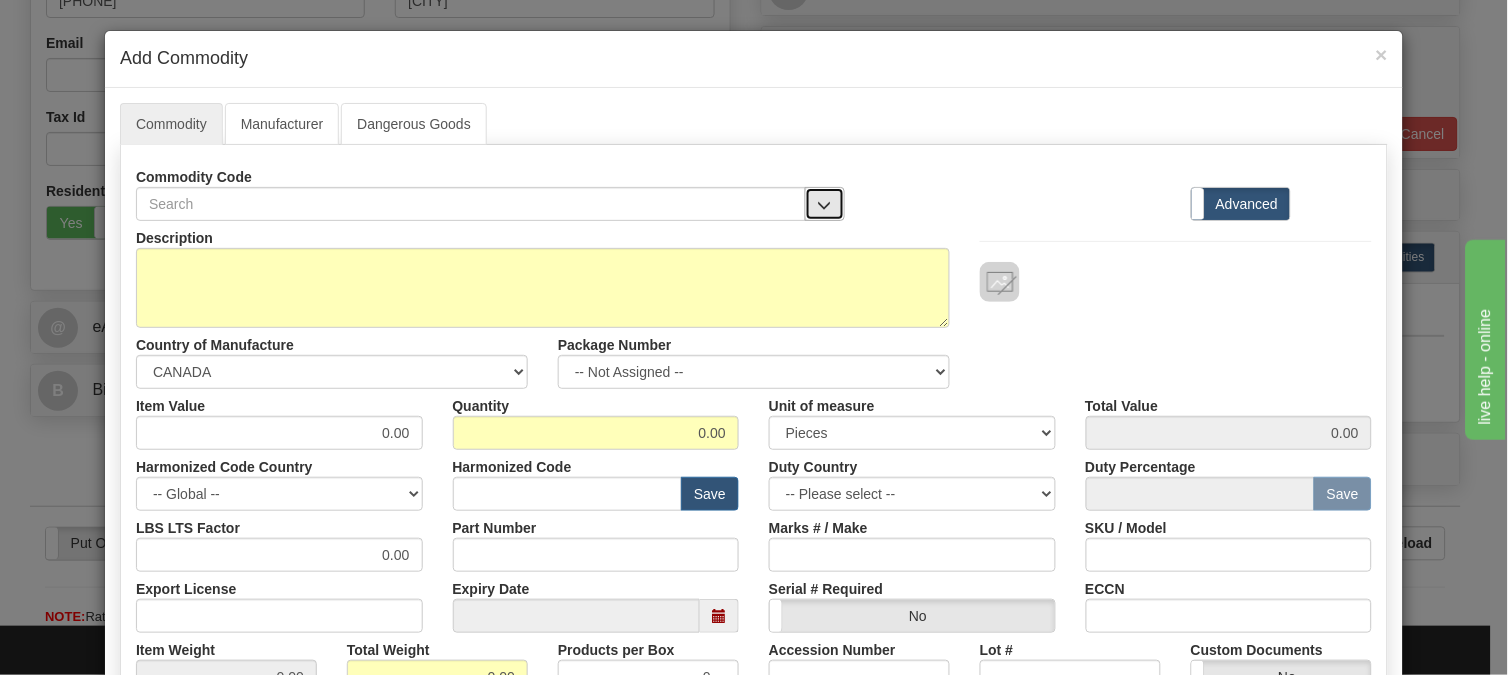 click at bounding box center [825, 204] 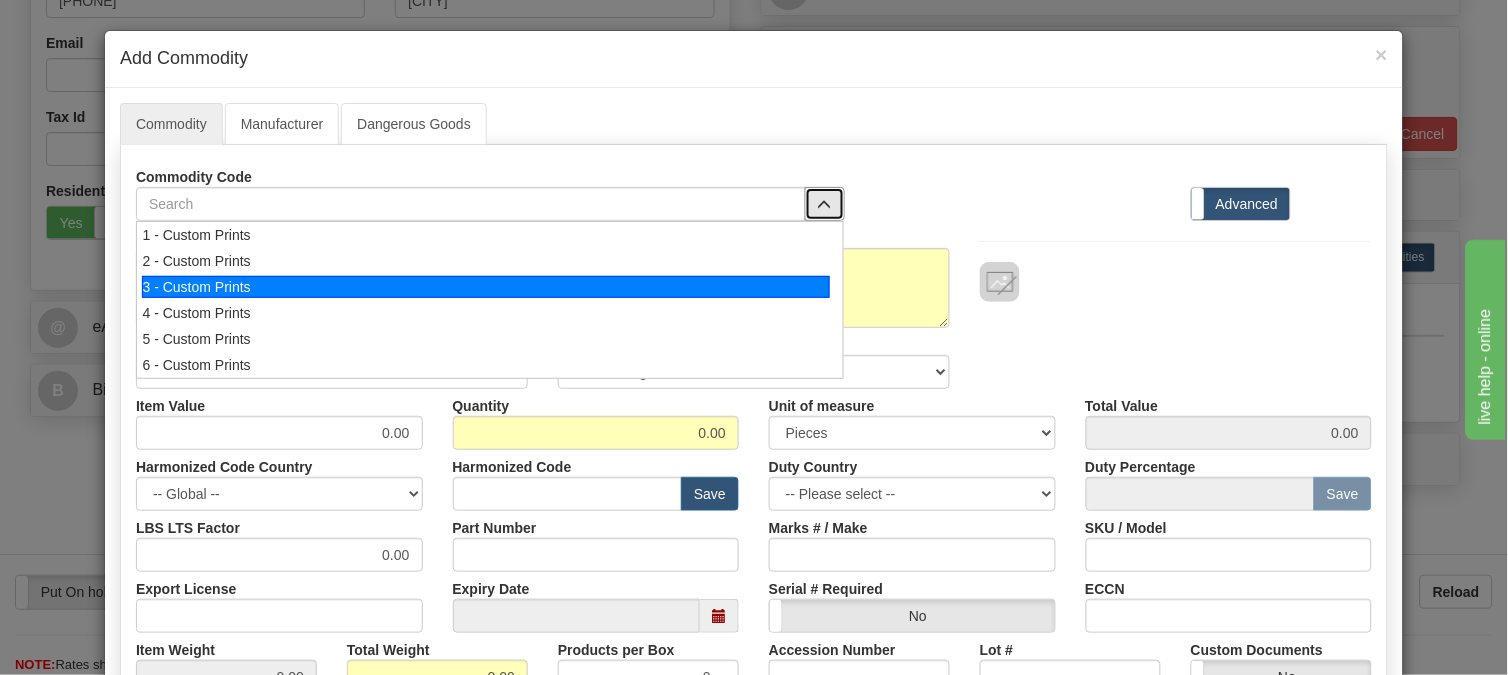 click on "3 - Custom Prints" at bounding box center (486, 287) 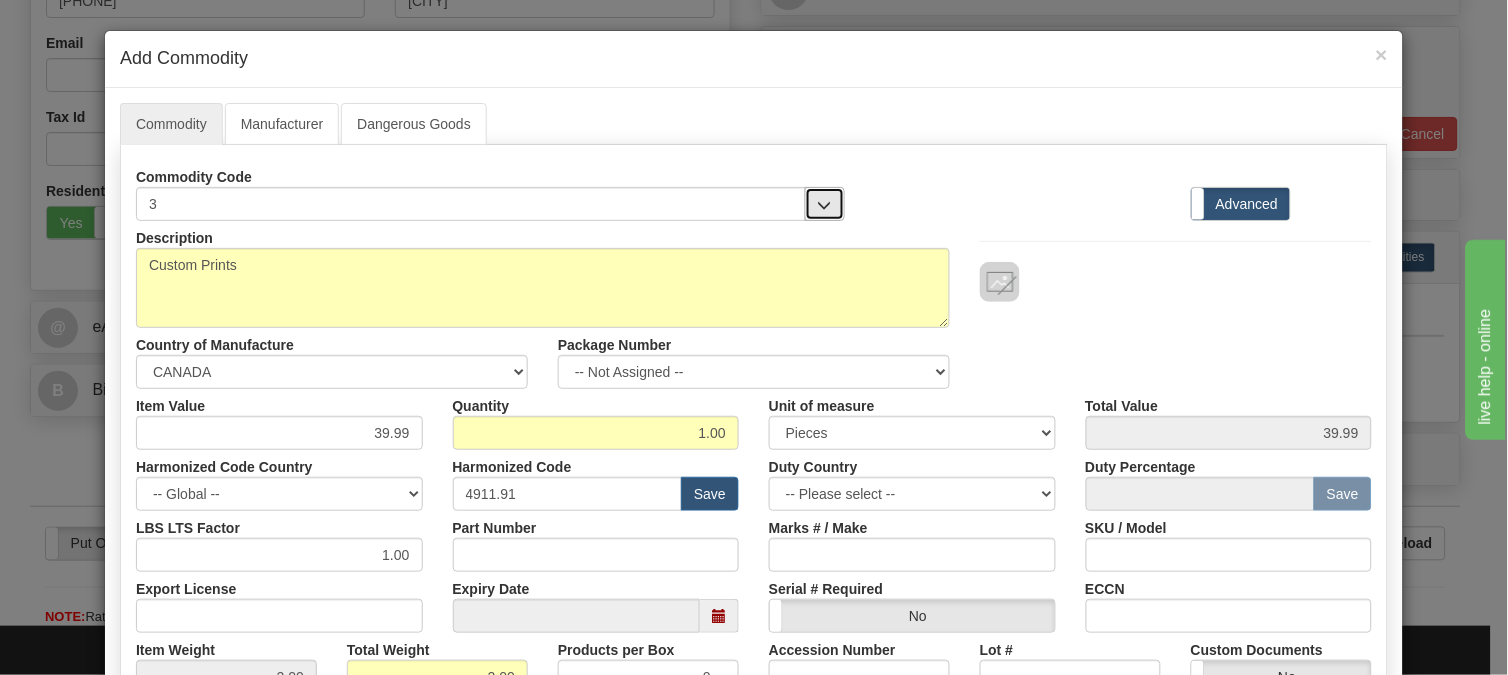 click at bounding box center [825, 205] 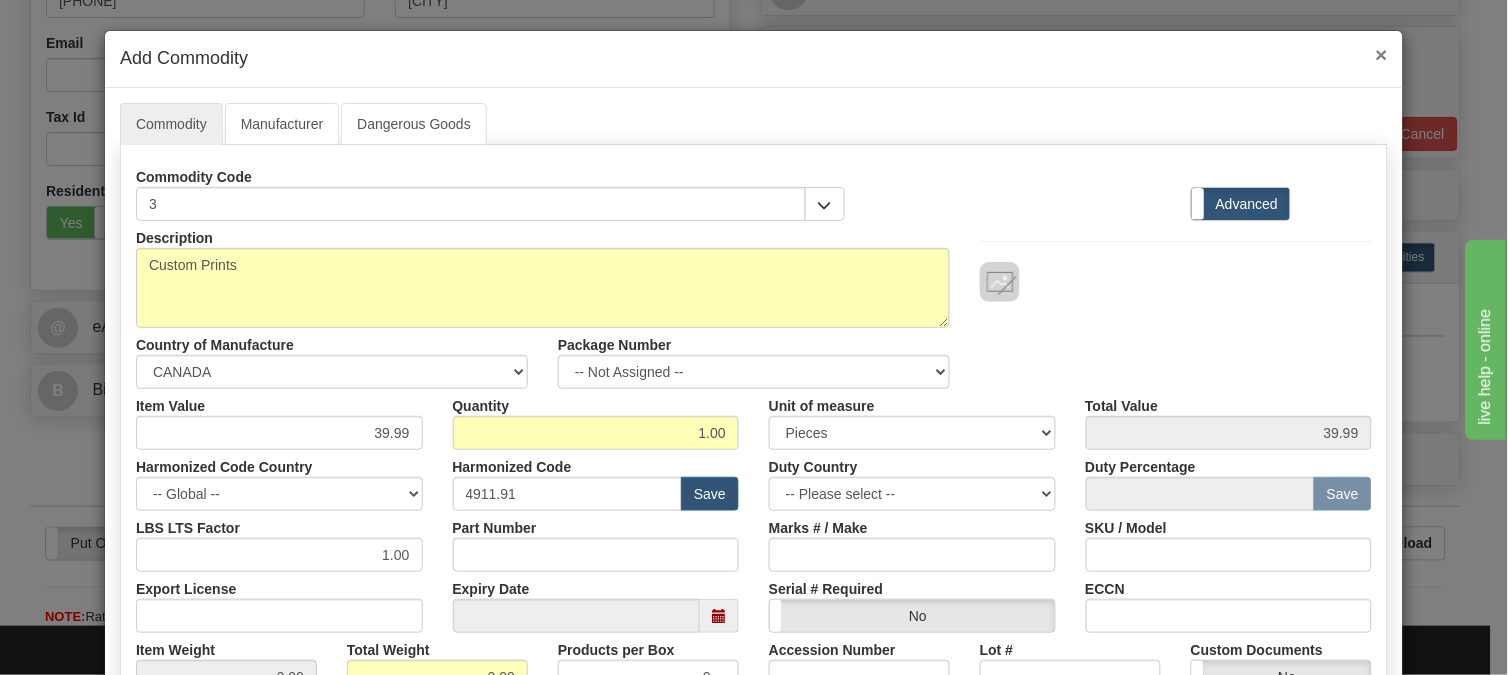 click on "×" at bounding box center [1382, 54] 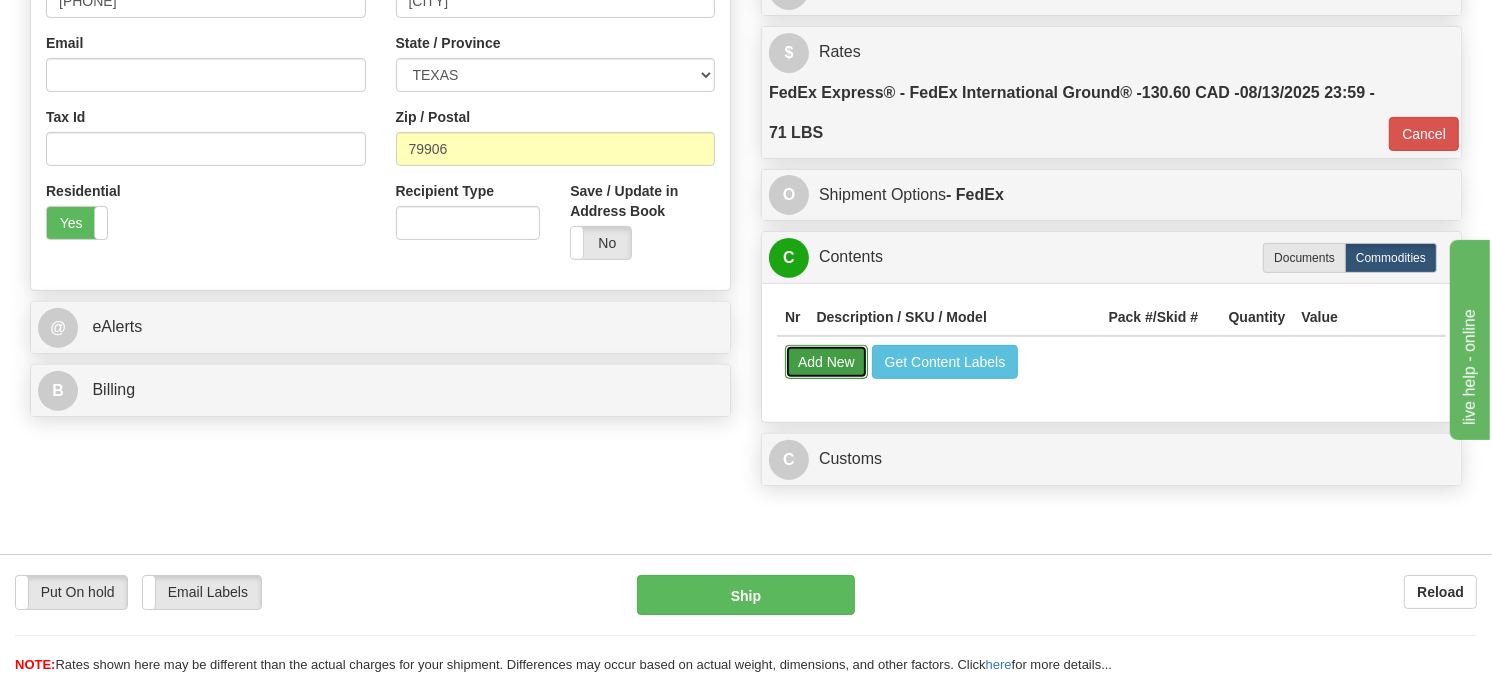 click on "Add New" at bounding box center (826, 362) 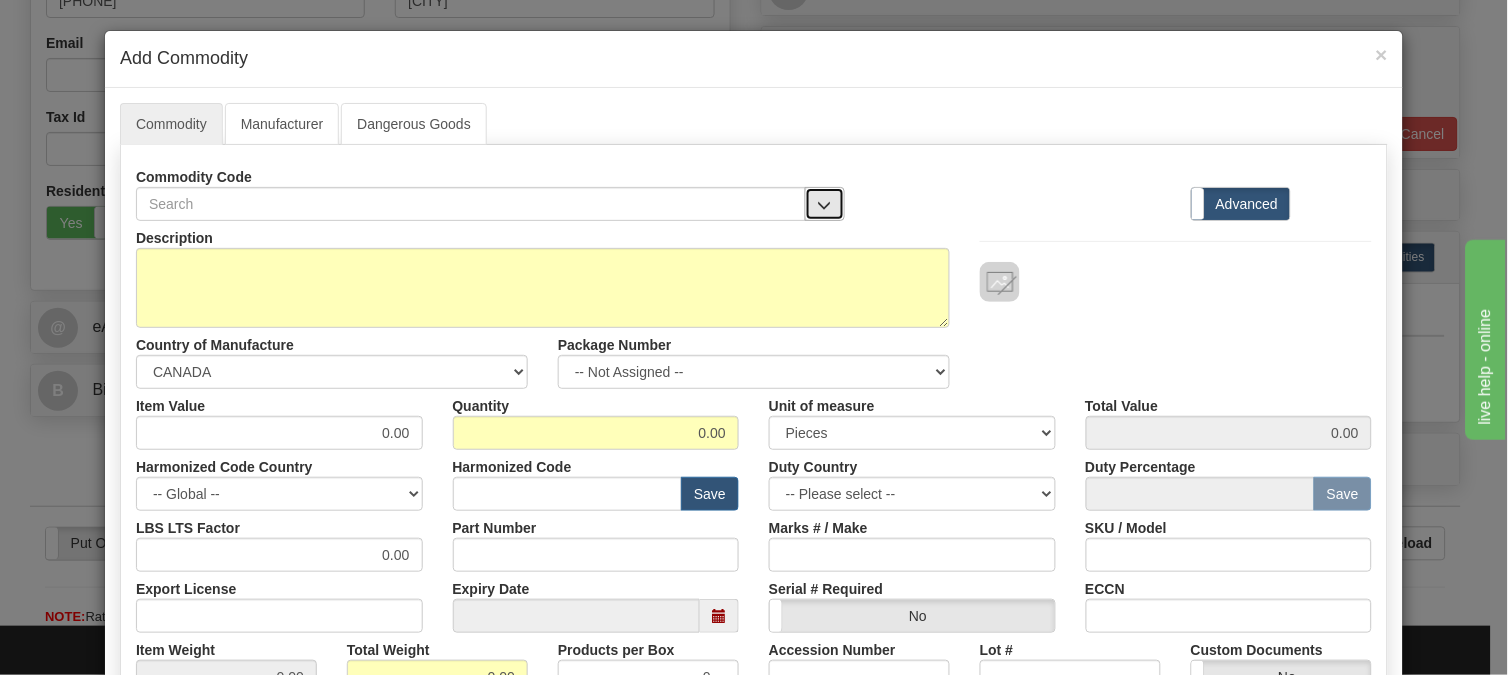 click at bounding box center [825, 204] 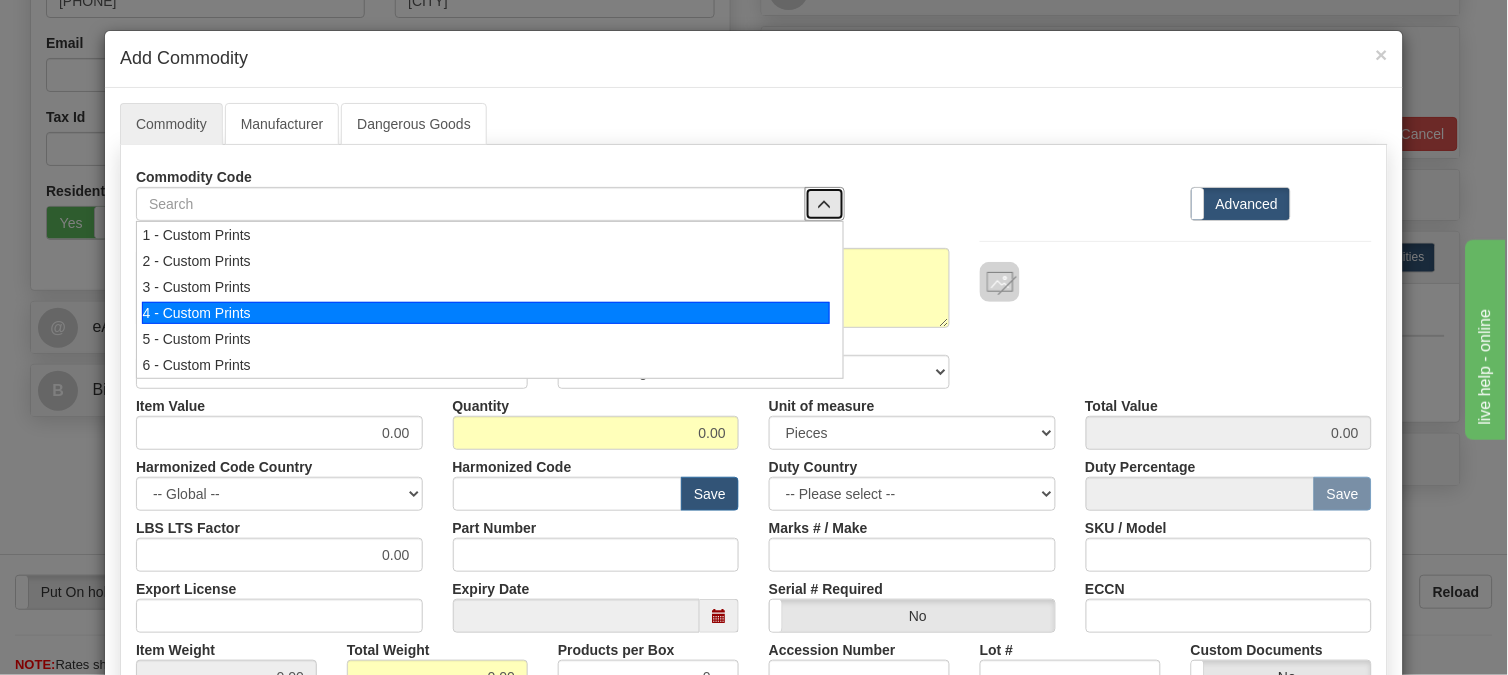click on "4 - Custom Prints" at bounding box center (486, 313) 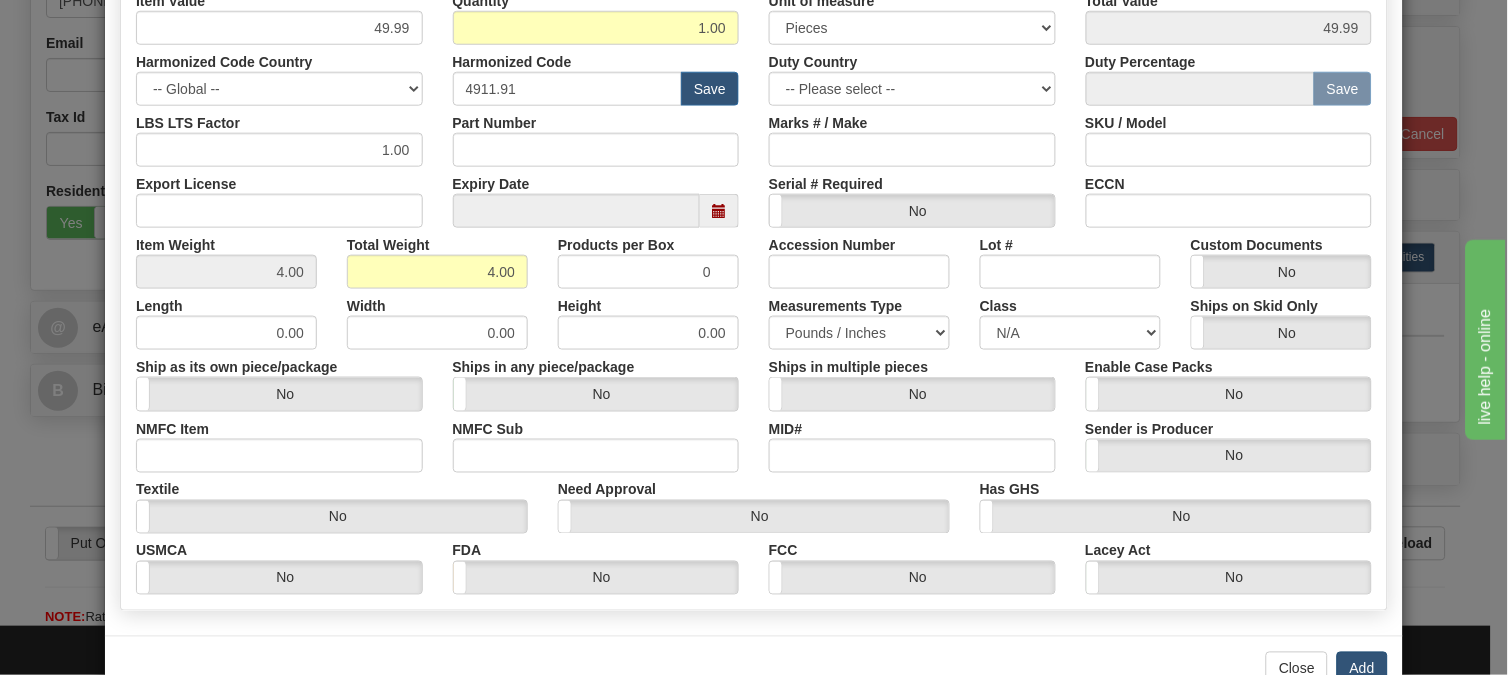 scroll, scrollTop: 462, scrollLeft: 0, axis: vertical 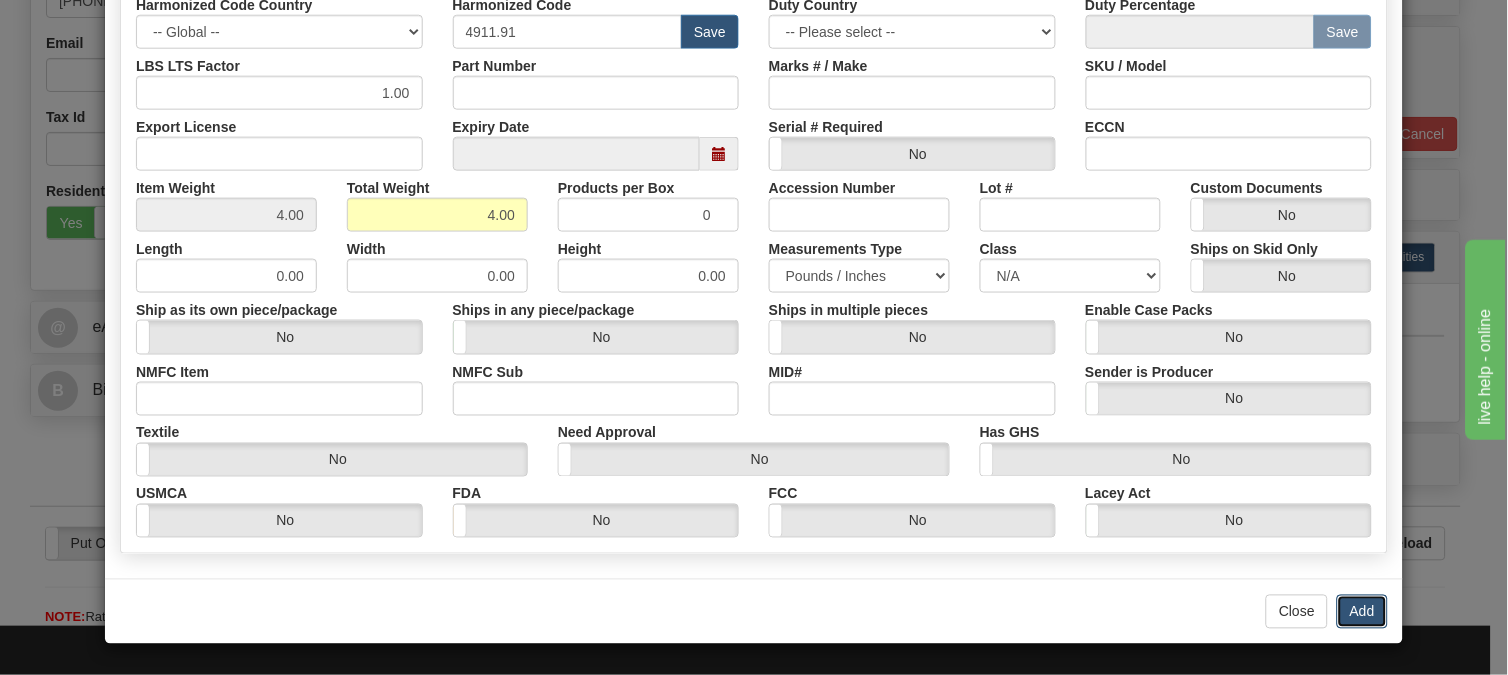 click on "Add" at bounding box center [1362, 612] 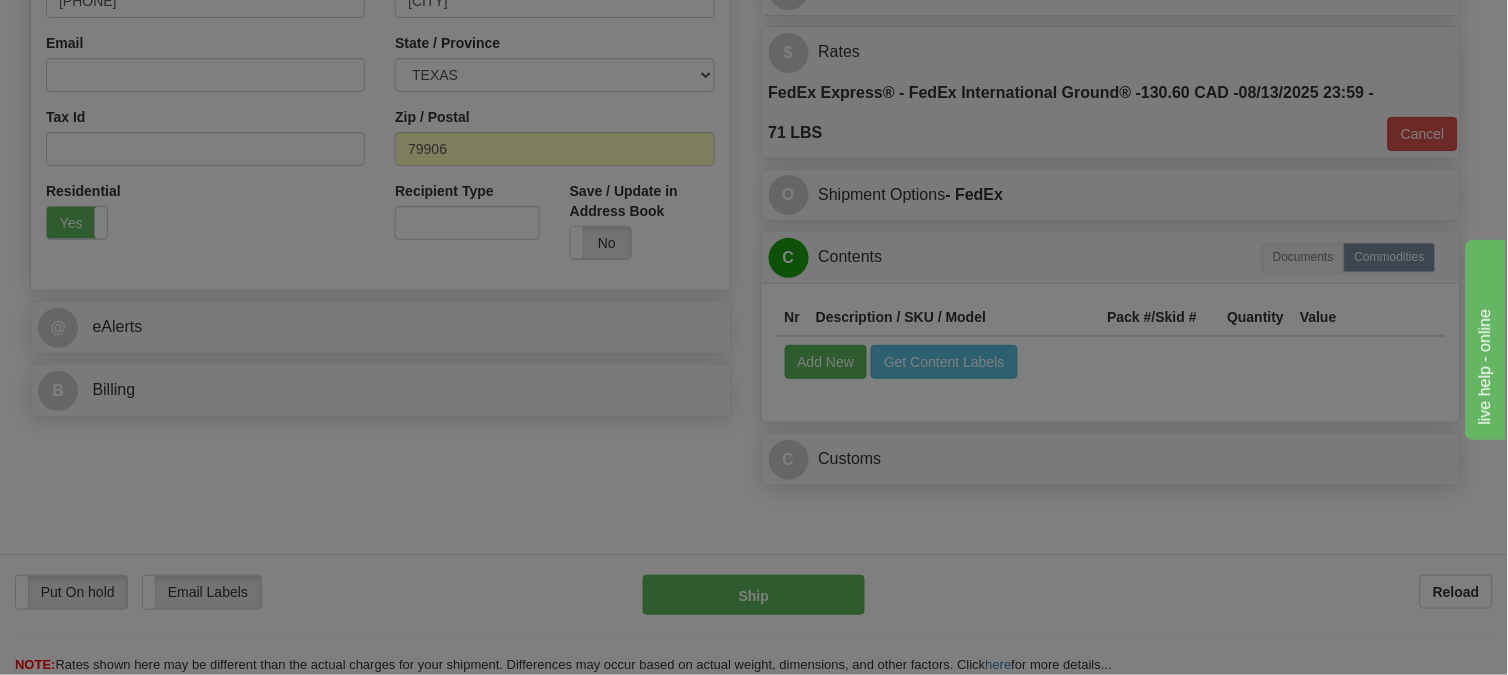 scroll, scrollTop: 0, scrollLeft: 0, axis: both 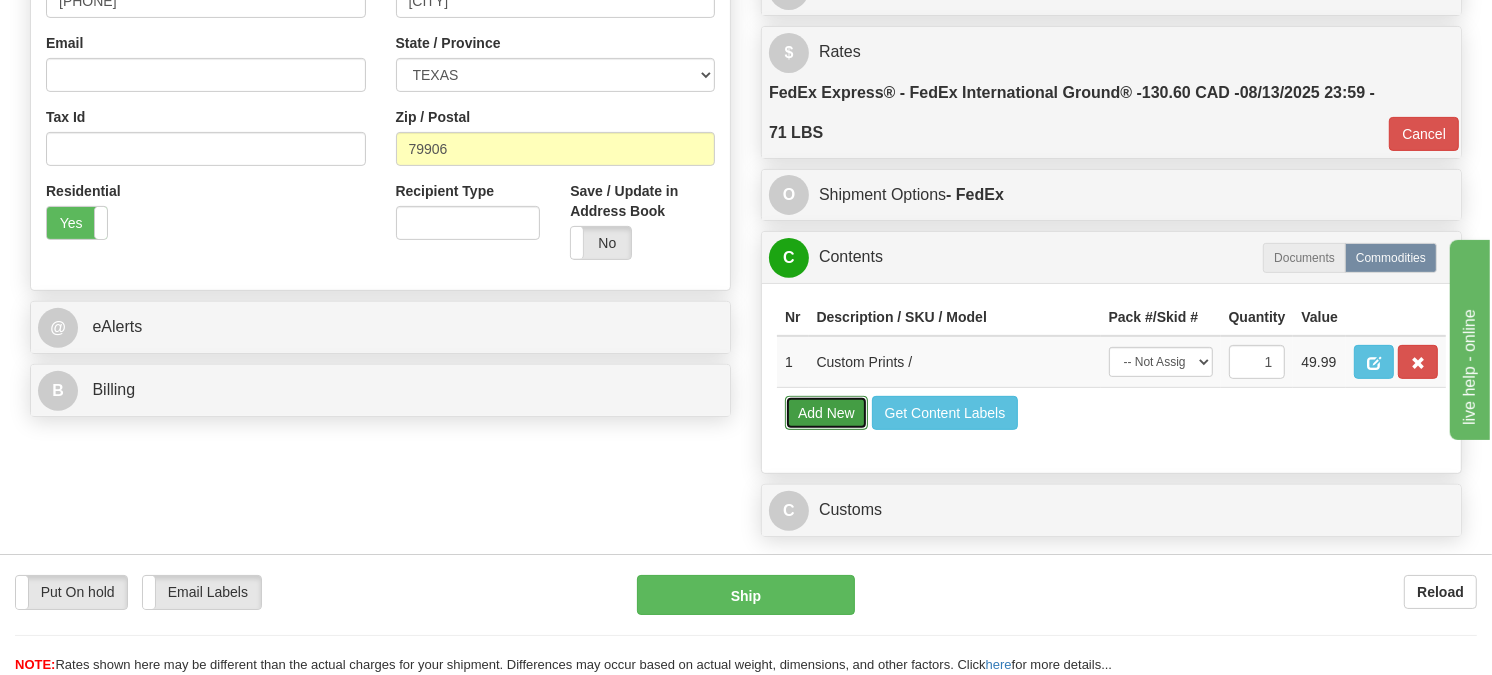 click on "Add New" at bounding box center [826, 413] 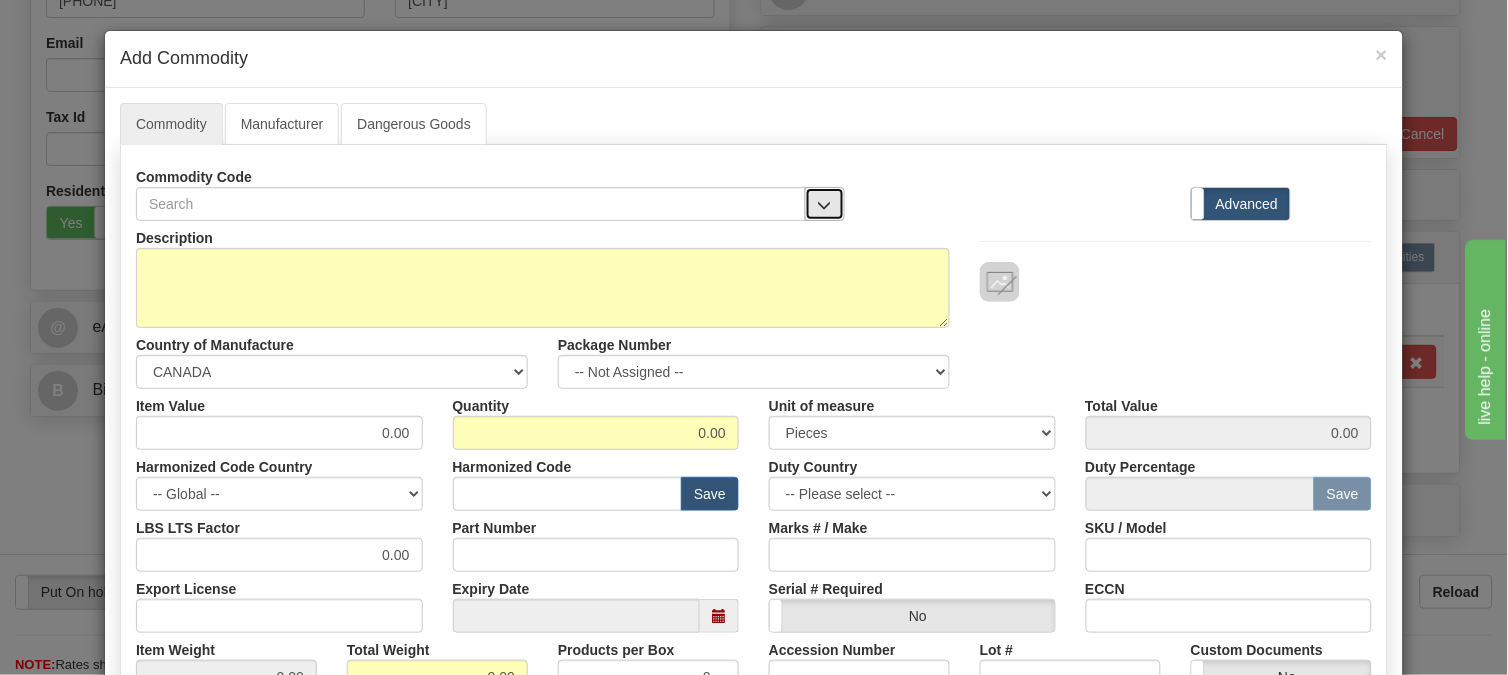 click at bounding box center (825, 205) 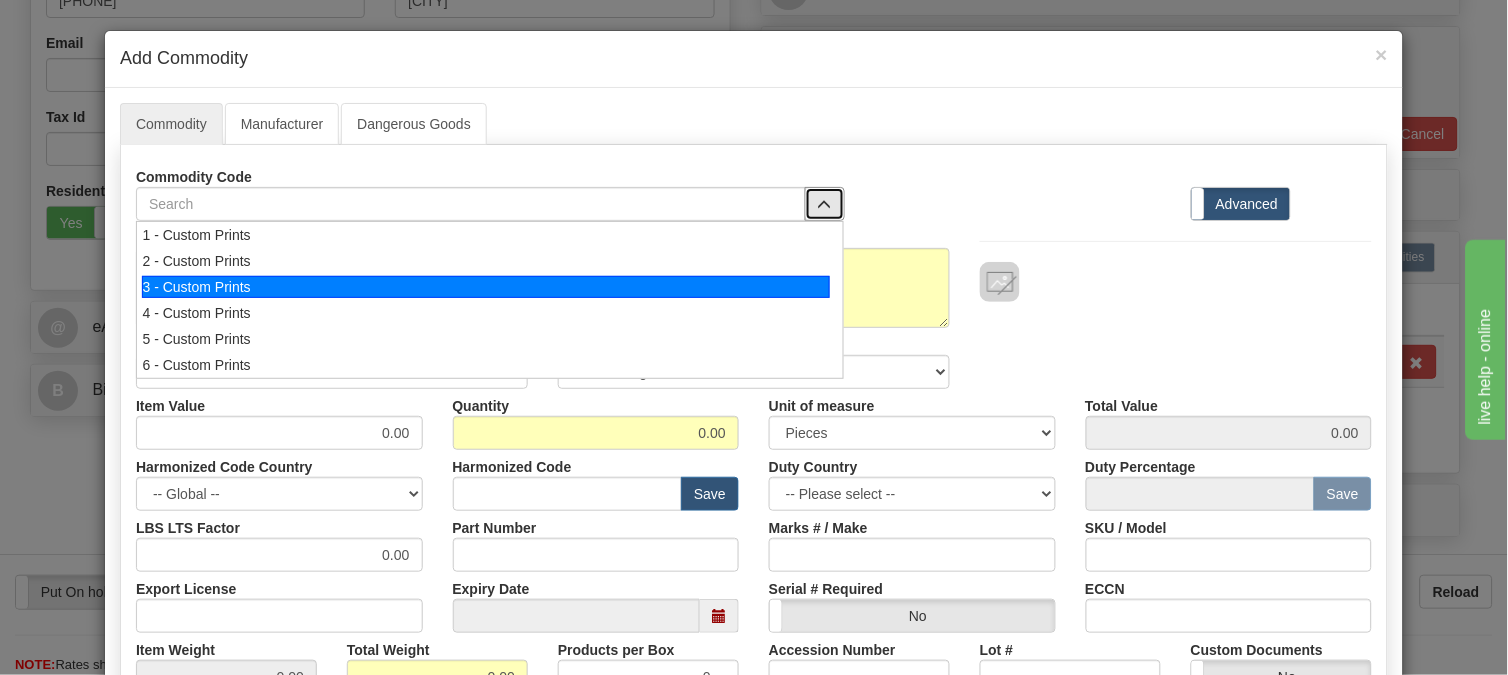 click on "3 - Custom Prints" at bounding box center (486, 287) 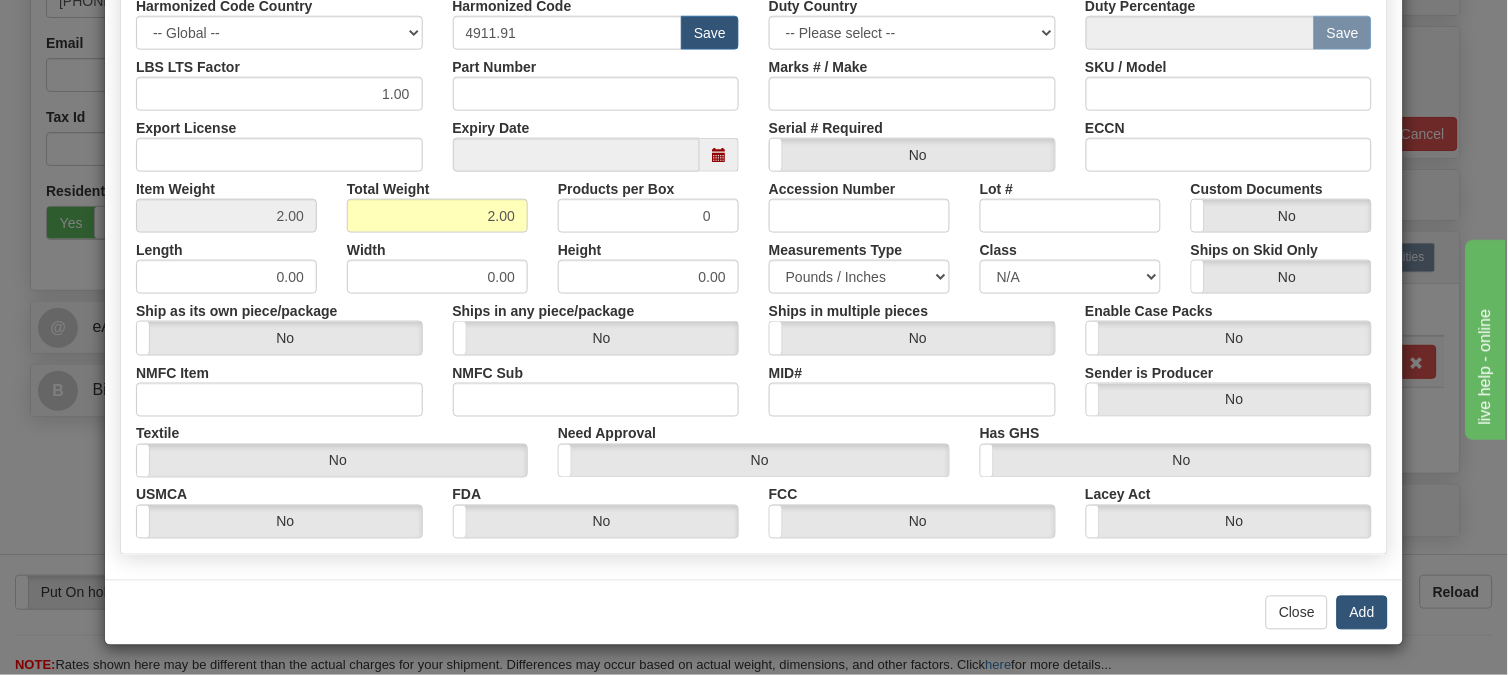 scroll, scrollTop: 462, scrollLeft: 0, axis: vertical 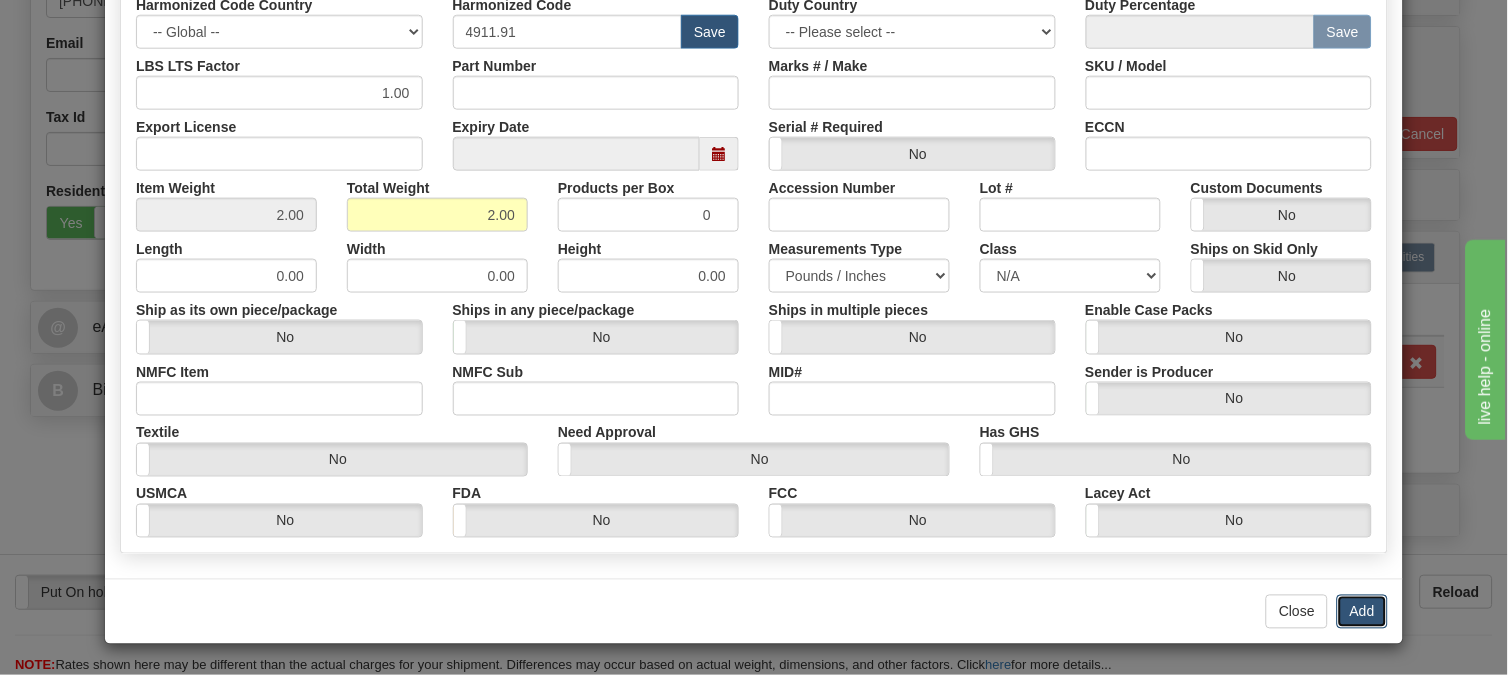 click on "Add" at bounding box center (1362, 612) 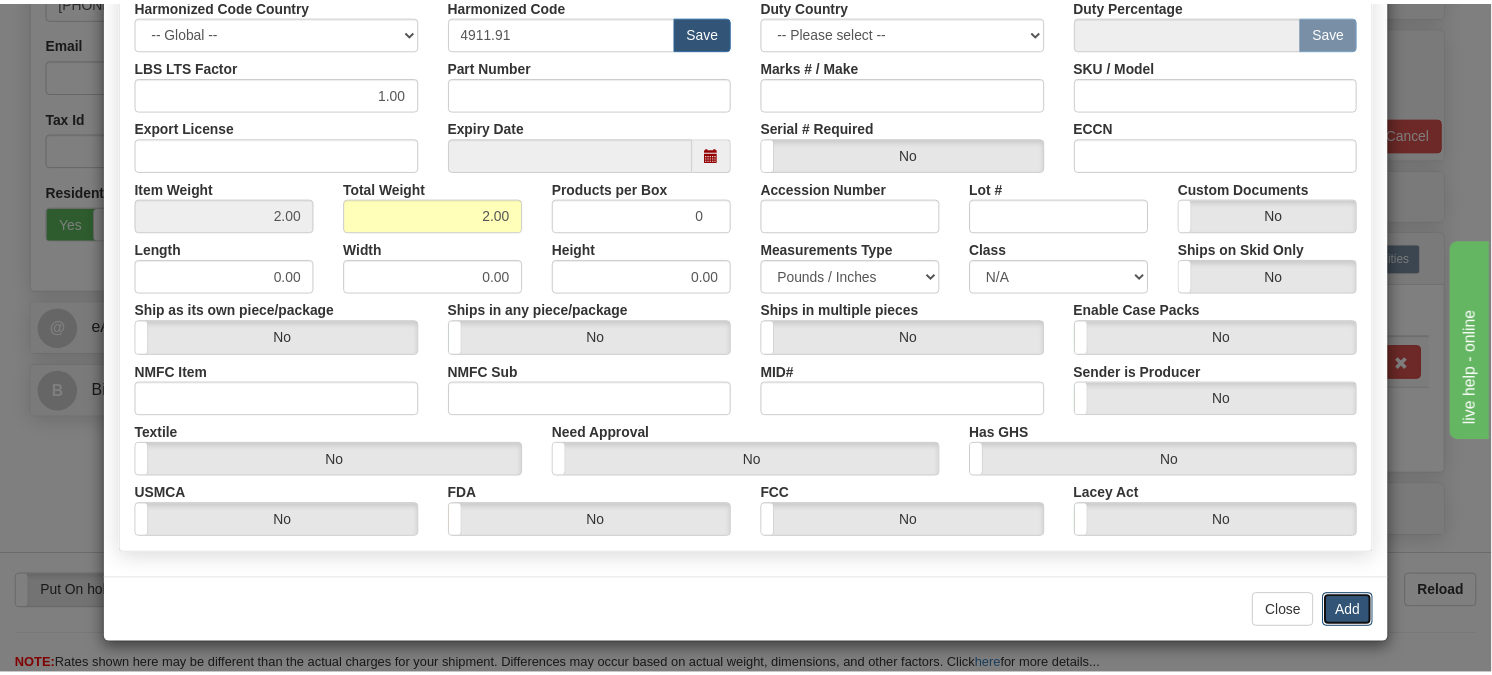scroll, scrollTop: 0, scrollLeft: 0, axis: both 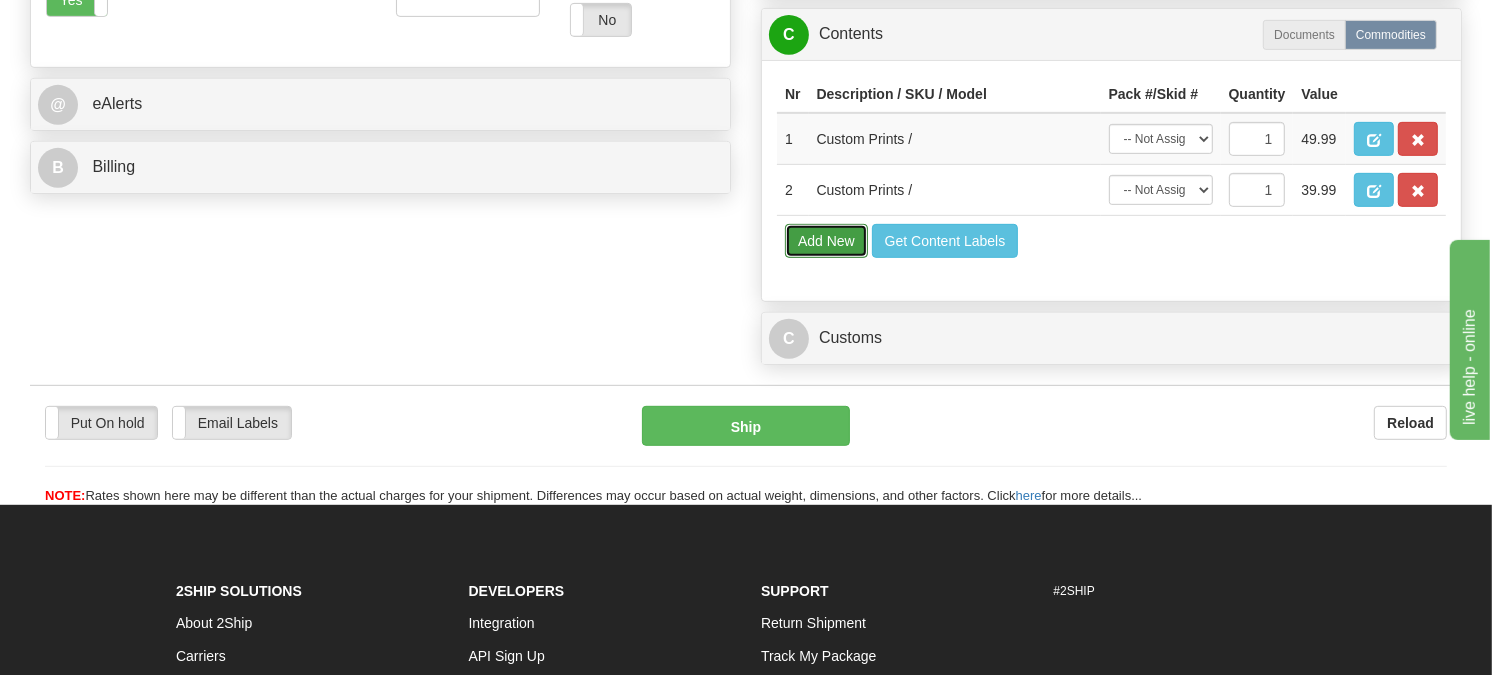 click on "Add New" at bounding box center (826, 241) 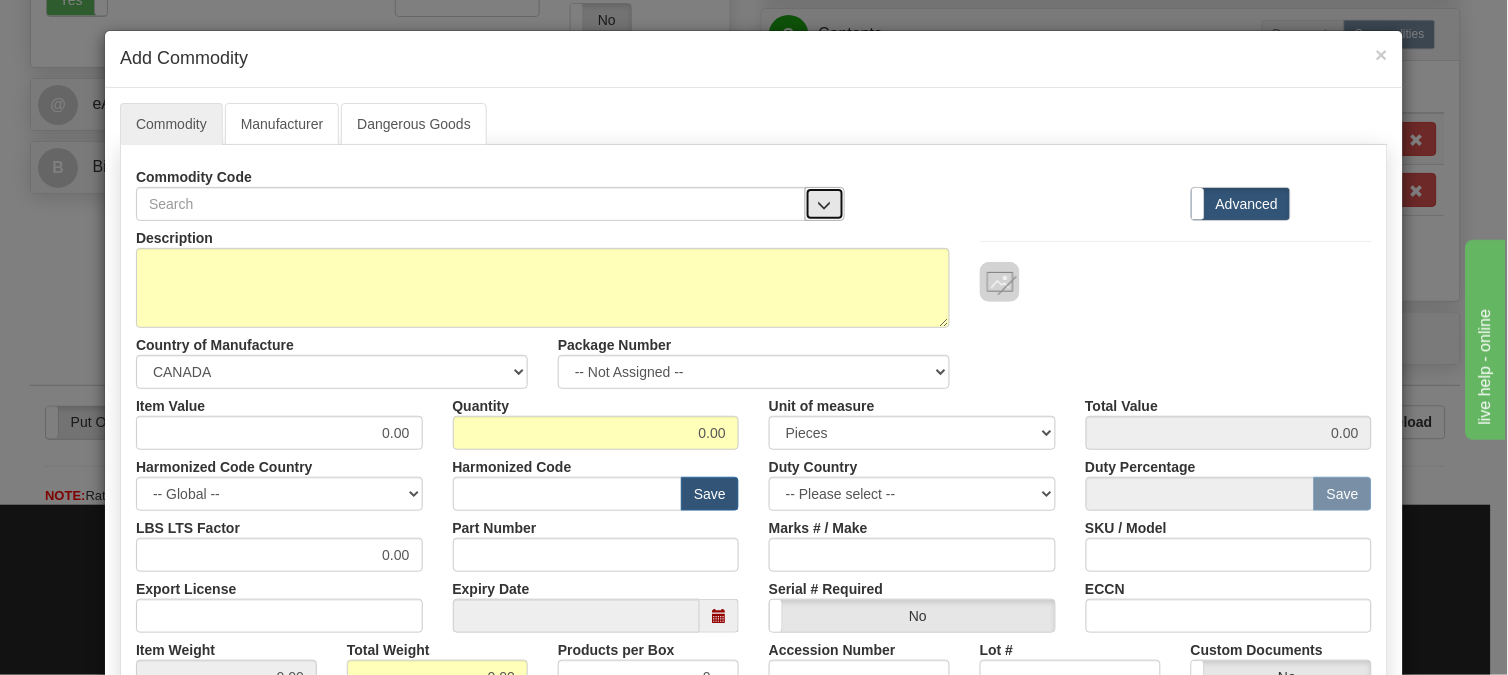 click at bounding box center [825, 204] 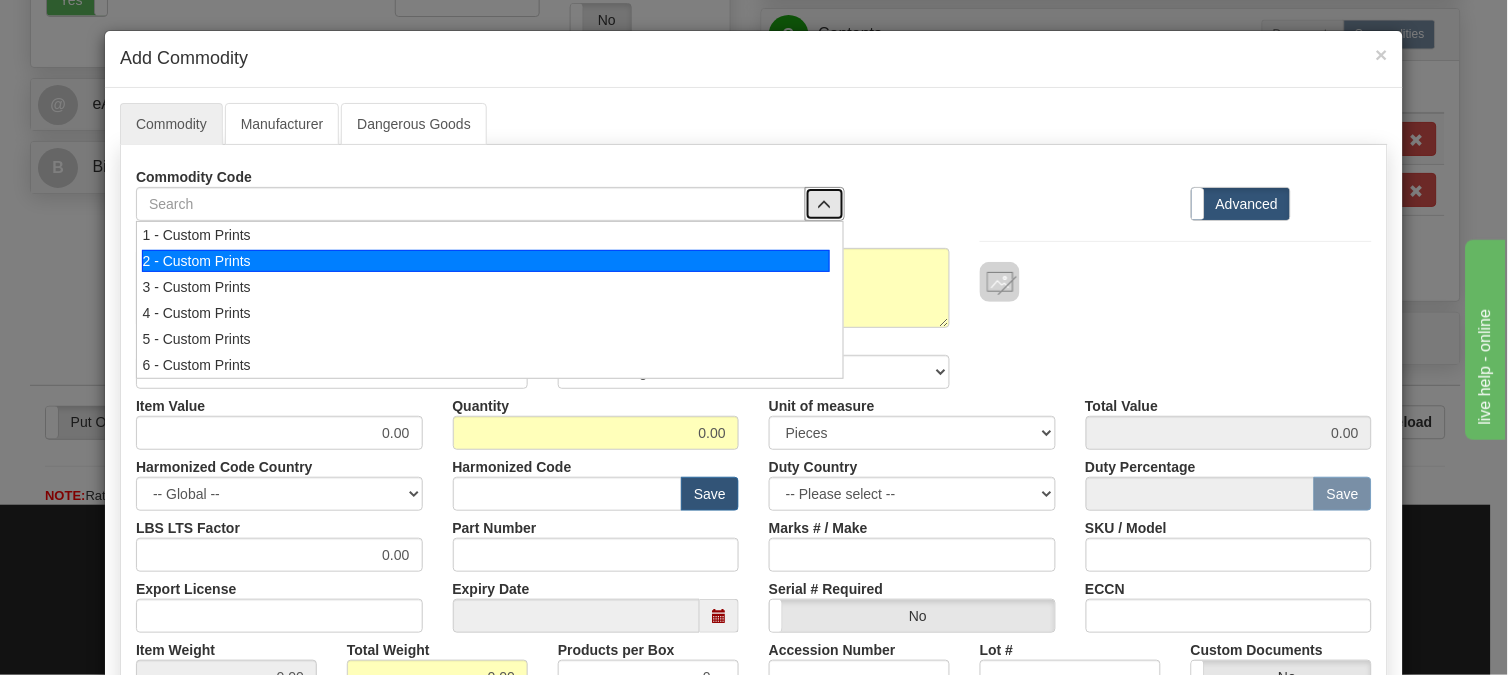 click on "2 - Custom Prints" at bounding box center [486, 261] 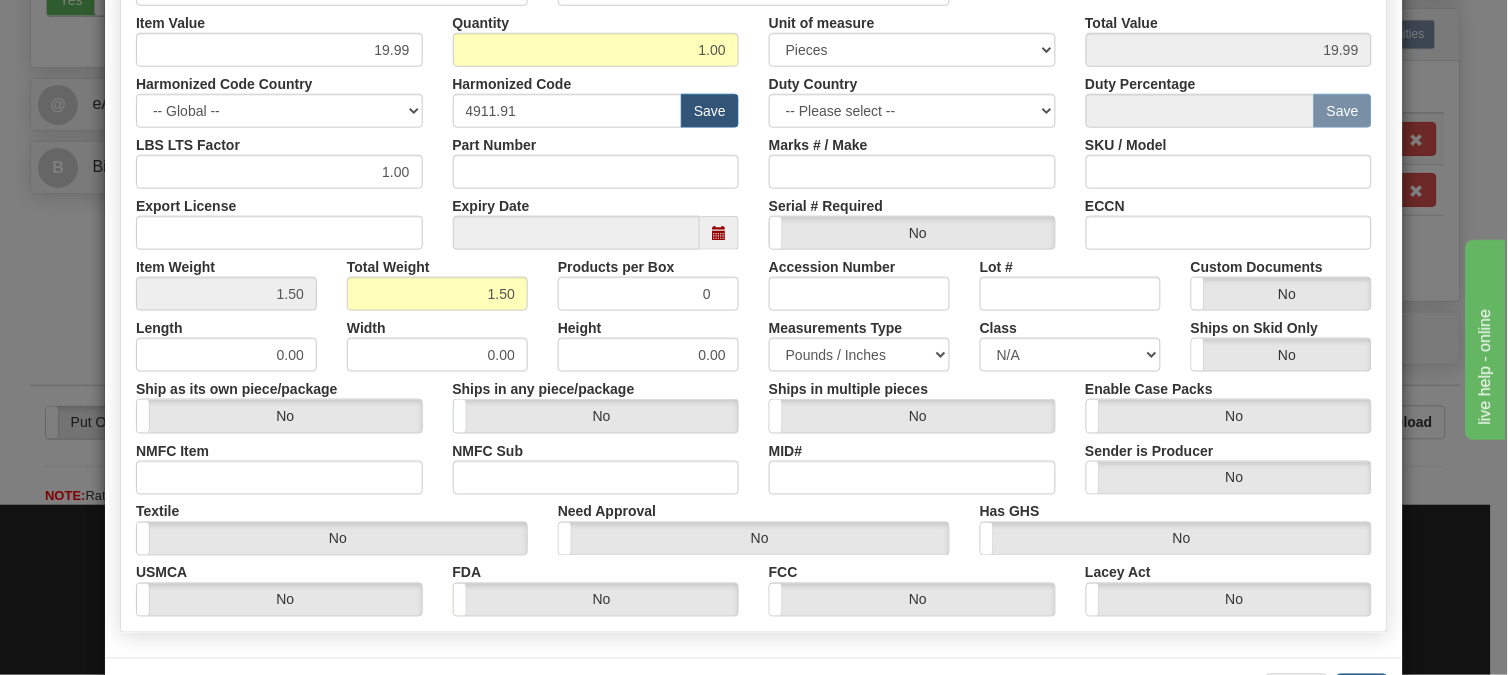 scroll, scrollTop: 462, scrollLeft: 0, axis: vertical 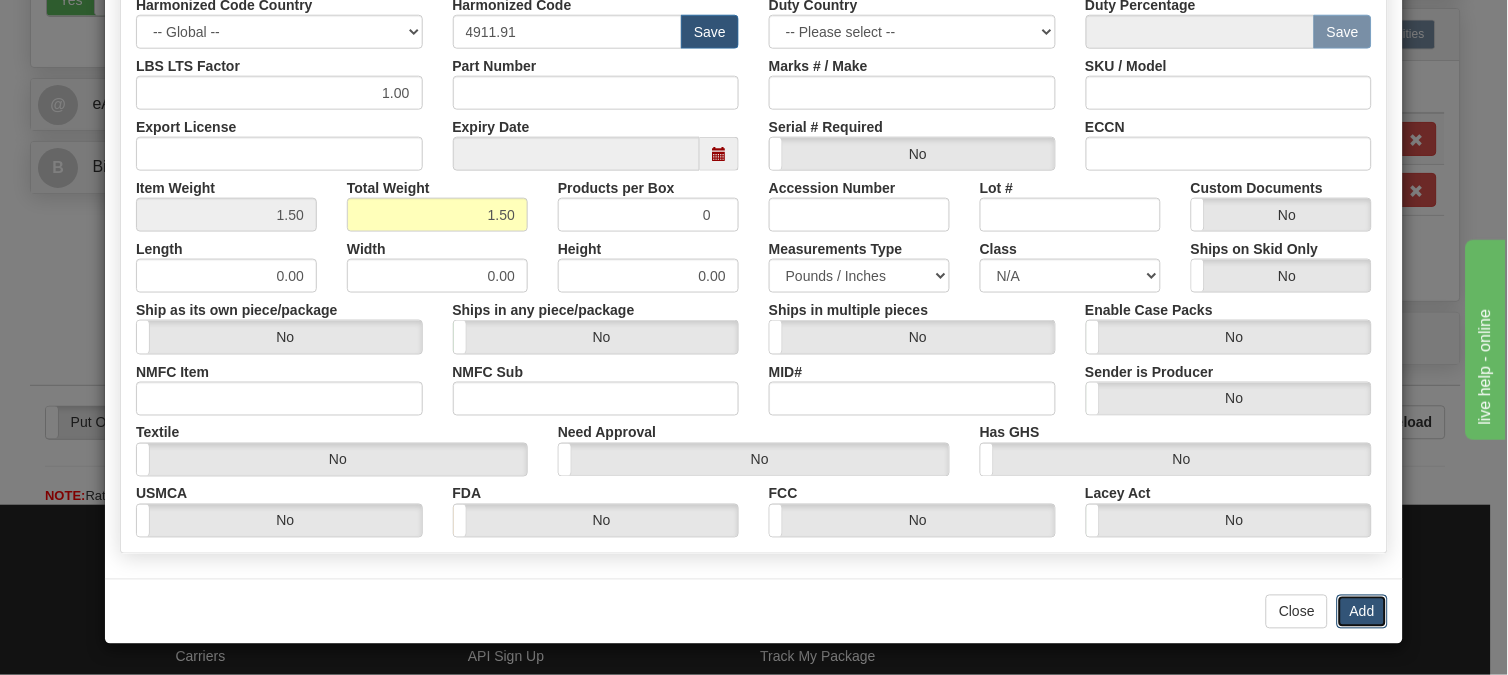 click on "Add" at bounding box center [1362, 612] 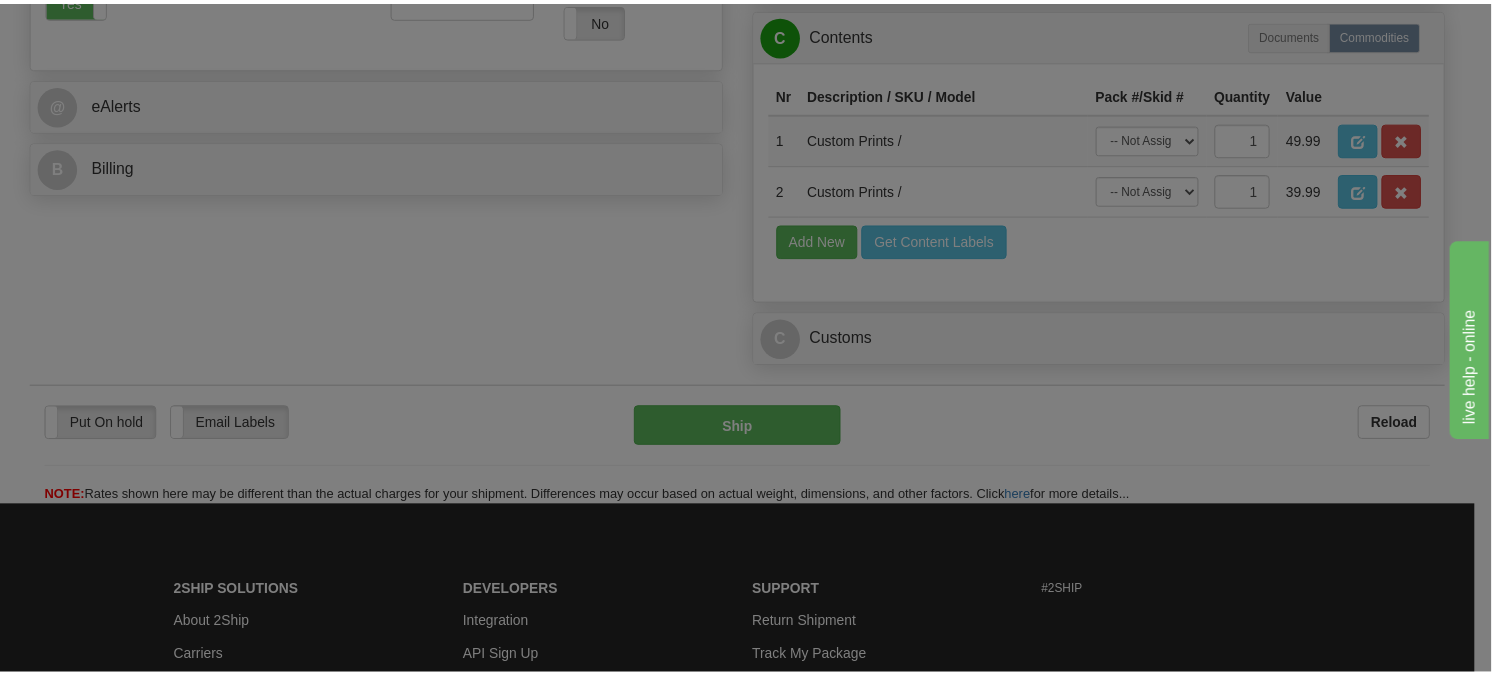 scroll, scrollTop: 0, scrollLeft: 0, axis: both 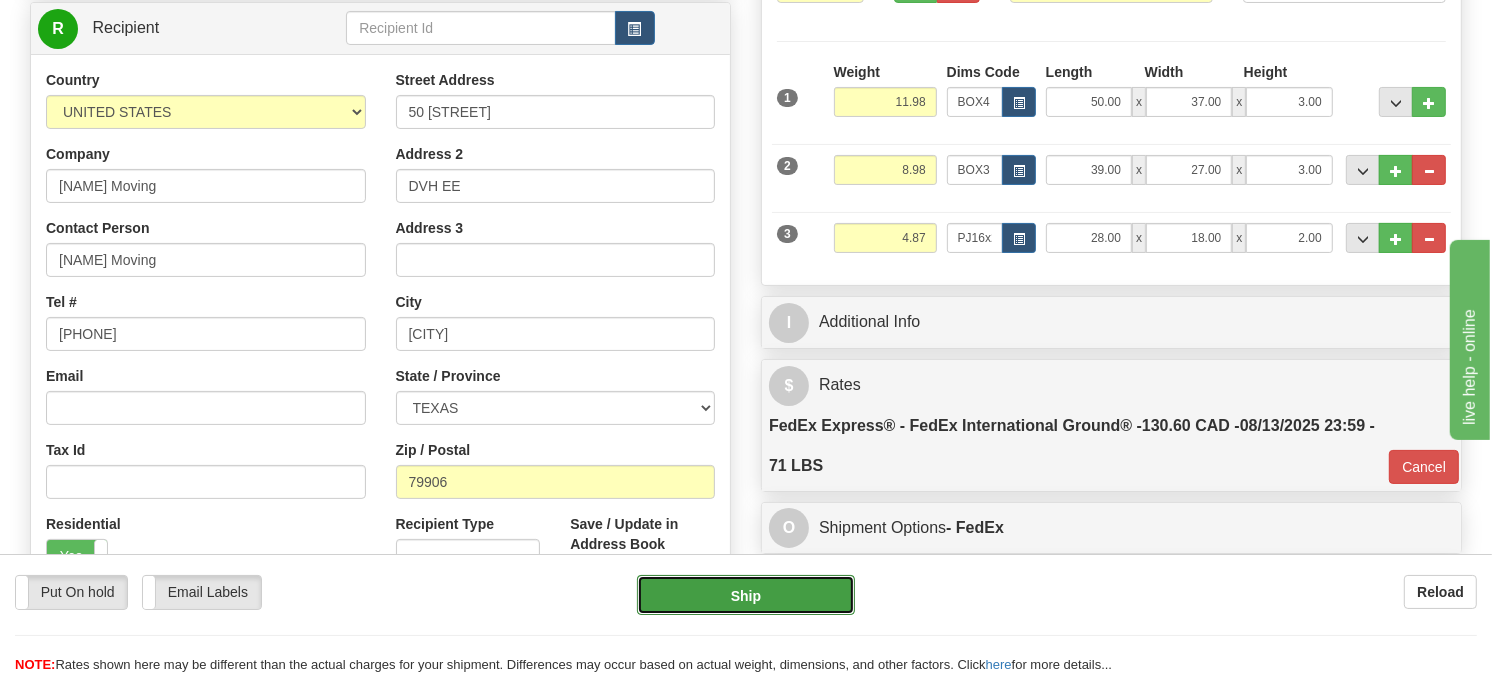 click on "Ship" at bounding box center (746, 595) 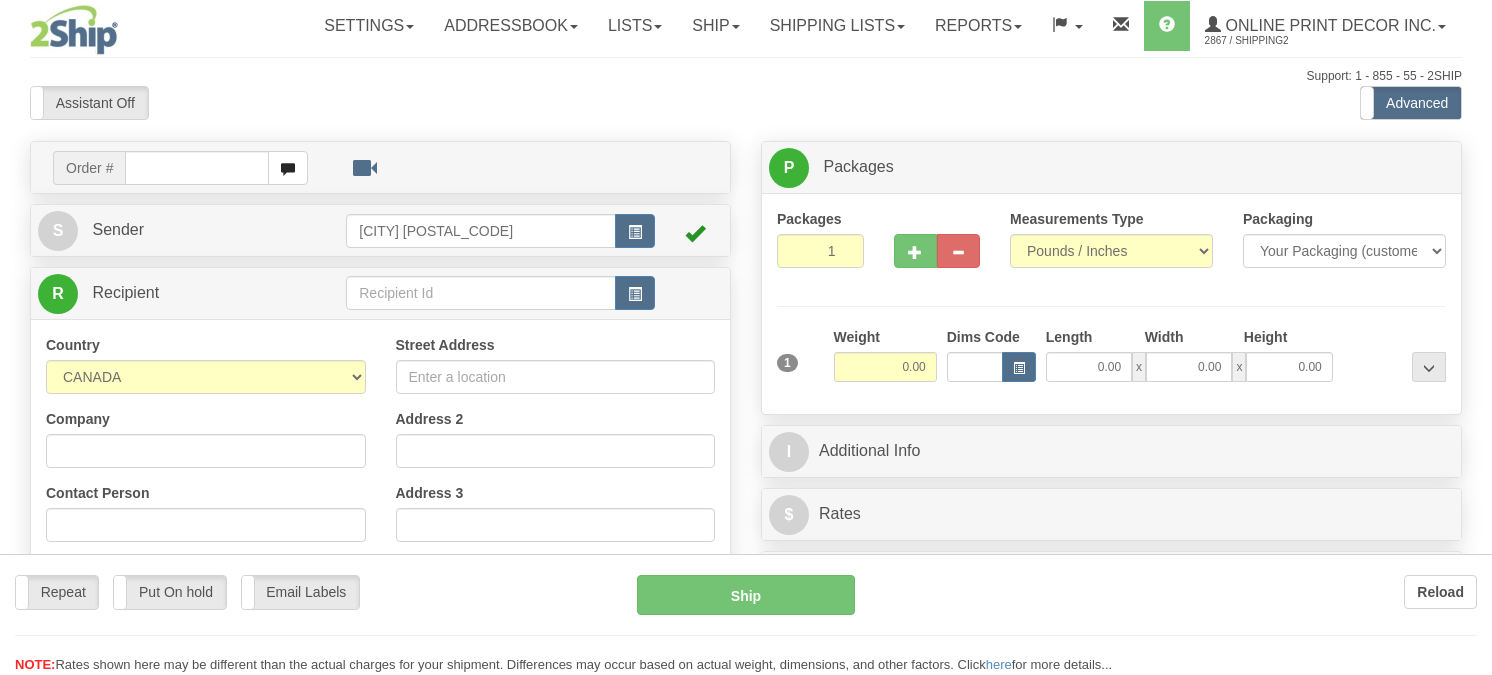 scroll, scrollTop: 0, scrollLeft: 0, axis: both 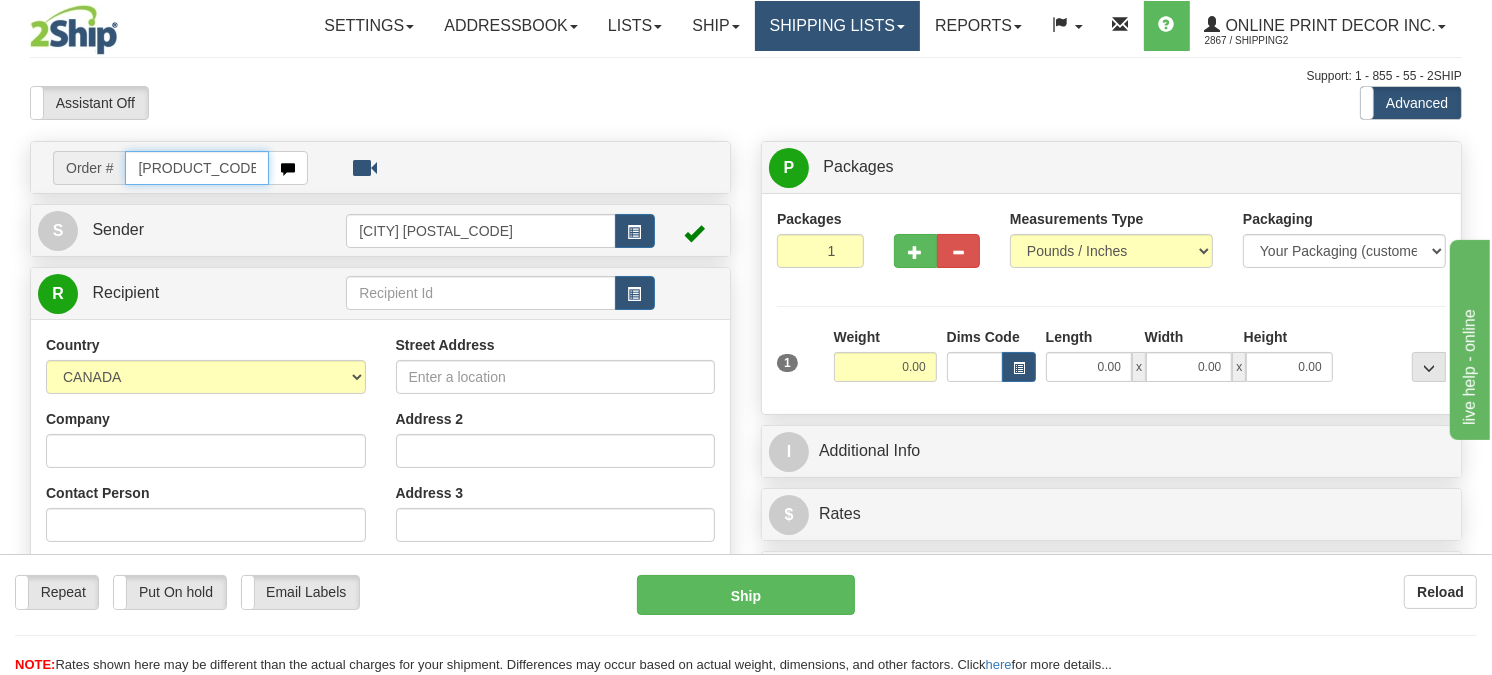 type on "[PRODUCT_CODE]" 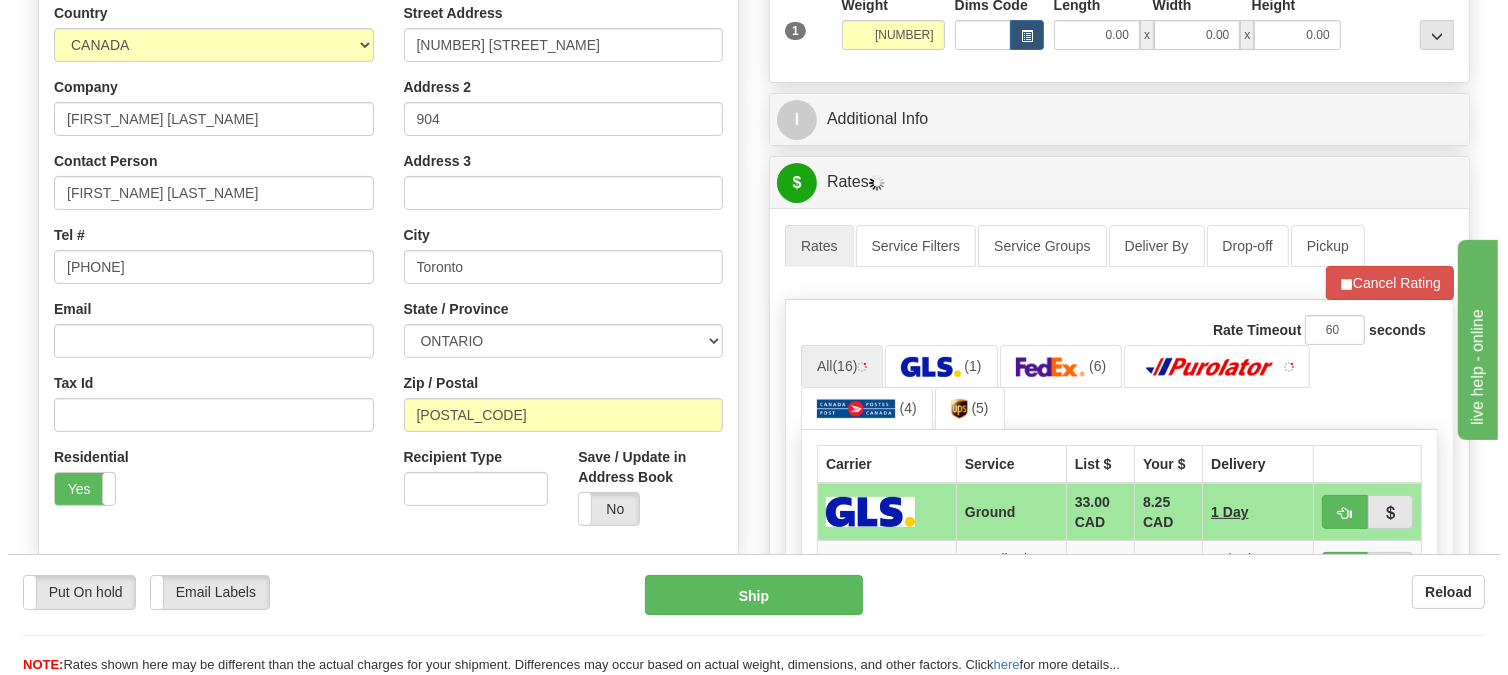 scroll, scrollTop: 333, scrollLeft: 0, axis: vertical 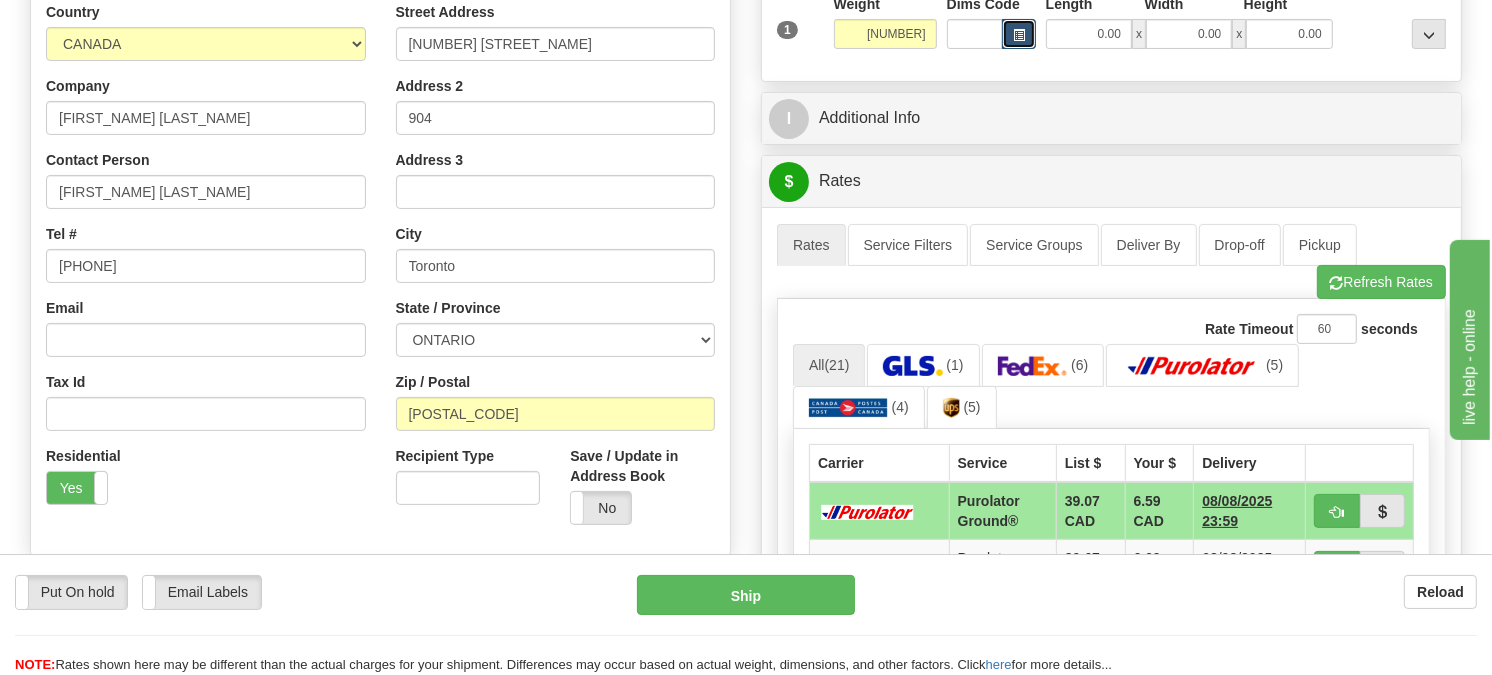 click at bounding box center [1019, 35] 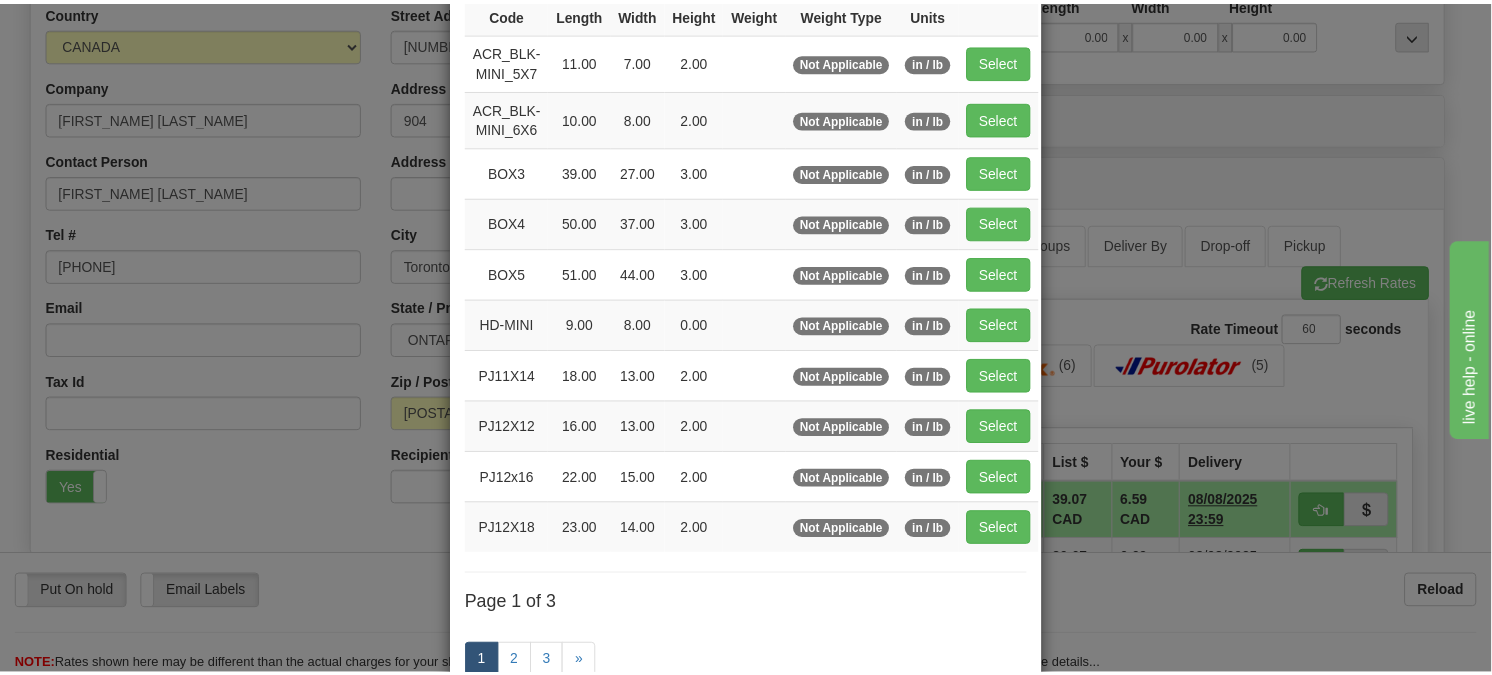 scroll, scrollTop: 222, scrollLeft: 0, axis: vertical 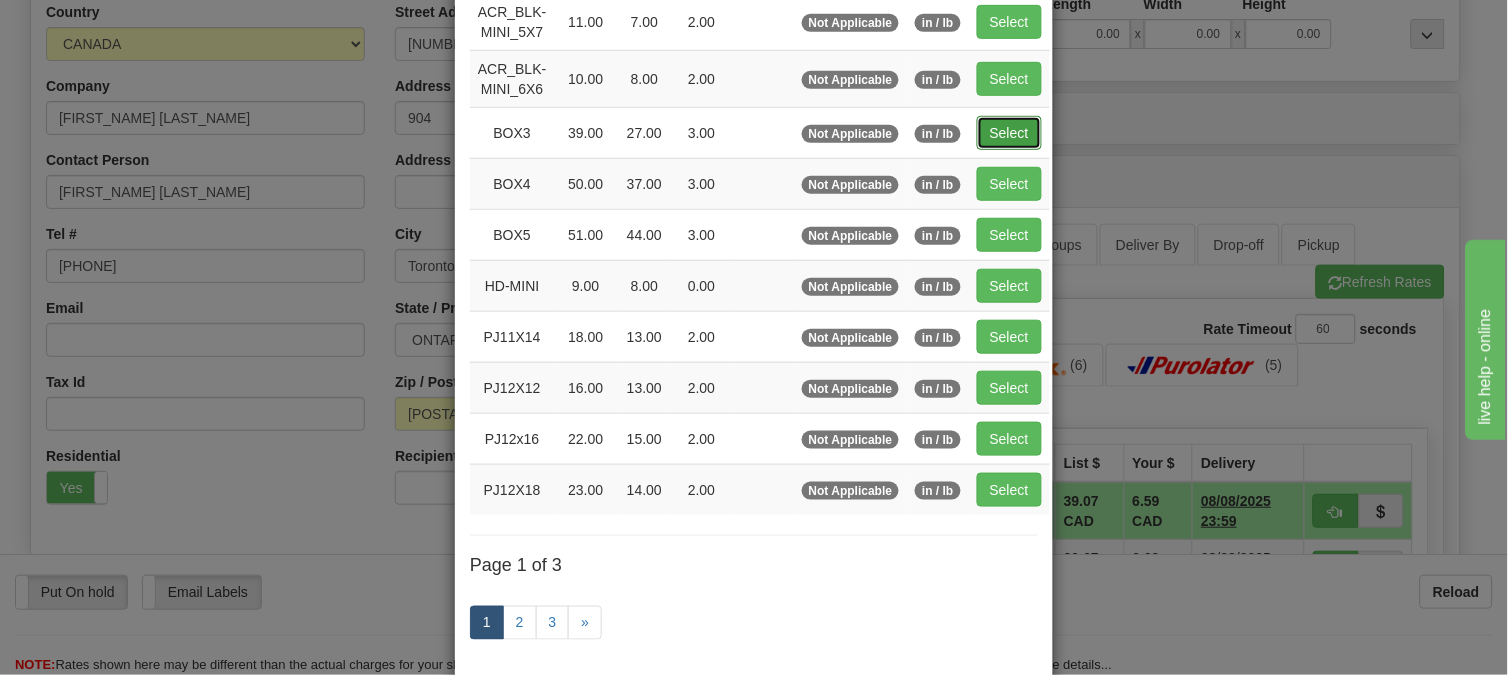 click on "Select" at bounding box center (1009, 133) 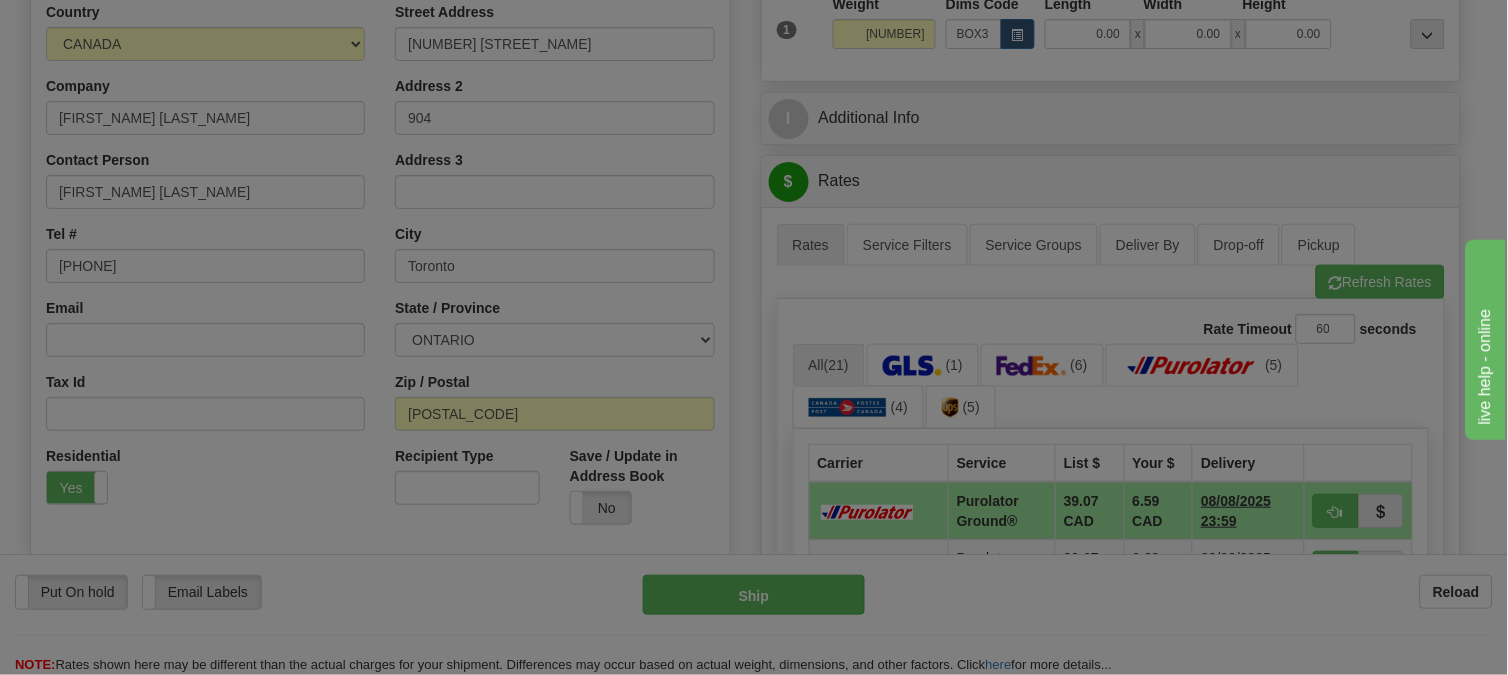 type on "39.00" 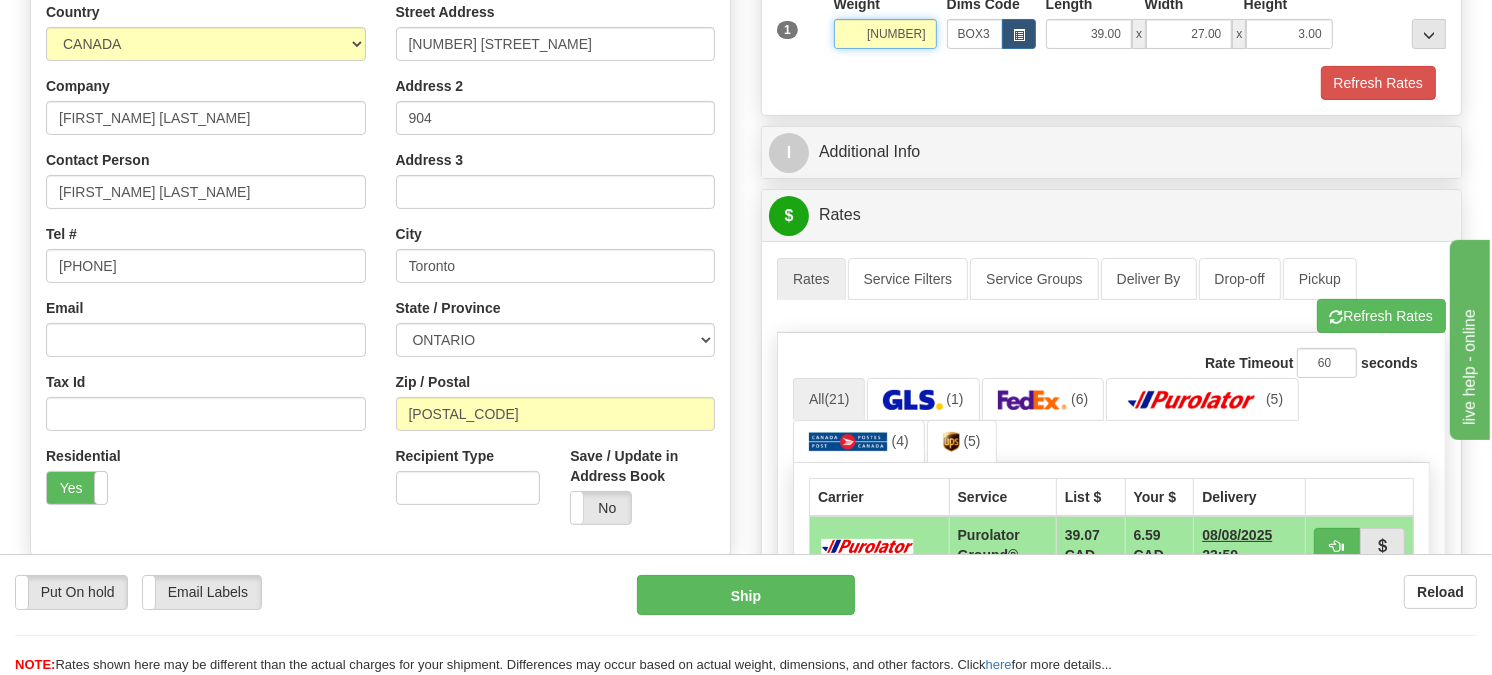 drag, startPoint x: 934, startPoint y: 78, endPoint x: 833, endPoint y: 94, distance: 102.259476 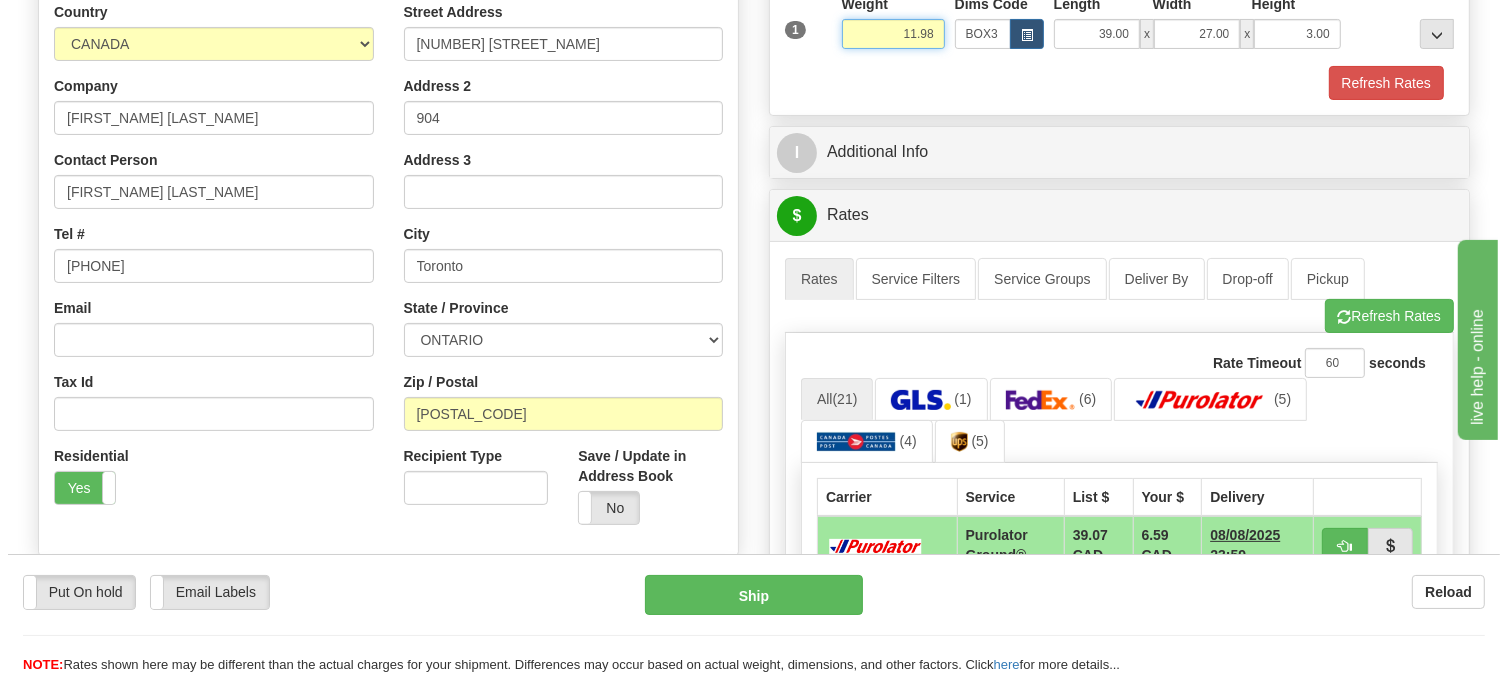 scroll, scrollTop: 222, scrollLeft: 0, axis: vertical 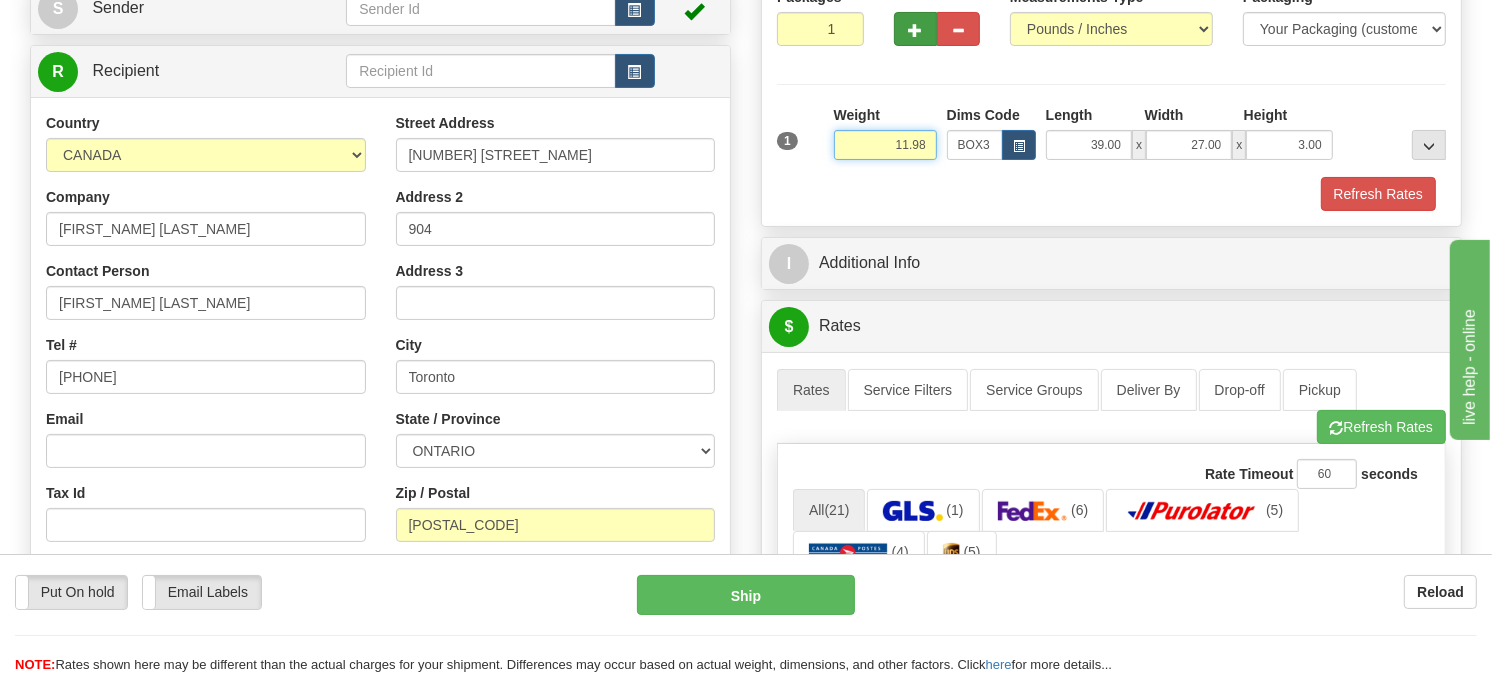 type on "11.98" 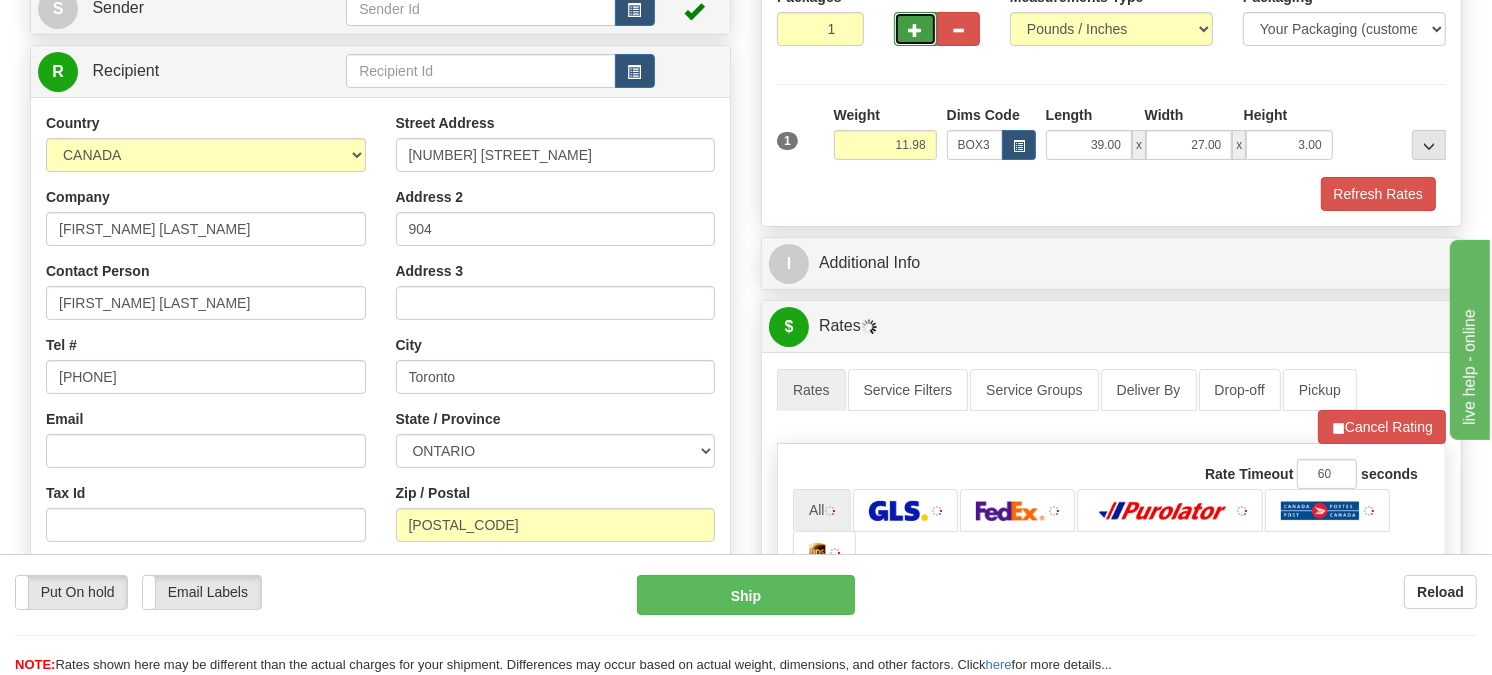 click at bounding box center [915, 30] 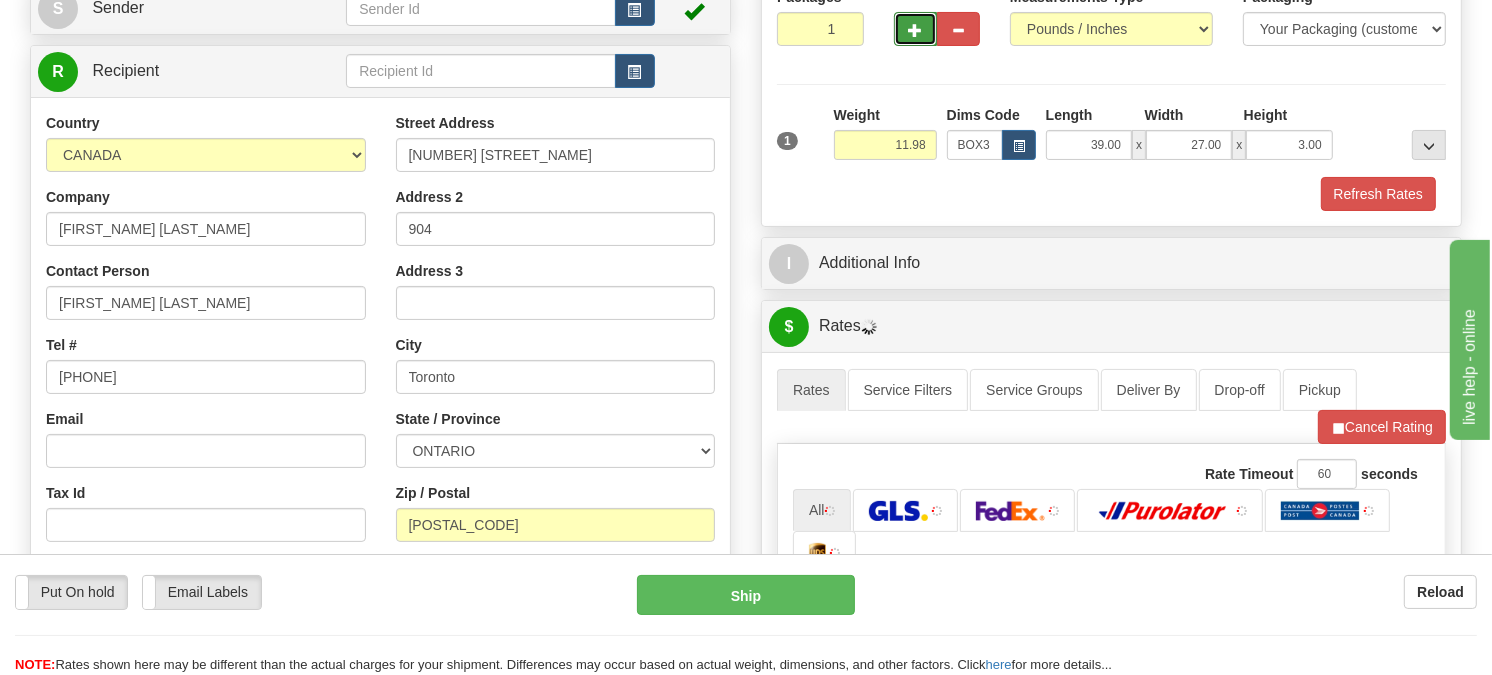 radio on "true" 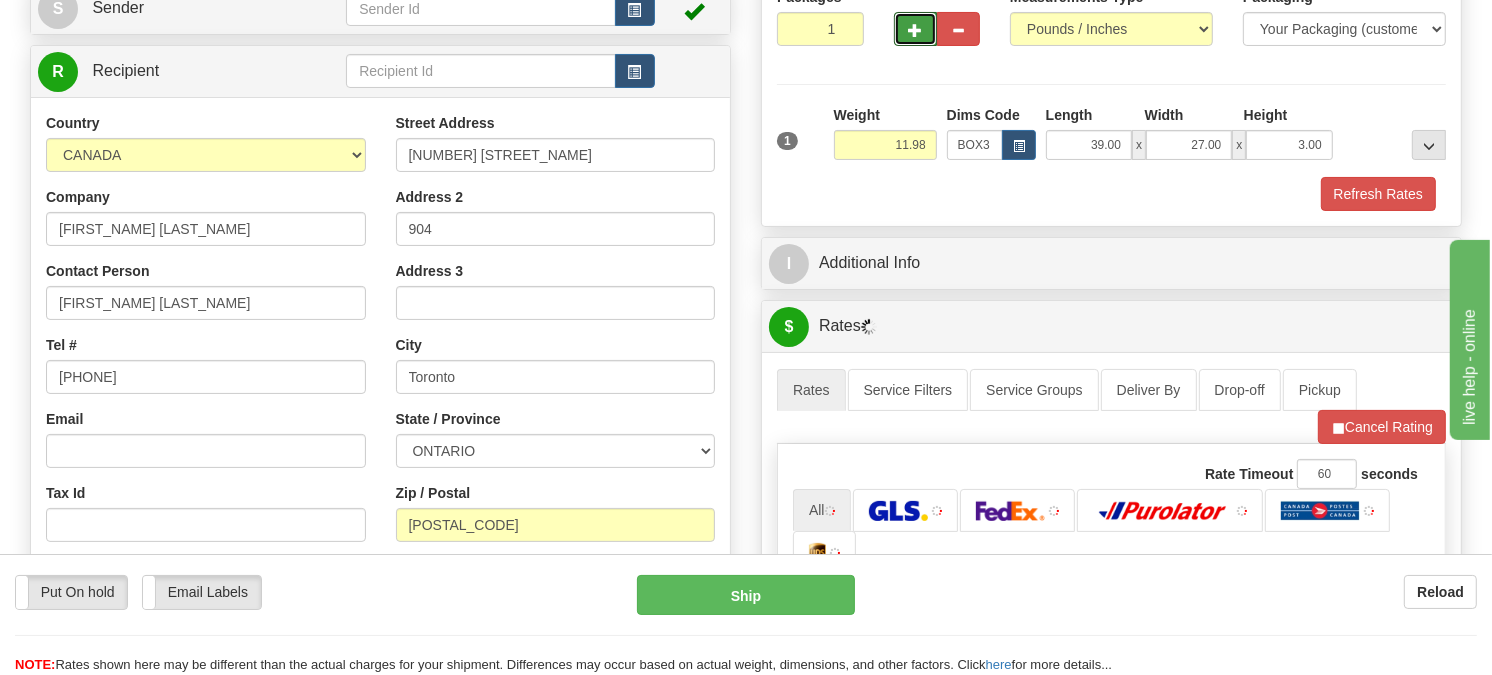 type on "2" 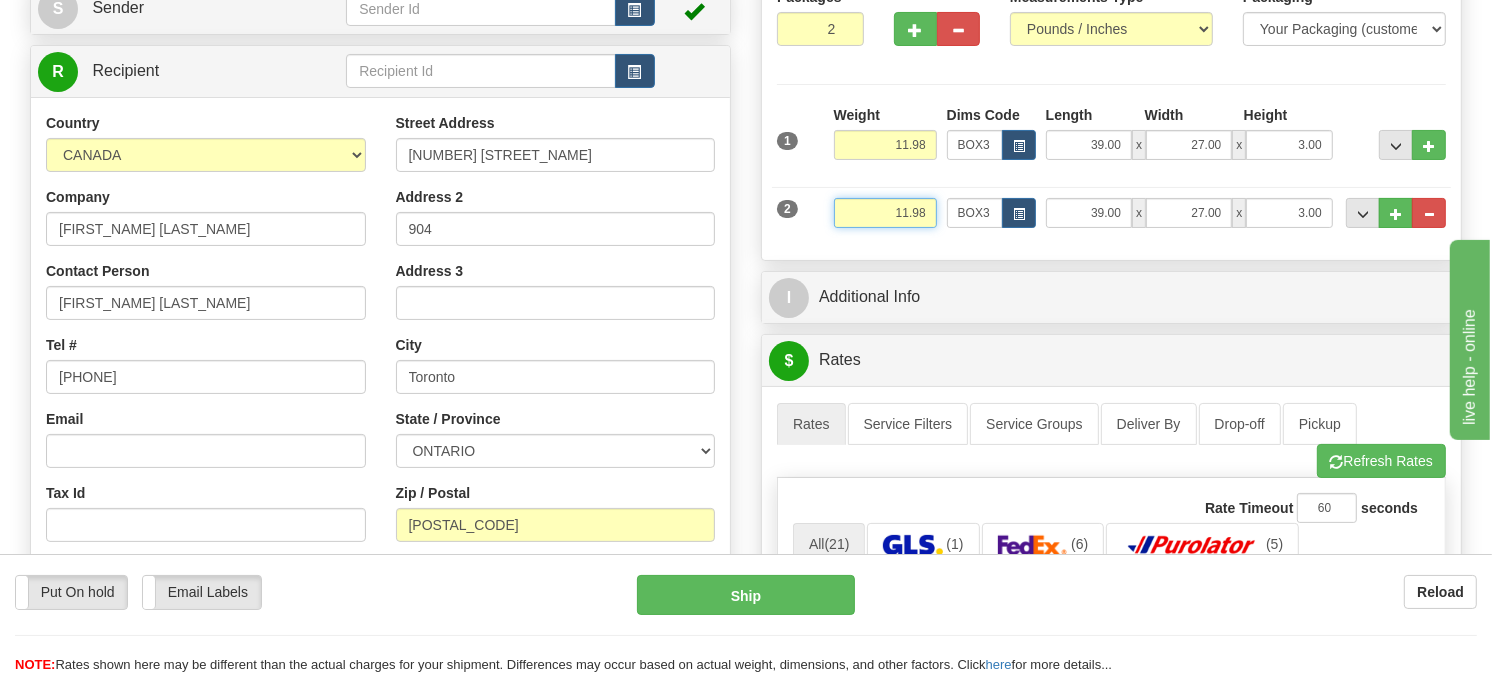 drag, startPoint x: 931, startPoint y: 256, endPoint x: 838, endPoint y: 277, distance: 95.34149 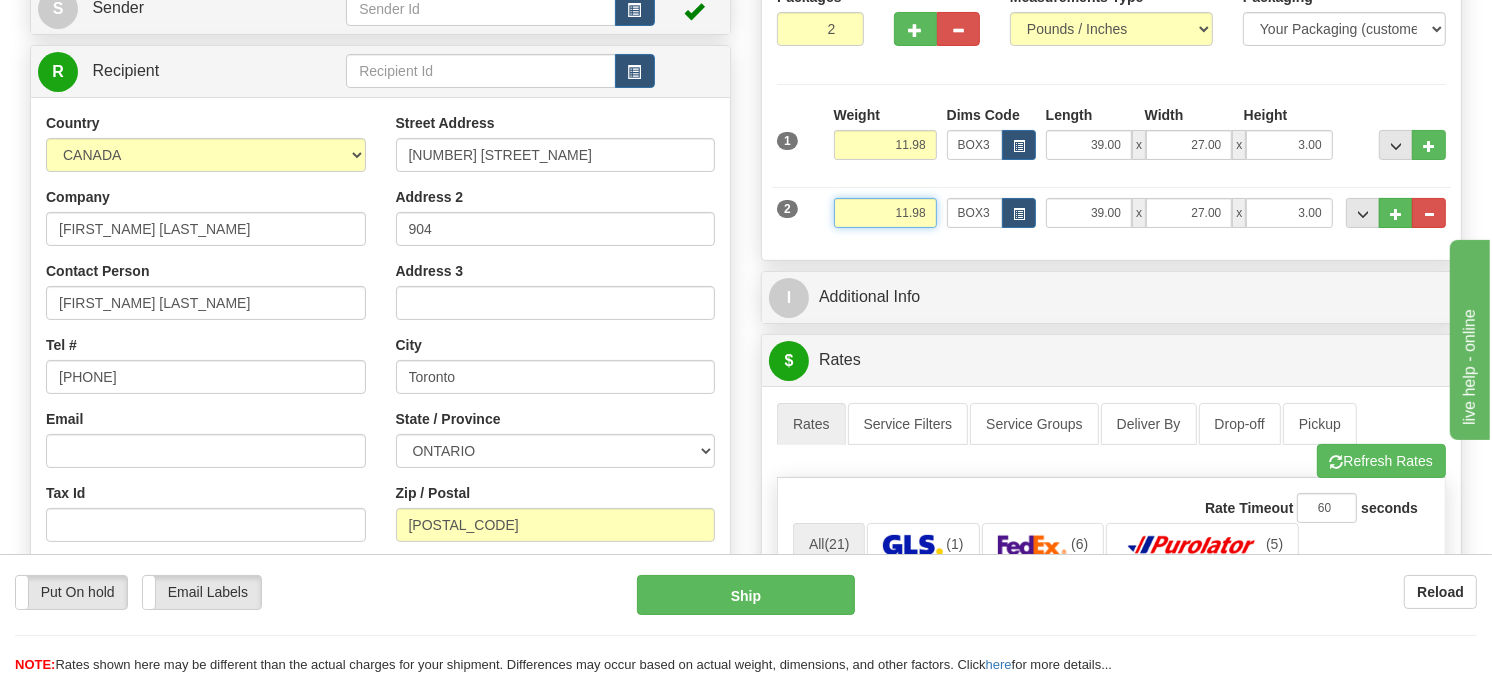 click on "Weight
11.98" at bounding box center [885, 220] 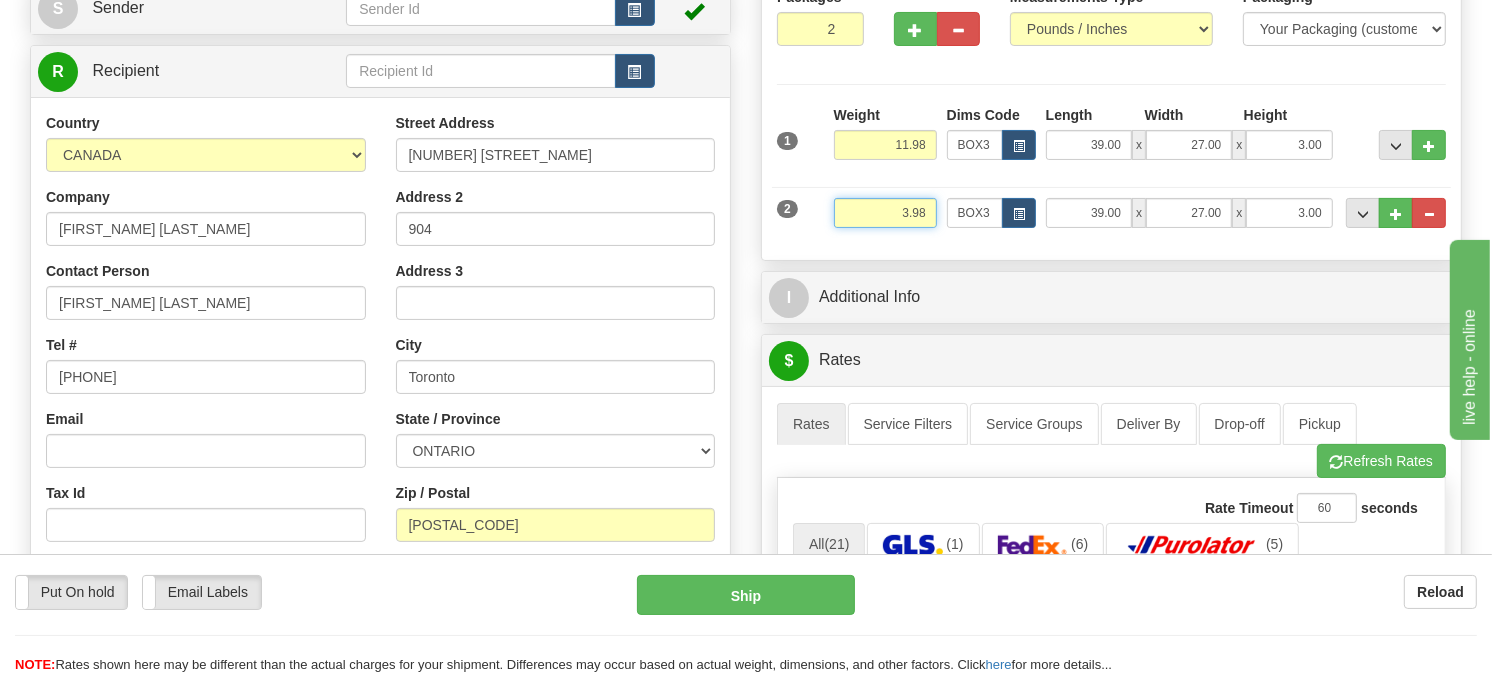 type on "3.98" 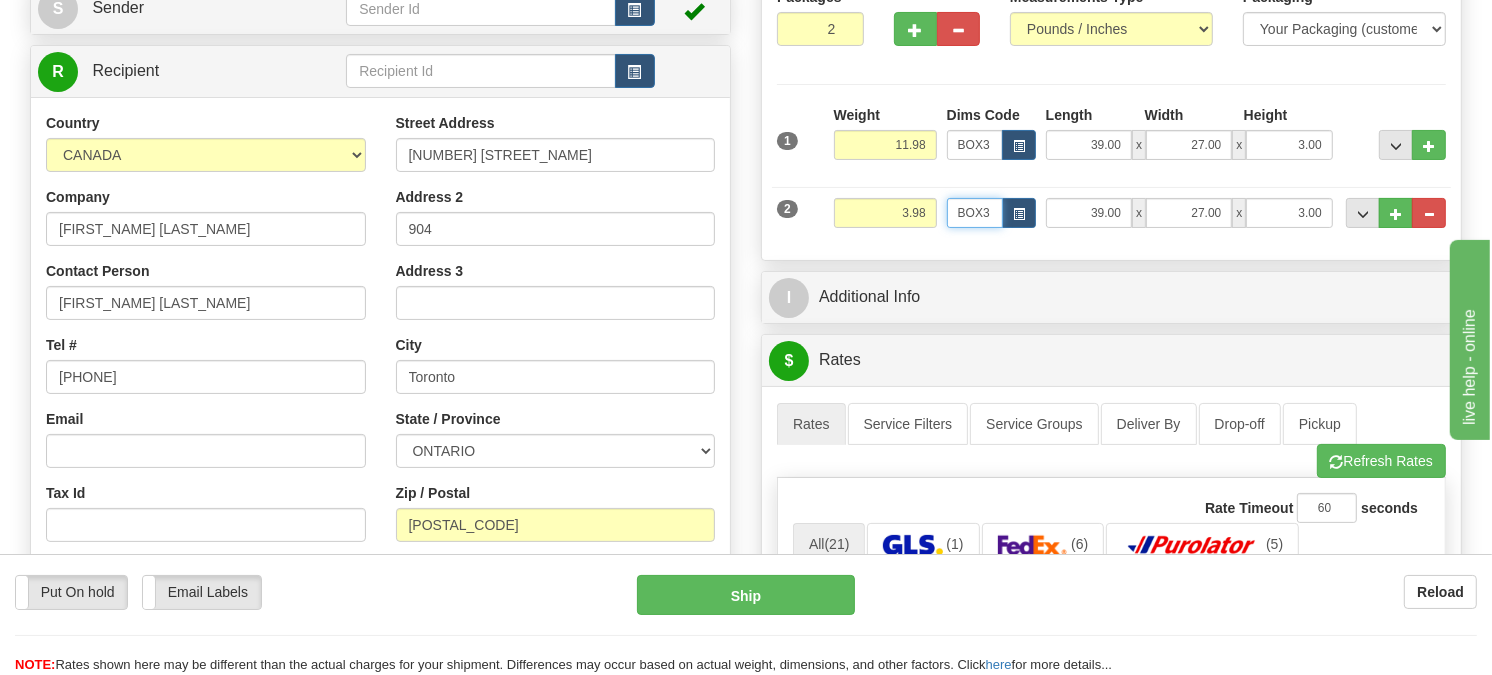 click on "BOX3" at bounding box center [975, 213] 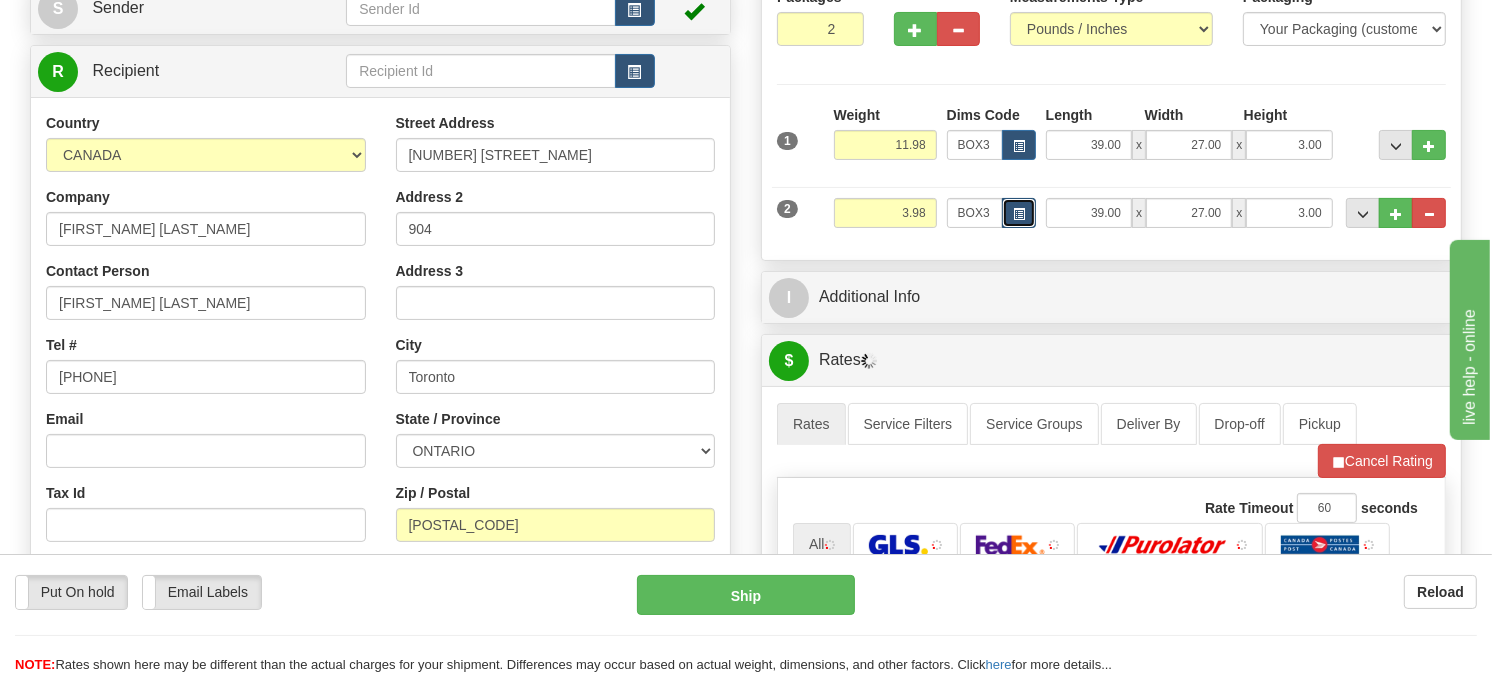 click at bounding box center (1019, 213) 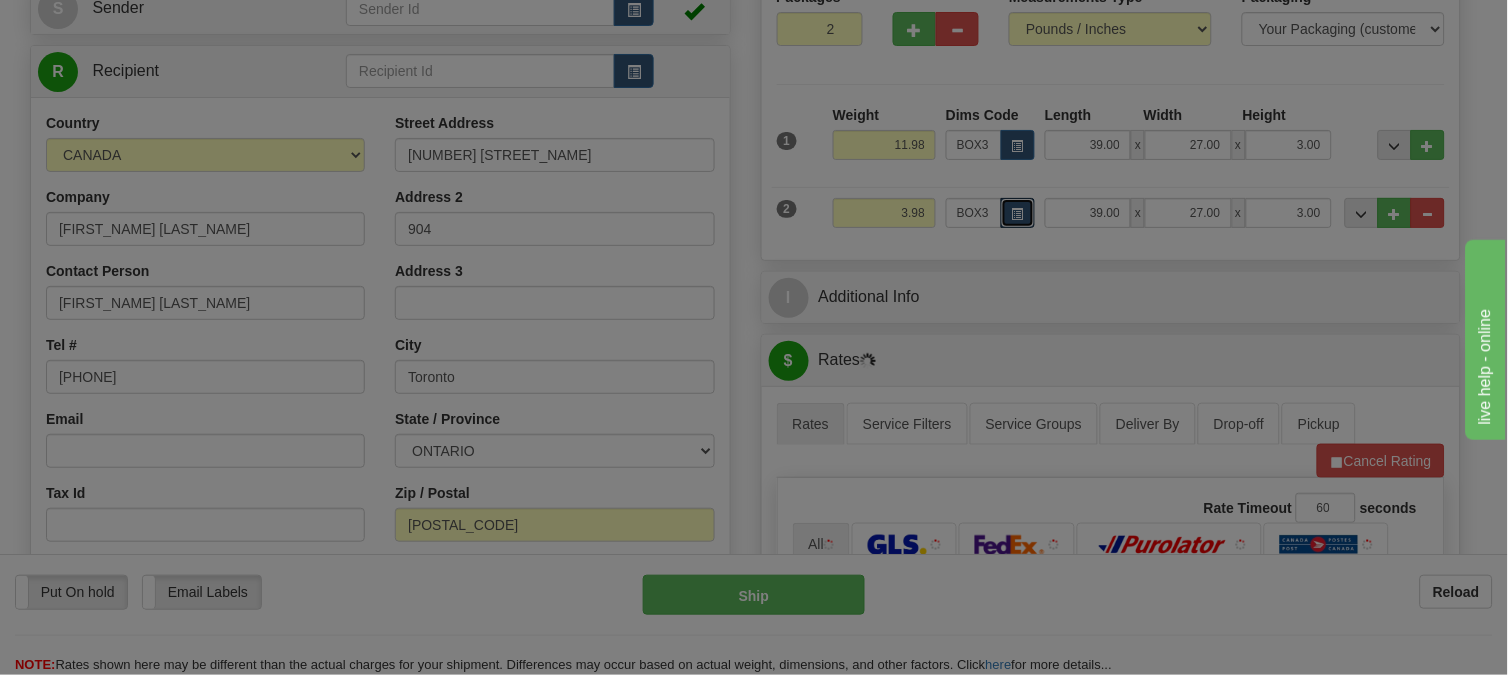 scroll, scrollTop: 0, scrollLeft: 0, axis: both 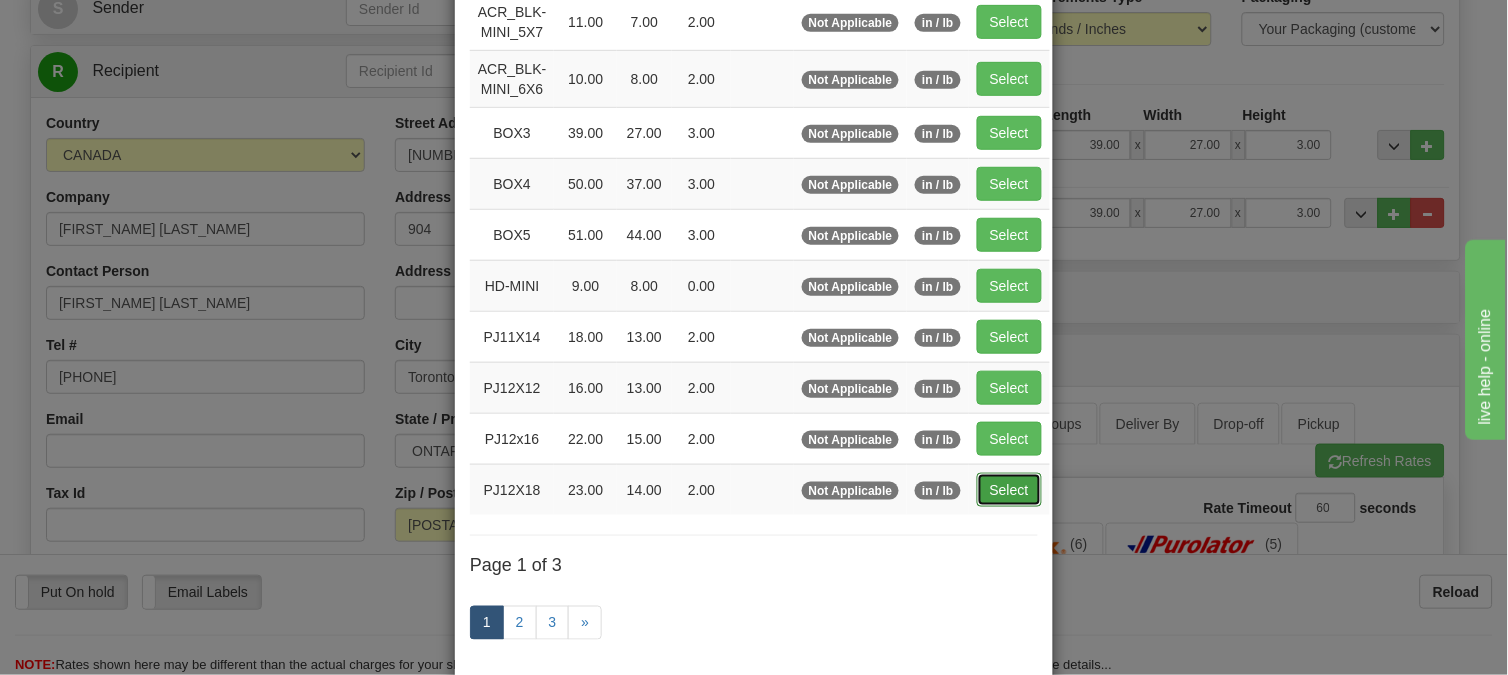 click on "Select" at bounding box center (1009, 490) 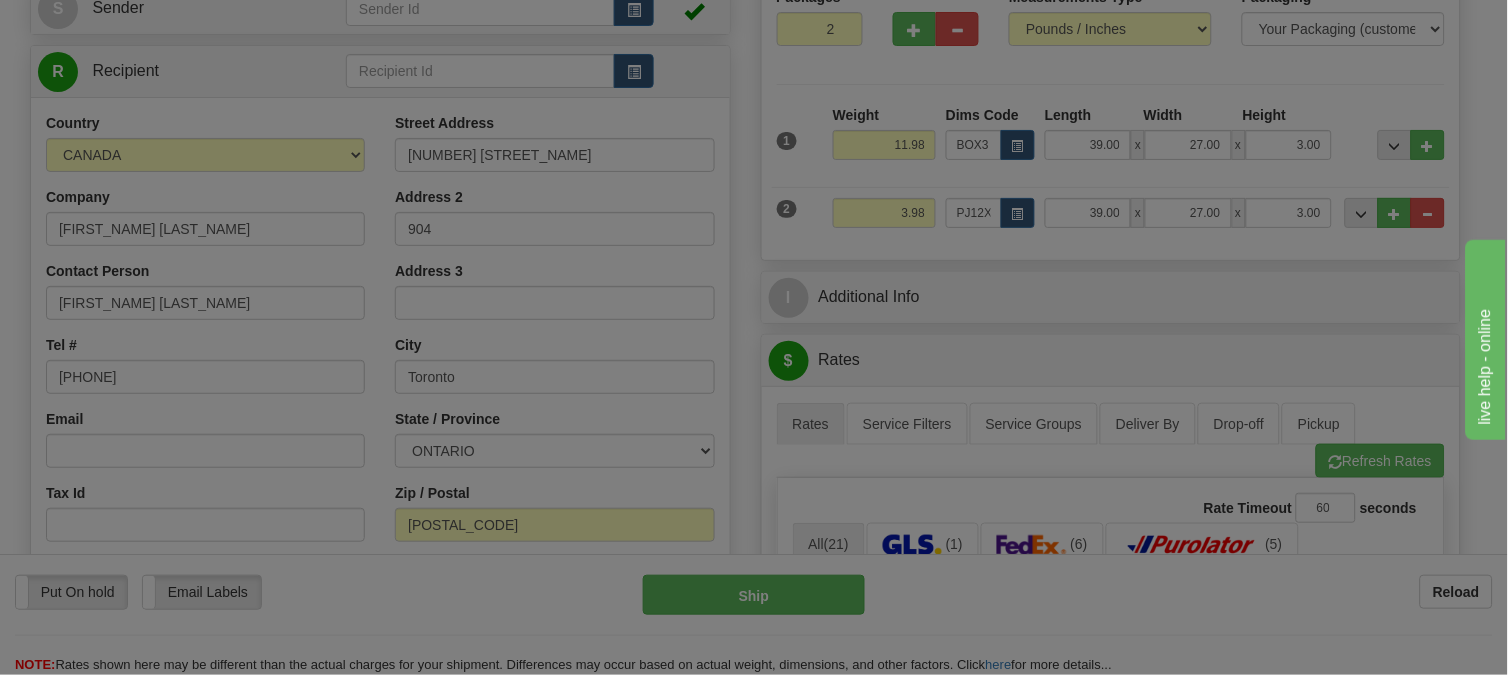 type on "23.00" 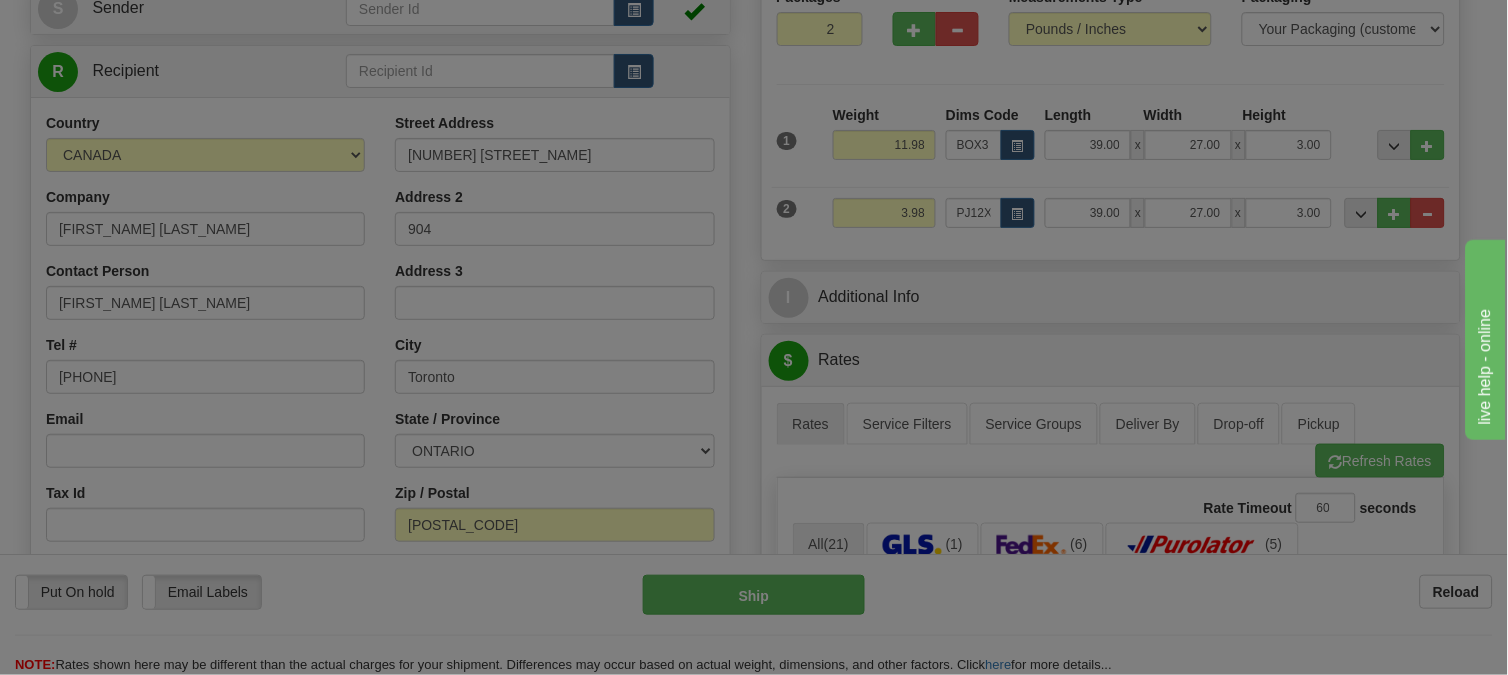 type on "2.00" 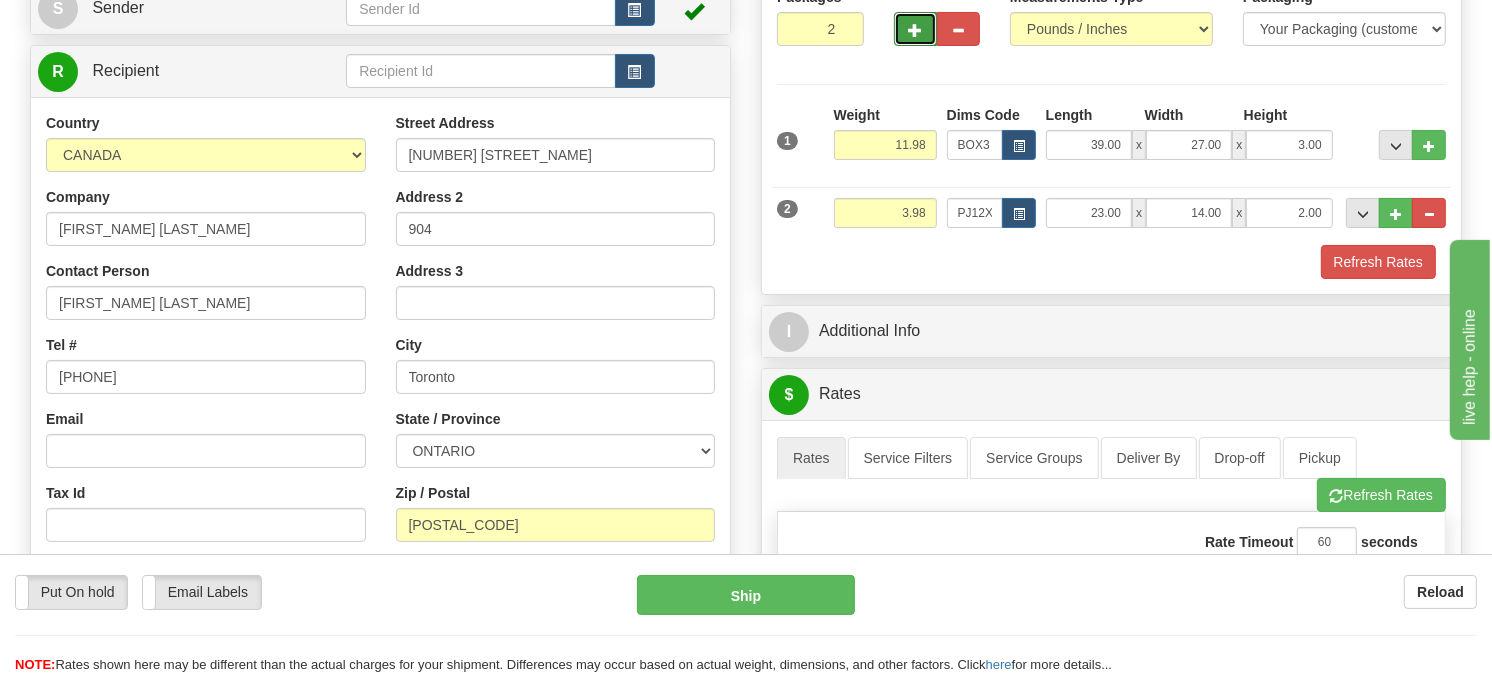 click at bounding box center (915, 29) 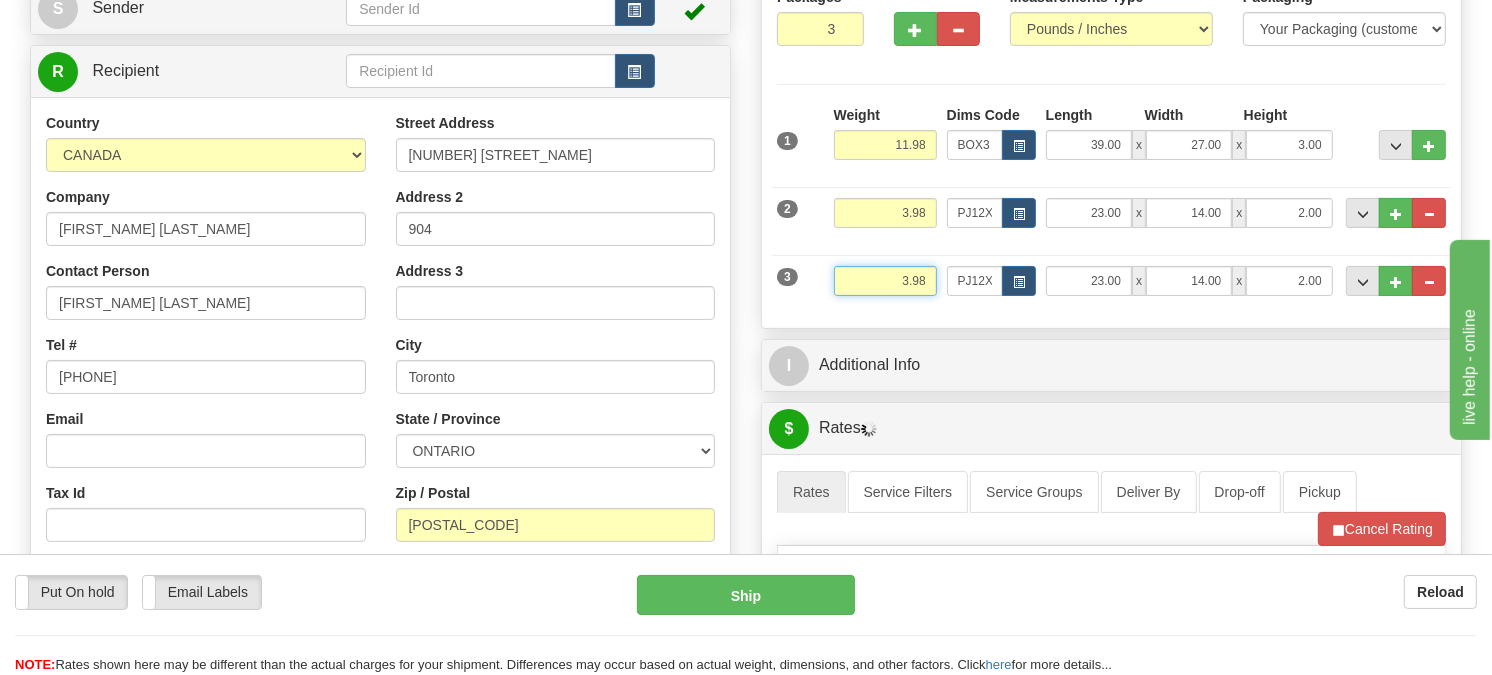 drag, startPoint x: 932, startPoint y: 323, endPoint x: 818, endPoint y: 346, distance: 116.297035 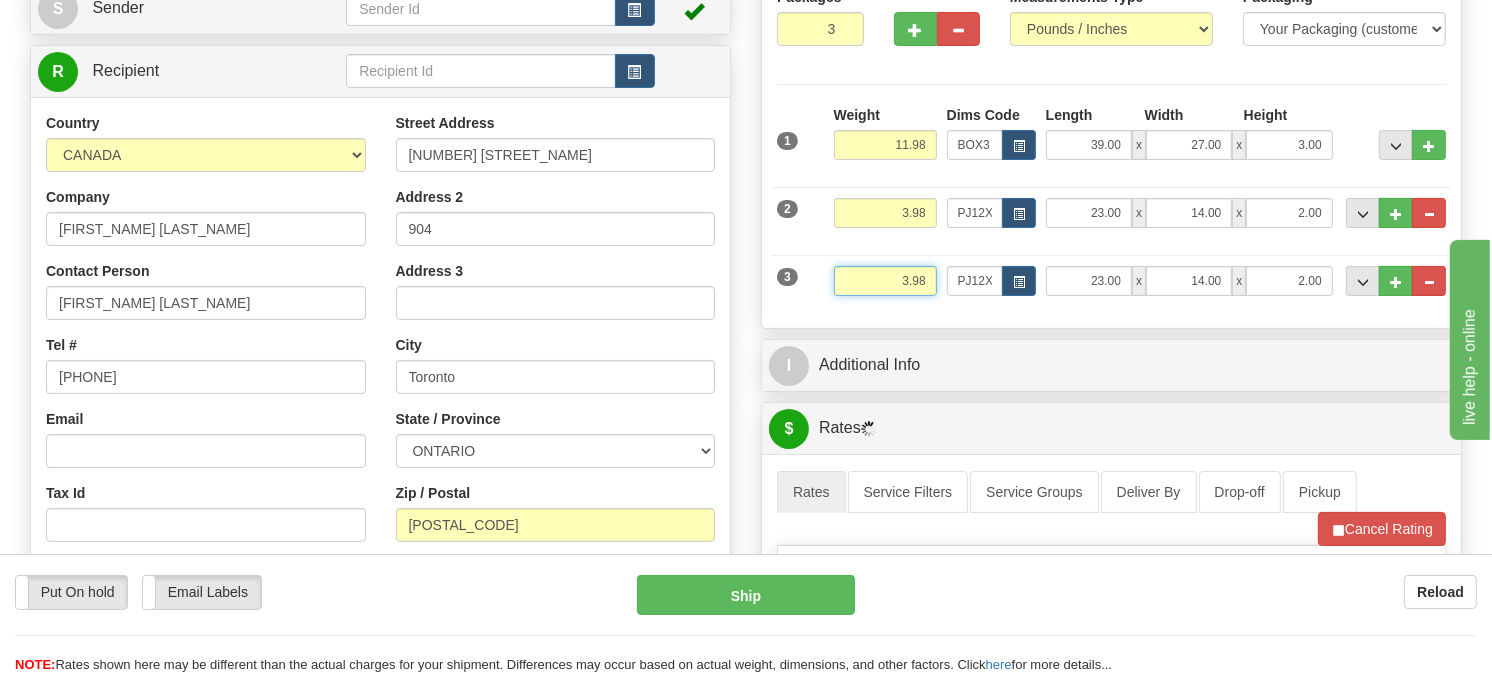click on "Dims Code PJ12X18 Length Width" at bounding box center (1111, 278) 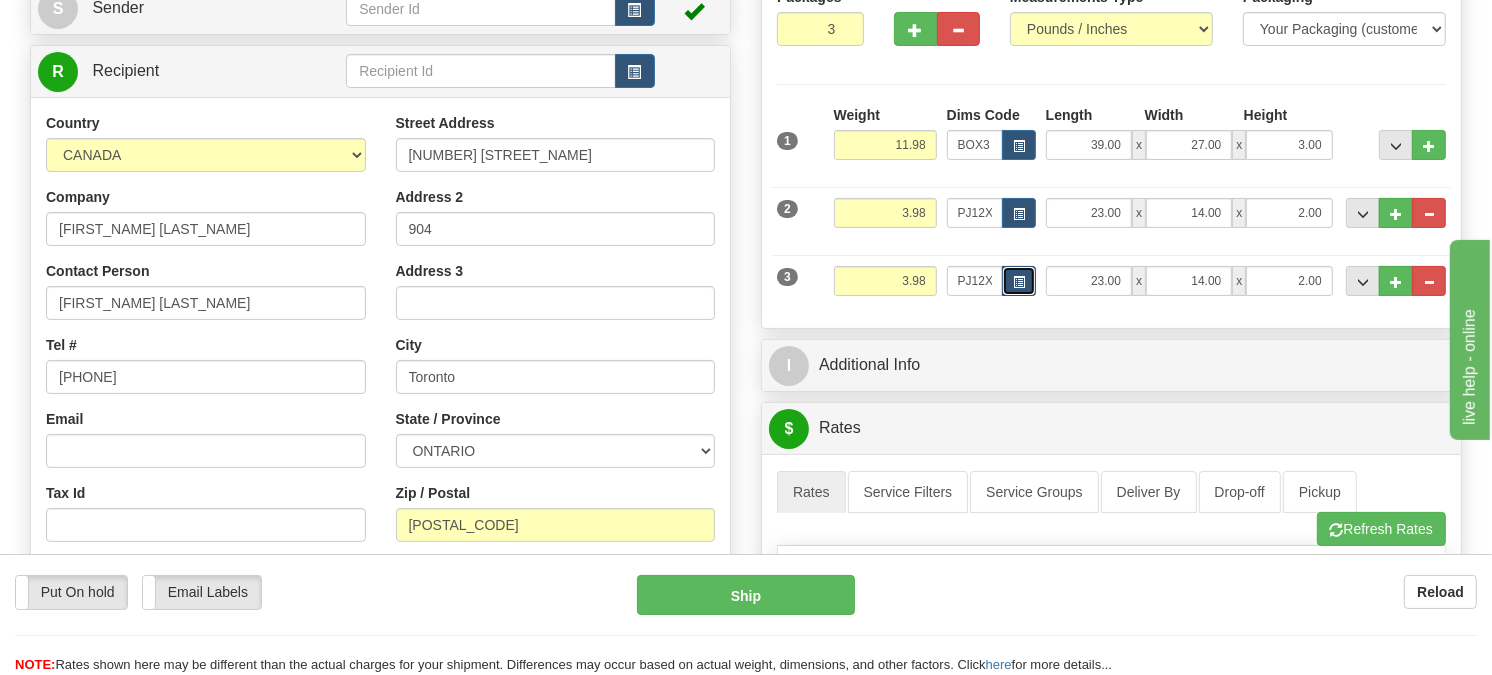 click at bounding box center [1019, 282] 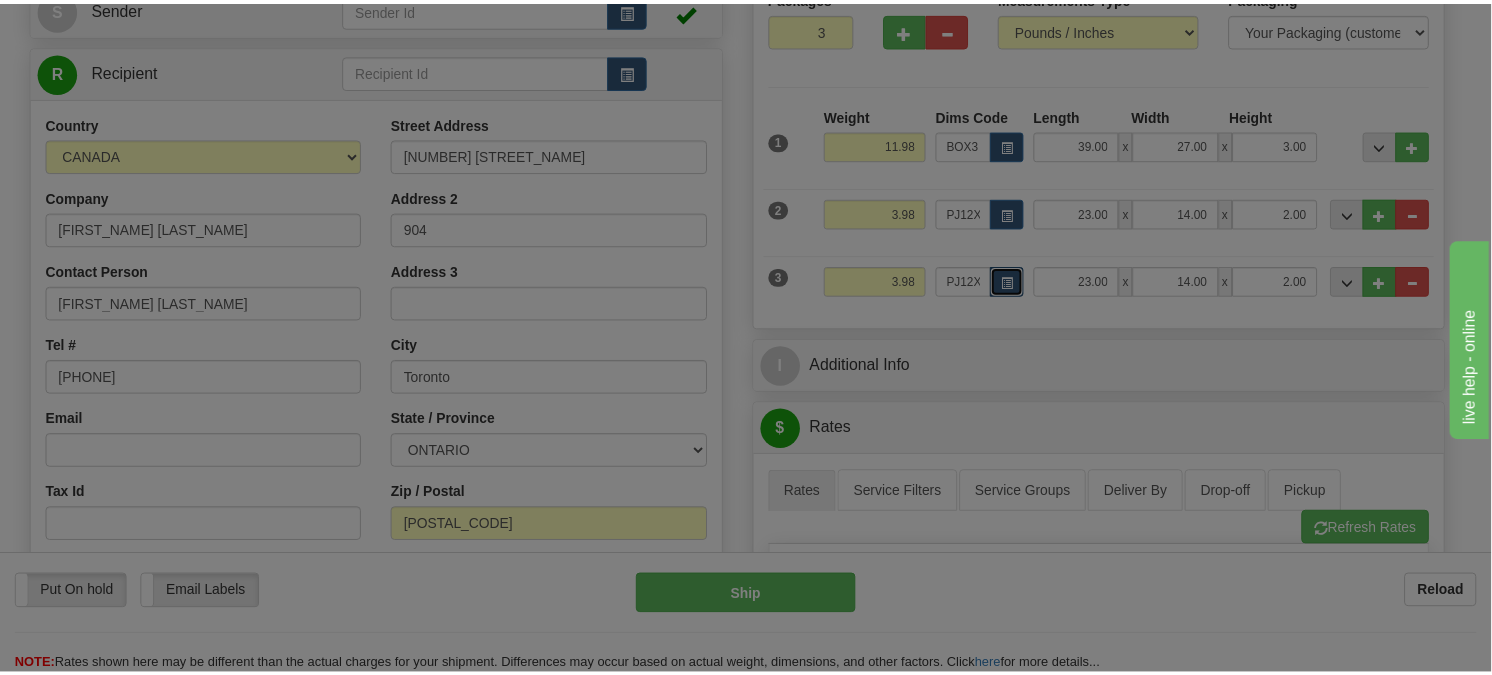 scroll, scrollTop: 0, scrollLeft: 0, axis: both 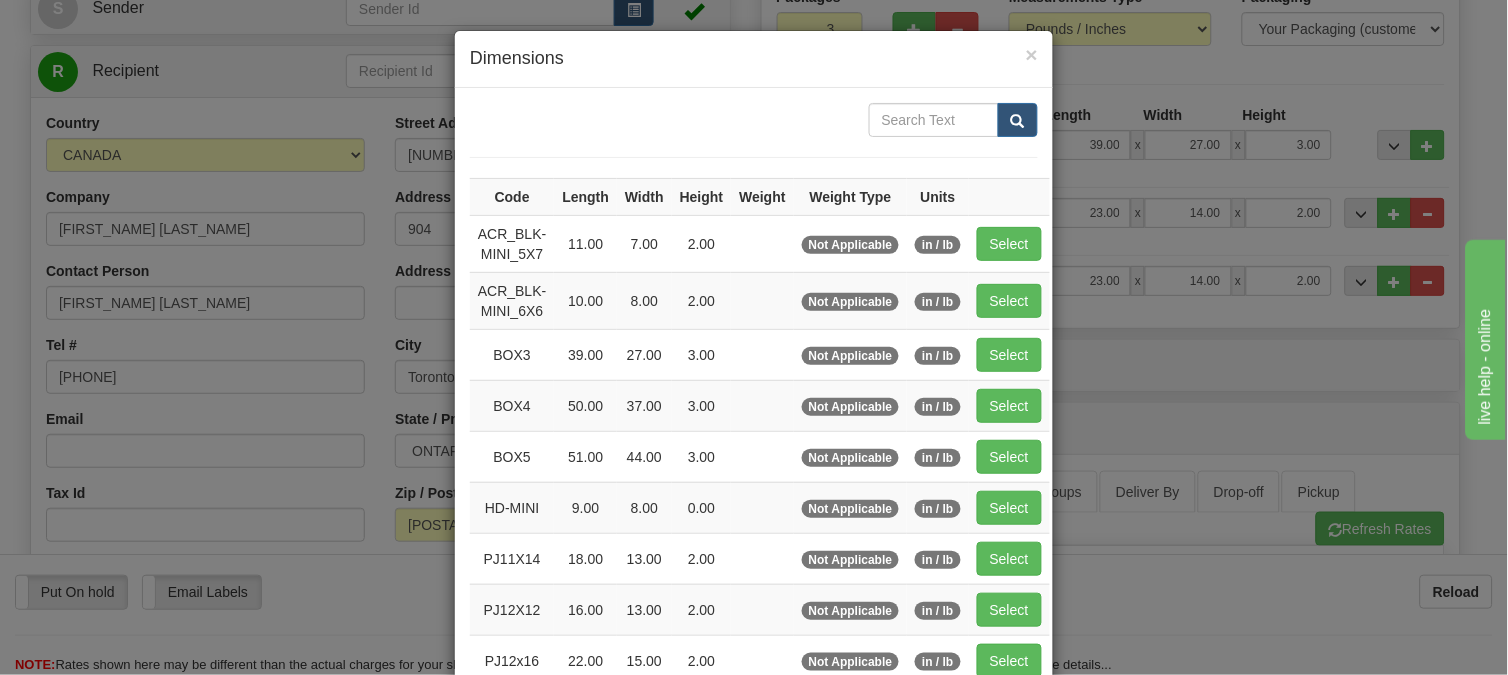 click on "×
Dimensions
Code
Length
Width
Height
Weight
Weight Type
Units
ACR_BLK-MINI_5X7
11.00
7.00
2.00
Not Applicable
in / lb" at bounding box center (754, 337) 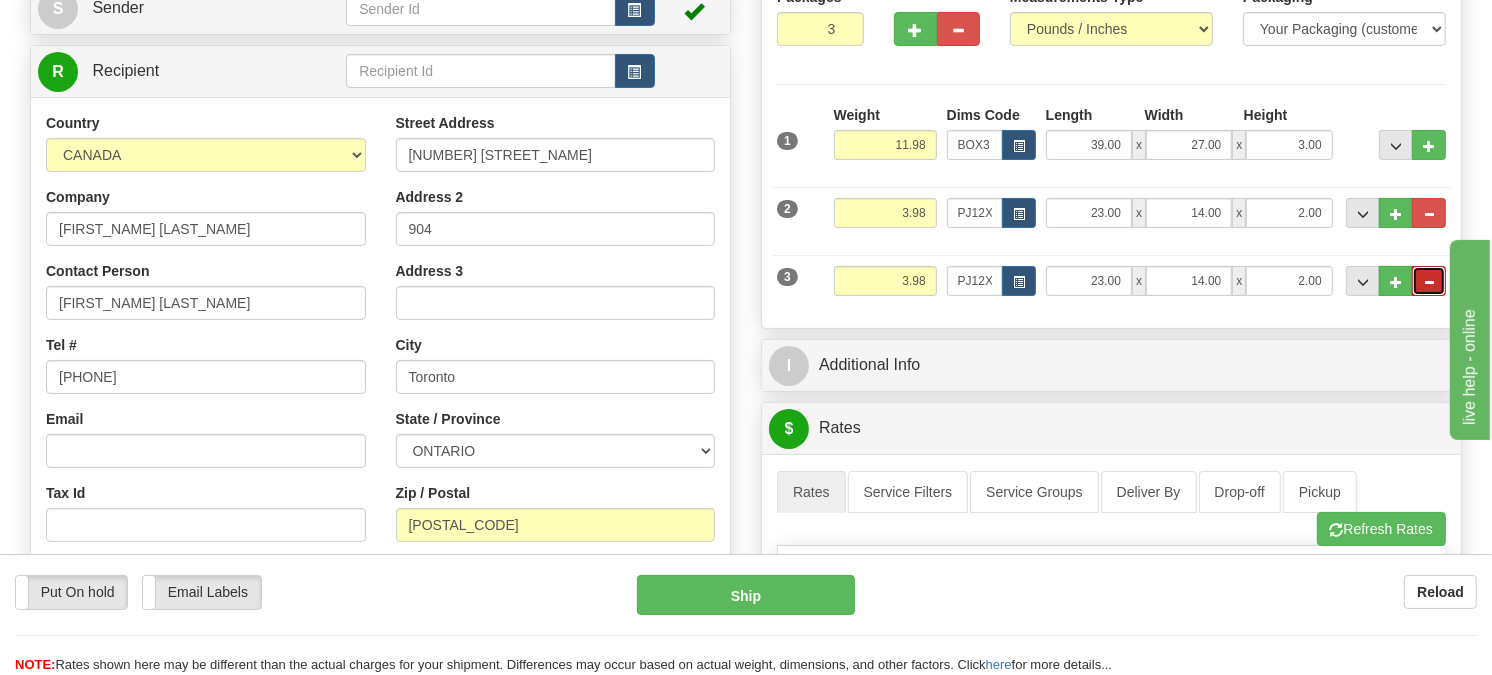 click at bounding box center [1429, 281] 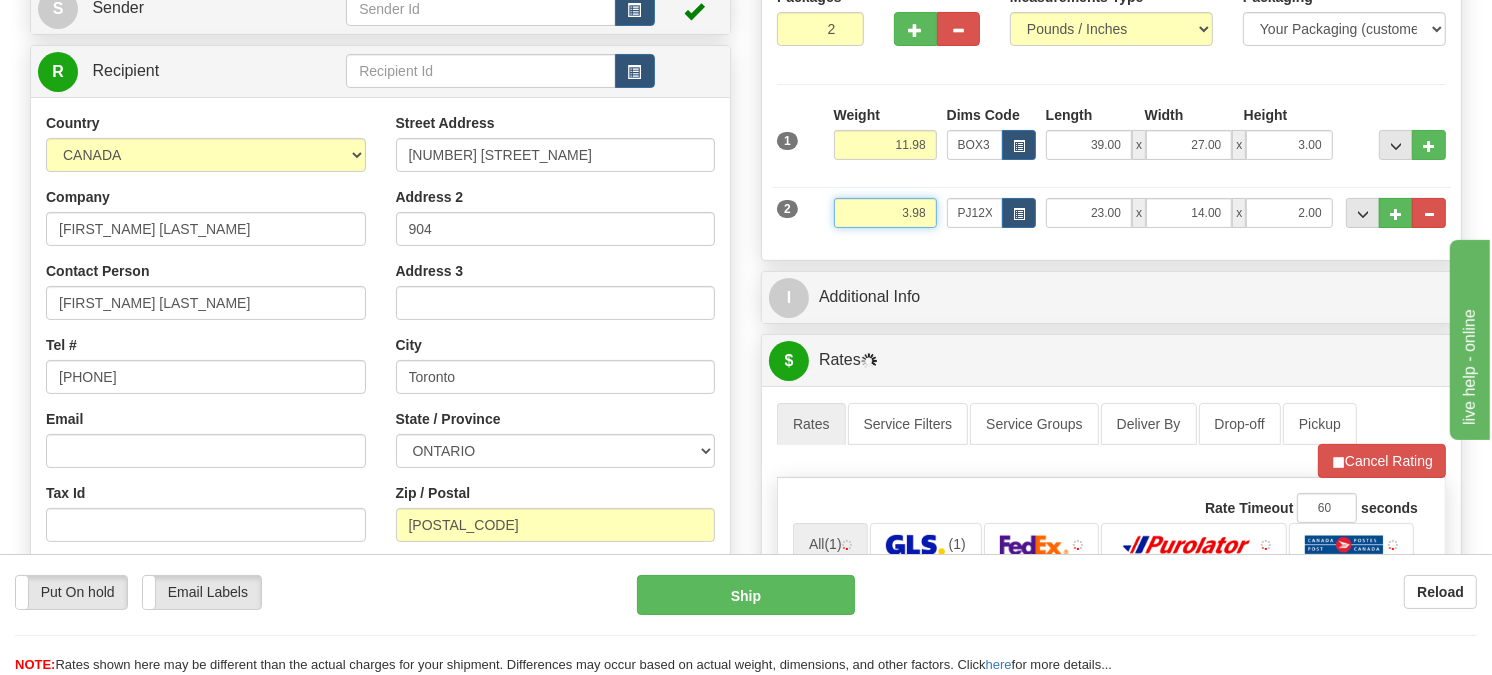 drag, startPoint x: 927, startPoint y: 256, endPoint x: 825, endPoint y: 256, distance: 102 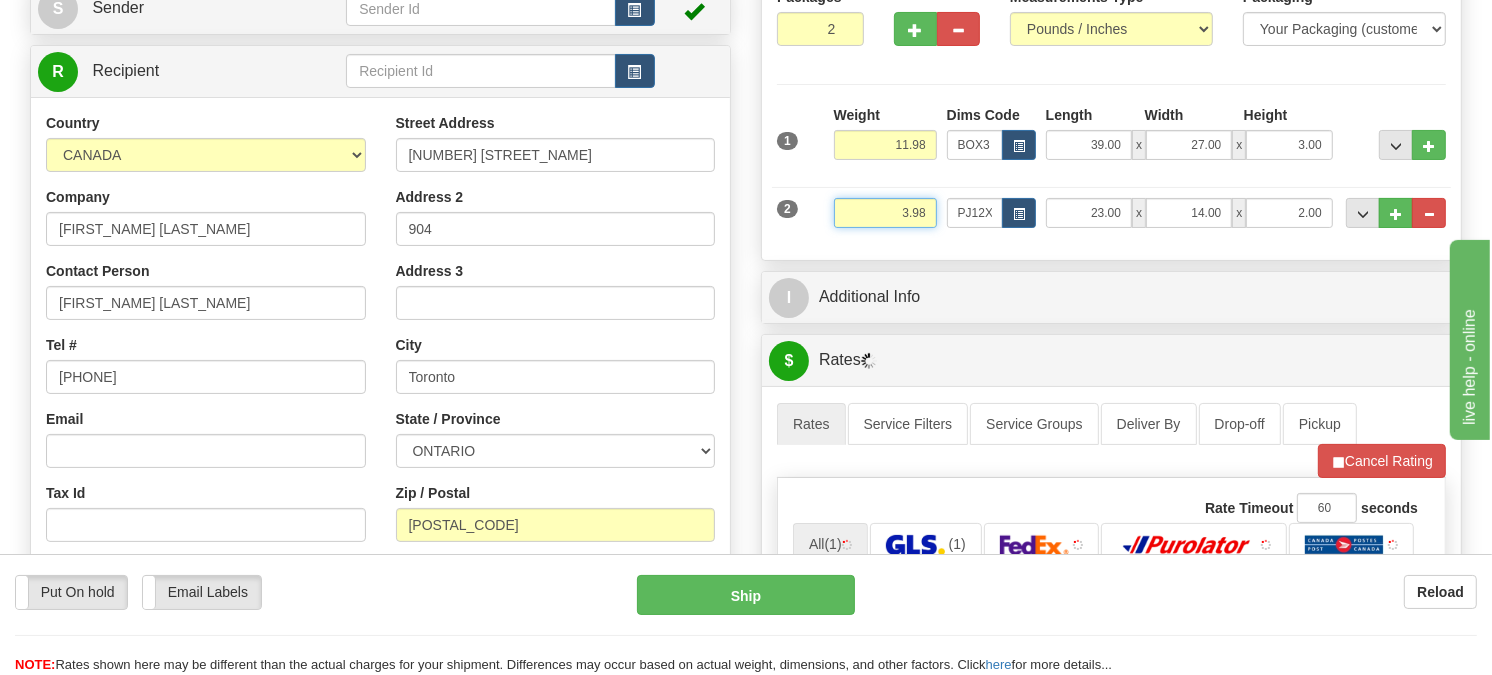 click on "Dims Code PJ12X18 Length Width" at bounding box center [1111, 210] 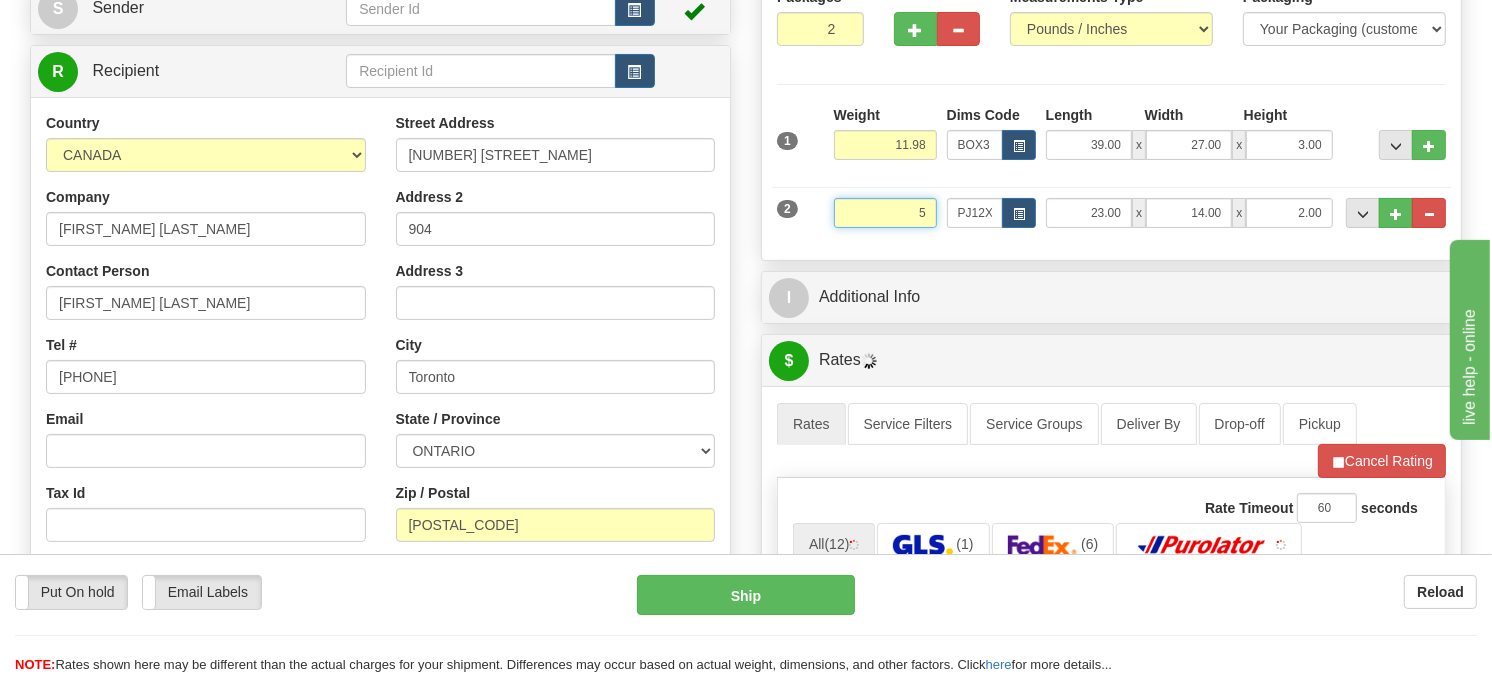 click on "Delete" at bounding box center [0, 0] 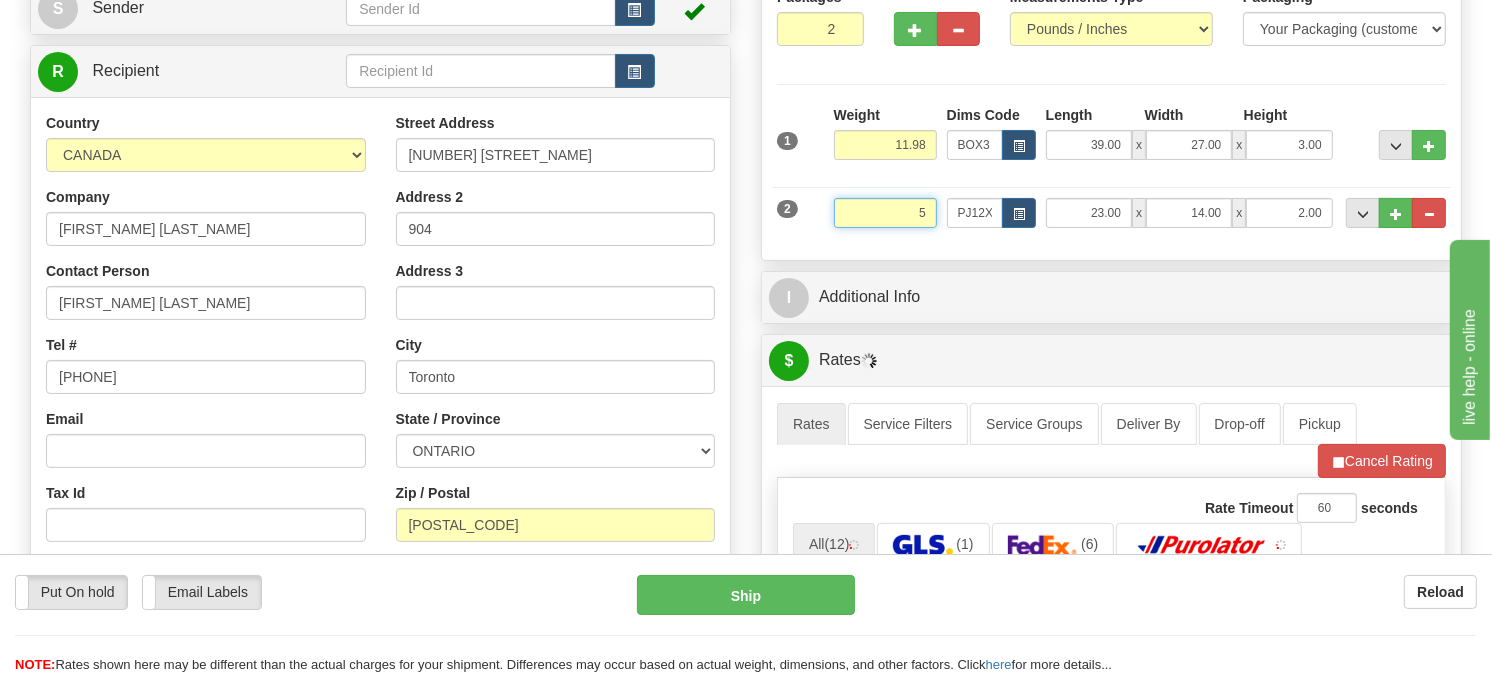 type on "5.00" 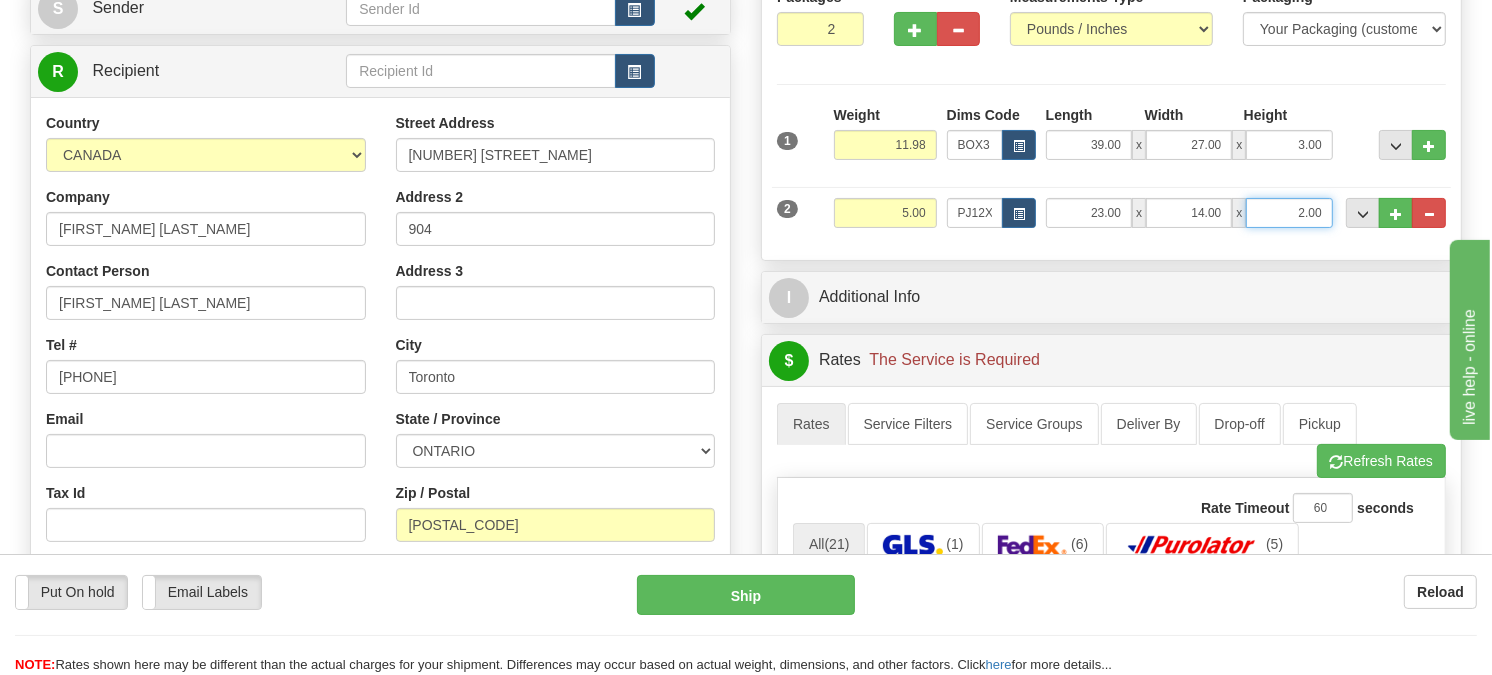 drag, startPoint x: 1325, startPoint y: 258, endPoint x: 1247, endPoint y: 272, distance: 79.24645 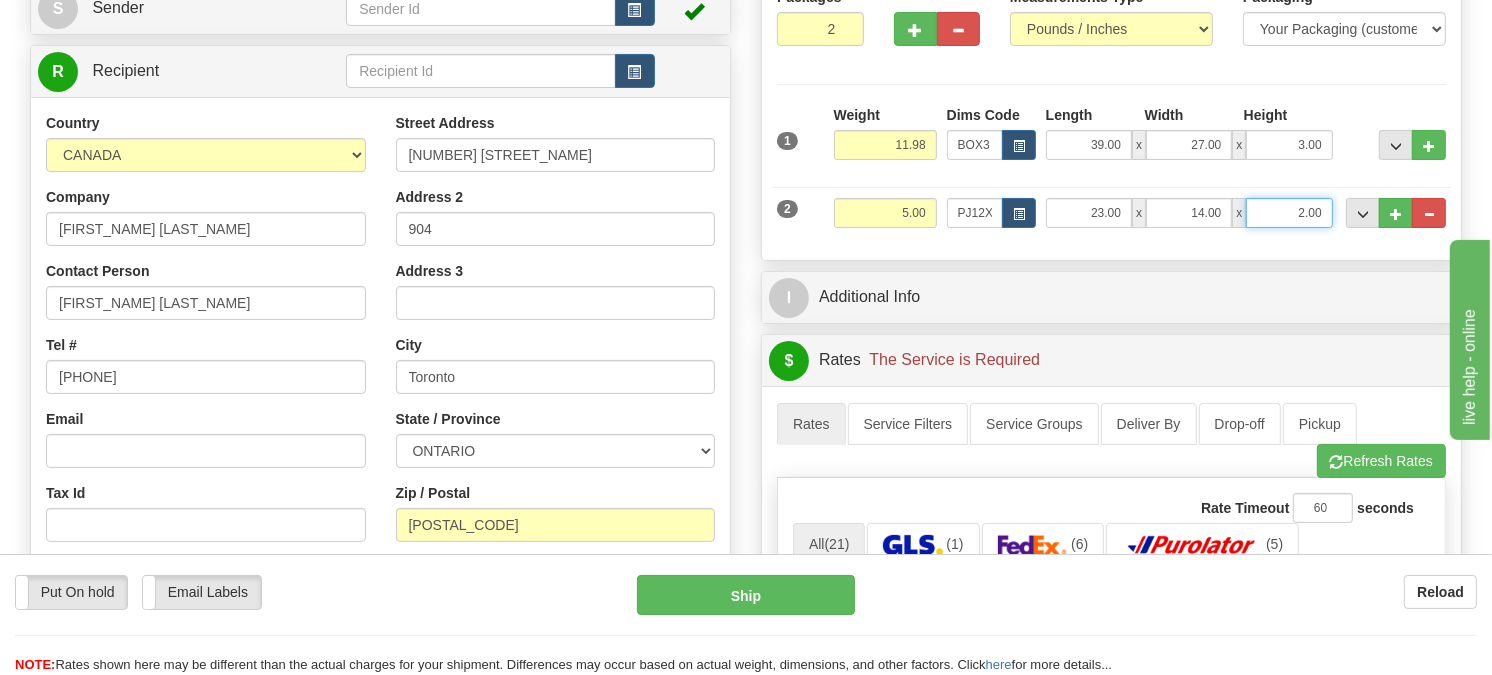 click on "2.00" at bounding box center [1289, 213] 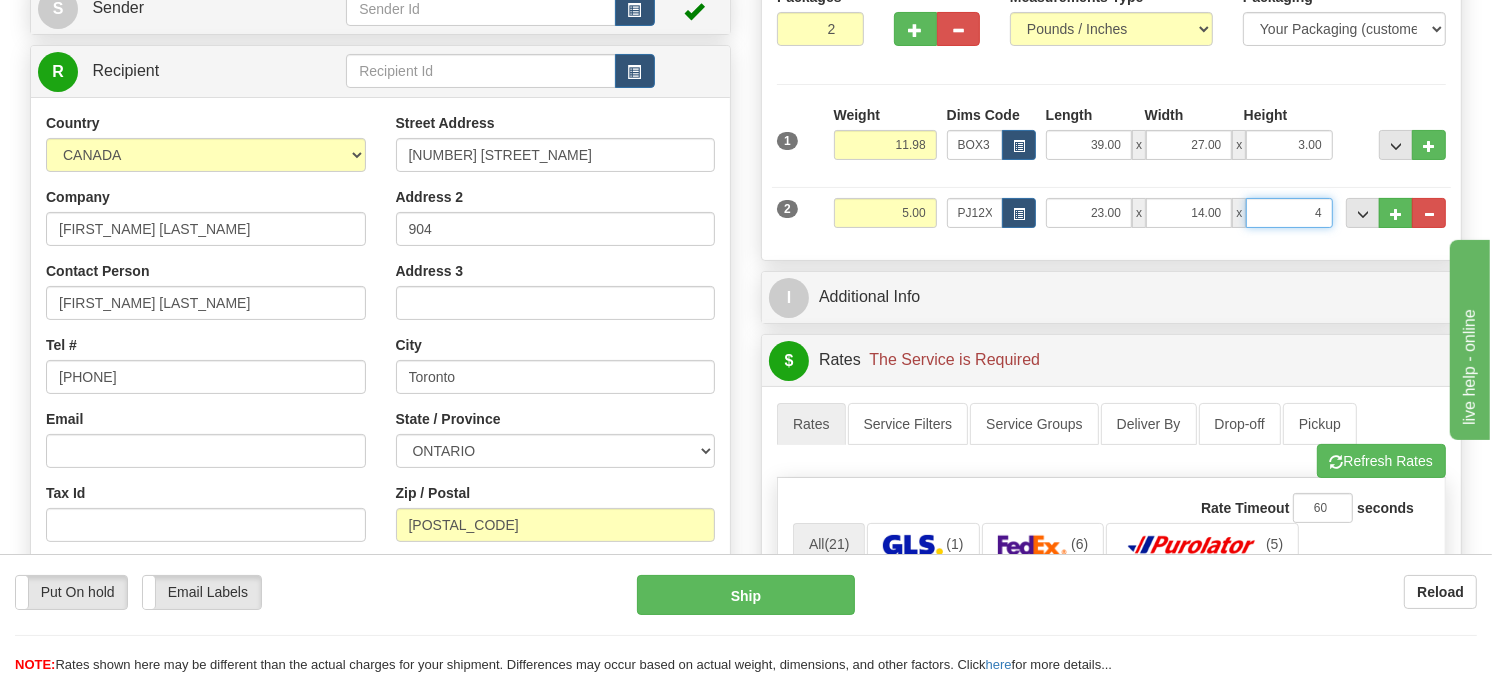 click on "Delete" at bounding box center (0, 0) 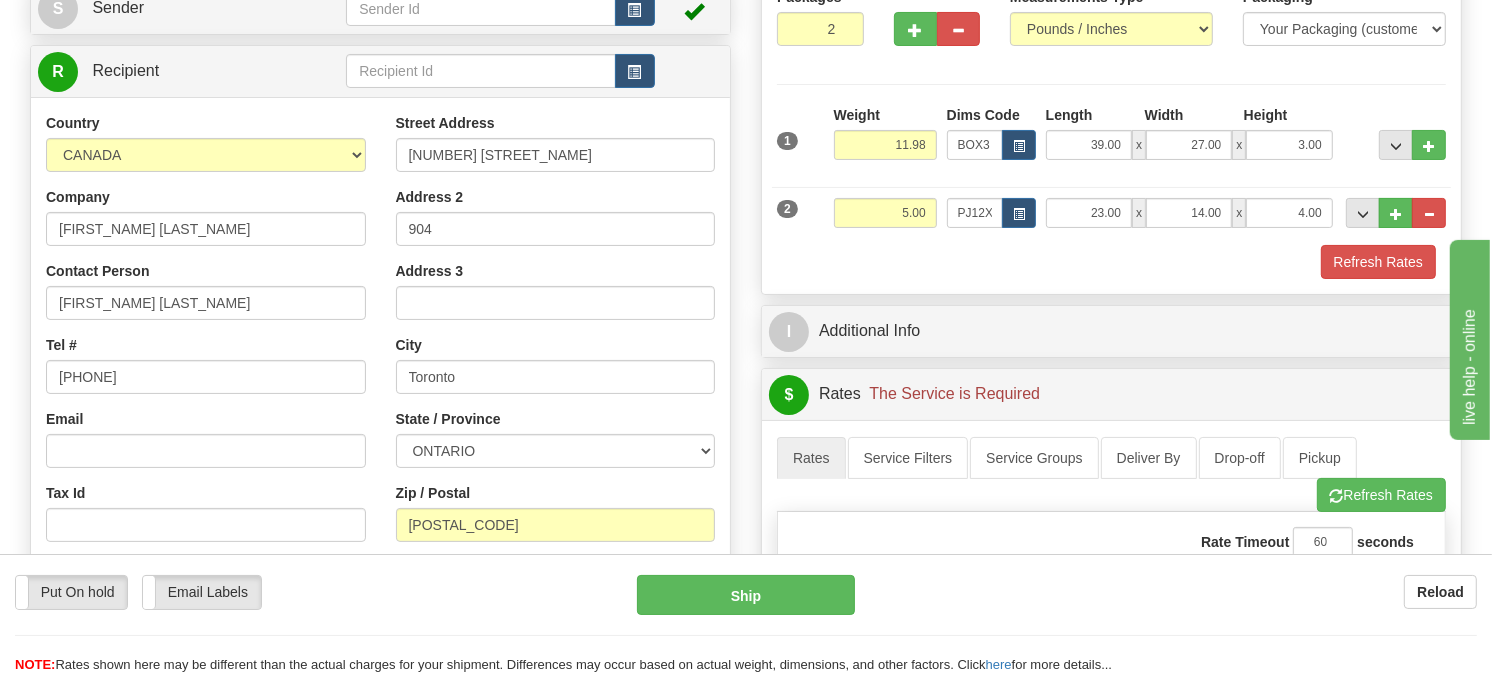 click on "Packages                                              2
2
Measurements Type" at bounding box center (1111, 132) 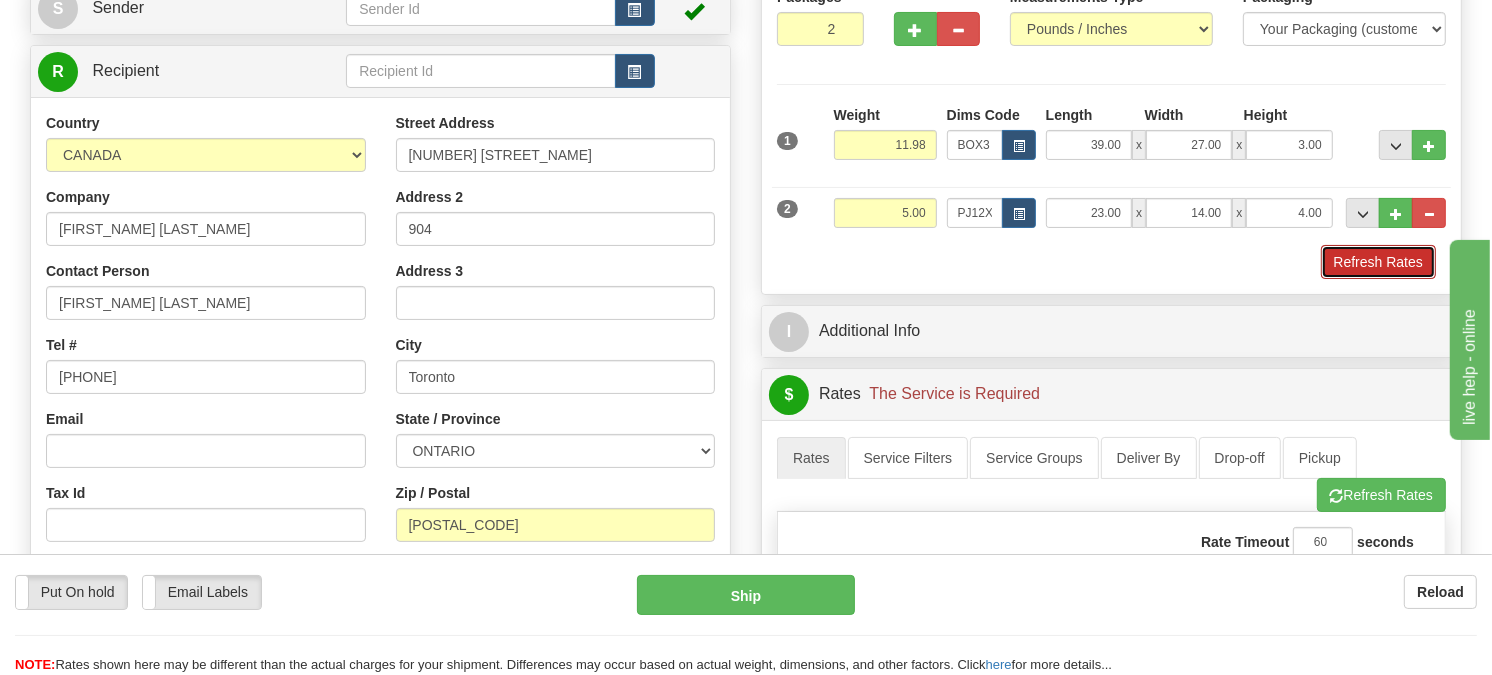click on "Refresh Rates" at bounding box center [1378, 262] 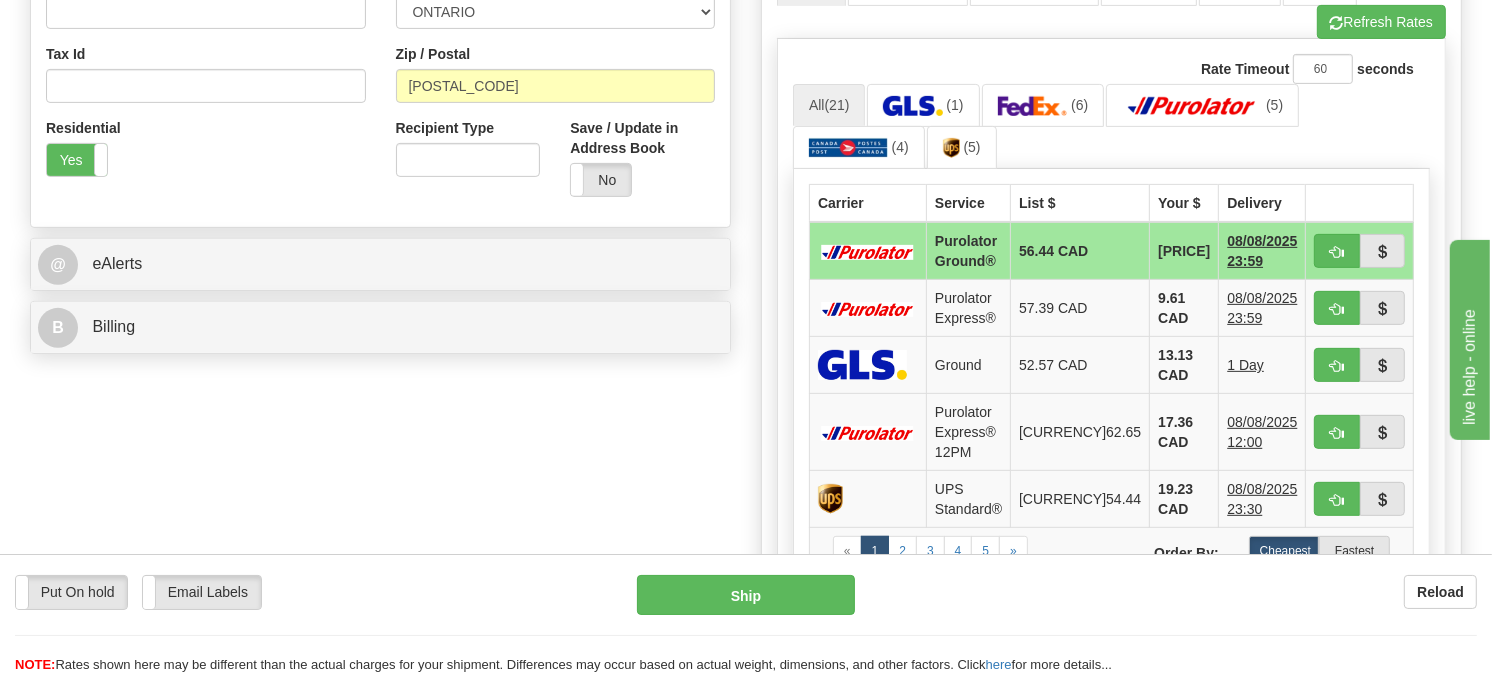scroll, scrollTop: 666, scrollLeft: 0, axis: vertical 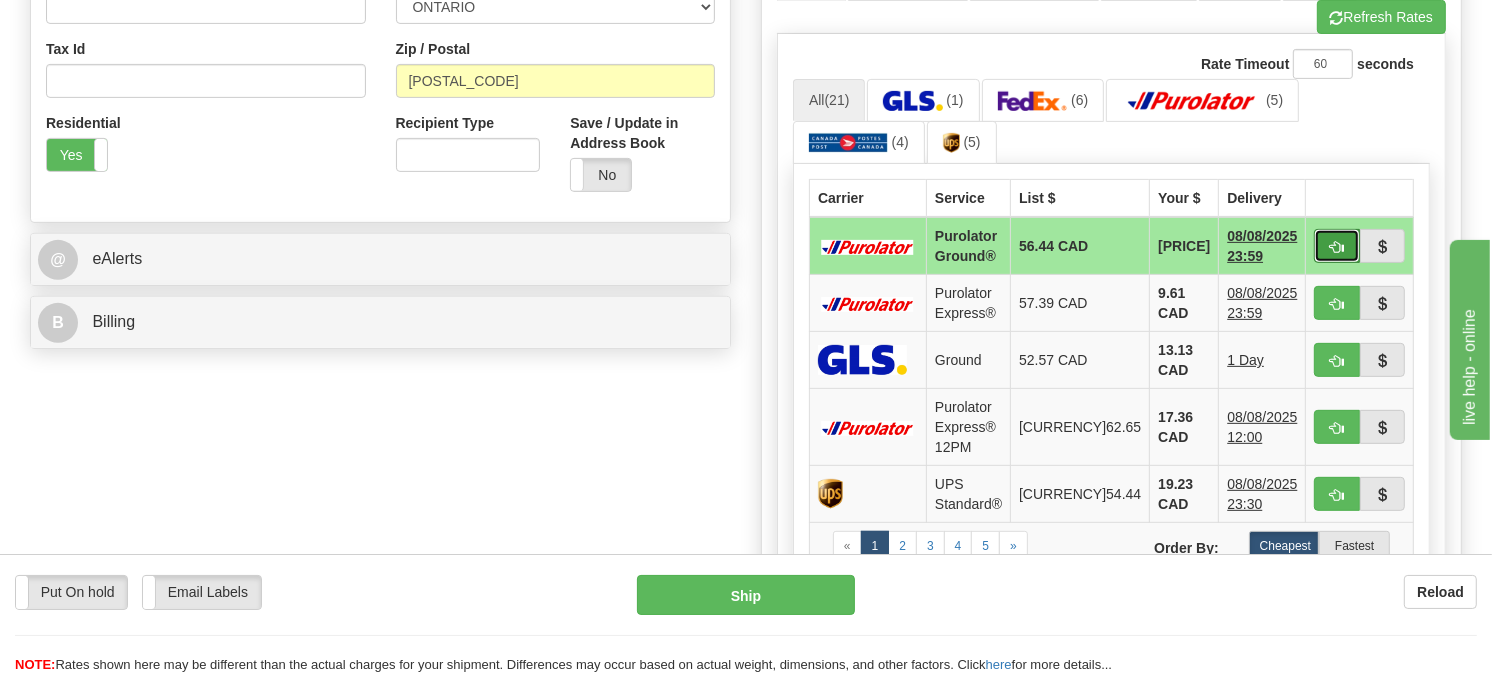 click at bounding box center [1336, 246] 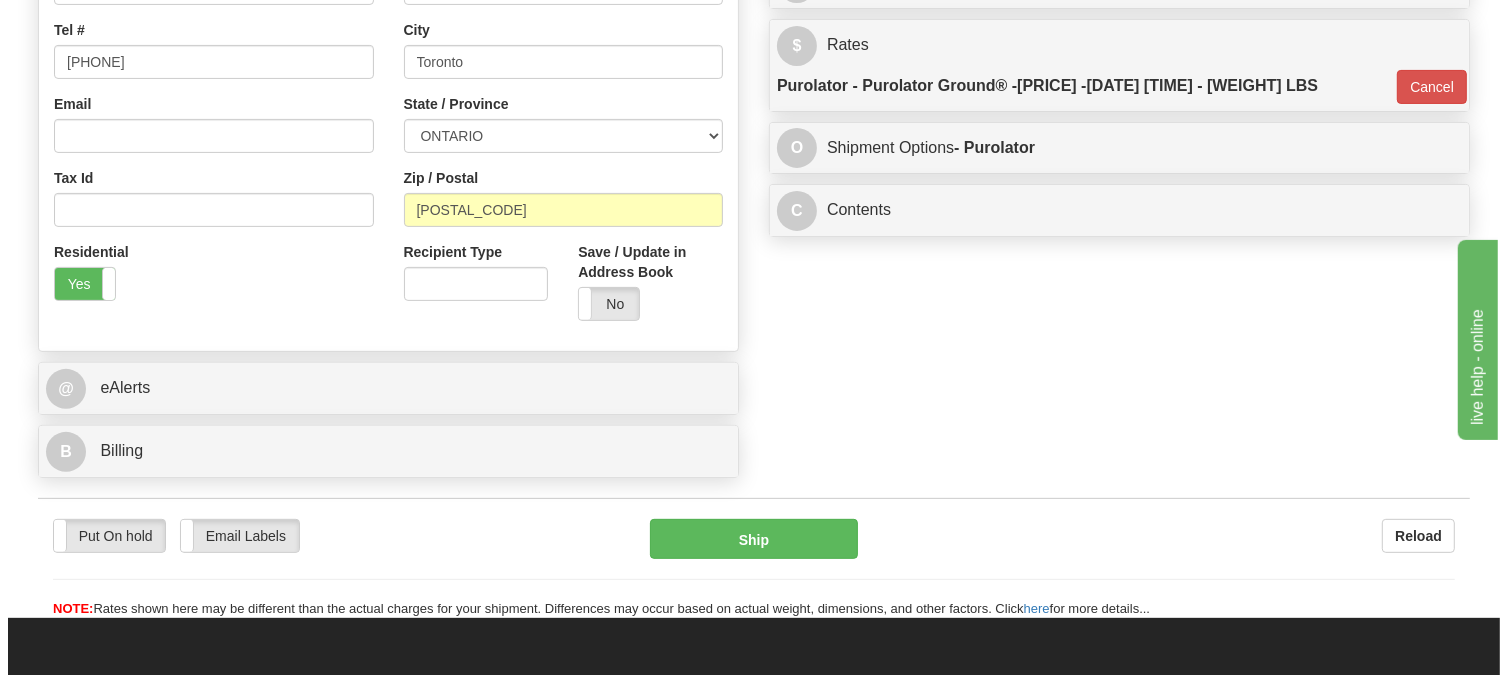 scroll, scrollTop: 555, scrollLeft: 0, axis: vertical 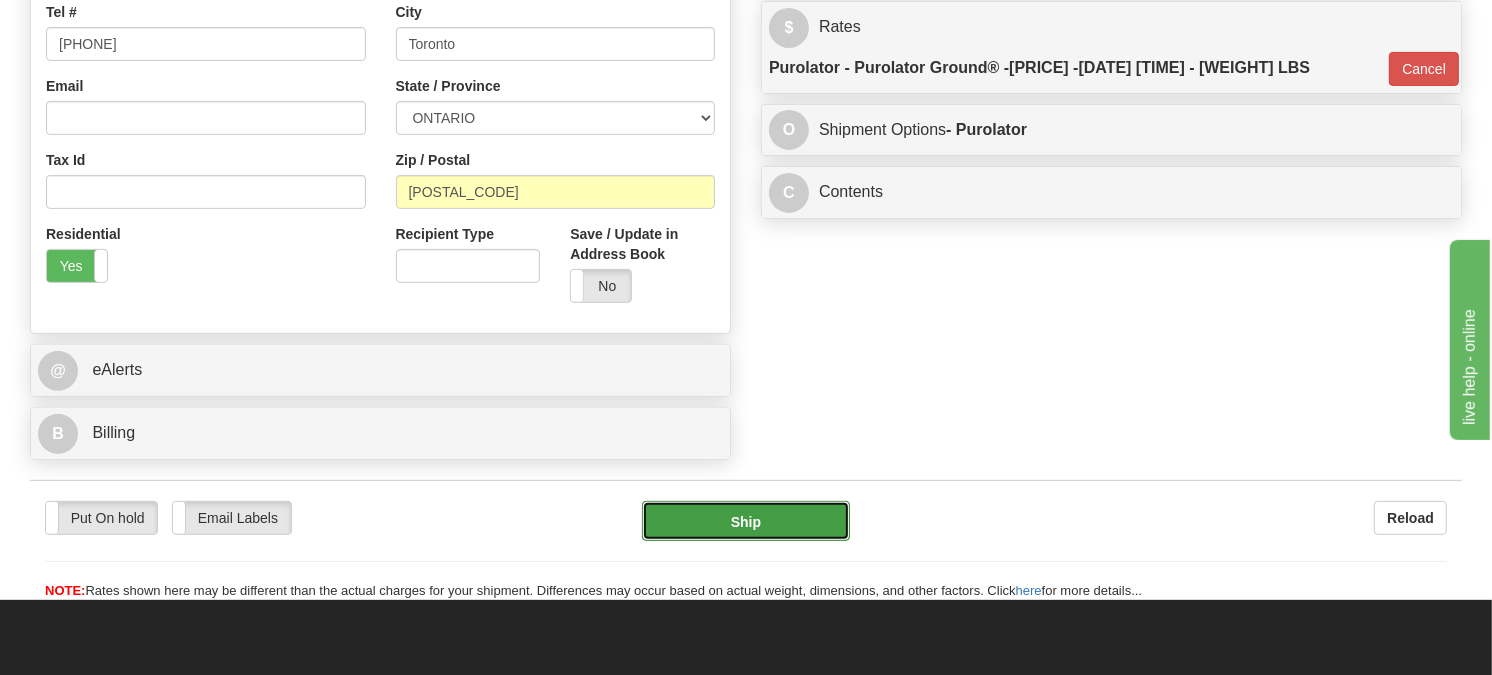 click on "Ship" at bounding box center (746, 521) 